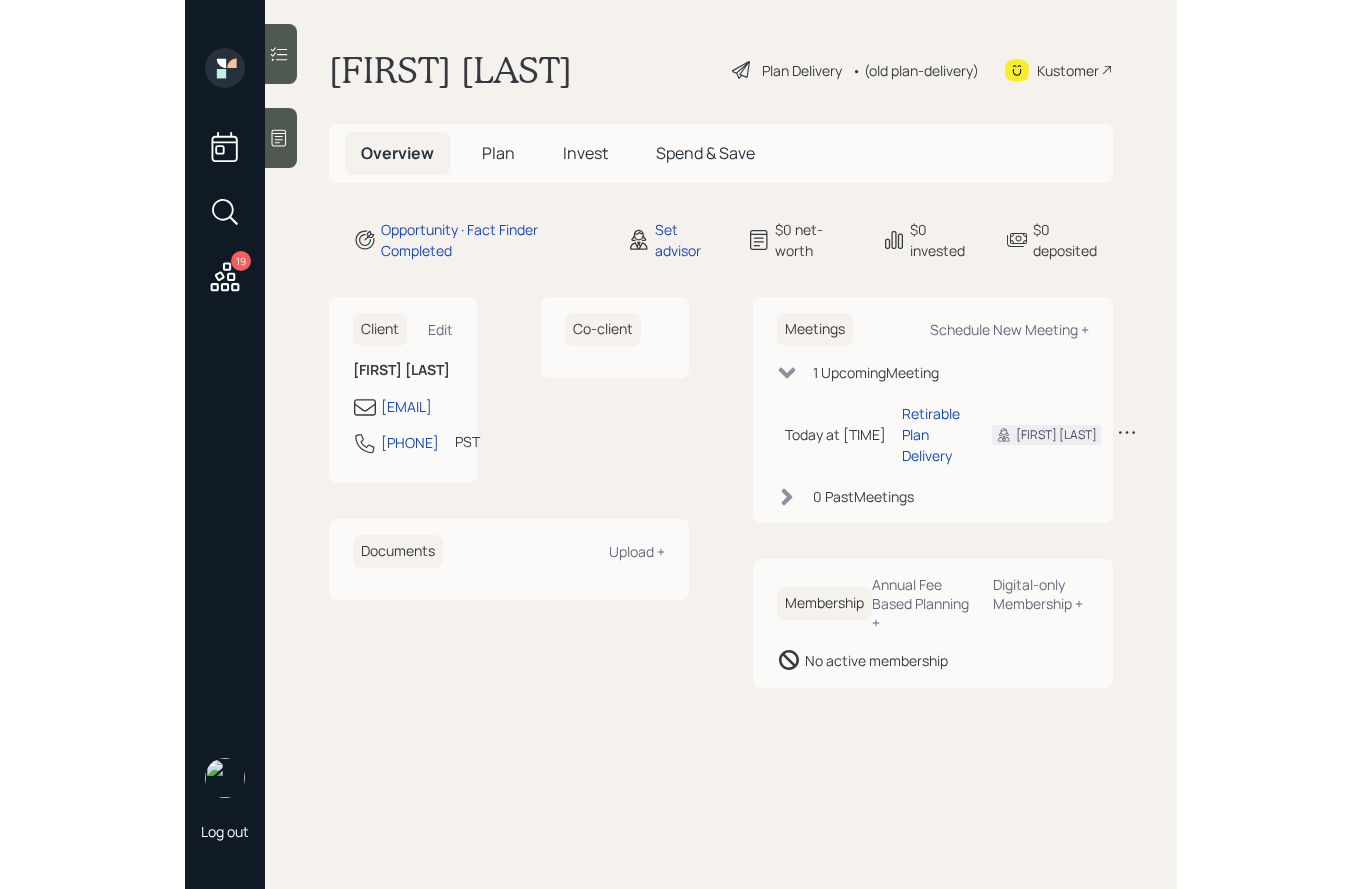 scroll, scrollTop: 0, scrollLeft: 0, axis: both 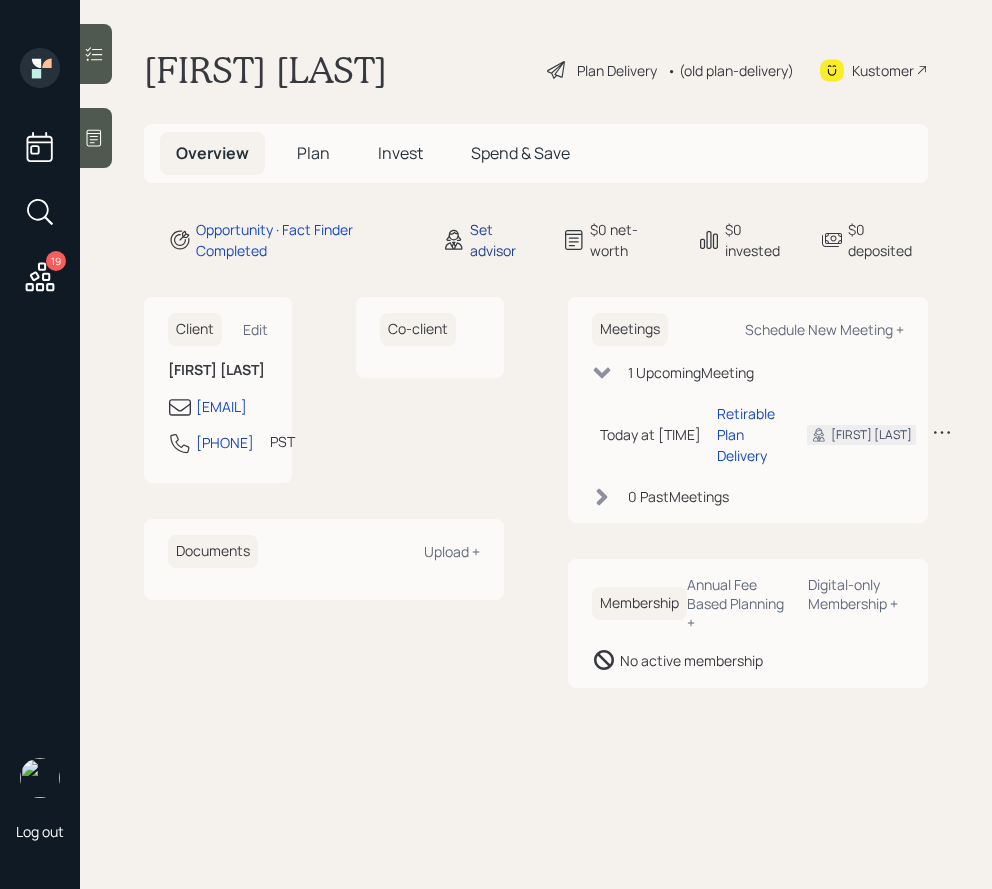 click on "Set advisor" at bounding box center [504, 240] 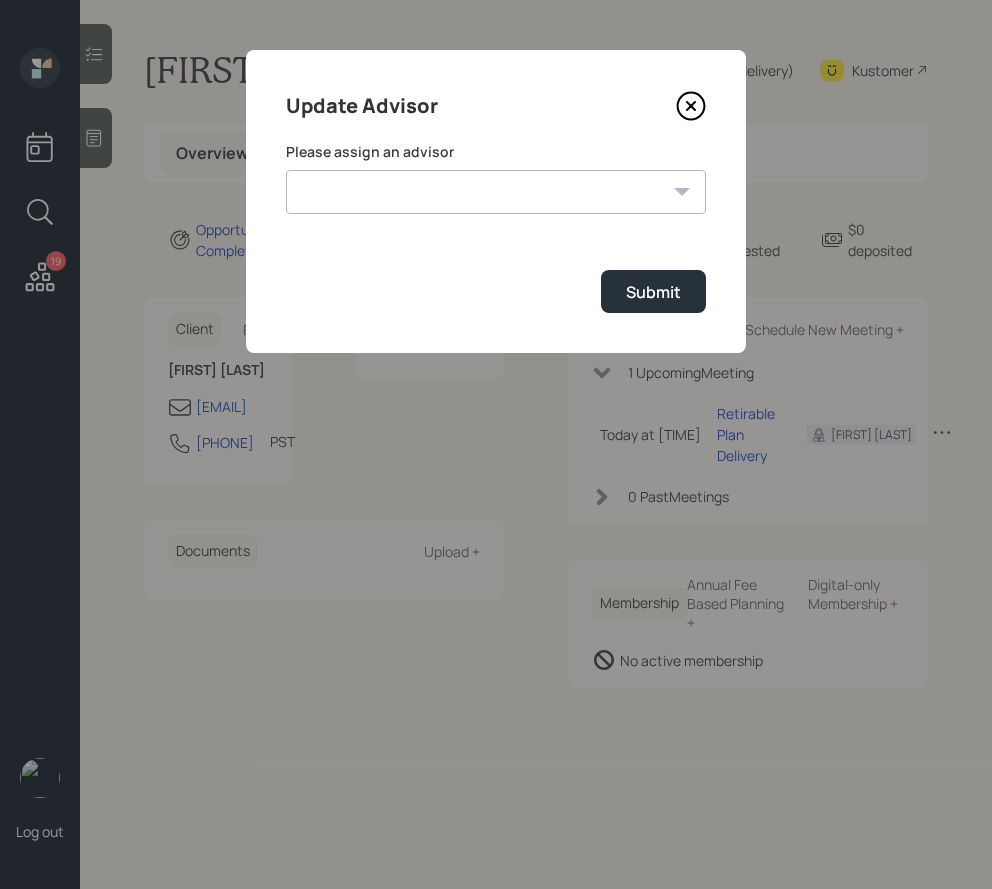 click on "Jonah Coleman Tyler End Michael Russo Treva Nostdahl Eric Schwartz James DiStasi Hunter Neumayer Sami Boghos Harrison Schaefer" at bounding box center [496, 192] 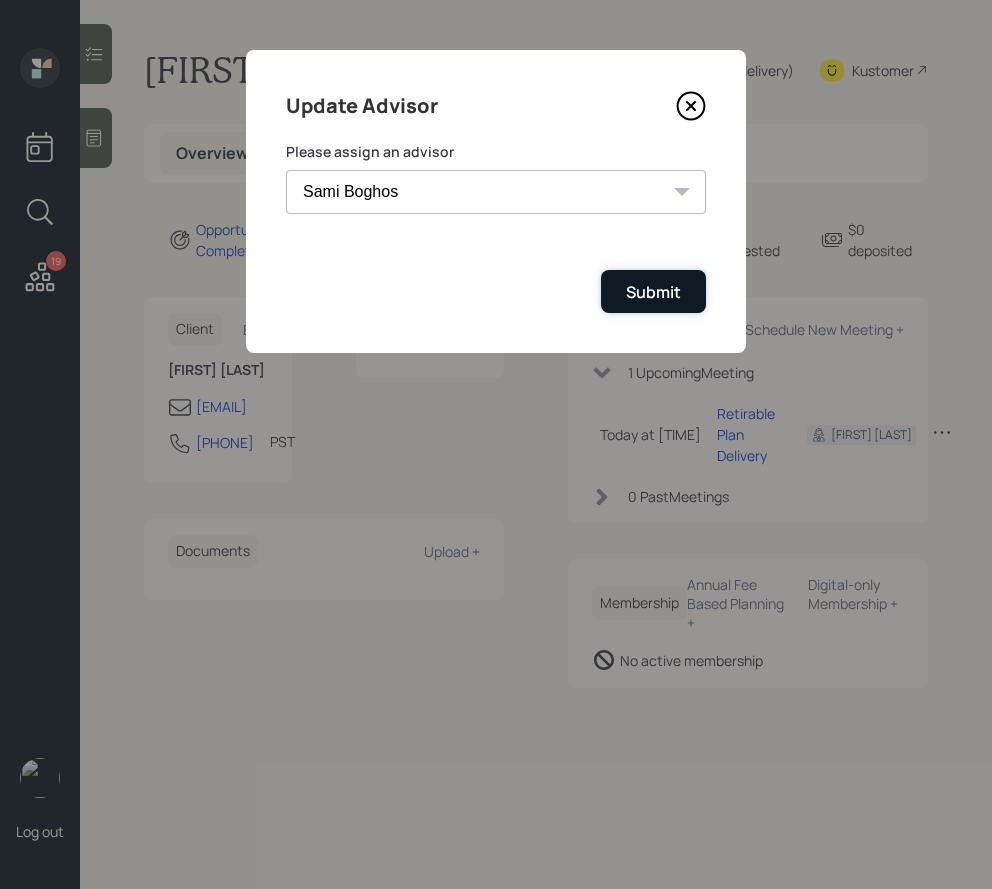 click on "Submit" at bounding box center [653, 291] 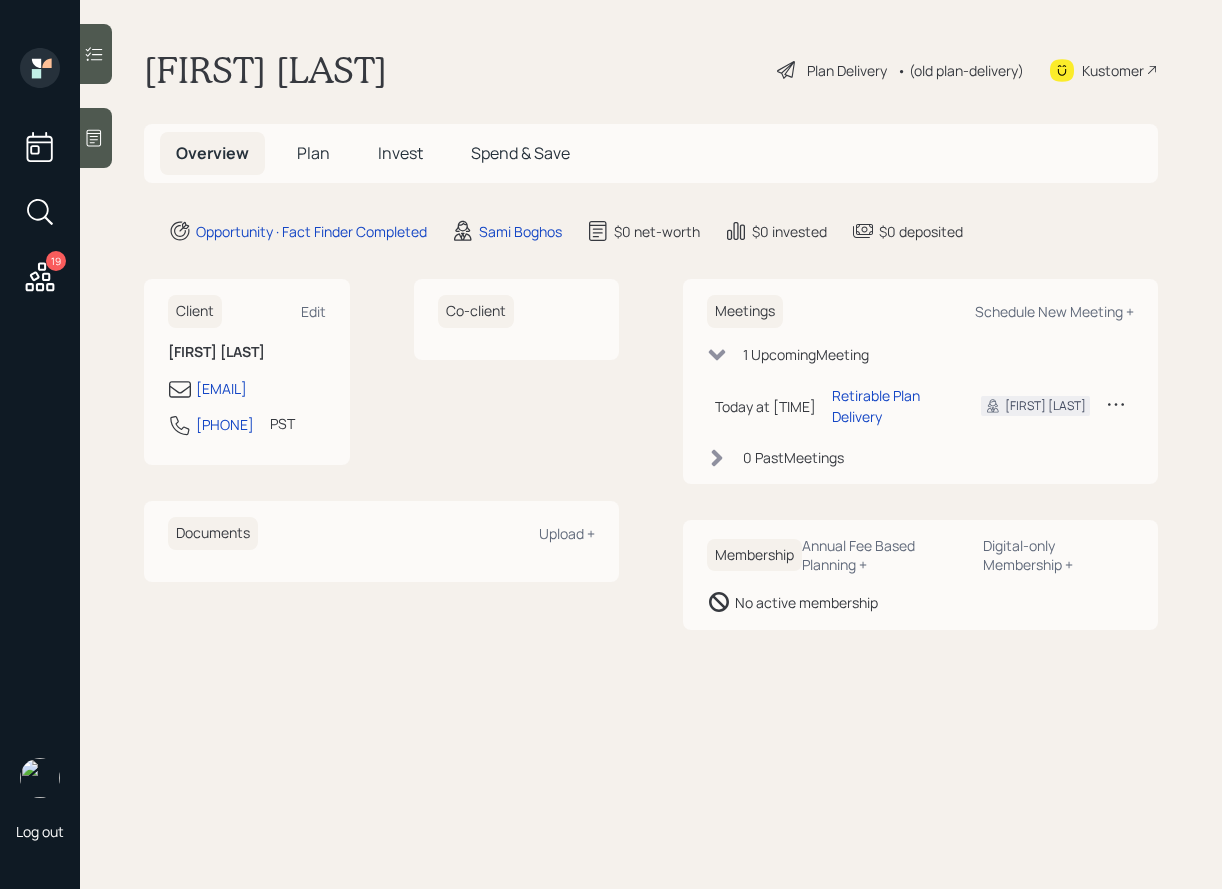 click on "Plan" at bounding box center (313, 153) 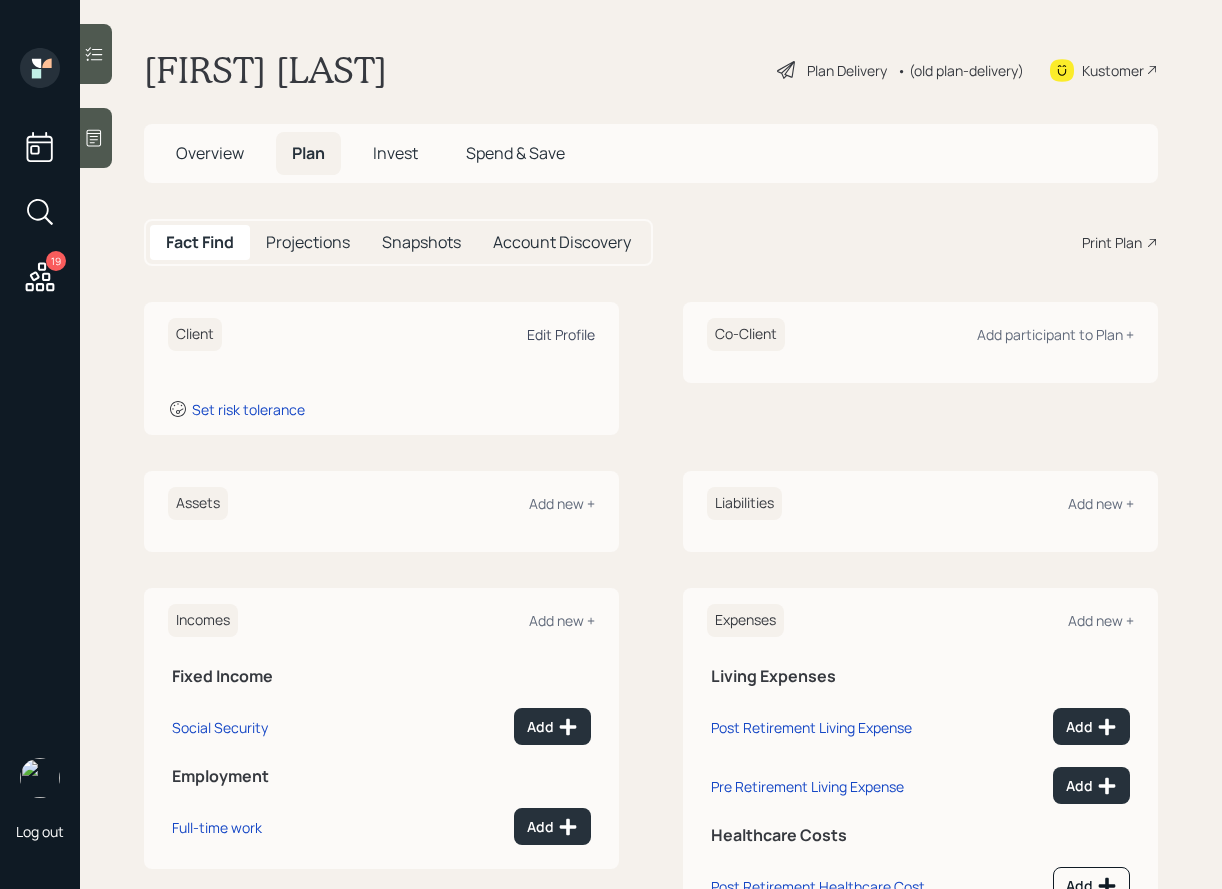 click on "Edit Profile" at bounding box center (561, 334) 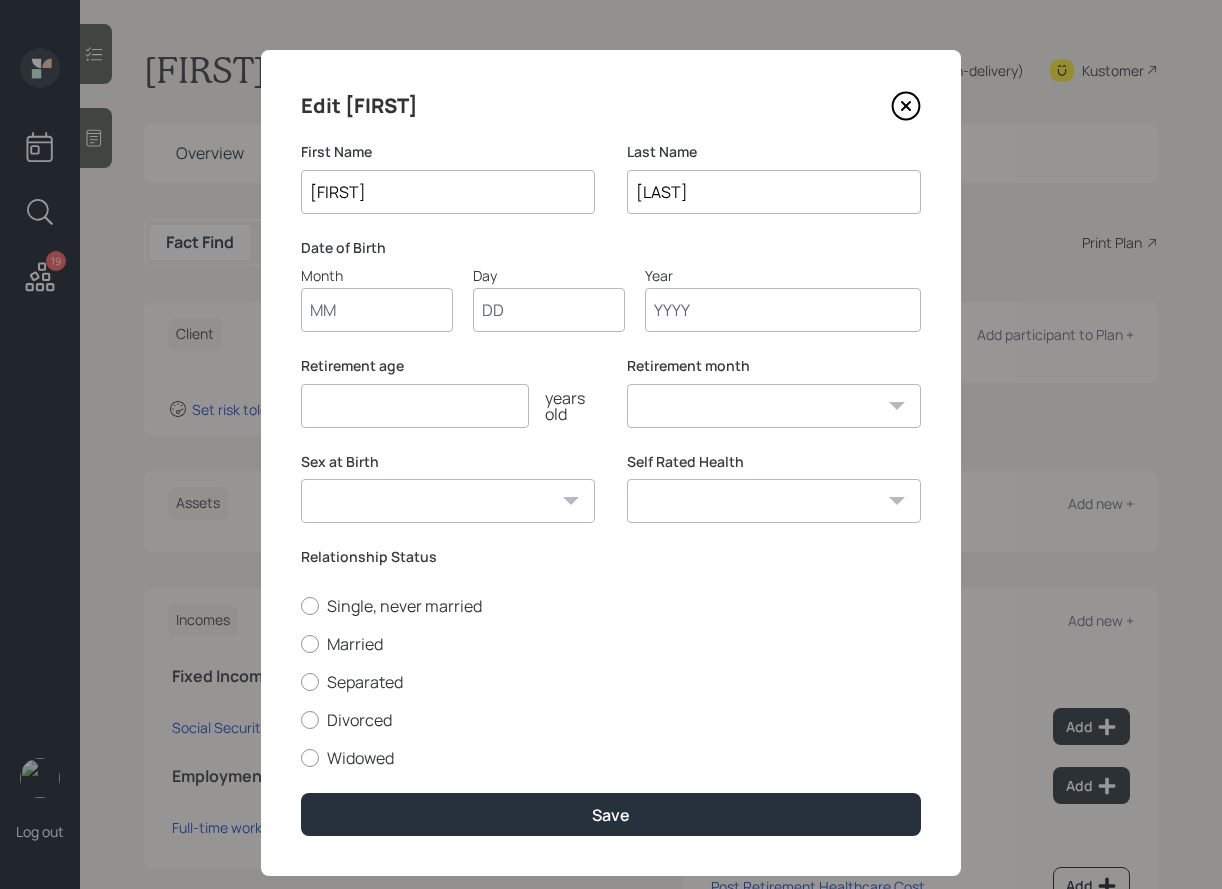 click on "Month" at bounding box center (377, 310) 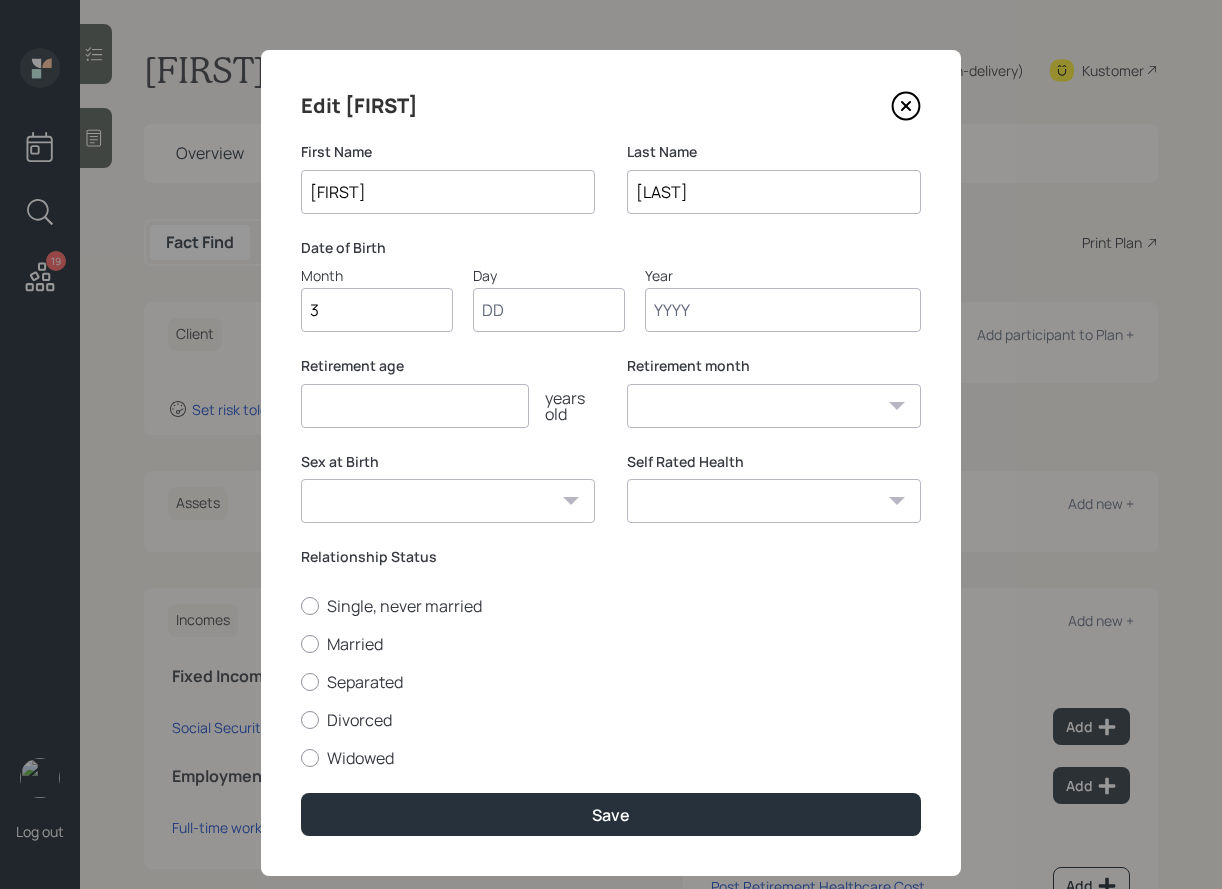 type on "03" 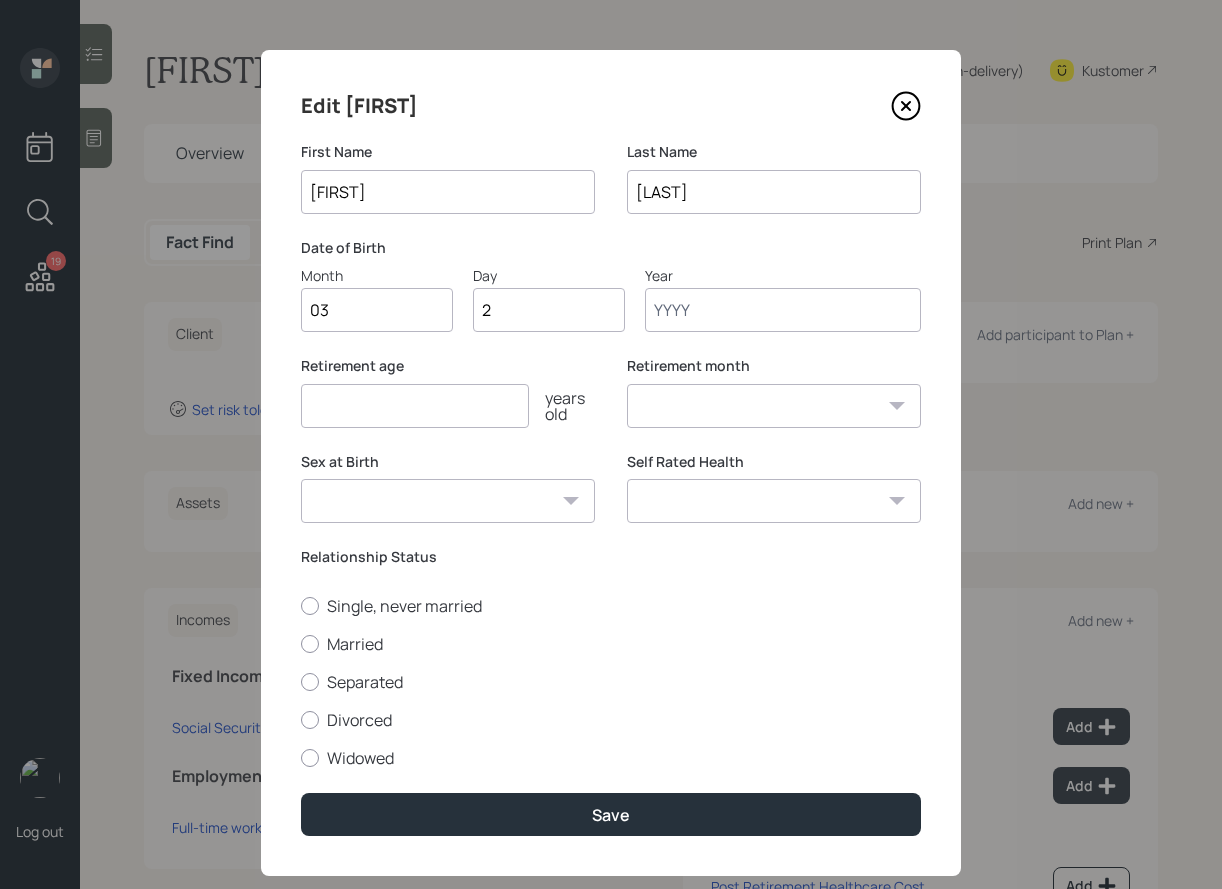 type on "28" 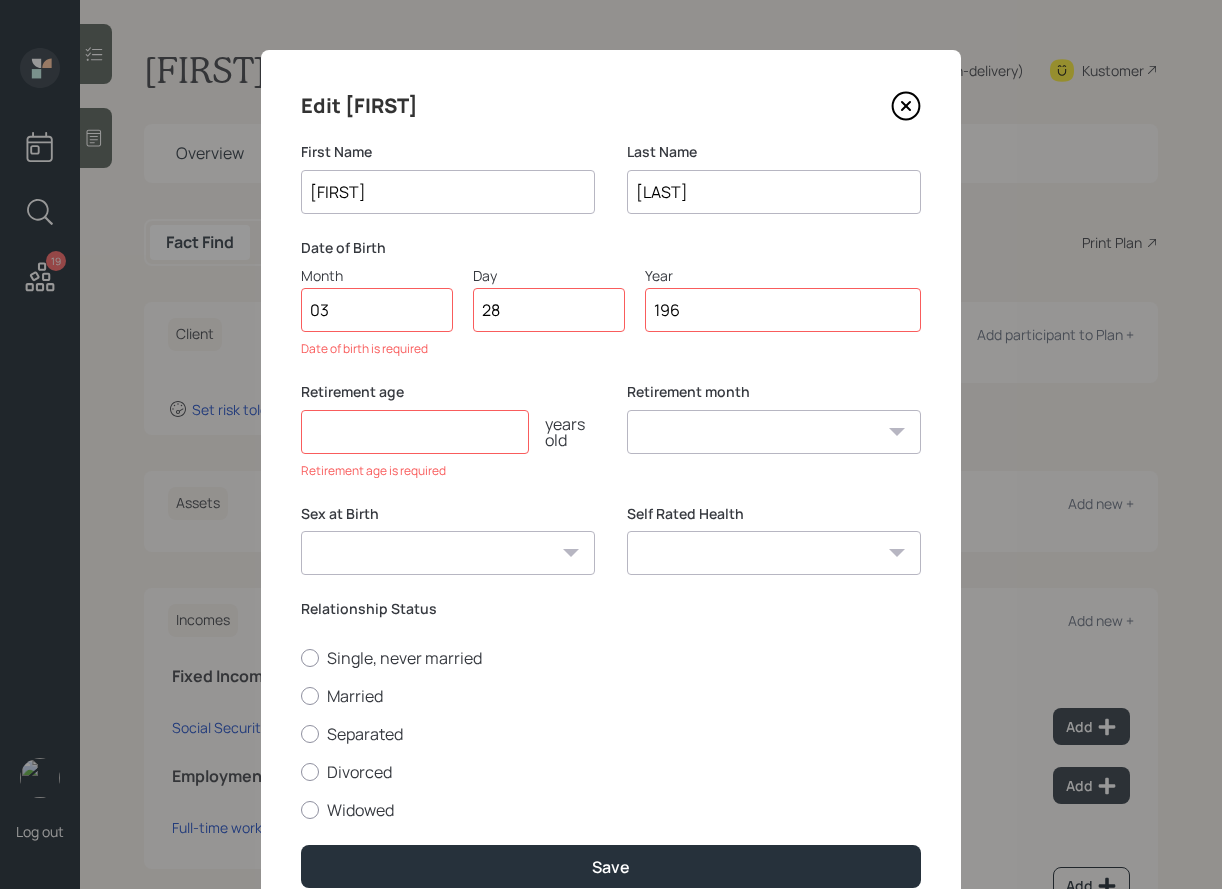 type on "1960" 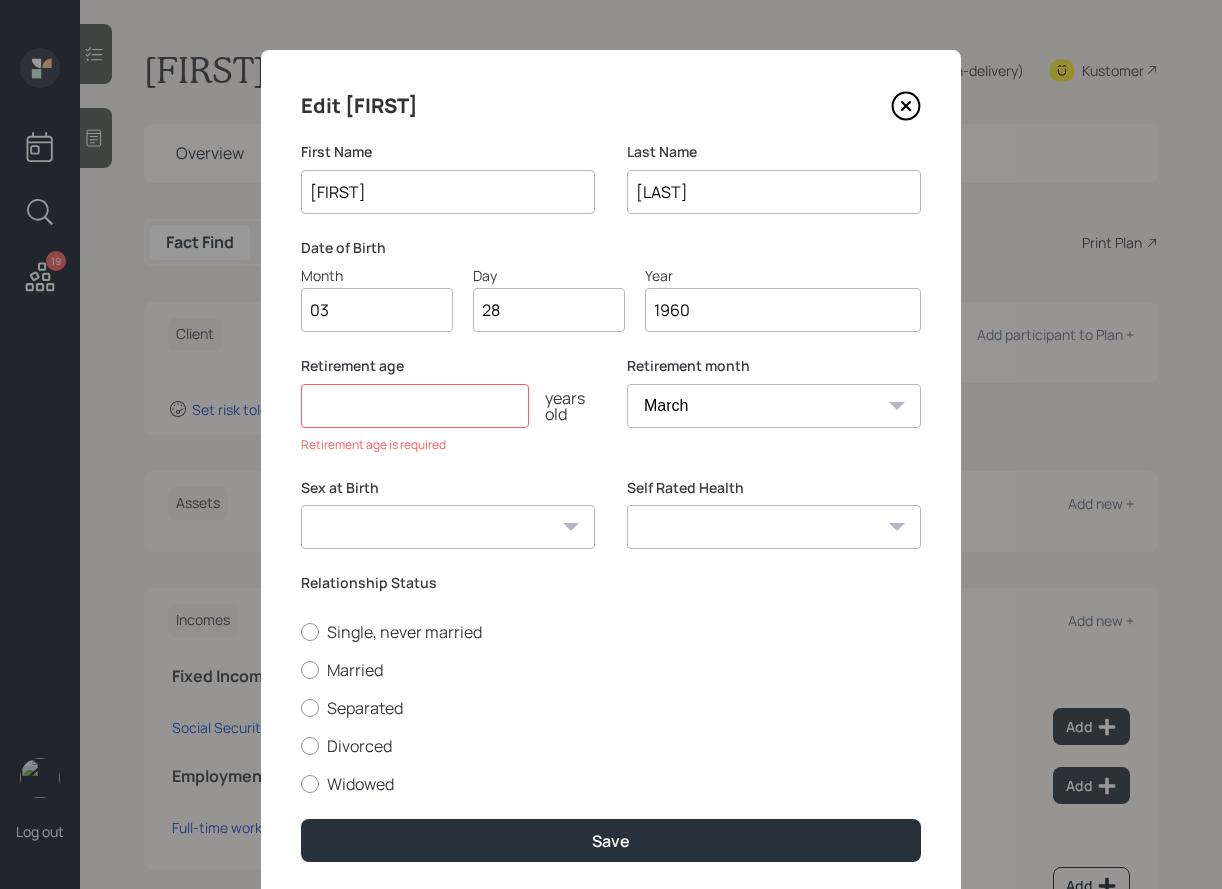 type on "1960" 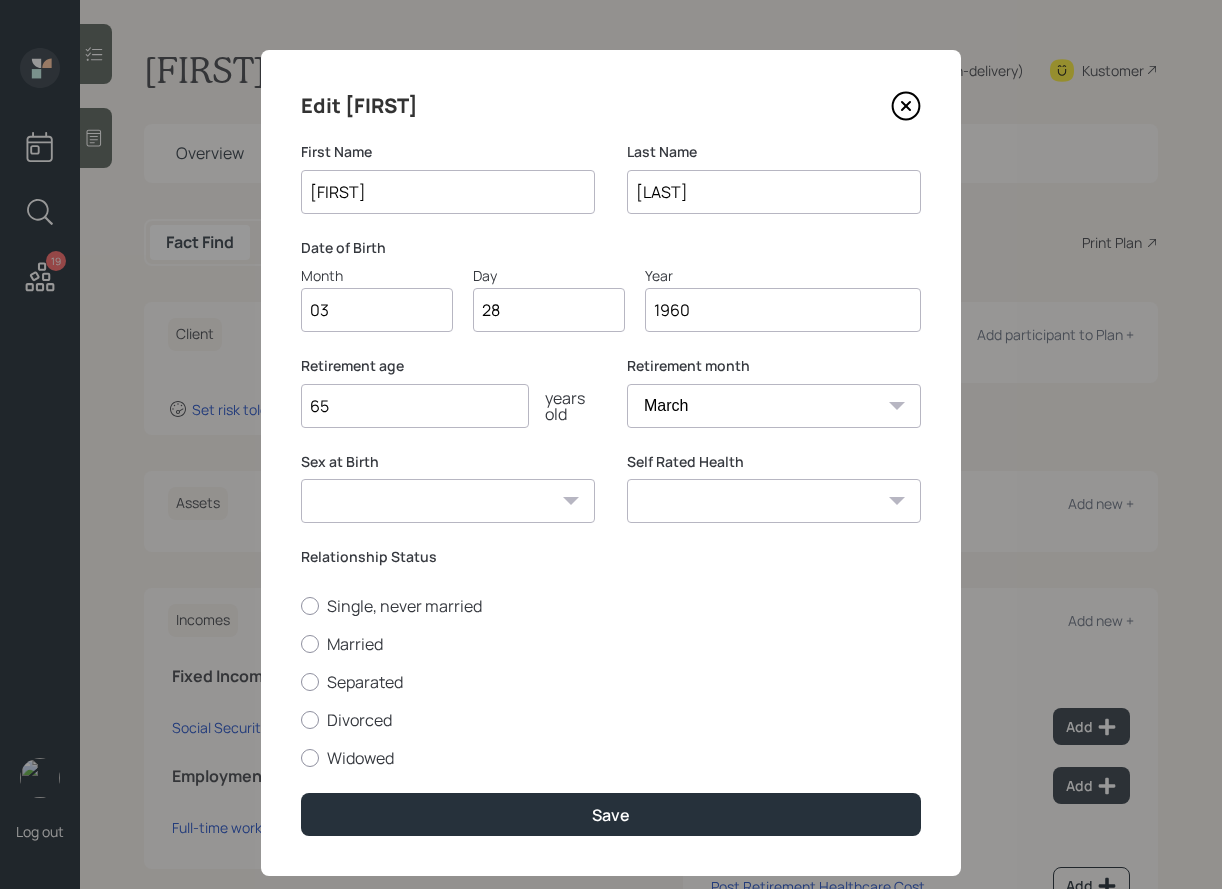 type on "65" 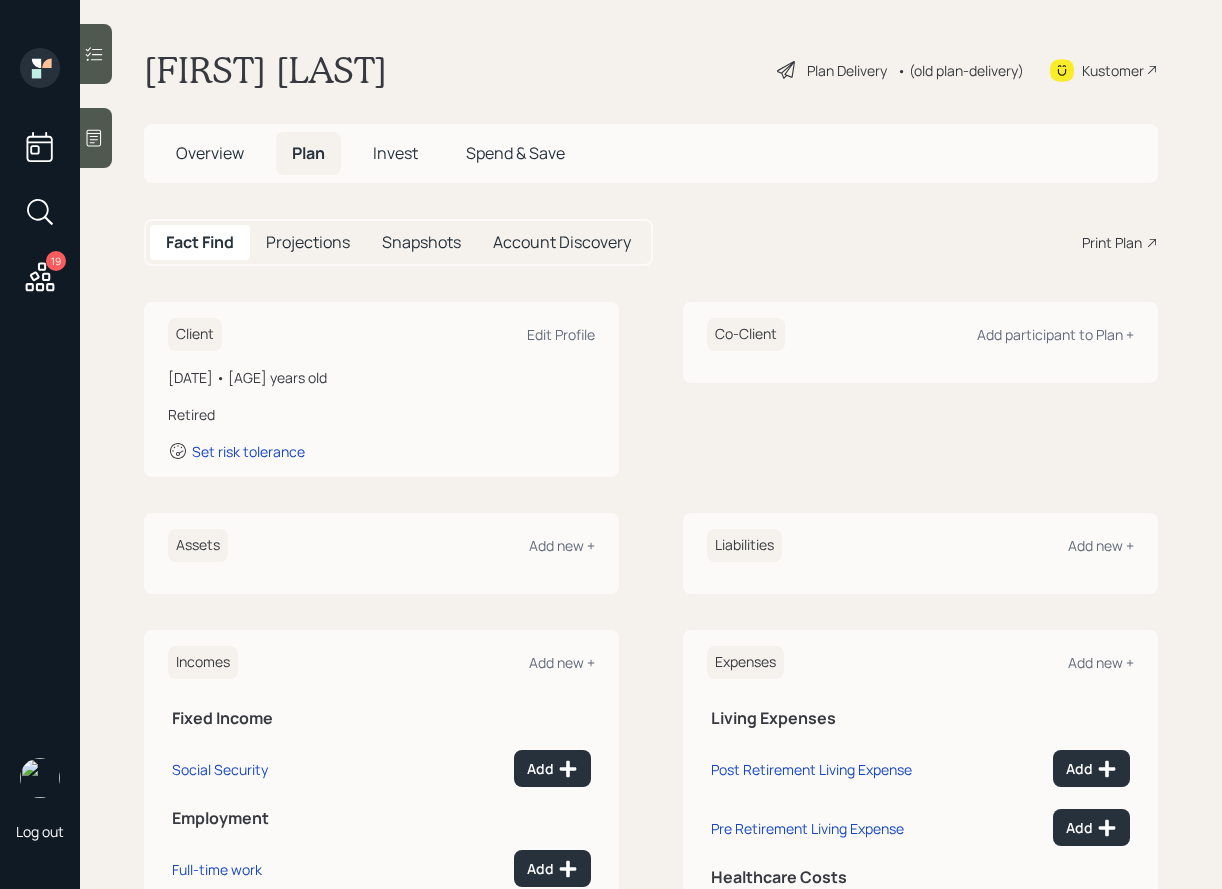 click on "Plan Delivery" at bounding box center [847, 70] 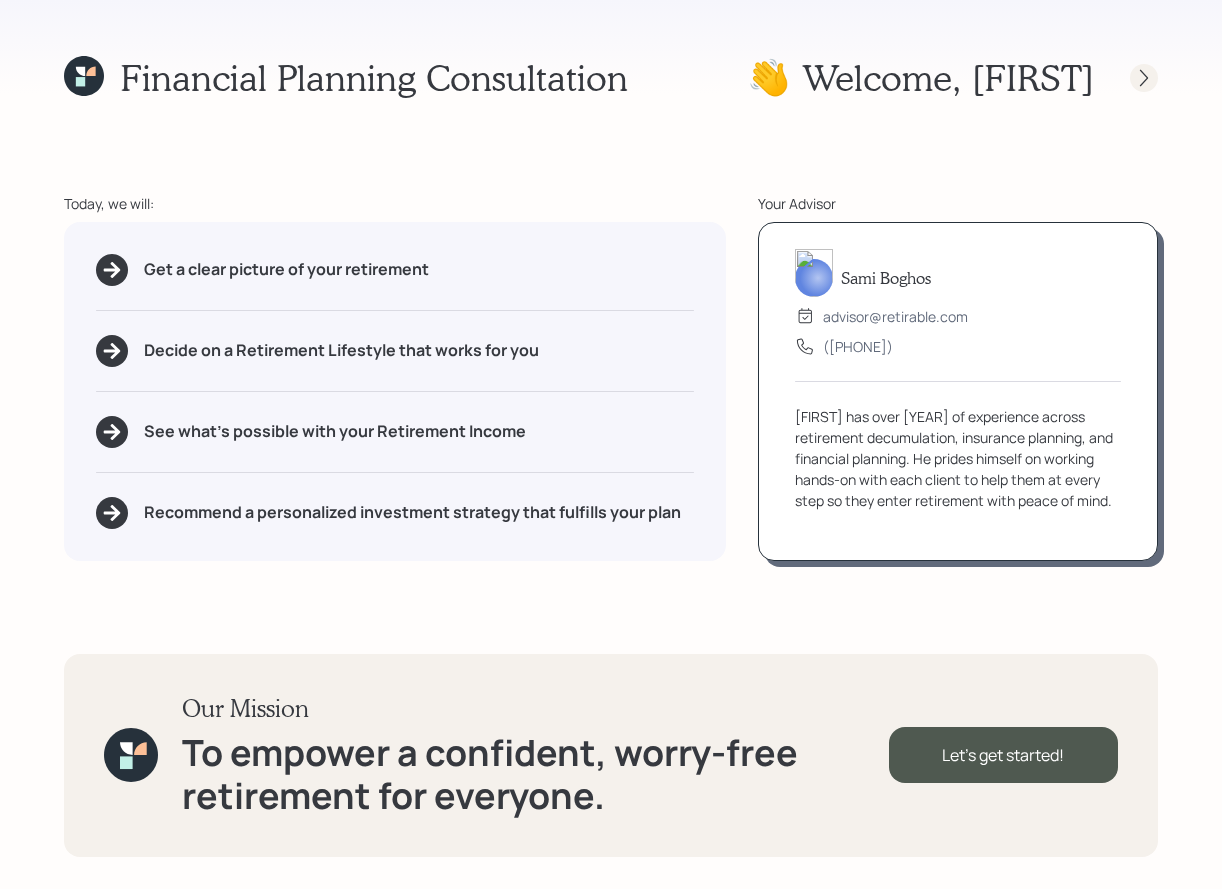click 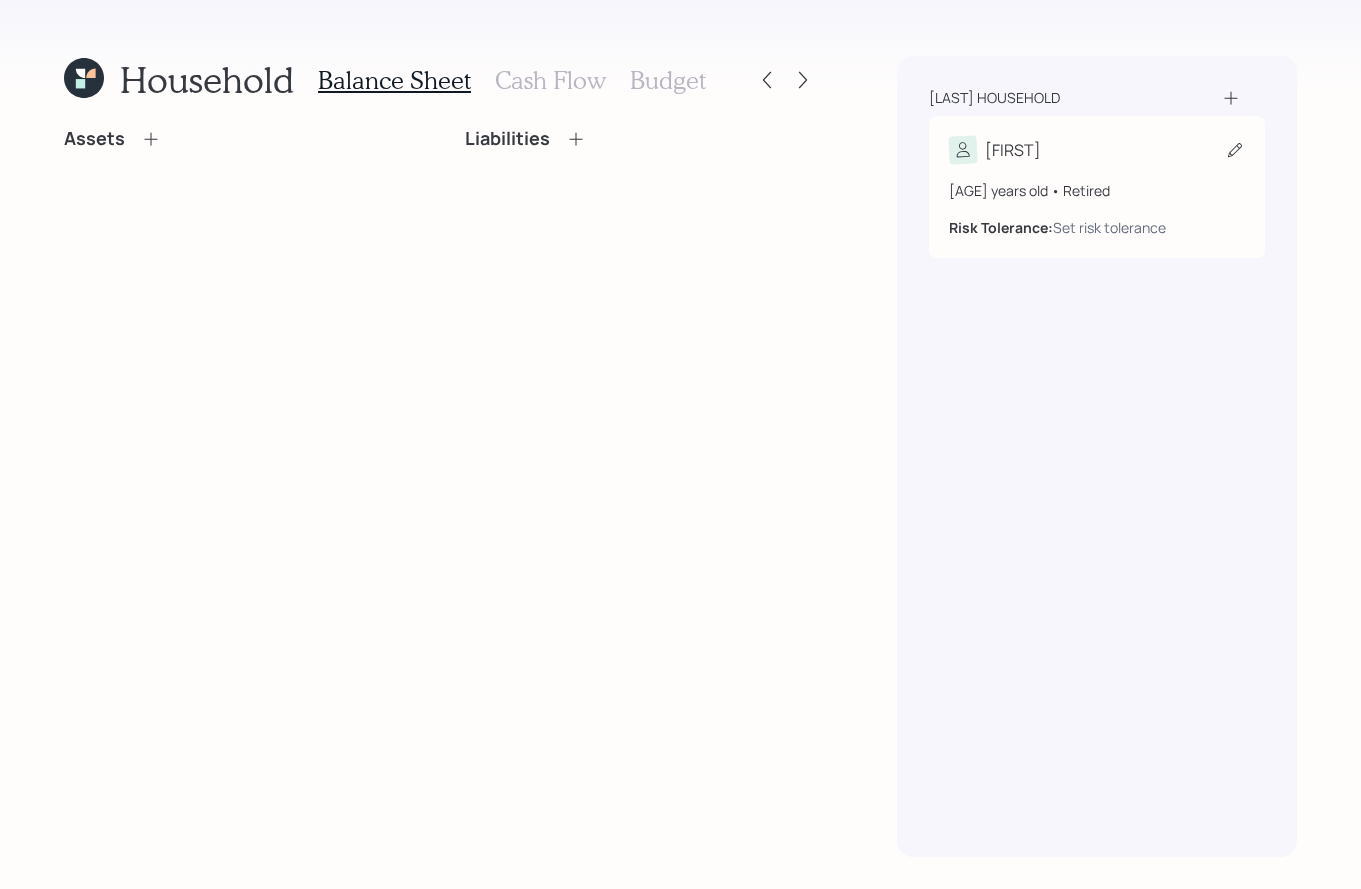 click 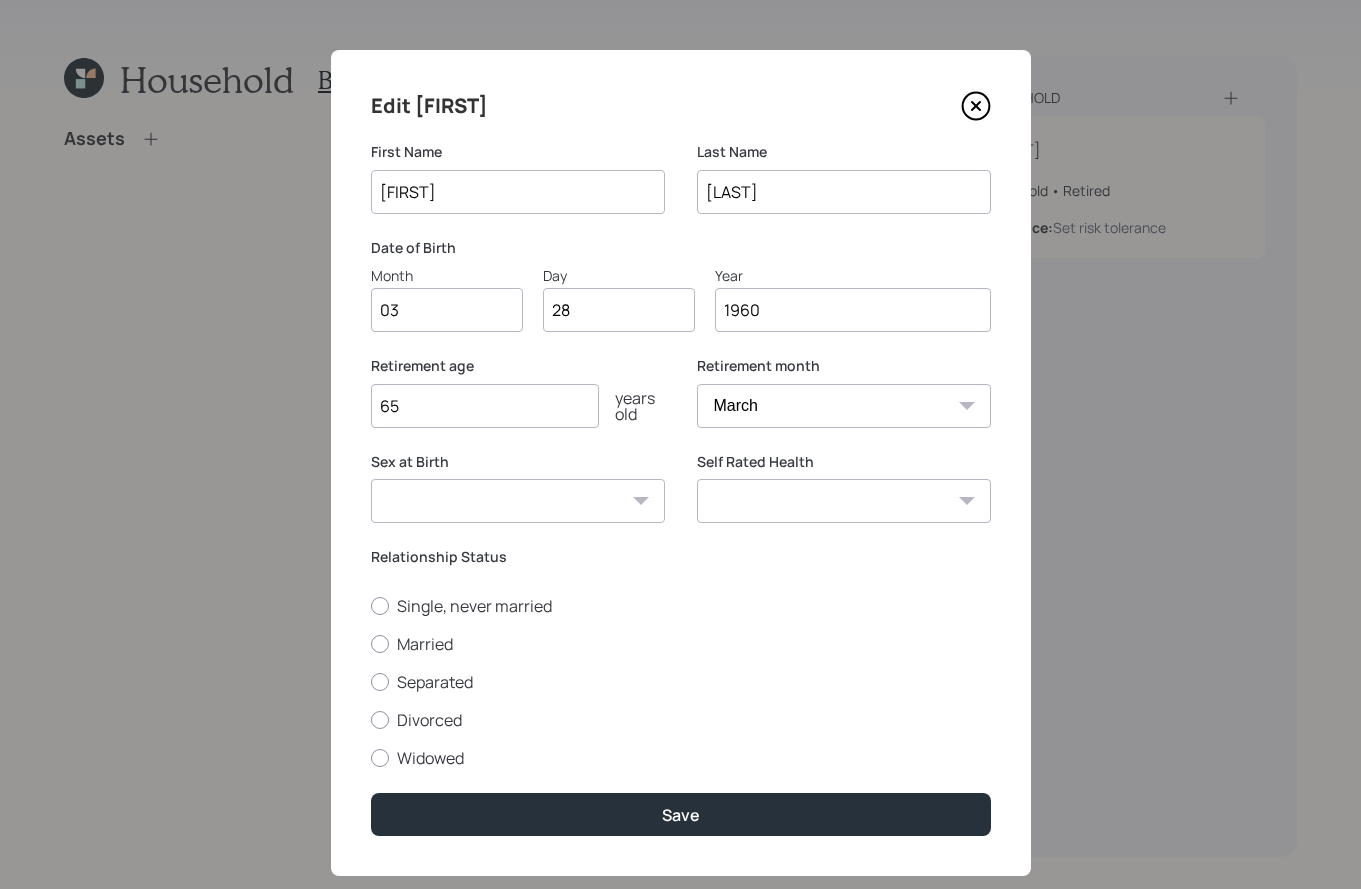 click on "65" at bounding box center (485, 406) 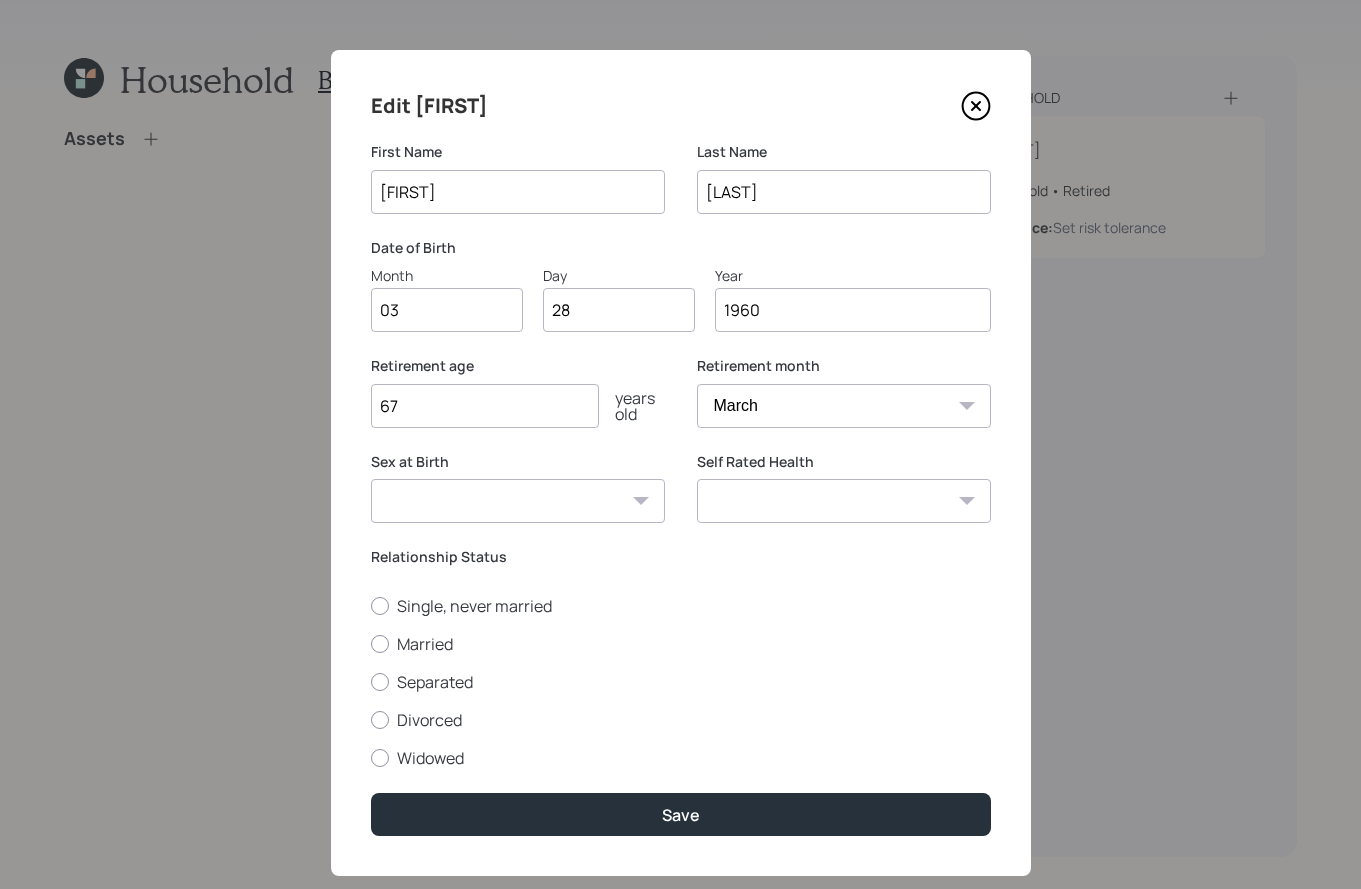 type on "67" 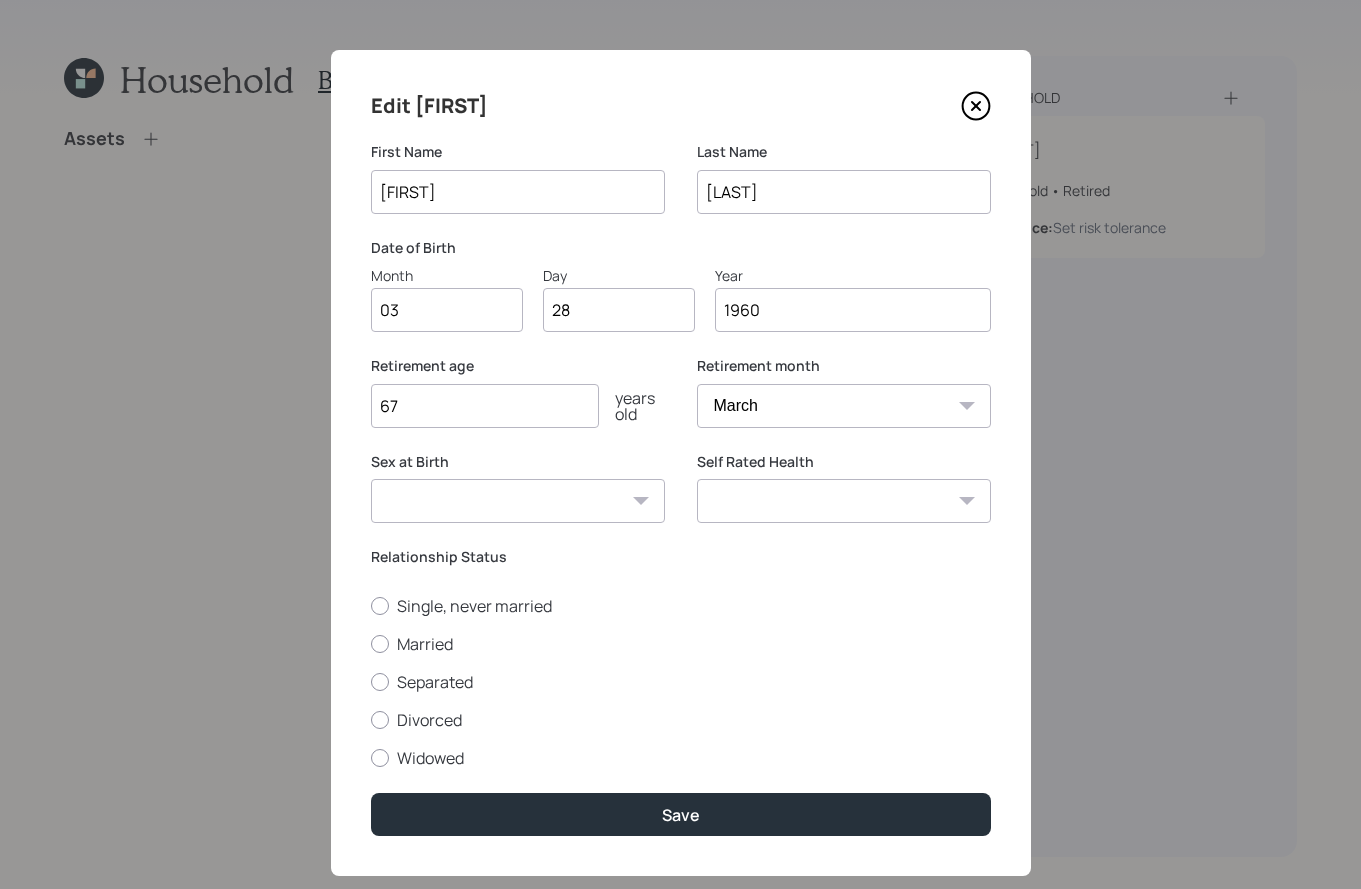 click on "January February March April May June July August September October November December" at bounding box center (844, 406) 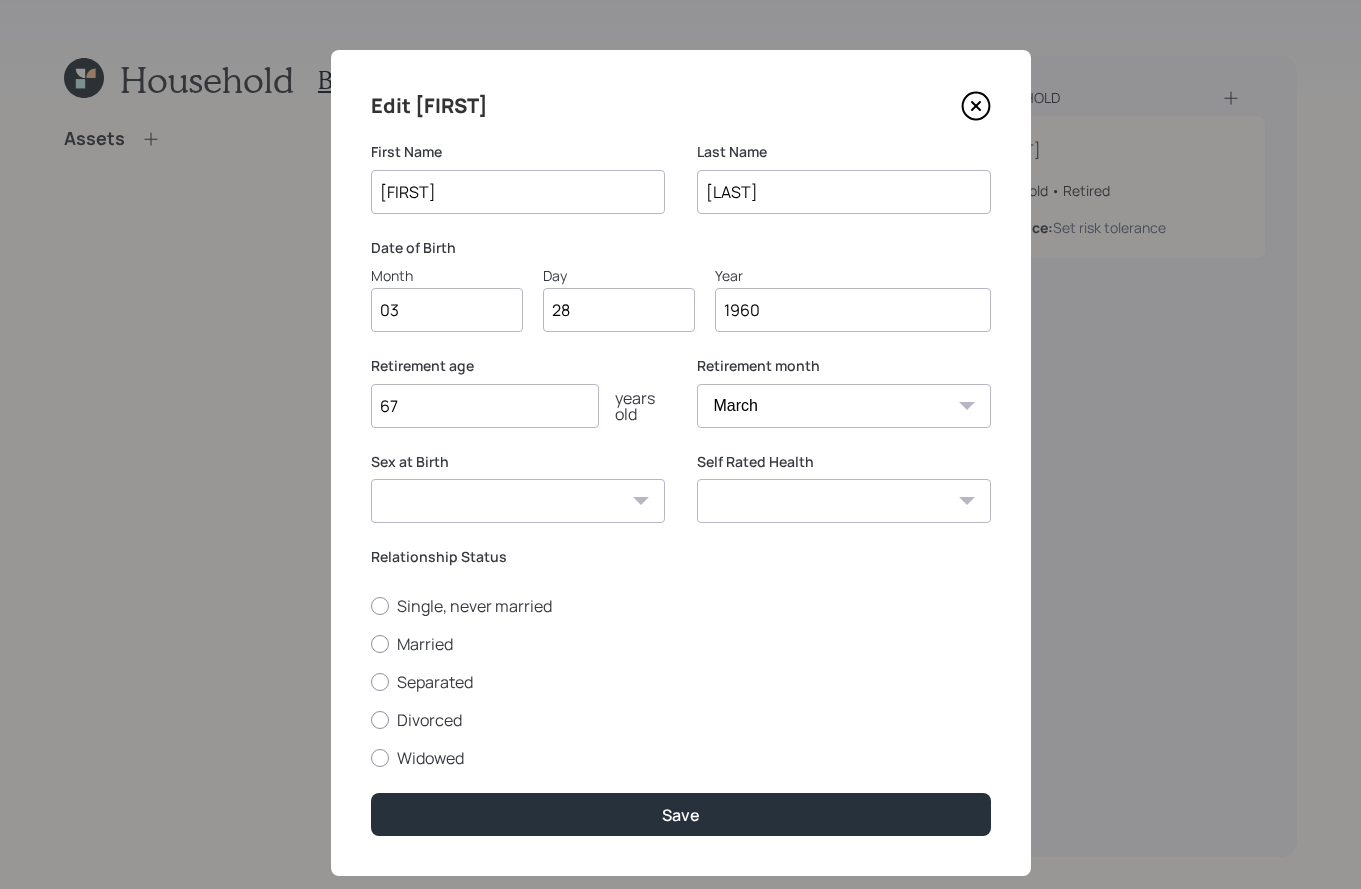 select on "1" 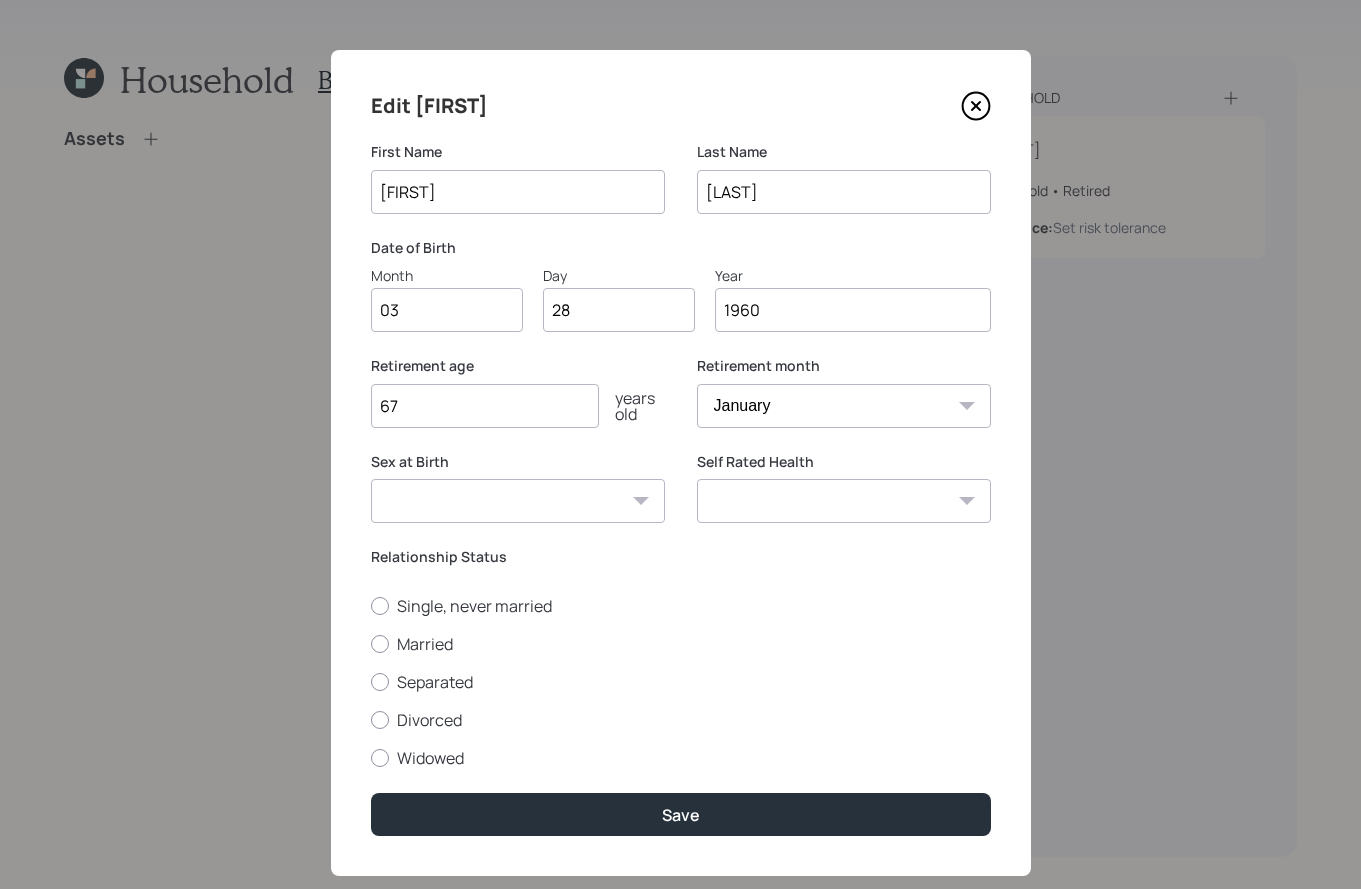 click on "Male Female Other / Prefer not to say" at bounding box center [518, 501] 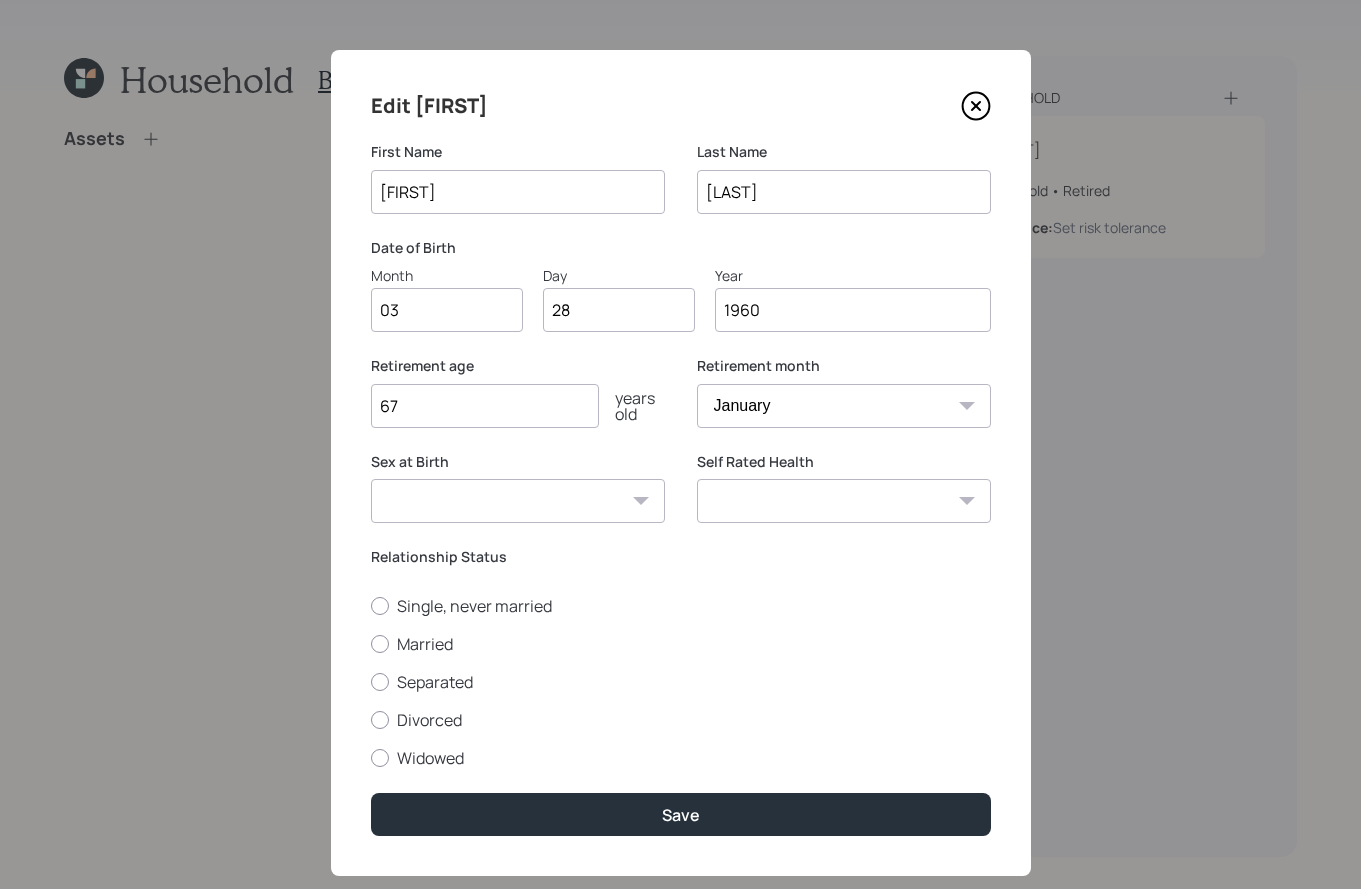 select on "male" 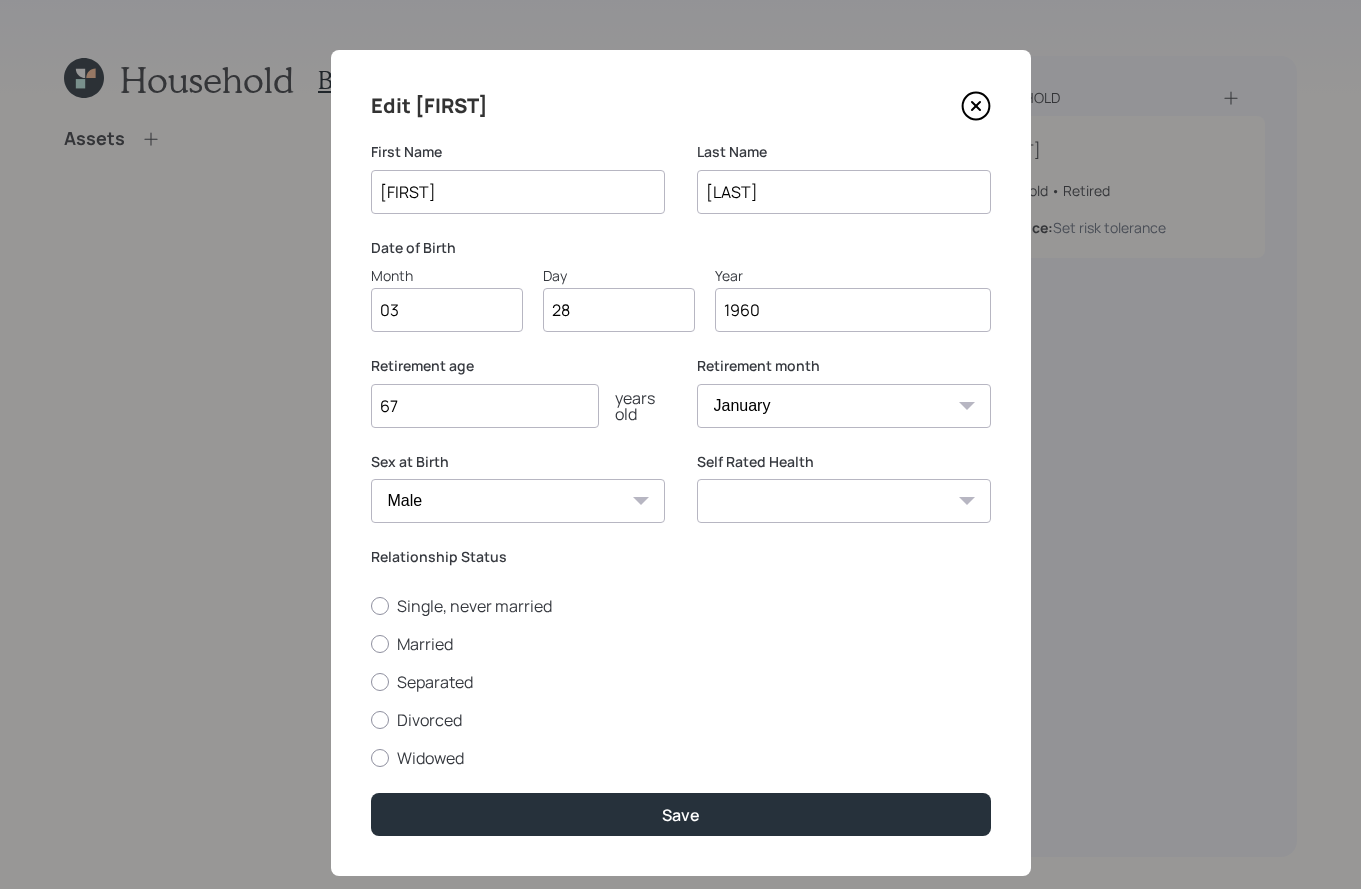 click on "Excellent Very Good Good Fair Poor" at bounding box center [844, 501] 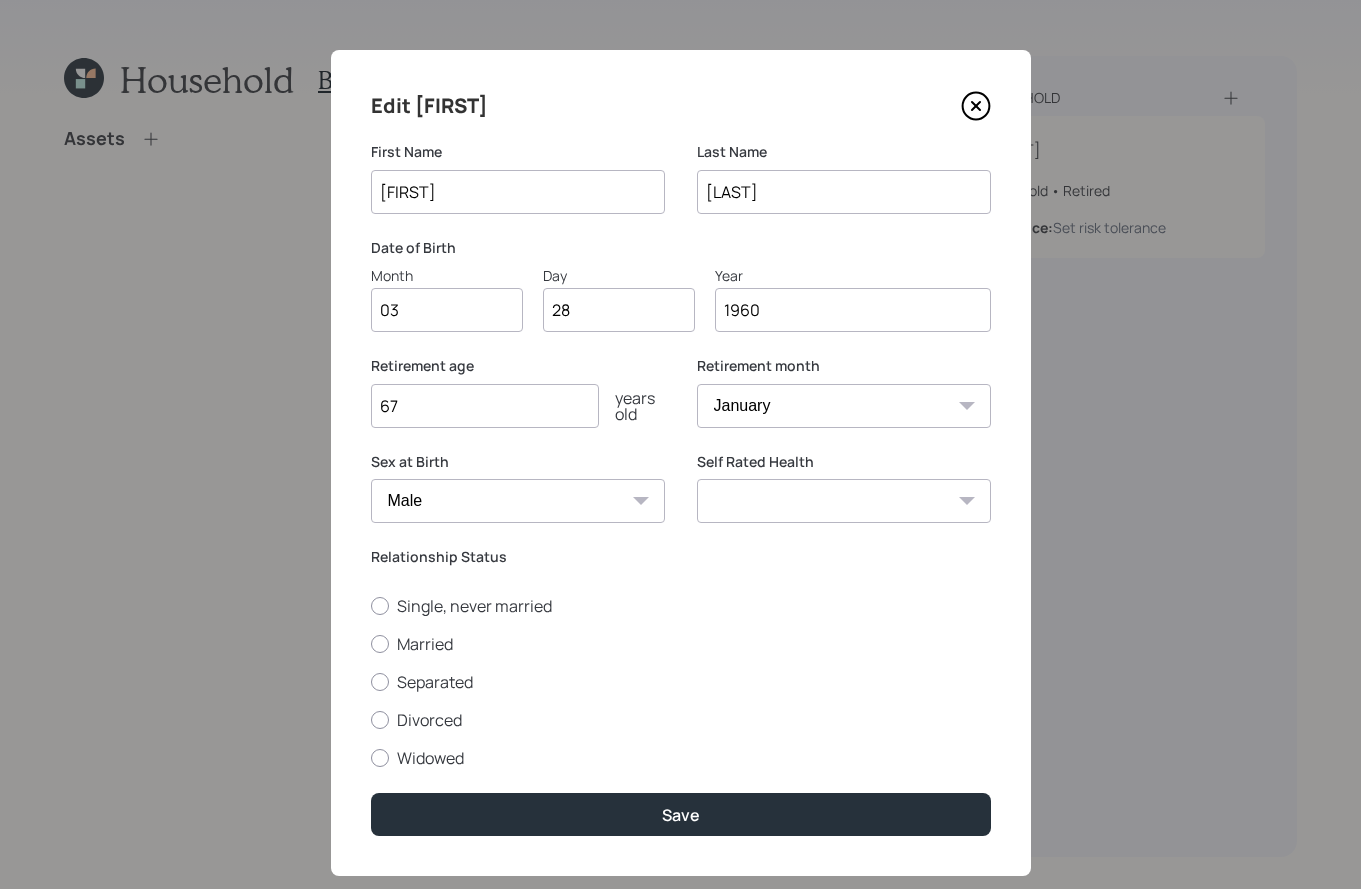 select on "very_good" 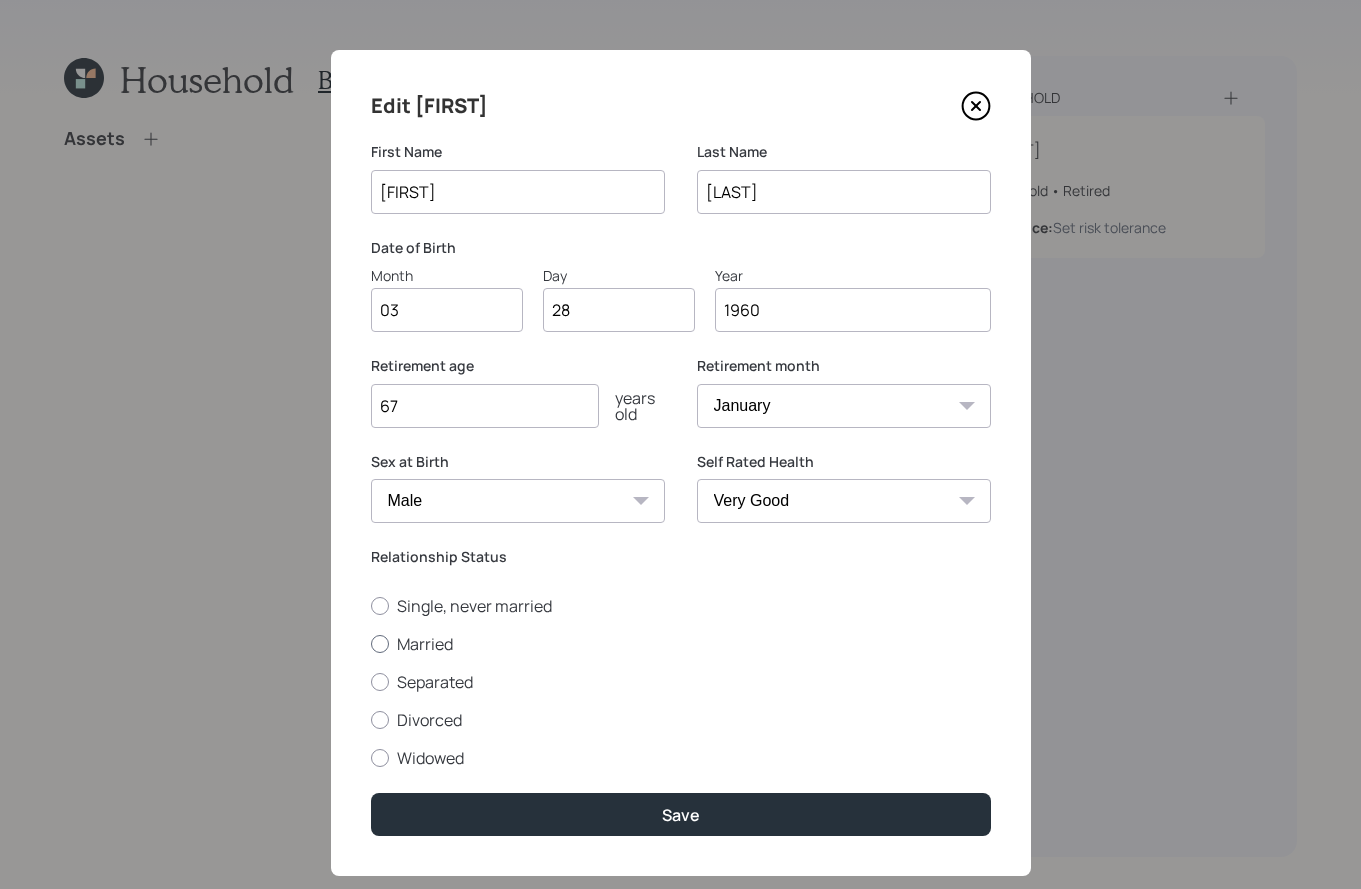 click on "Married" at bounding box center [681, 644] 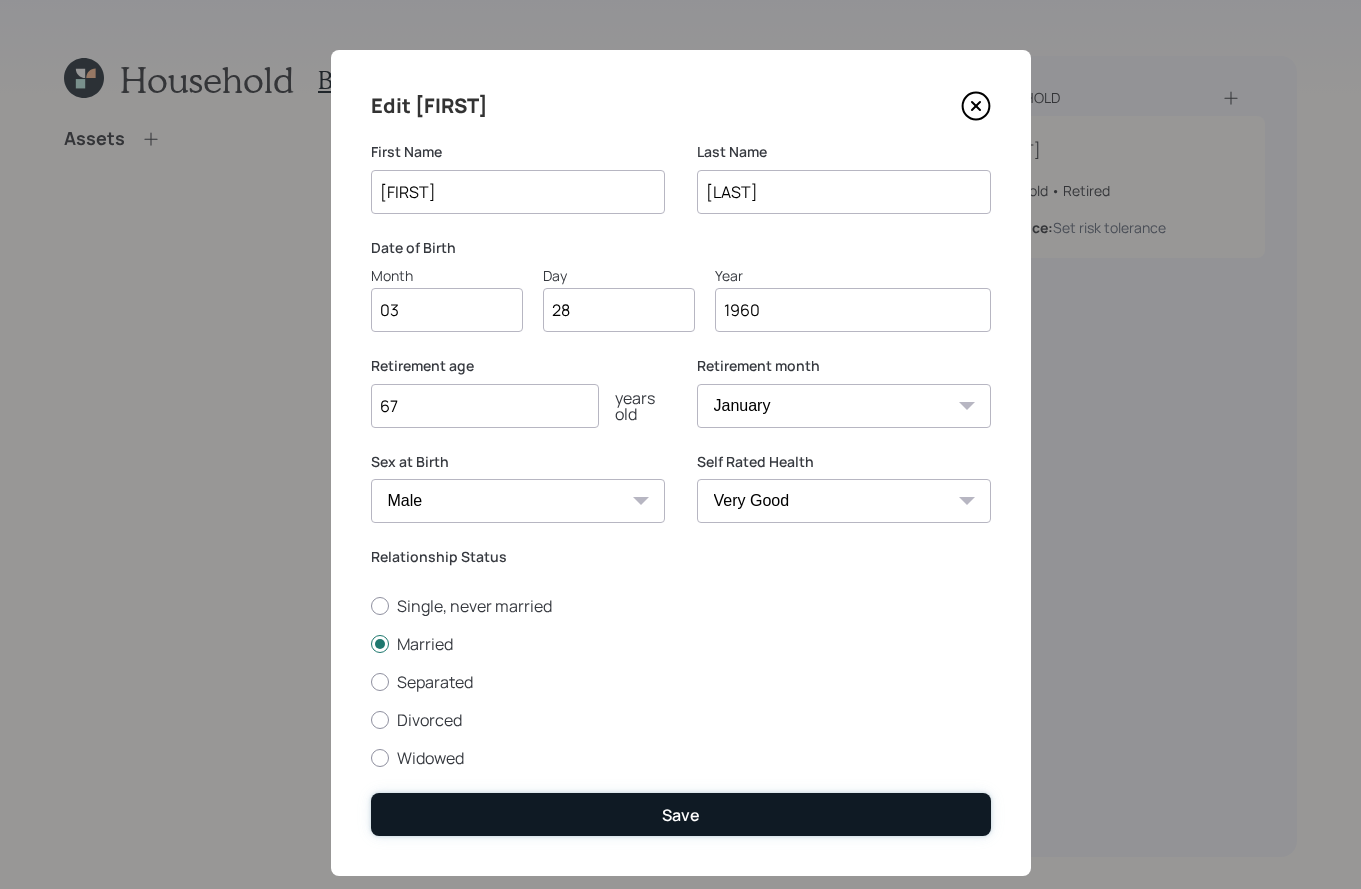 click on "Save" at bounding box center [681, 814] 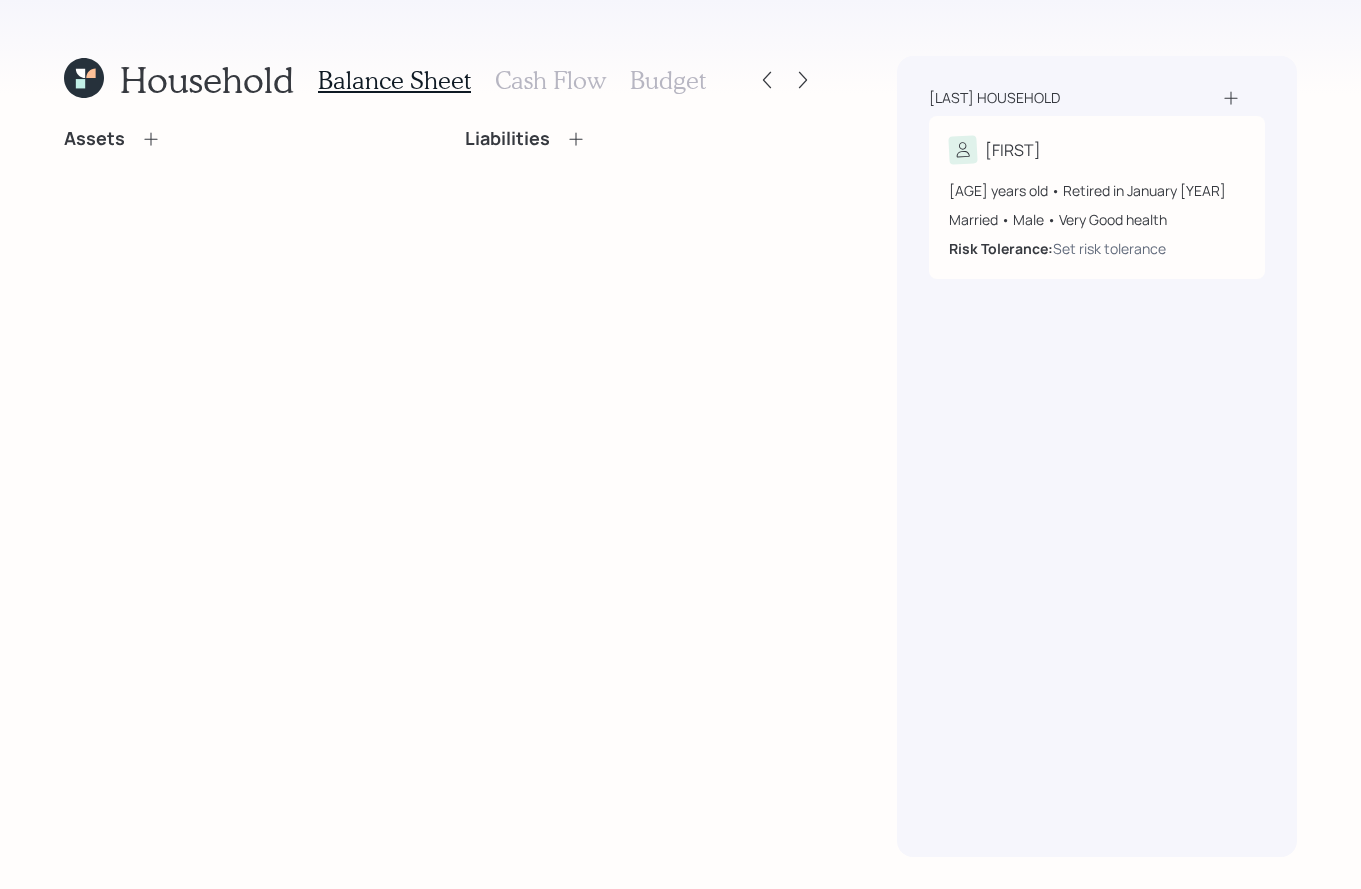 click 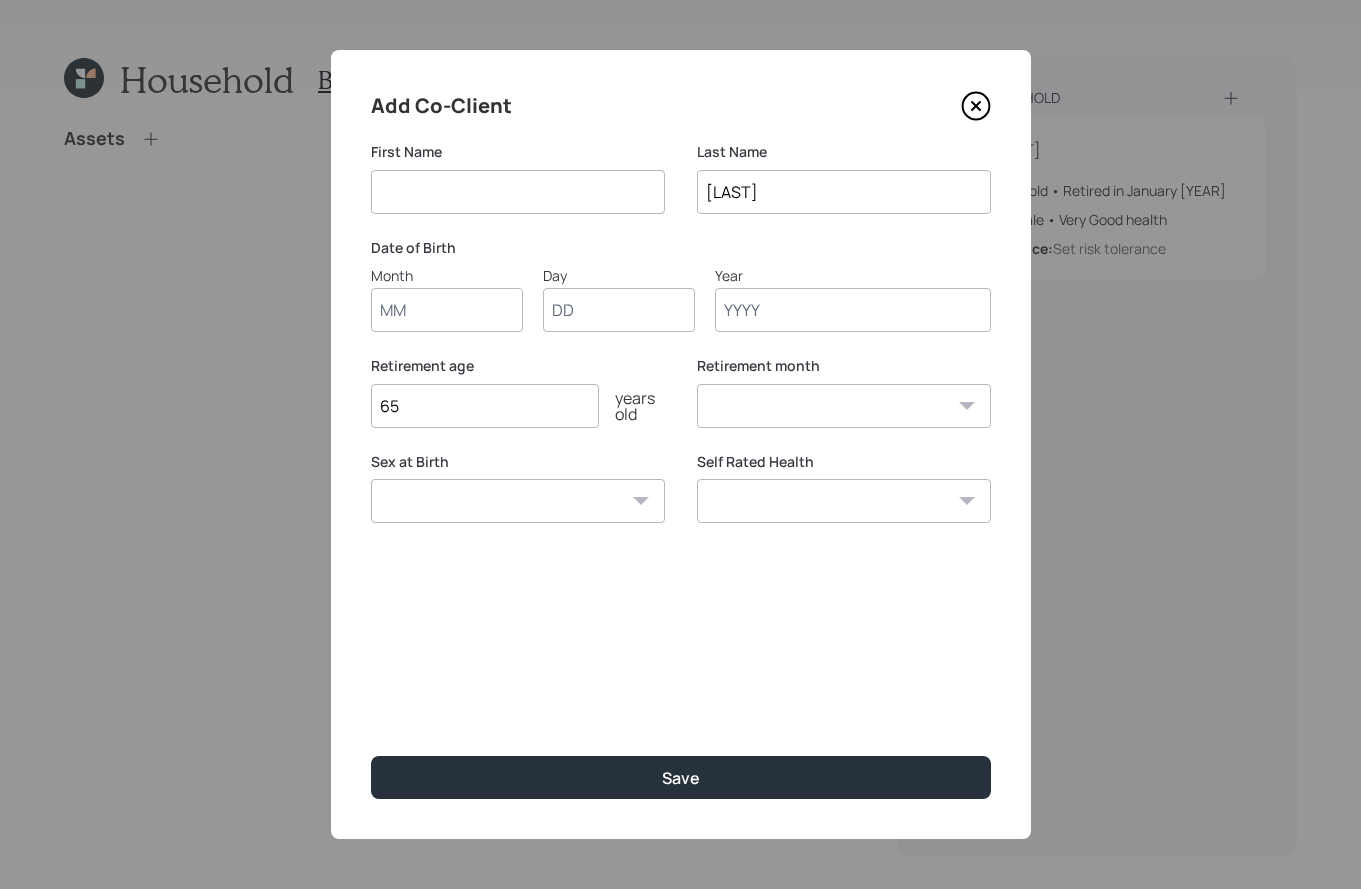 click at bounding box center (518, 192) 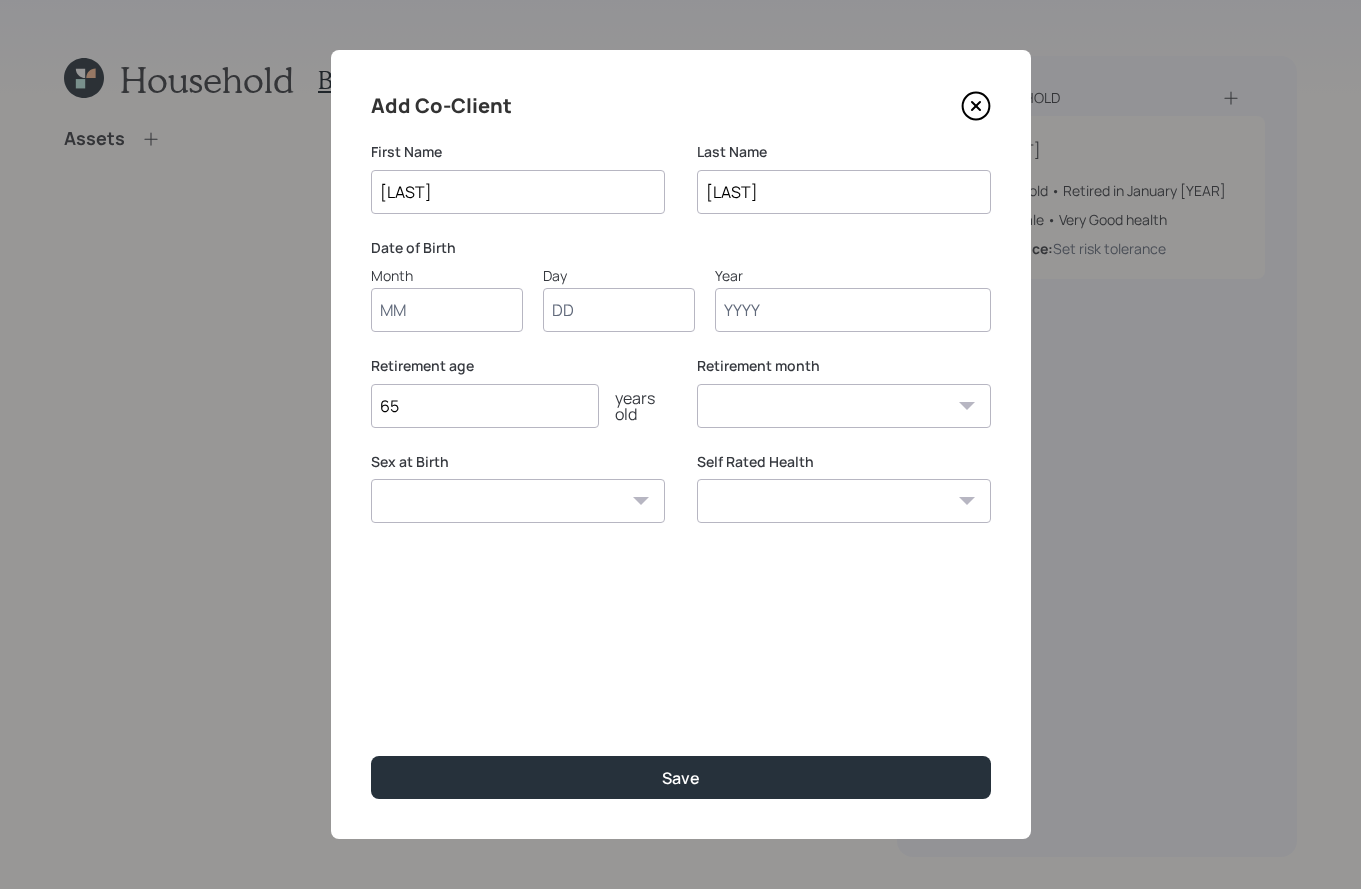 type on "[FIRST]" 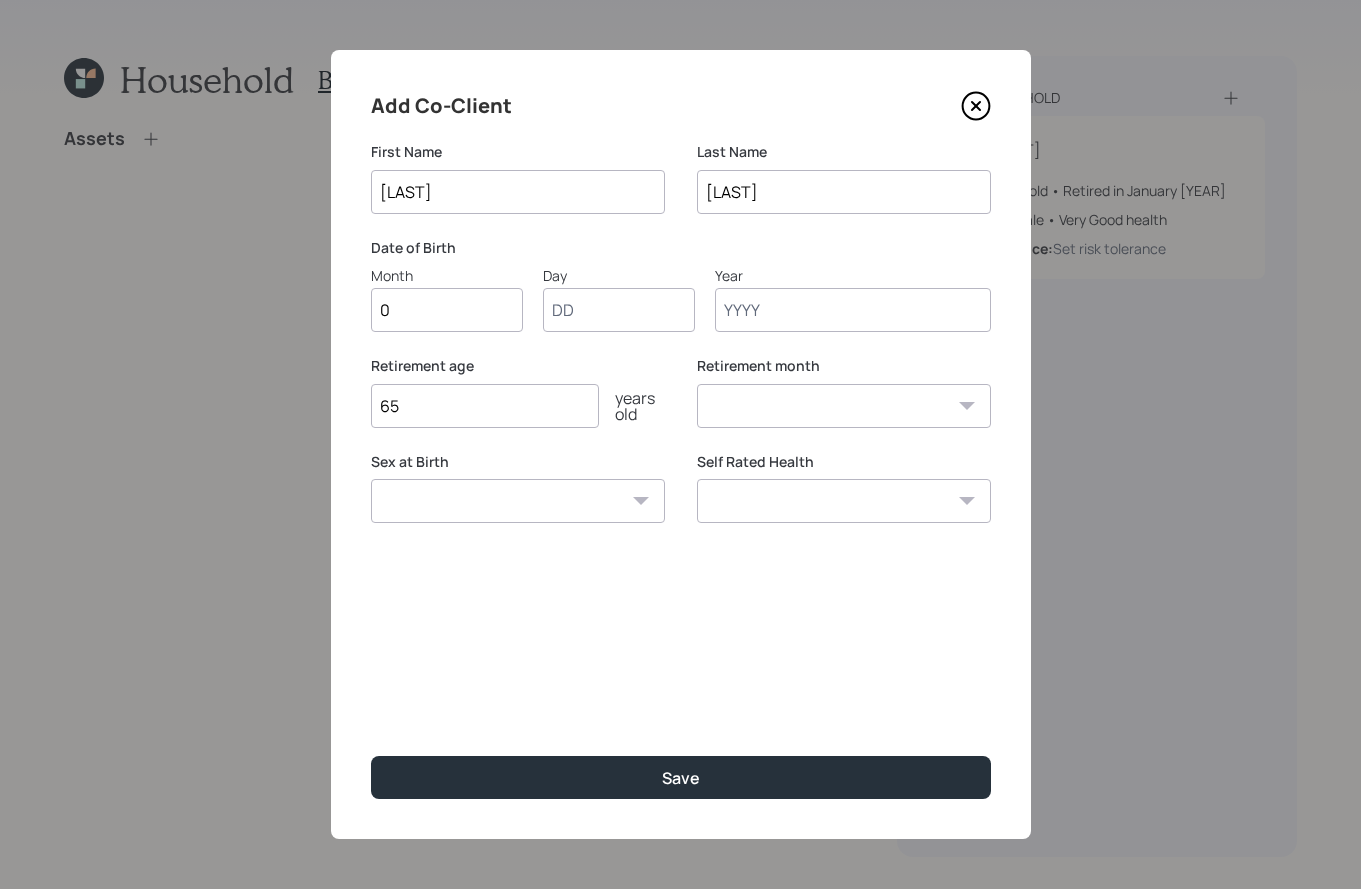 type on "09" 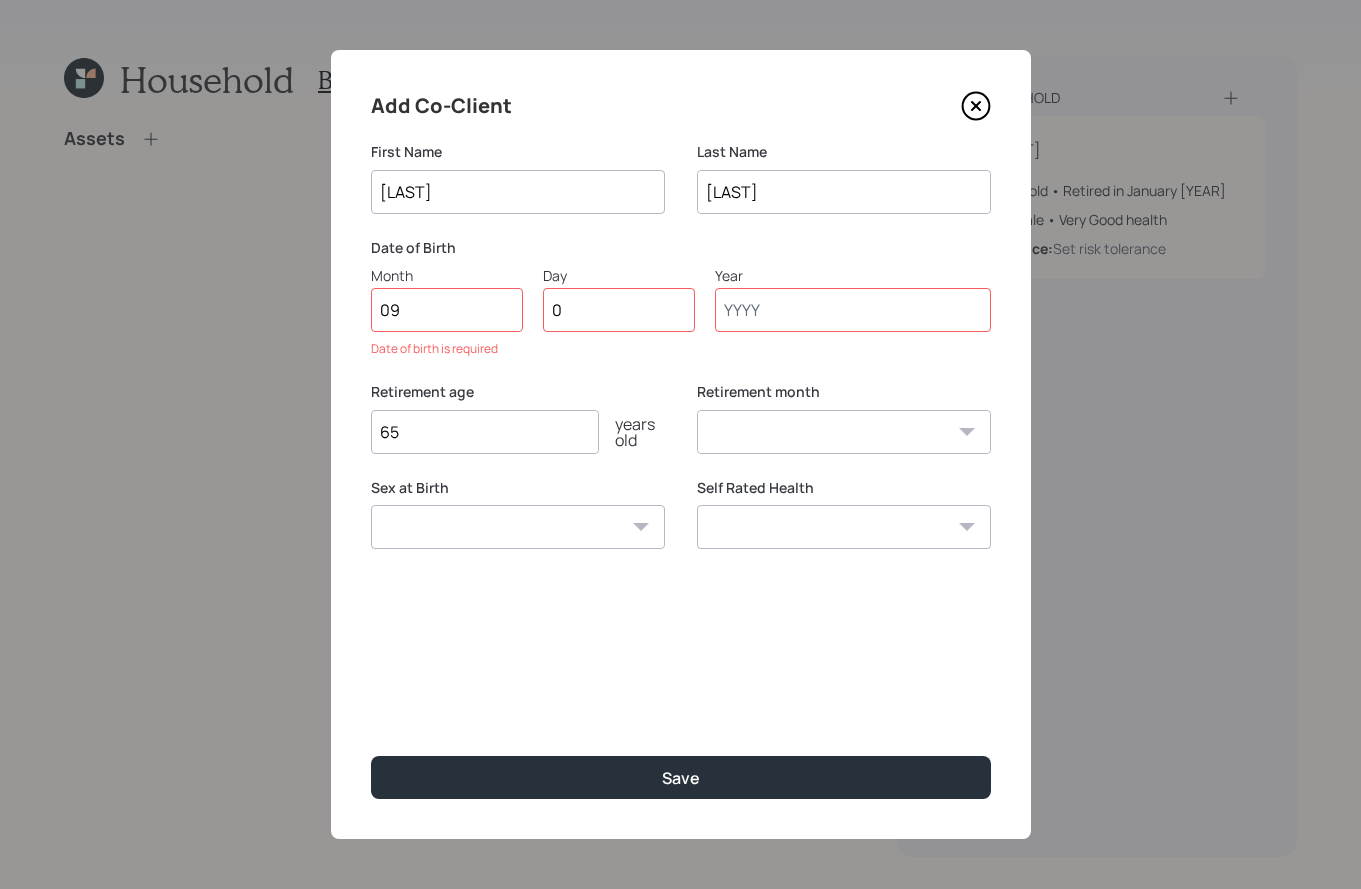 type on "08" 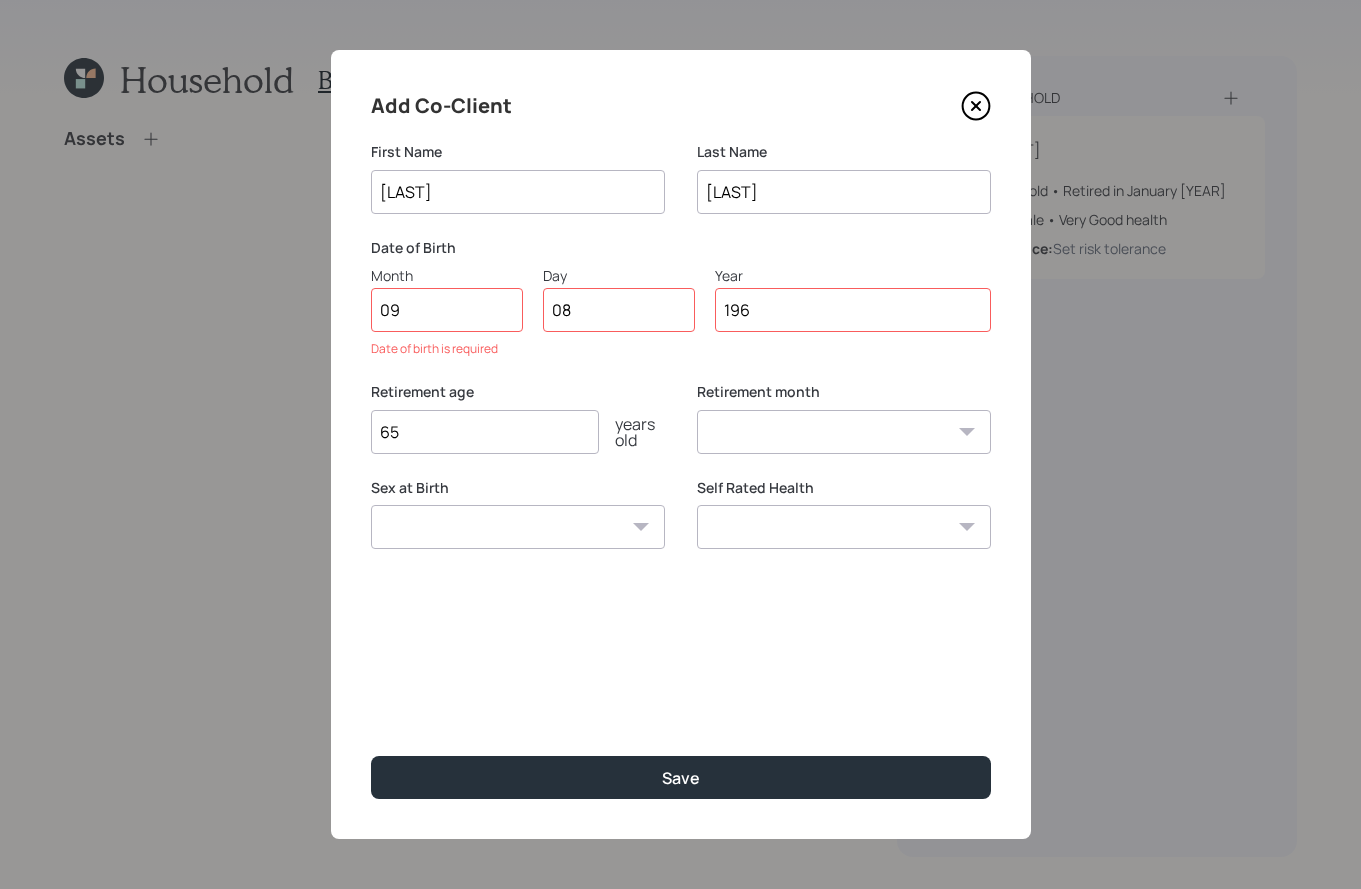 type on "1961" 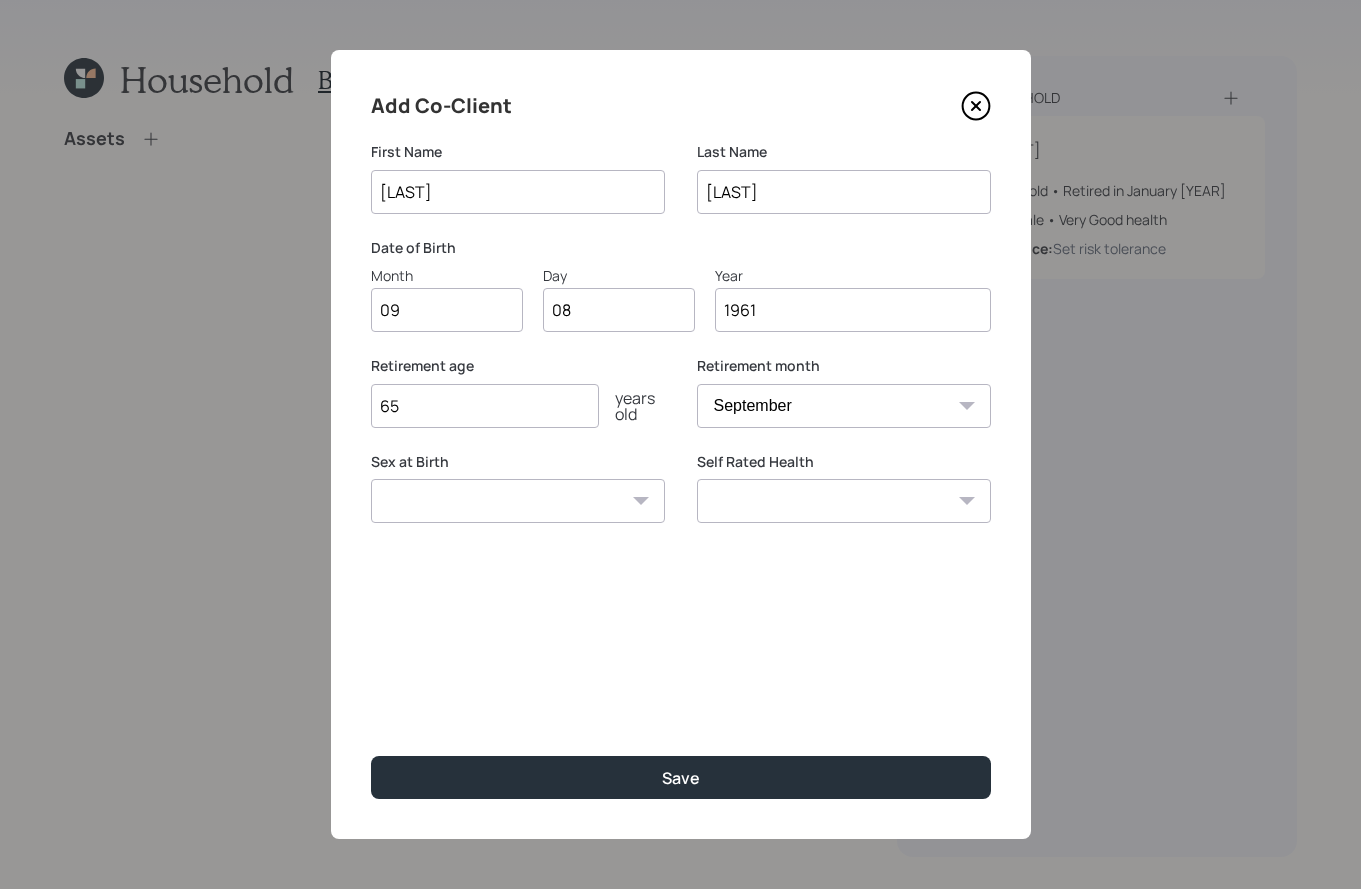 type on "1961" 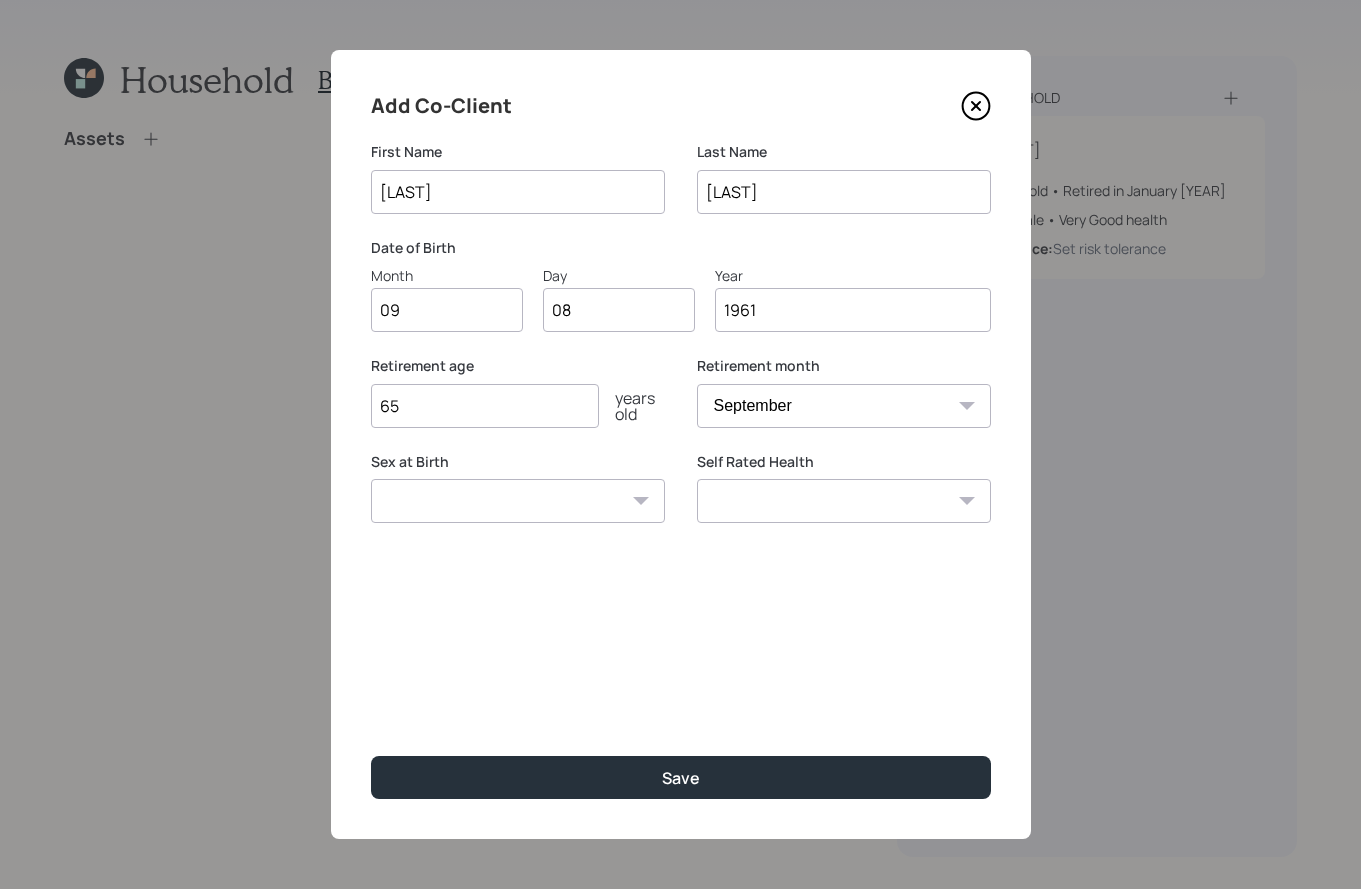 click on "January February March April May June July August September October November December" at bounding box center [844, 406] 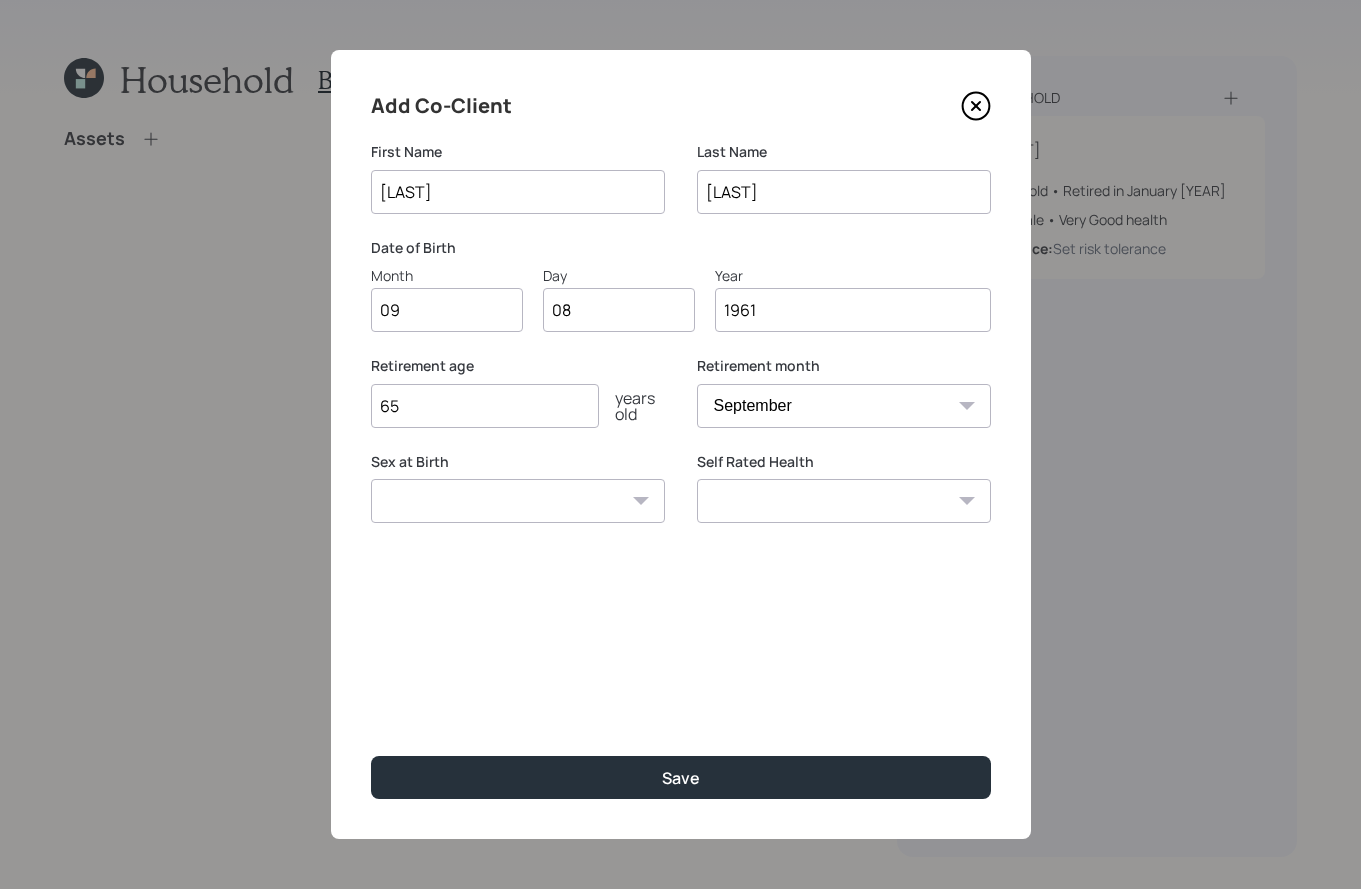 select on "1" 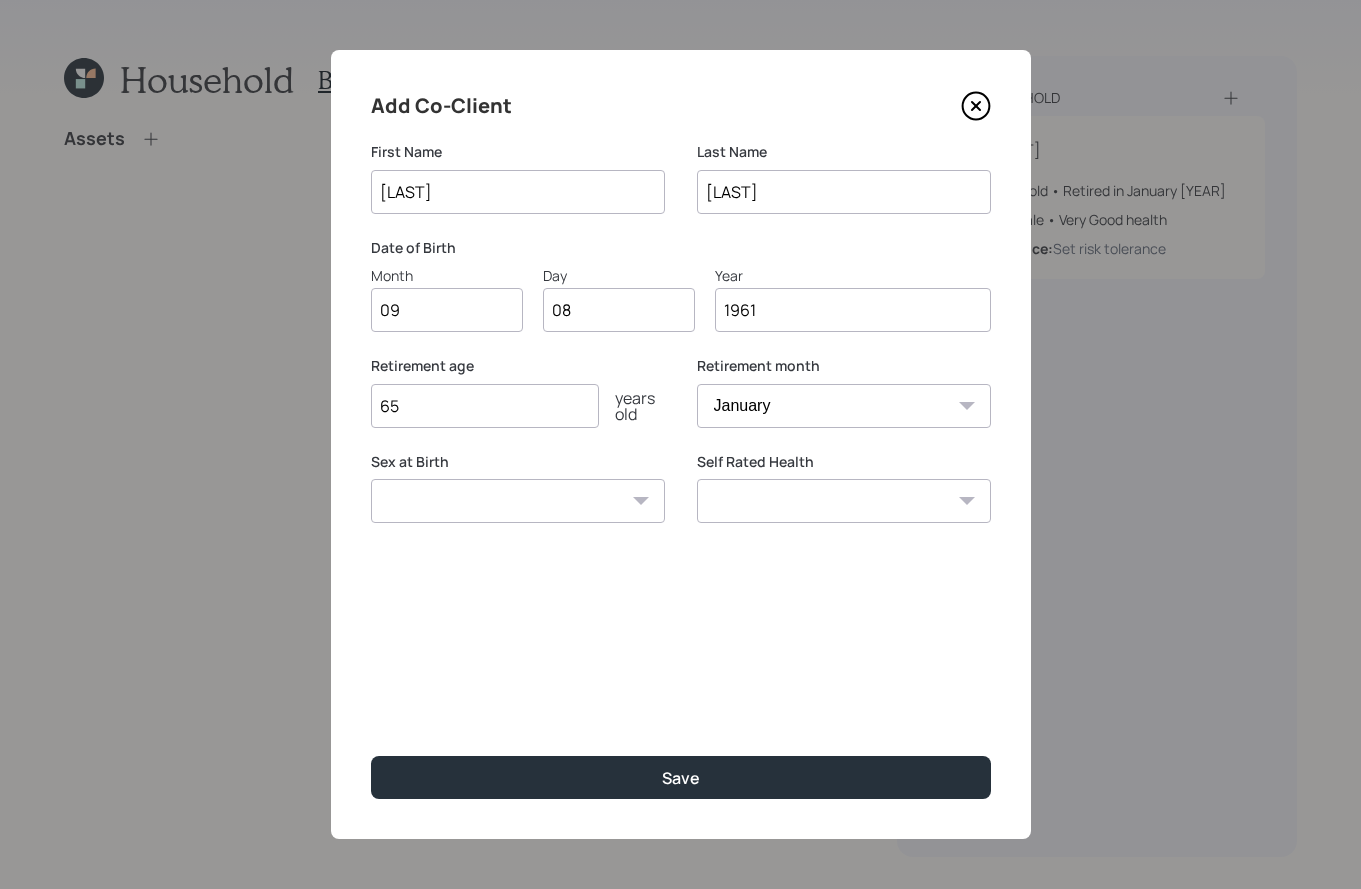 click on "Male Female Other / Prefer not to say" at bounding box center (518, 501) 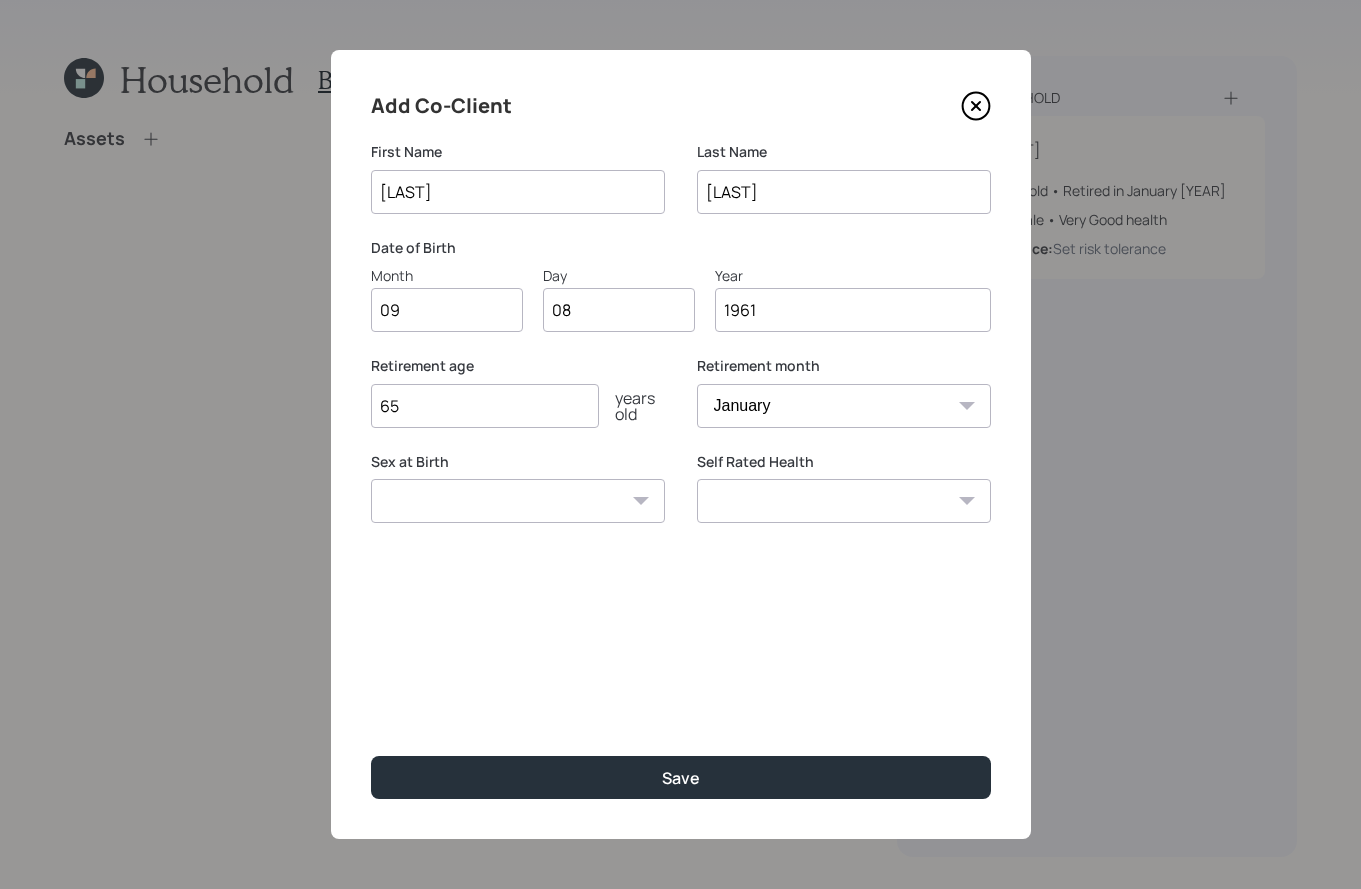 select on "female" 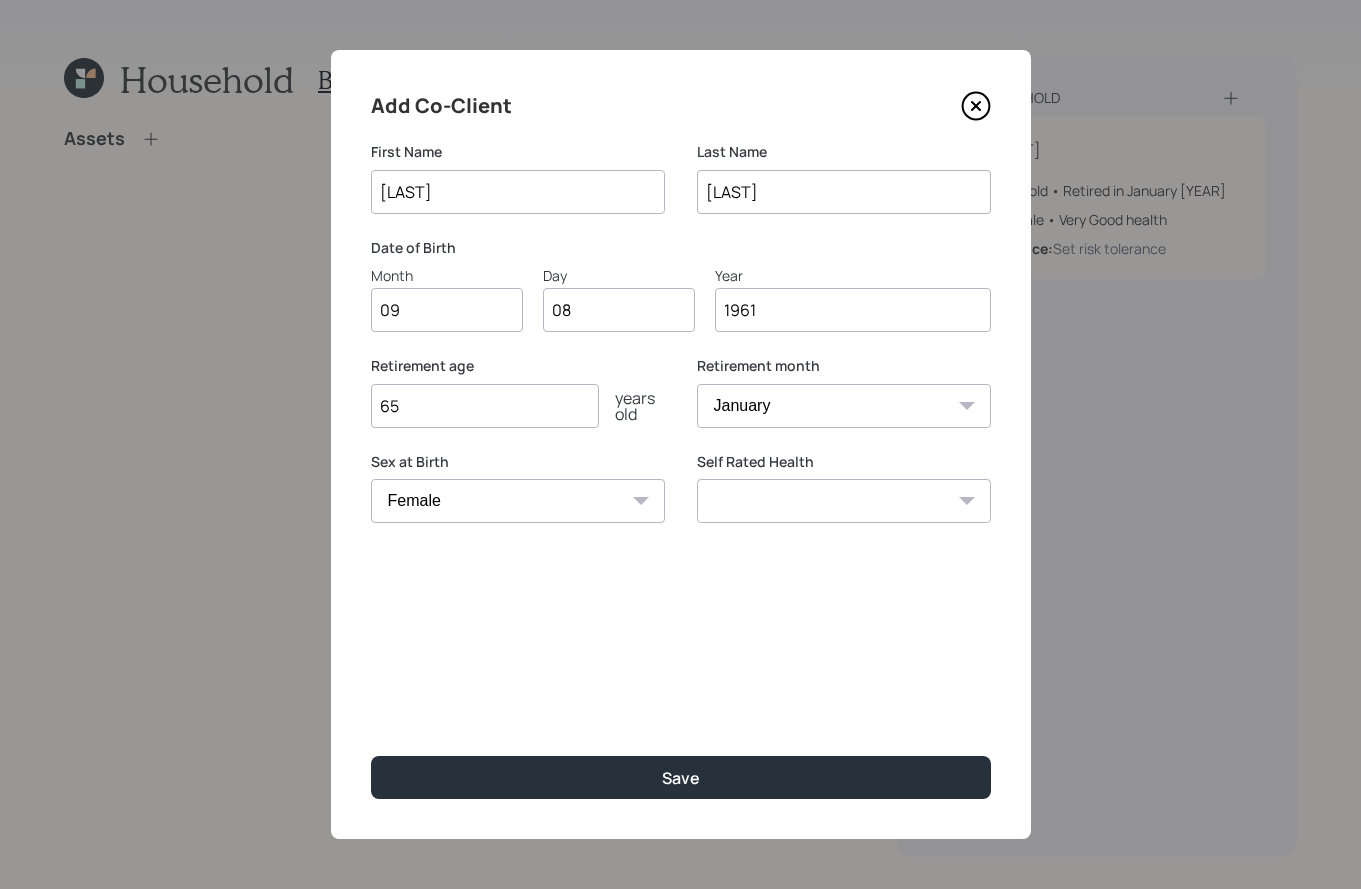 click on "Excellent Very Good Good Fair Poor" at bounding box center (844, 501) 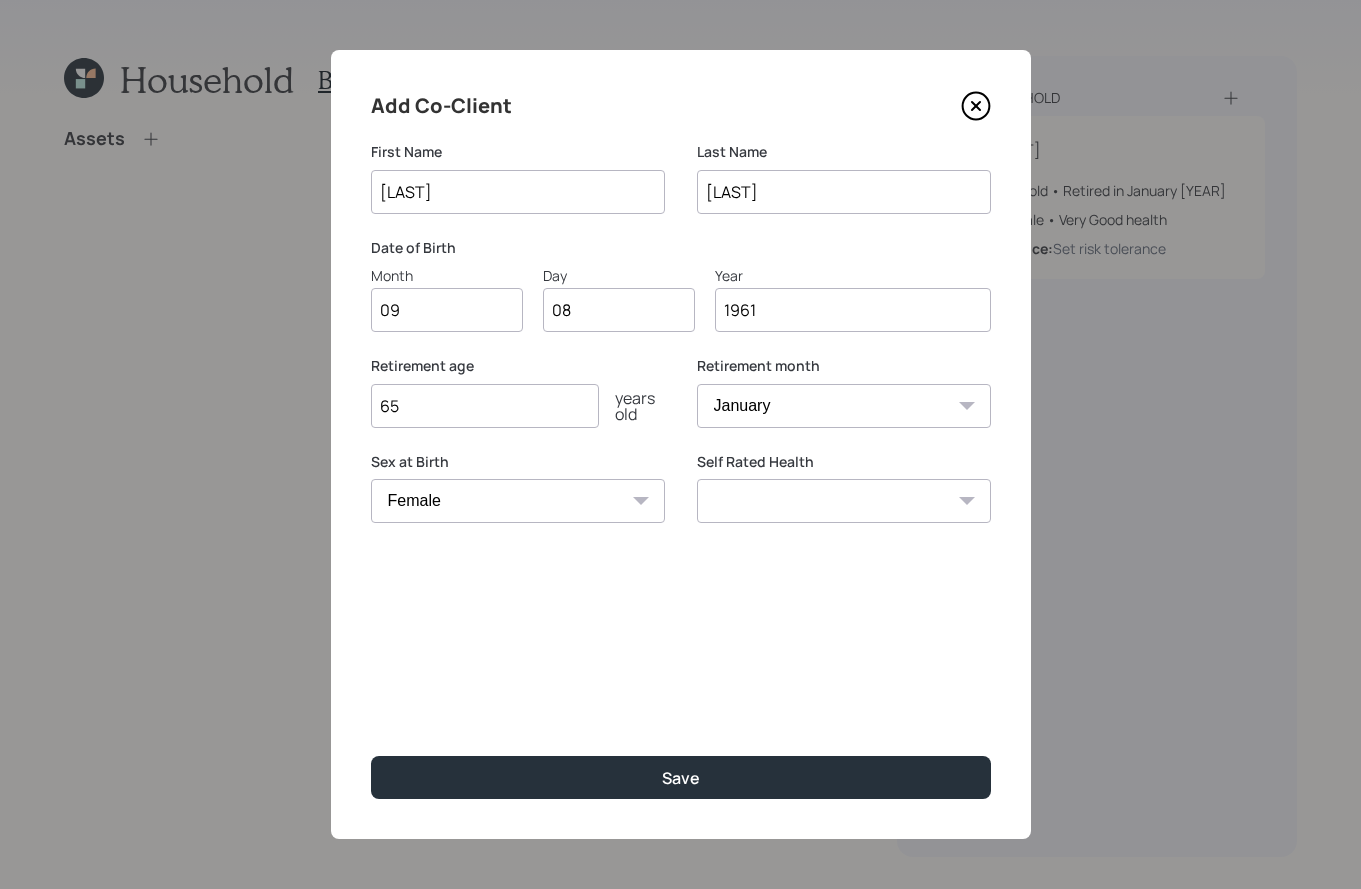 select on "very_good" 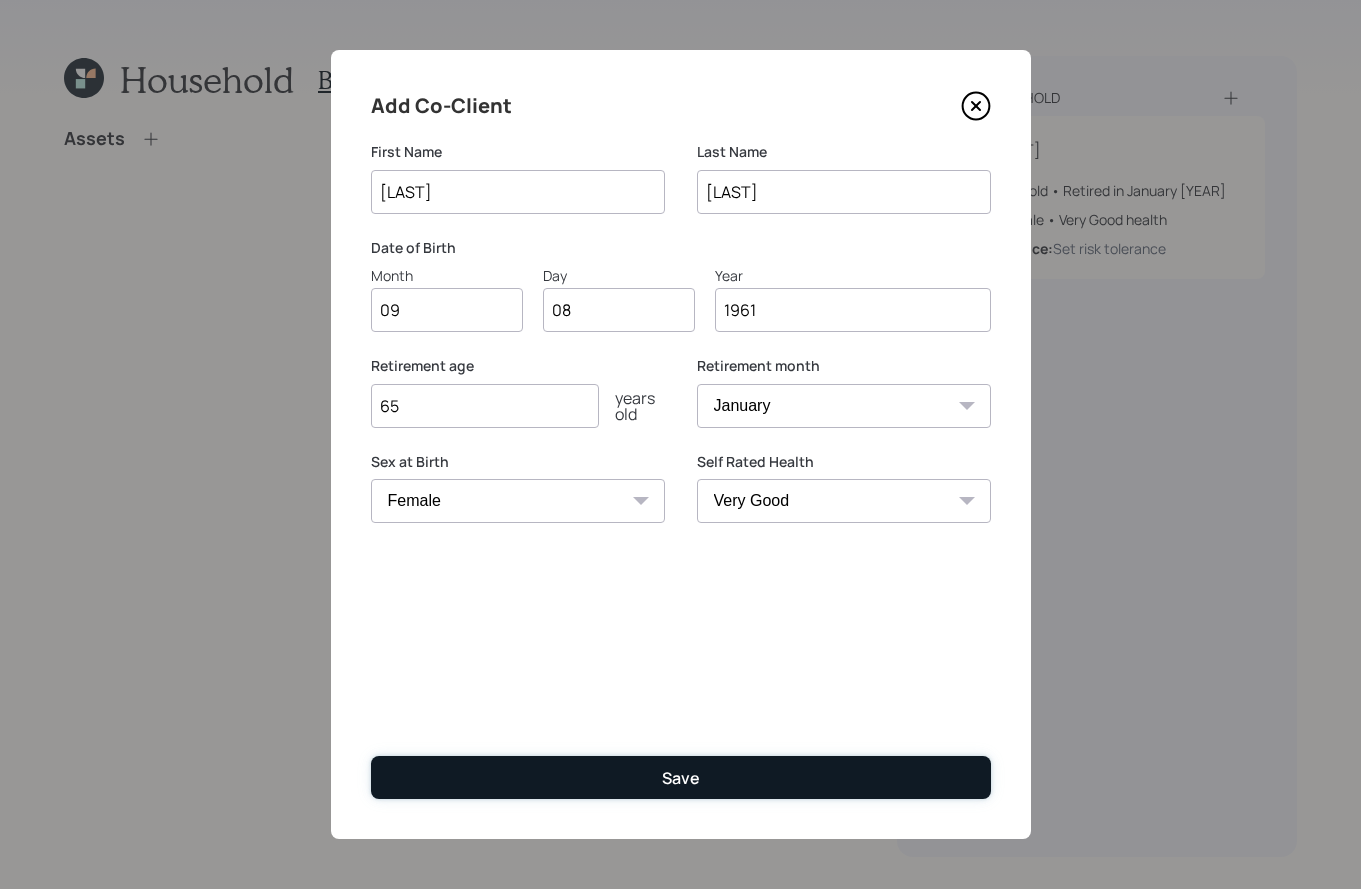 click on "Save" at bounding box center (681, 777) 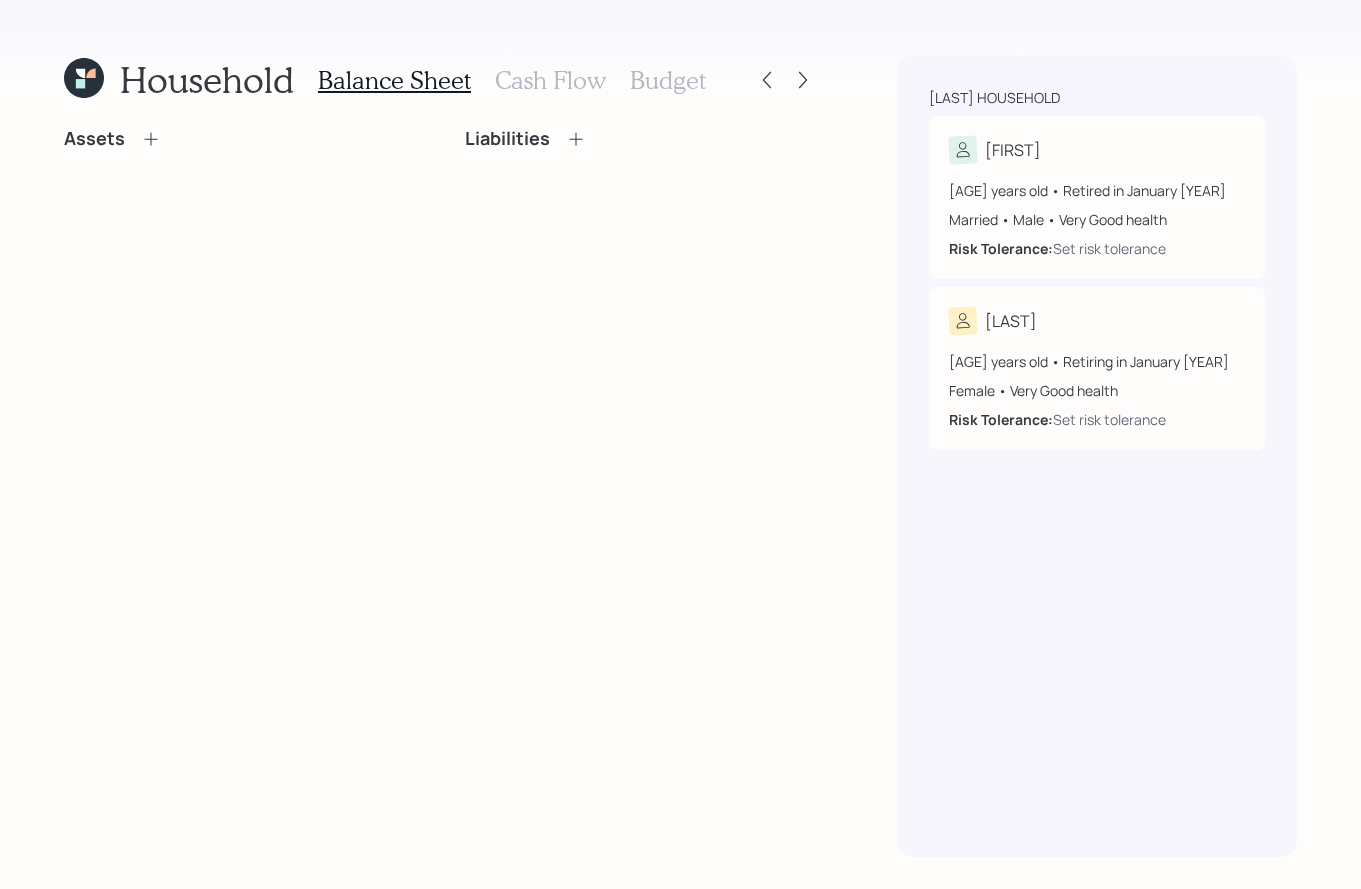 click 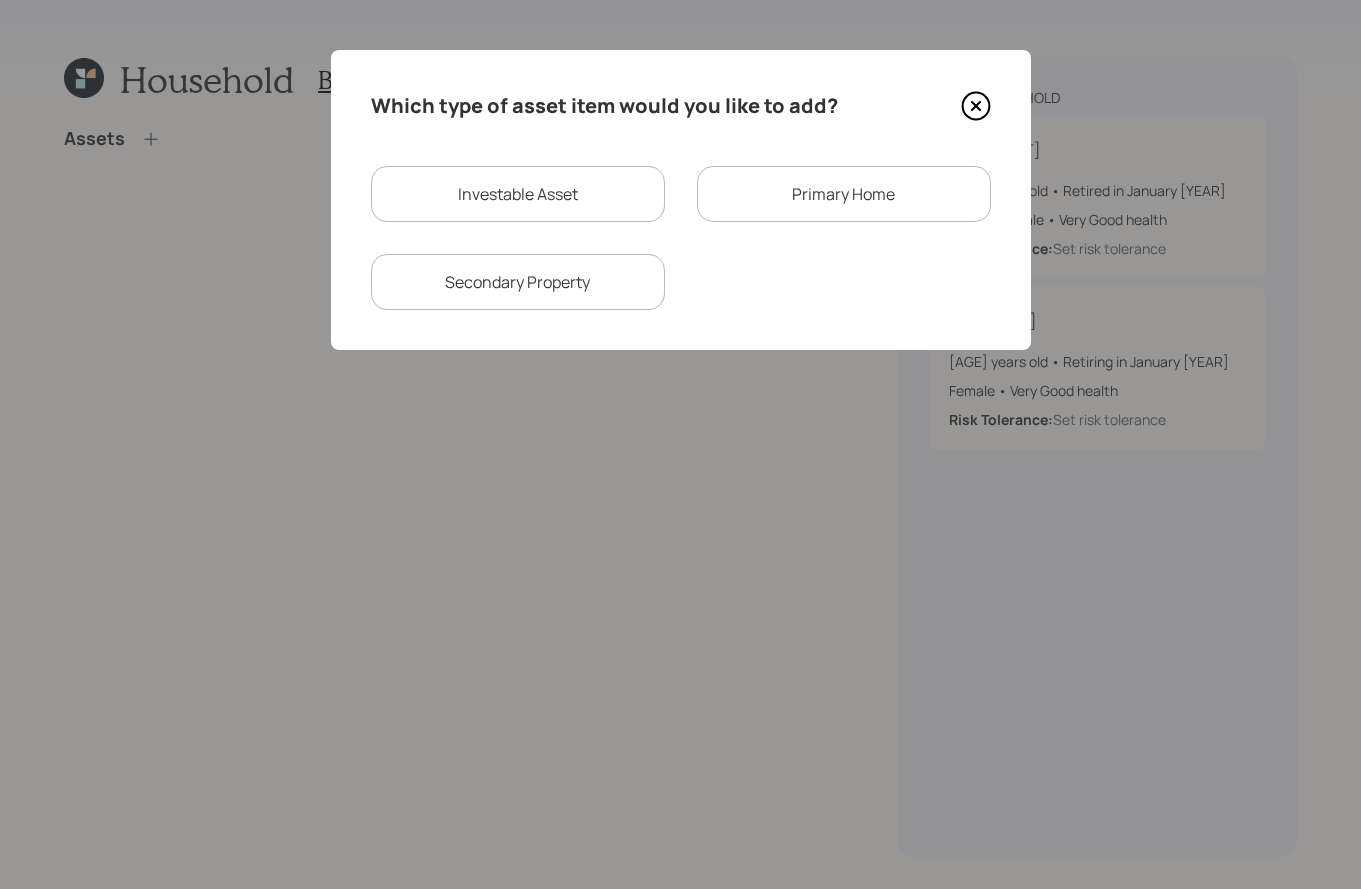 click on "Investable Asset" at bounding box center (518, 194) 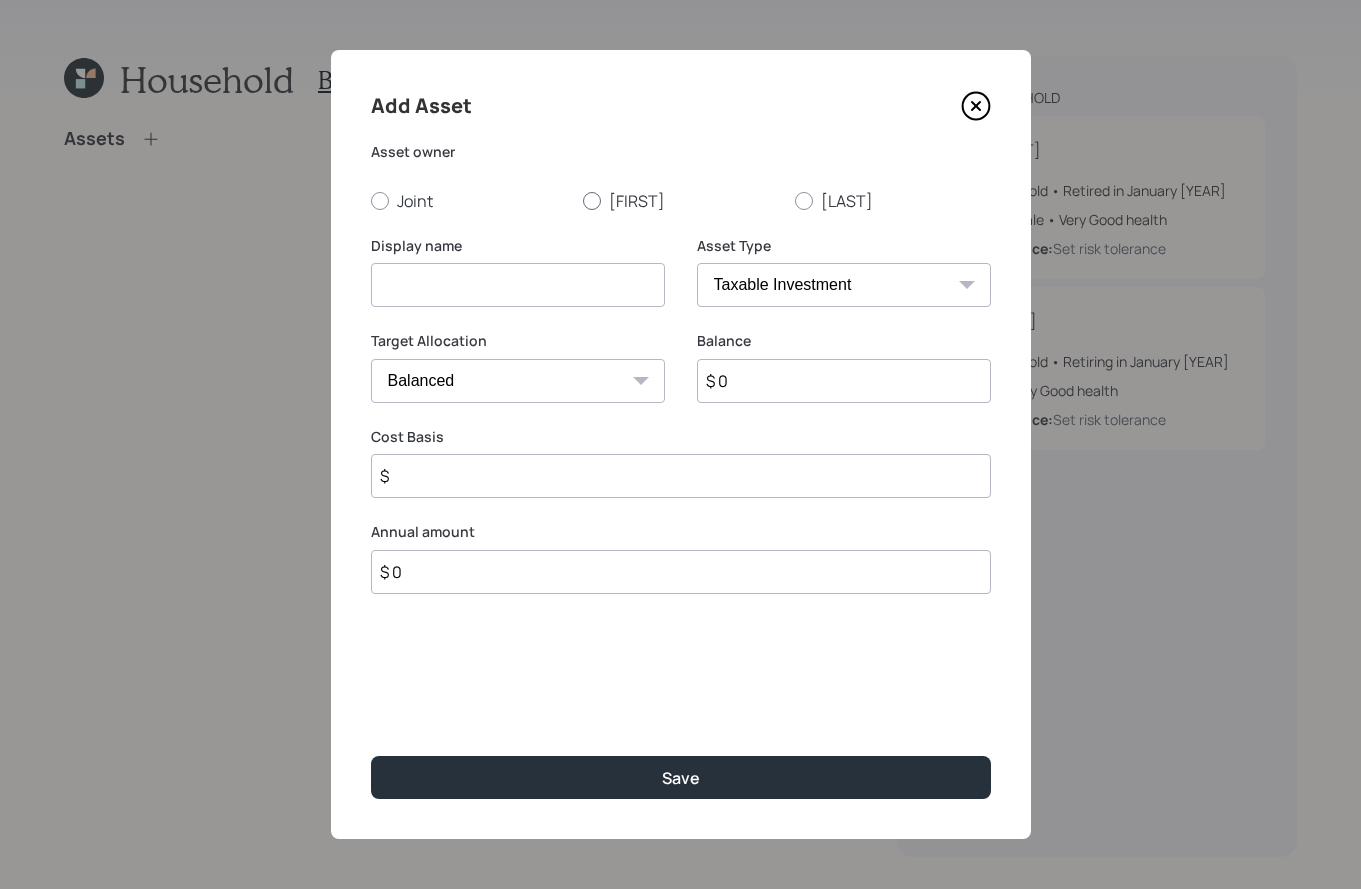 click on "[FIRST]" at bounding box center (681, 201) 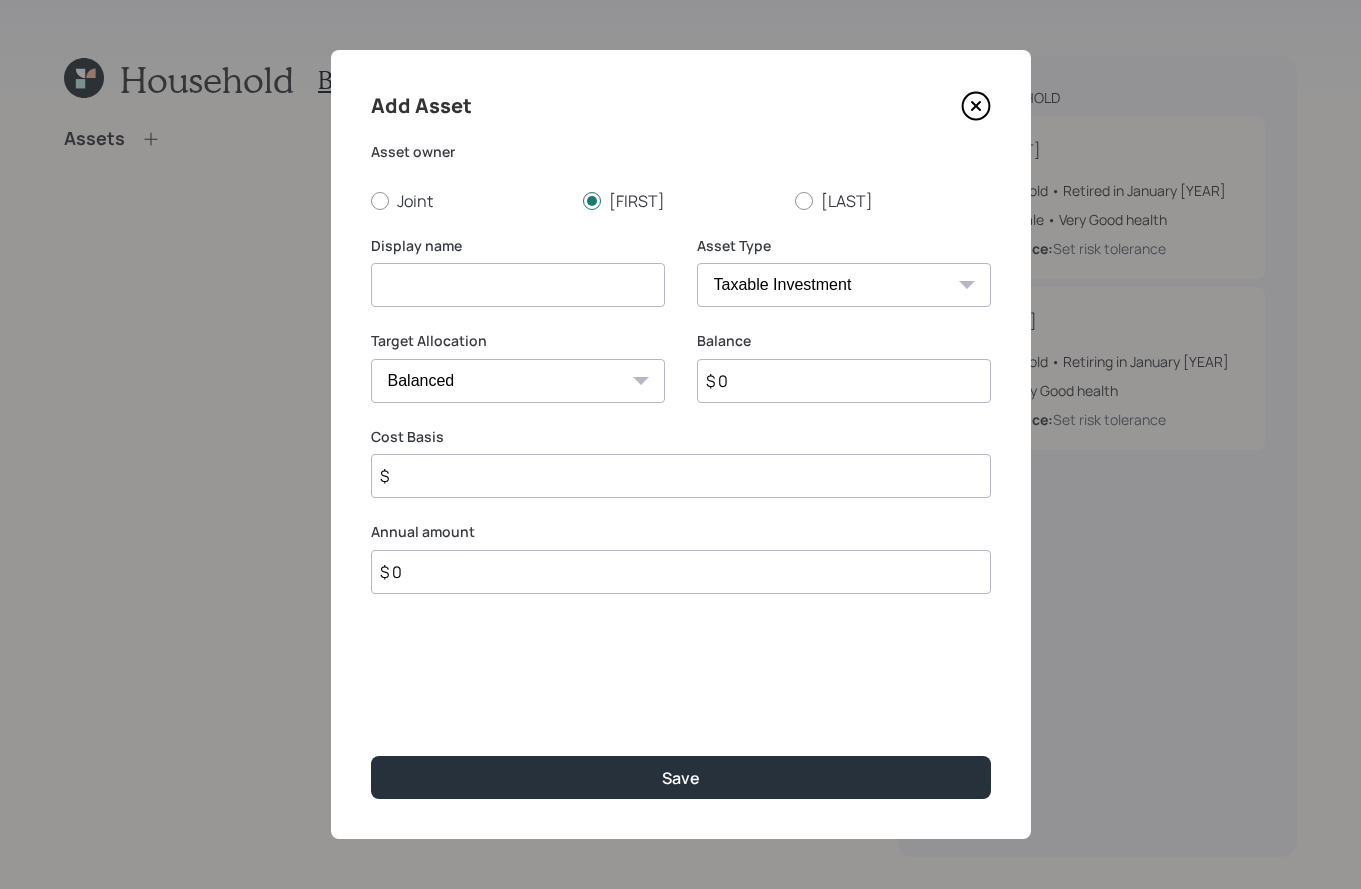 click at bounding box center [518, 285] 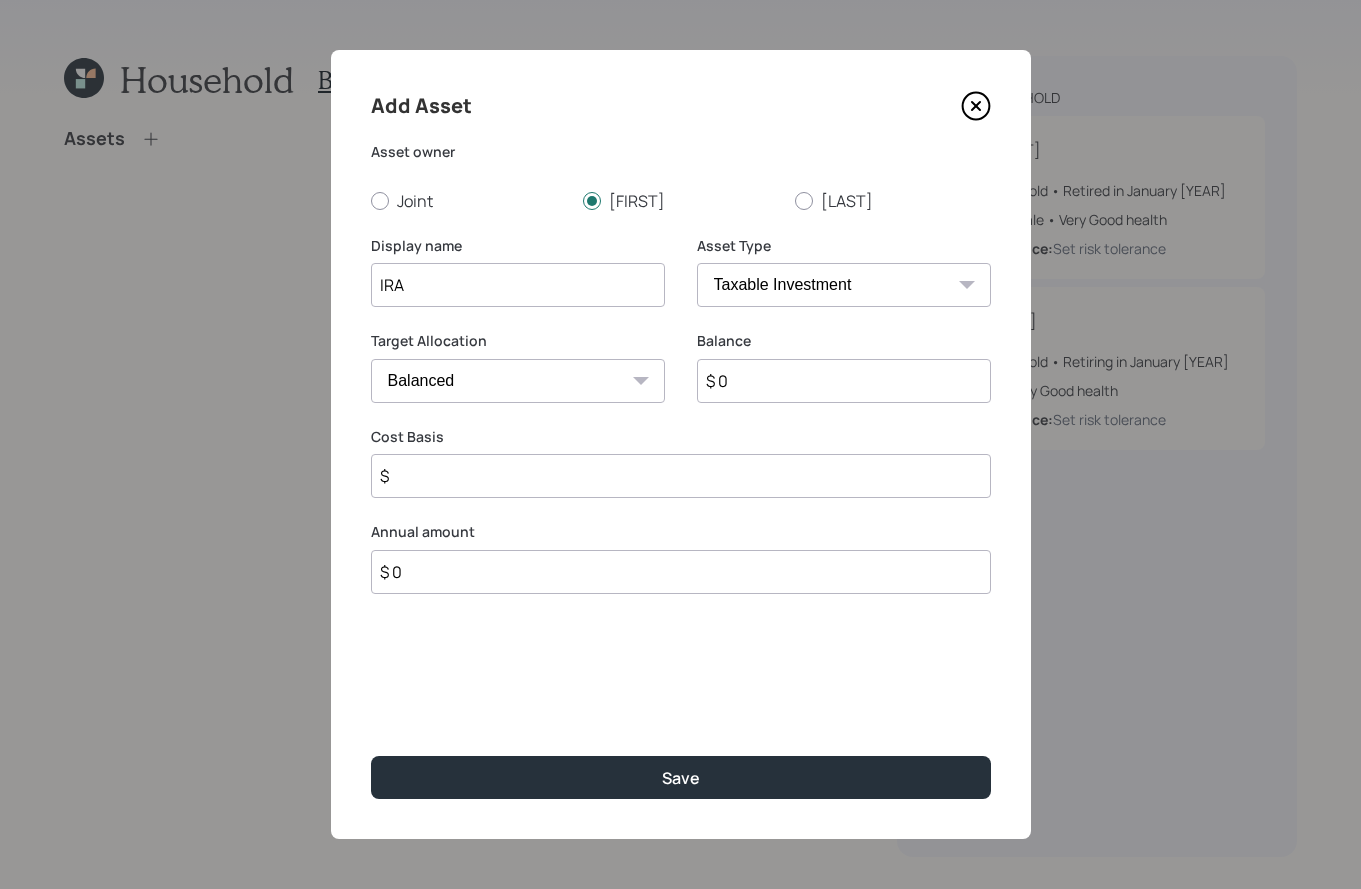 type on "IRA" 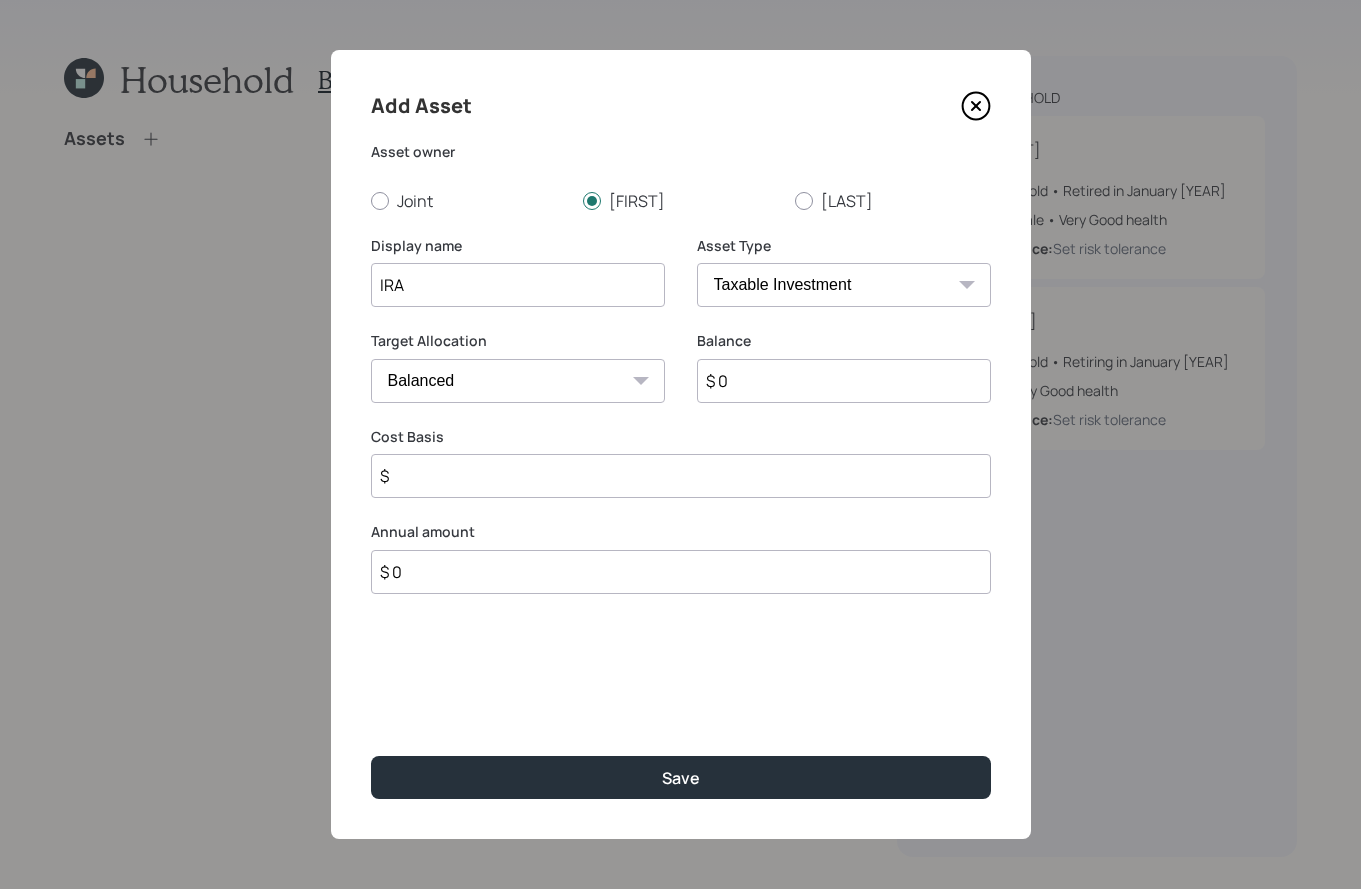 click on "SEP IRA IRA Roth IRA 401(k) Roth 401(k) 403(b) Roth 403(b) 457(b) Roth 457(b) Health Savings Account 529 Taxable Investment Checking / Savings Emergency Fund" at bounding box center (844, 285) 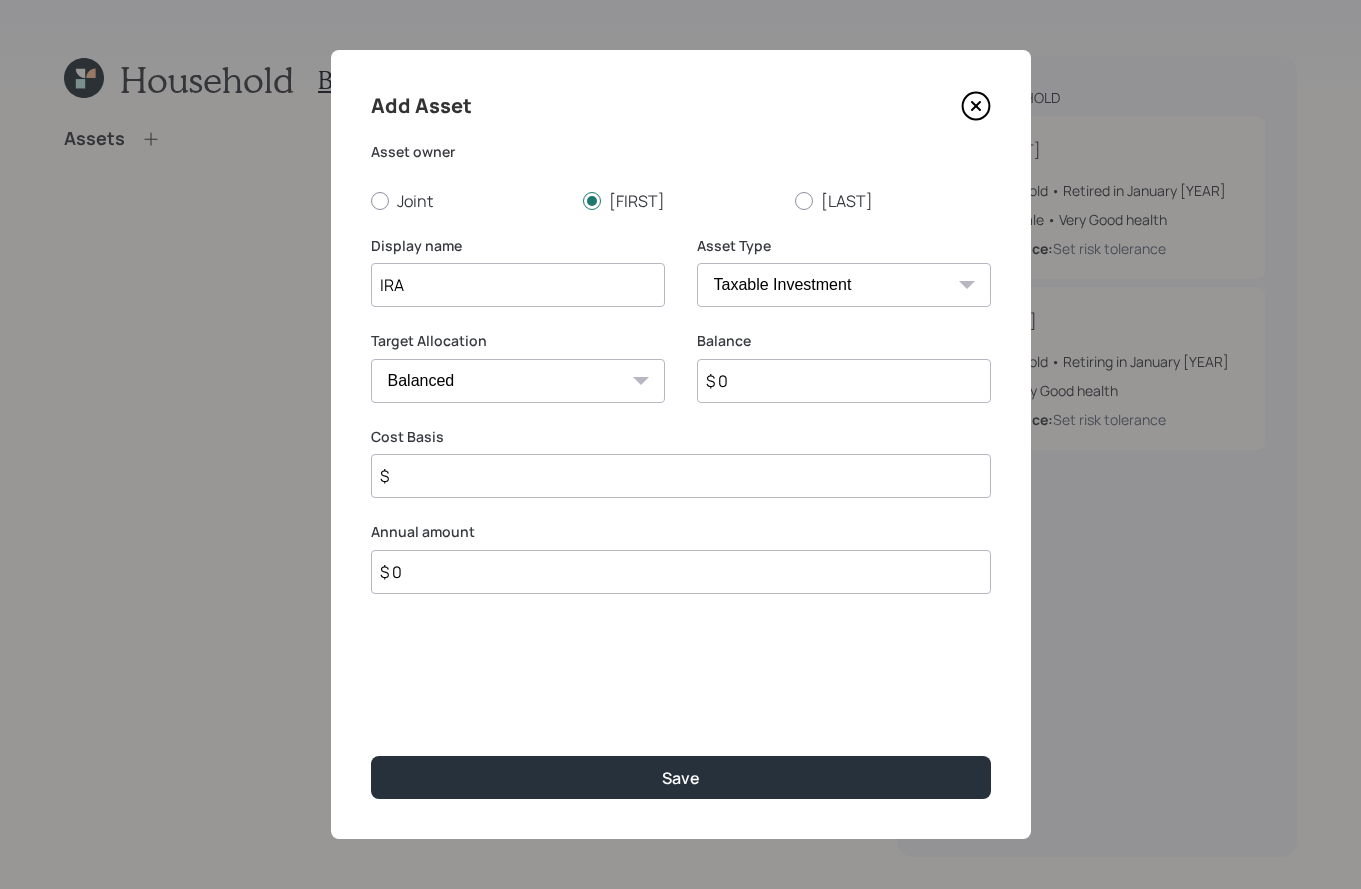 select on "ira" 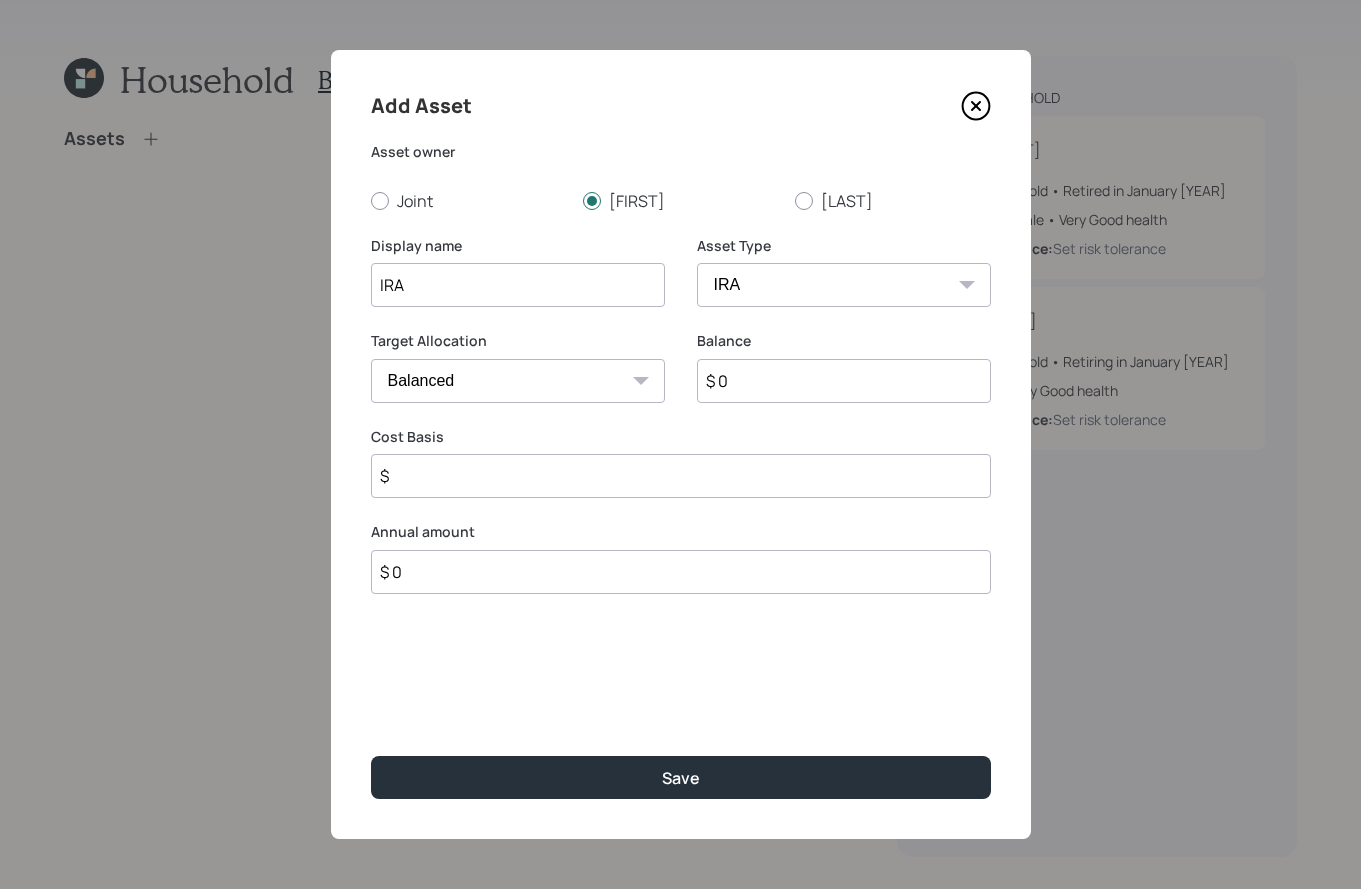 type on "$" 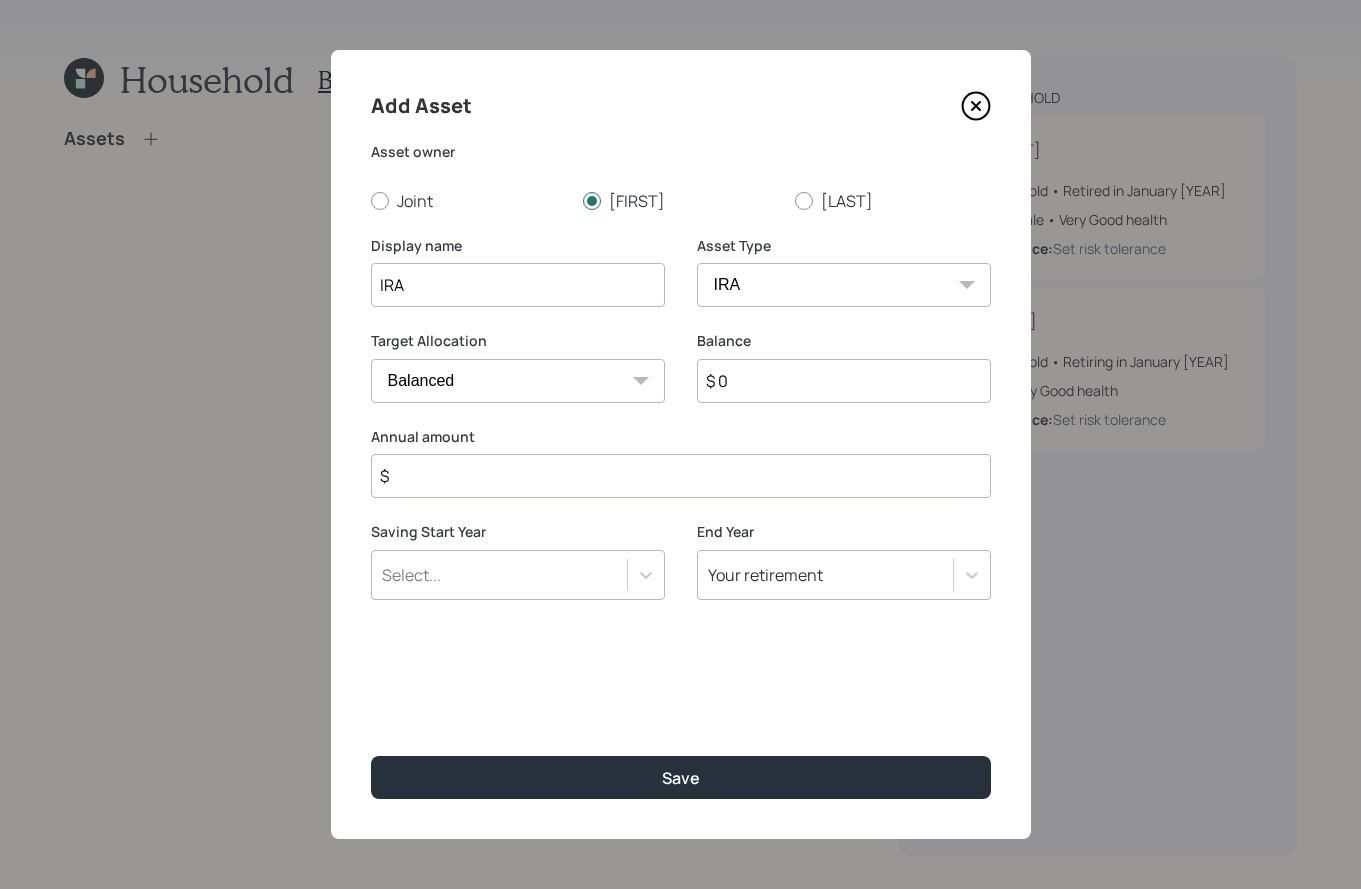 click on "$ 0" at bounding box center (844, 381) 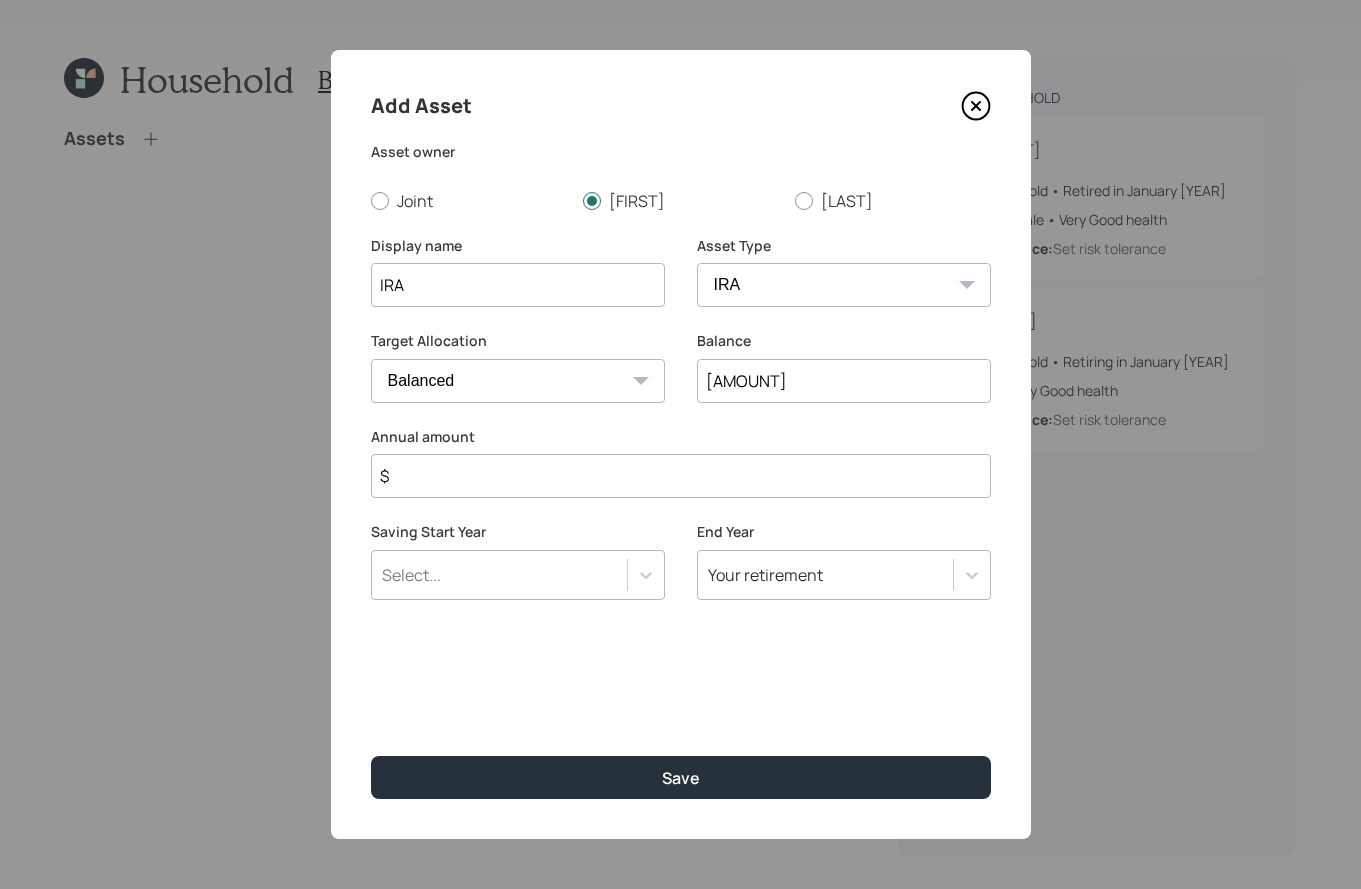 type on "$ [AMOUNT]" 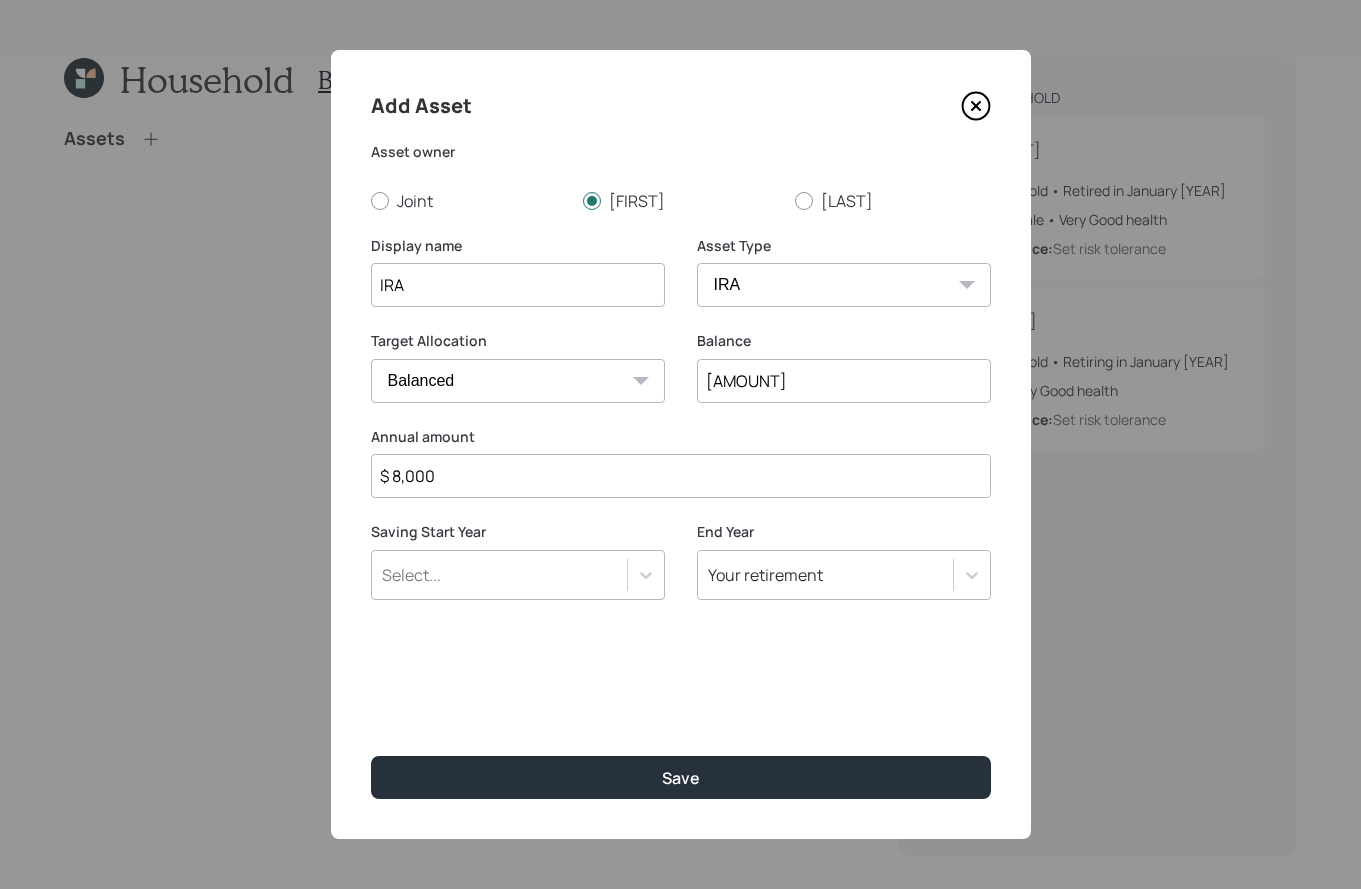 type on "$ 8,000" 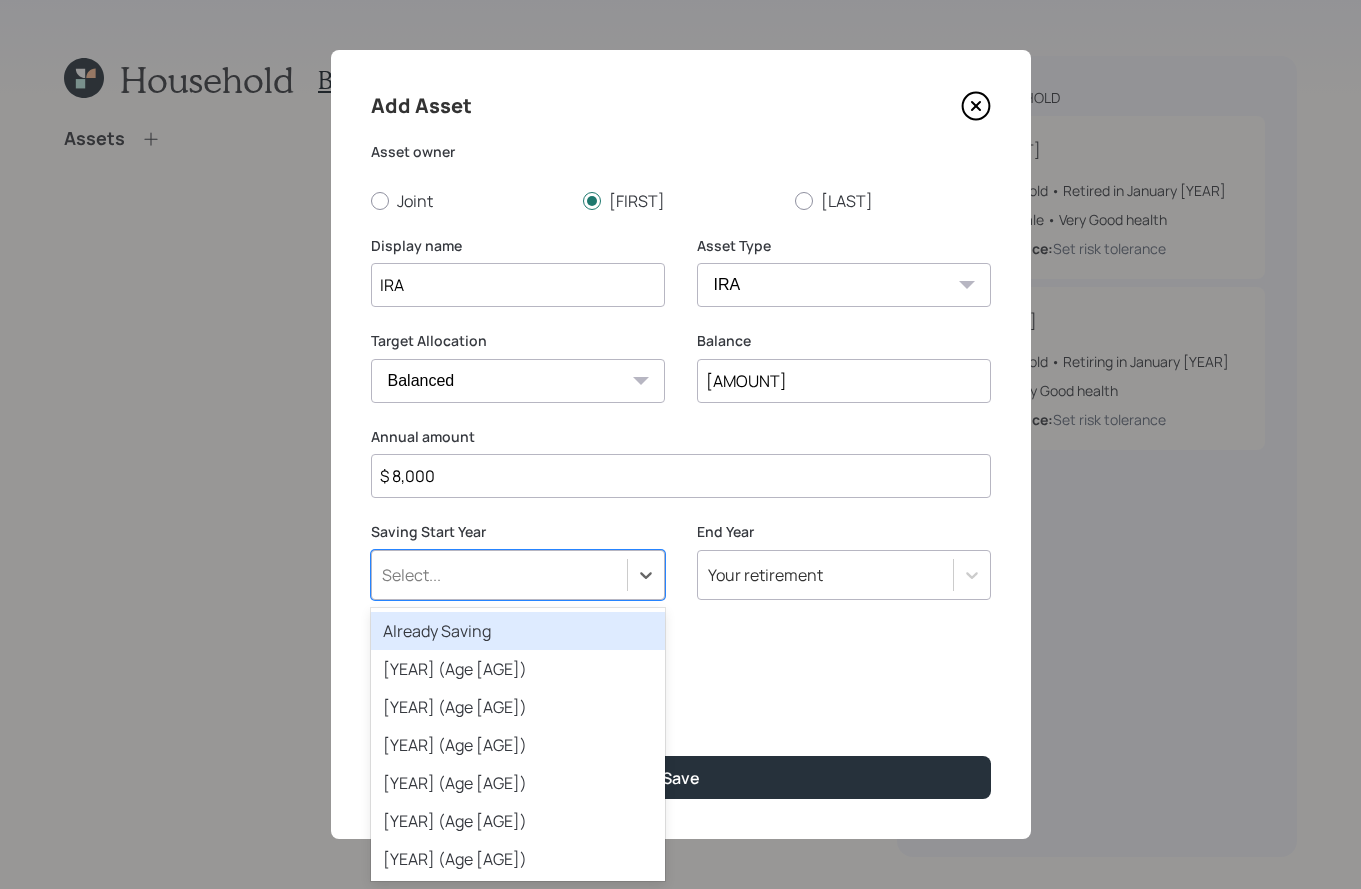 click on "Already Saving" at bounding box center (518, 631) 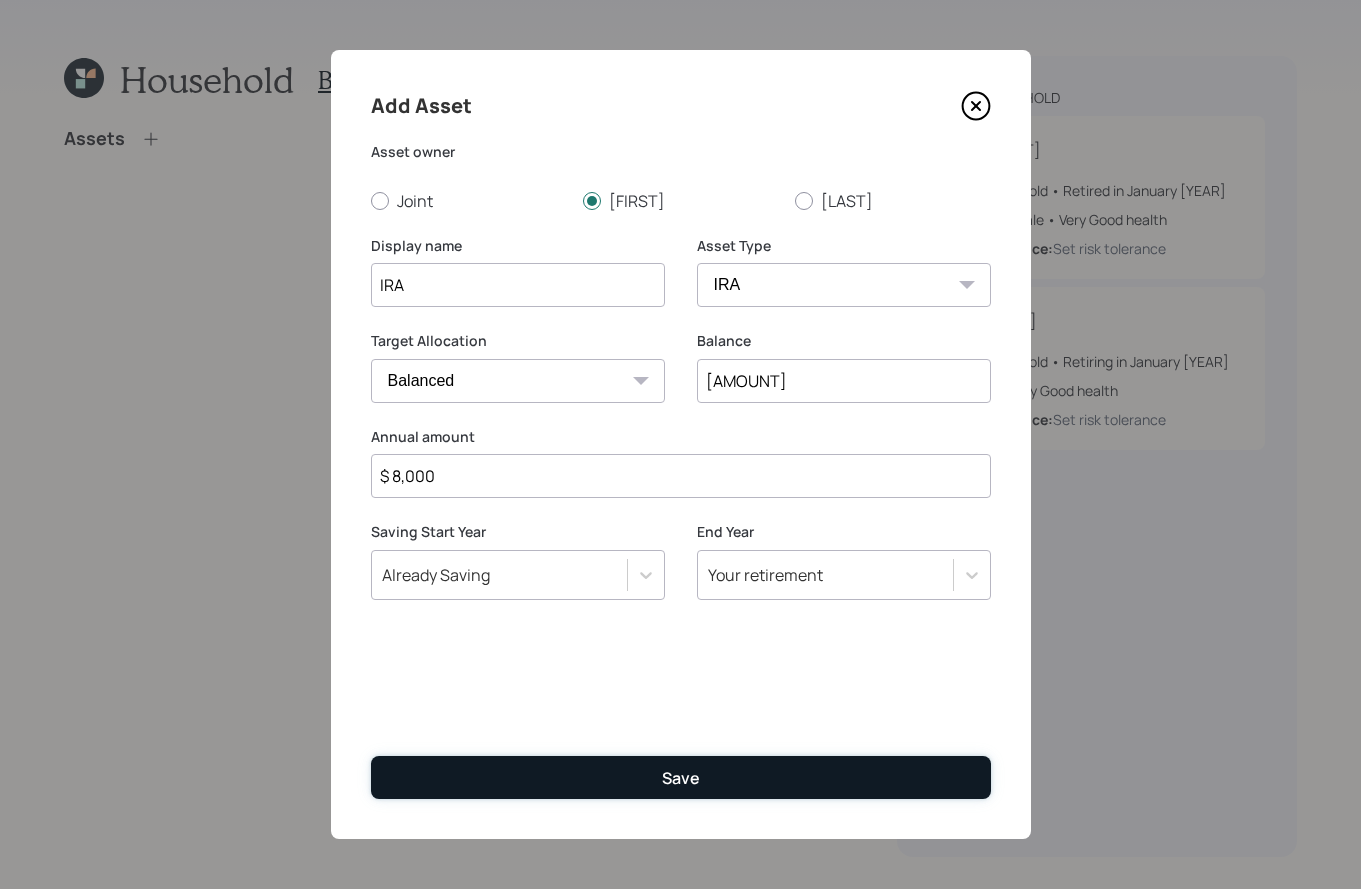 click on "Save" at bounding box center (681, 777) 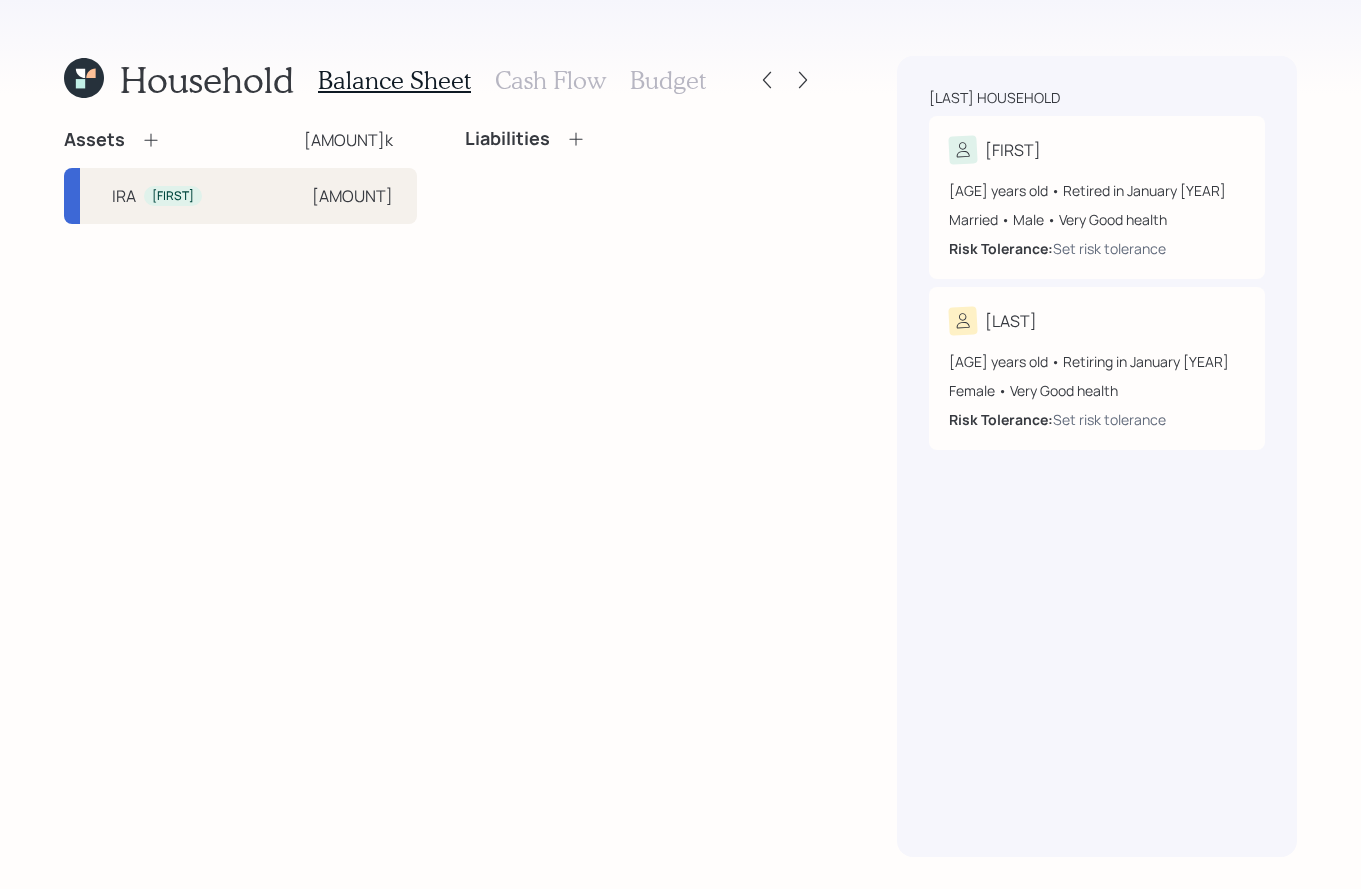 click 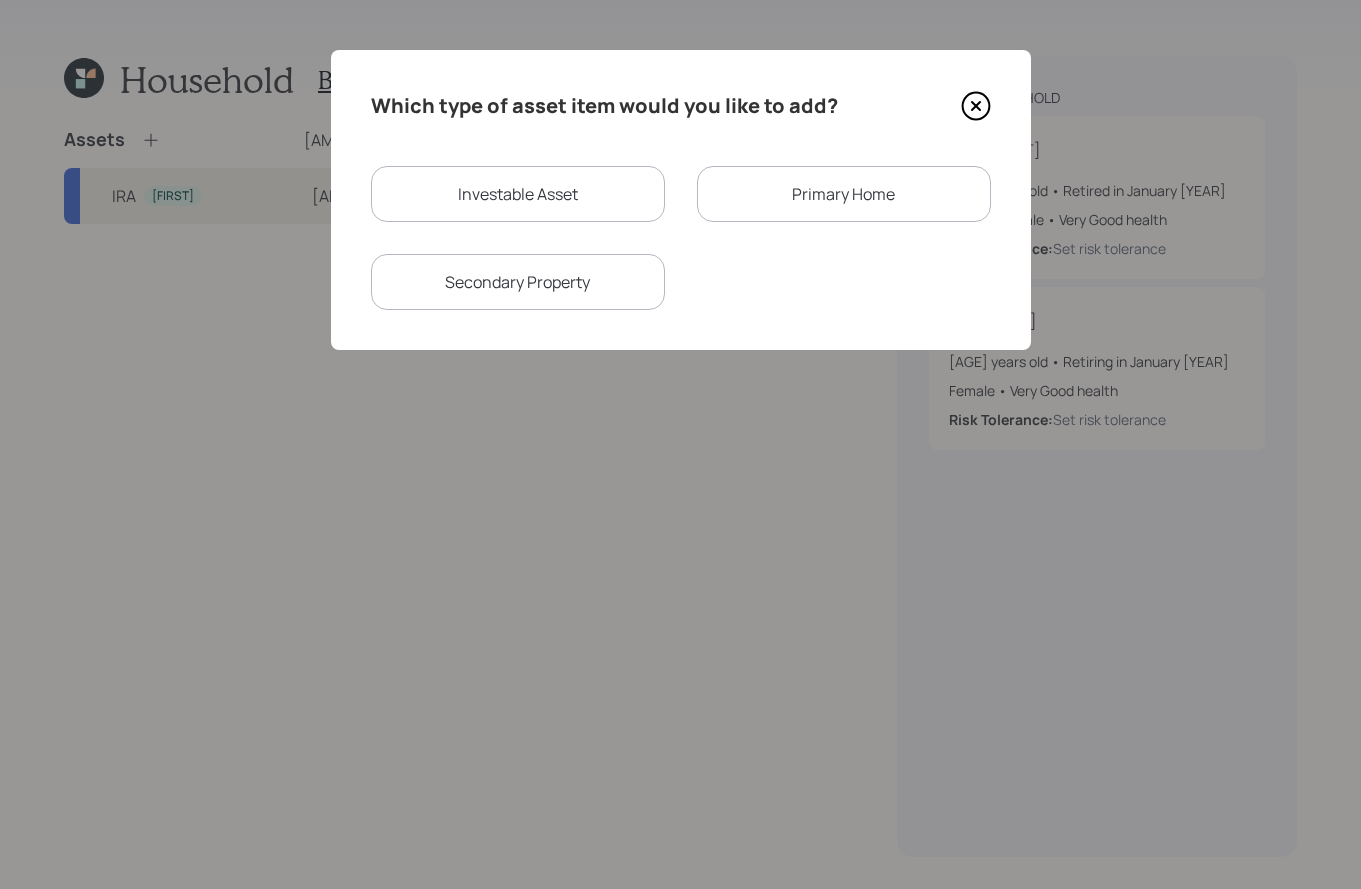 click on "Investable Asset" at bounding box center [518, 194] 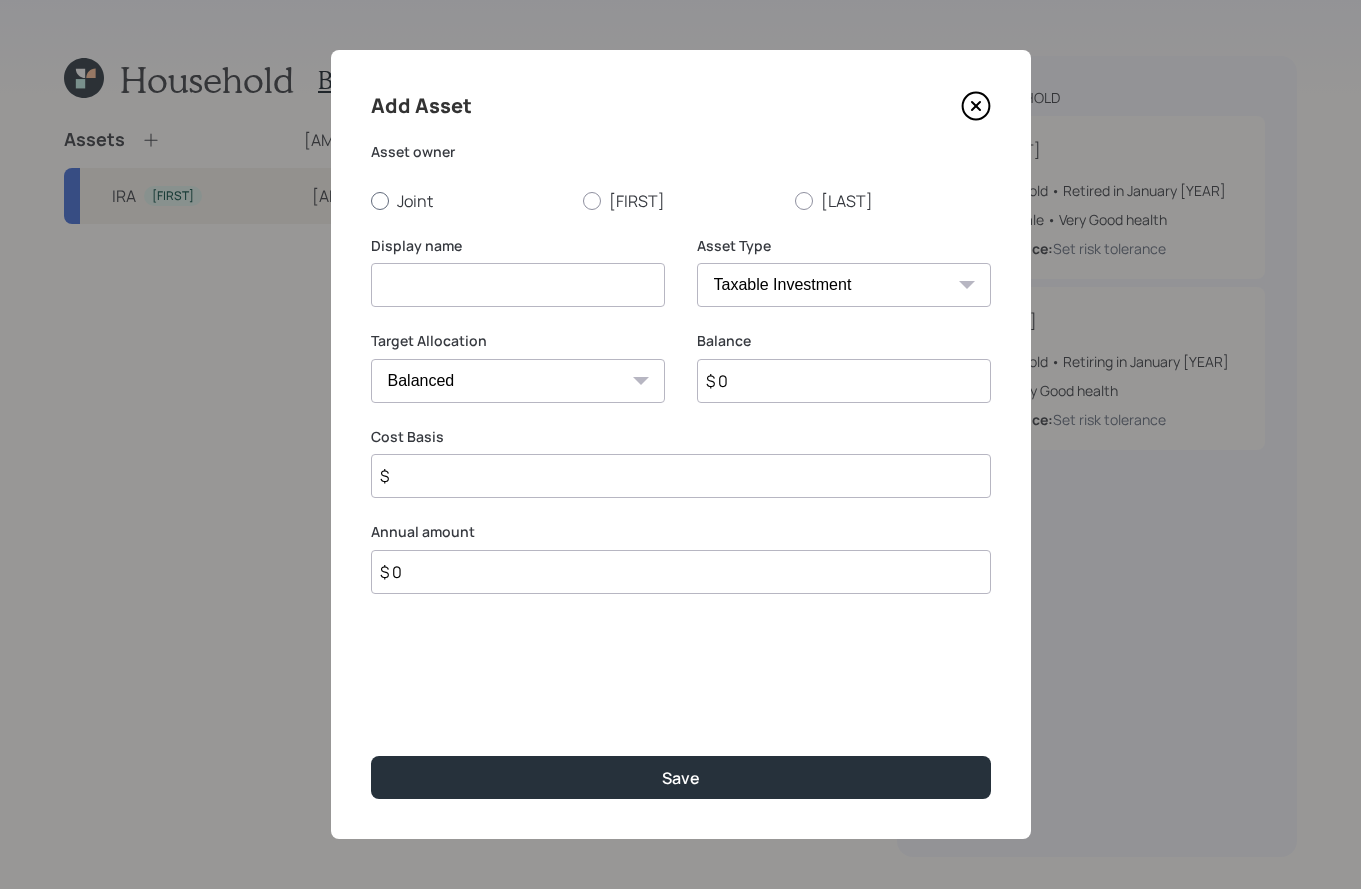 click on "Joint" at bounding box center [469, 201] 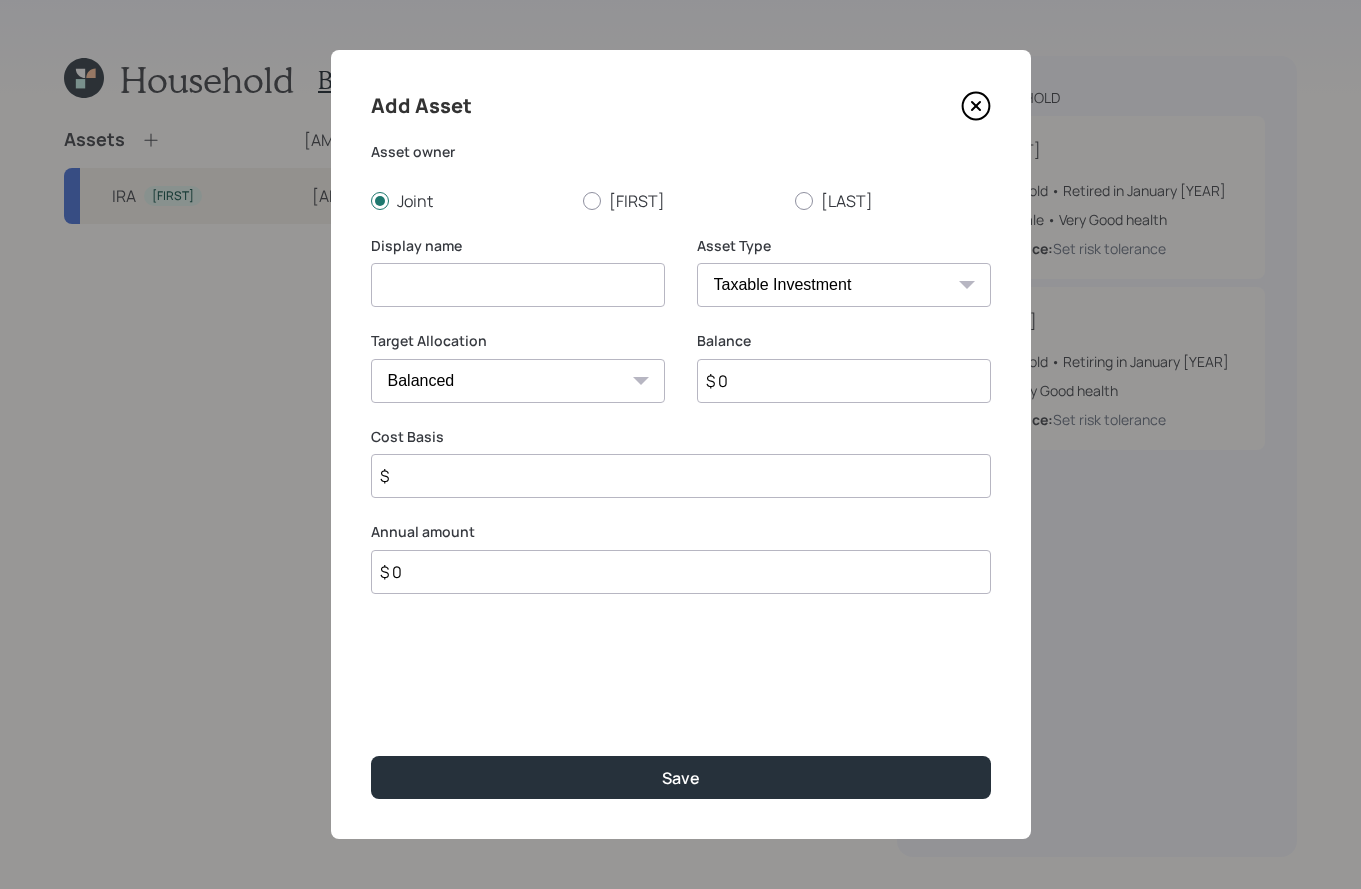 click on "Display name" at bounding box center (518, 284) 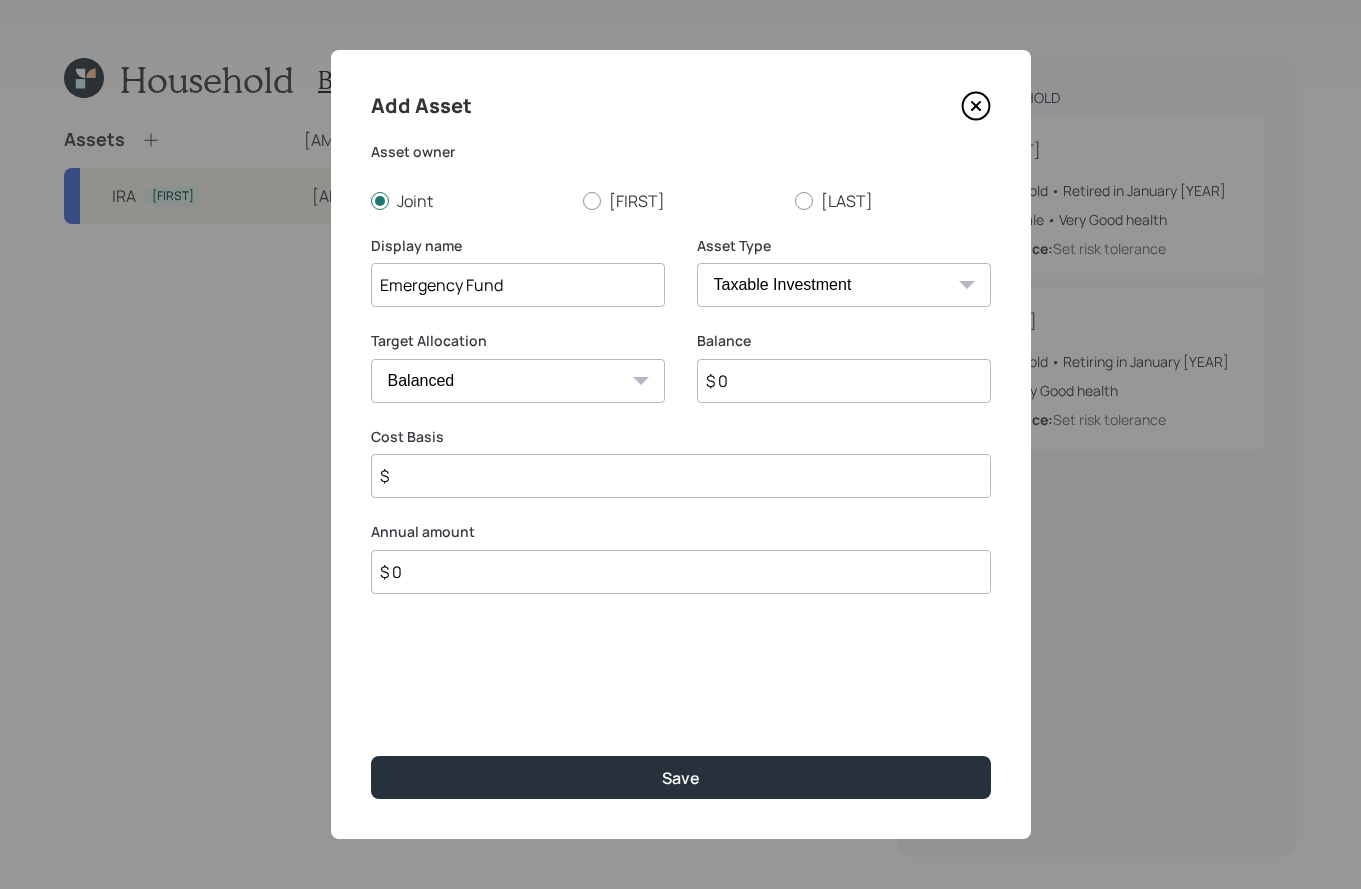 type on "Emergency Fund" 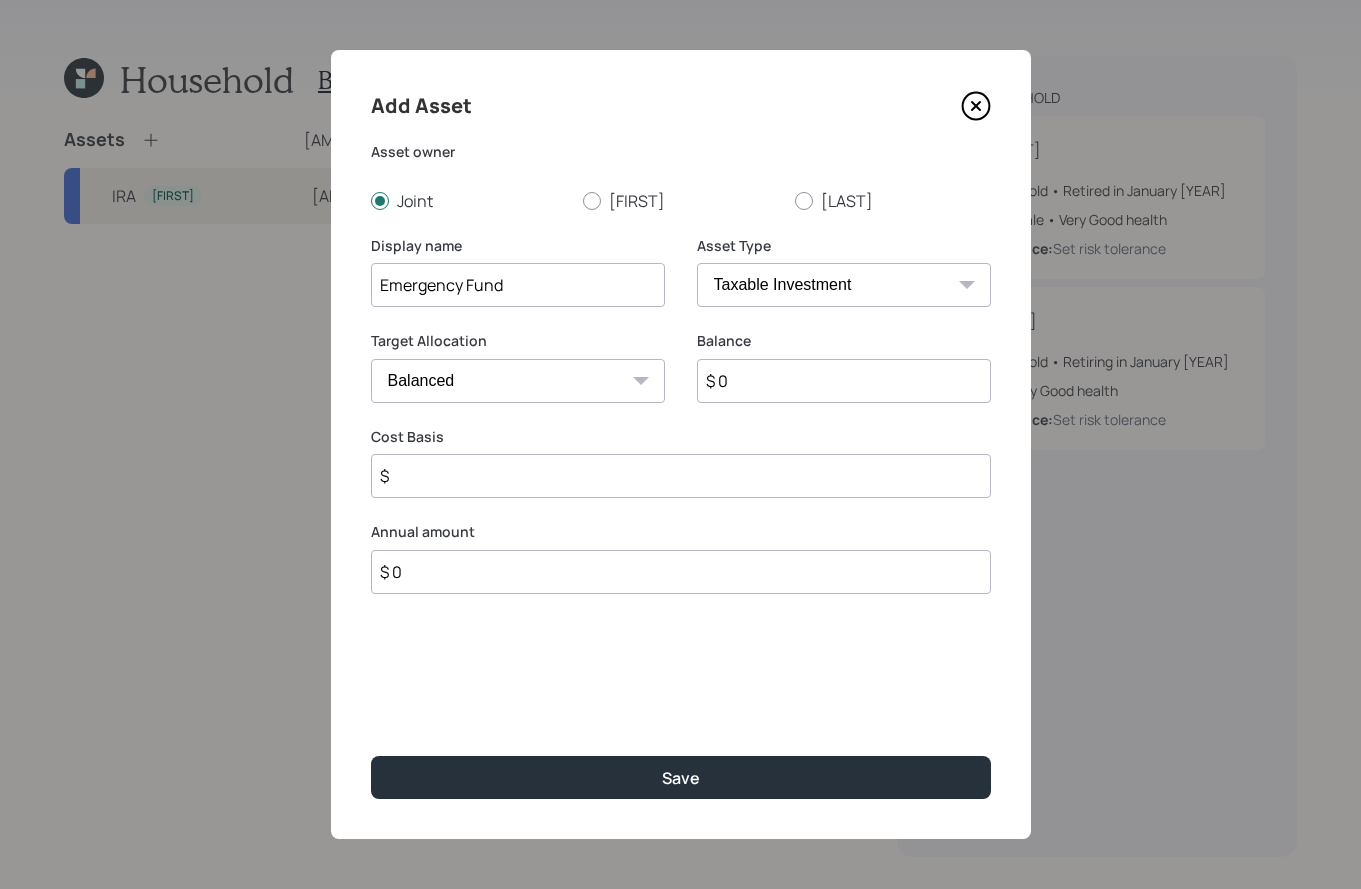 click on "SEP IRA IRA Roth IRA 401(k) Roth 401(k) 403(b) Roth 403(b) 457(b) Roth 457(b) Health Savings Account 529 Taxable Investment Checking / Savings Emergency Fund" at bounding box center [844, 285] 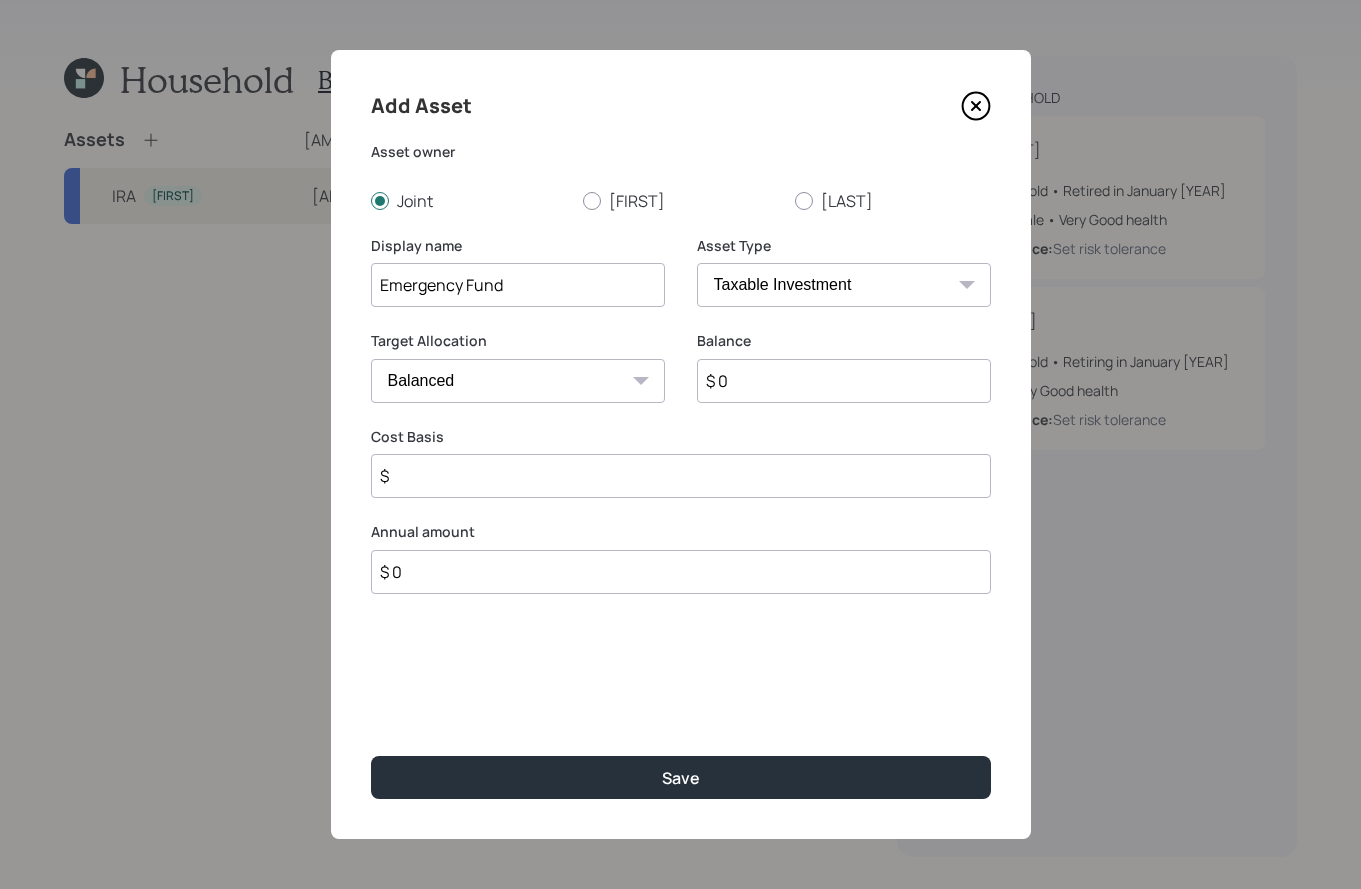 select on "emergency_fund" 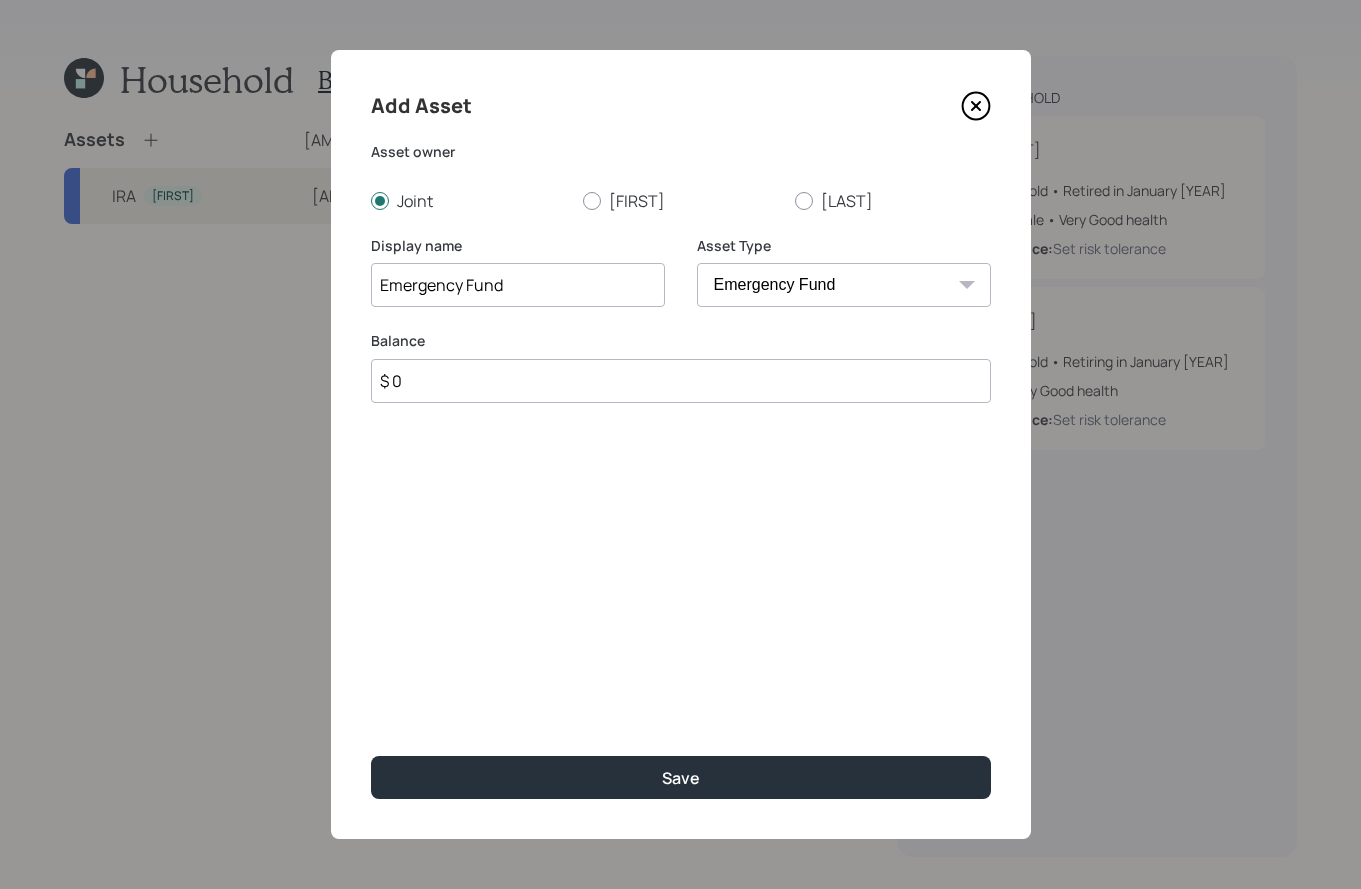 click on "$ 0" at bounding box center [681, 381] 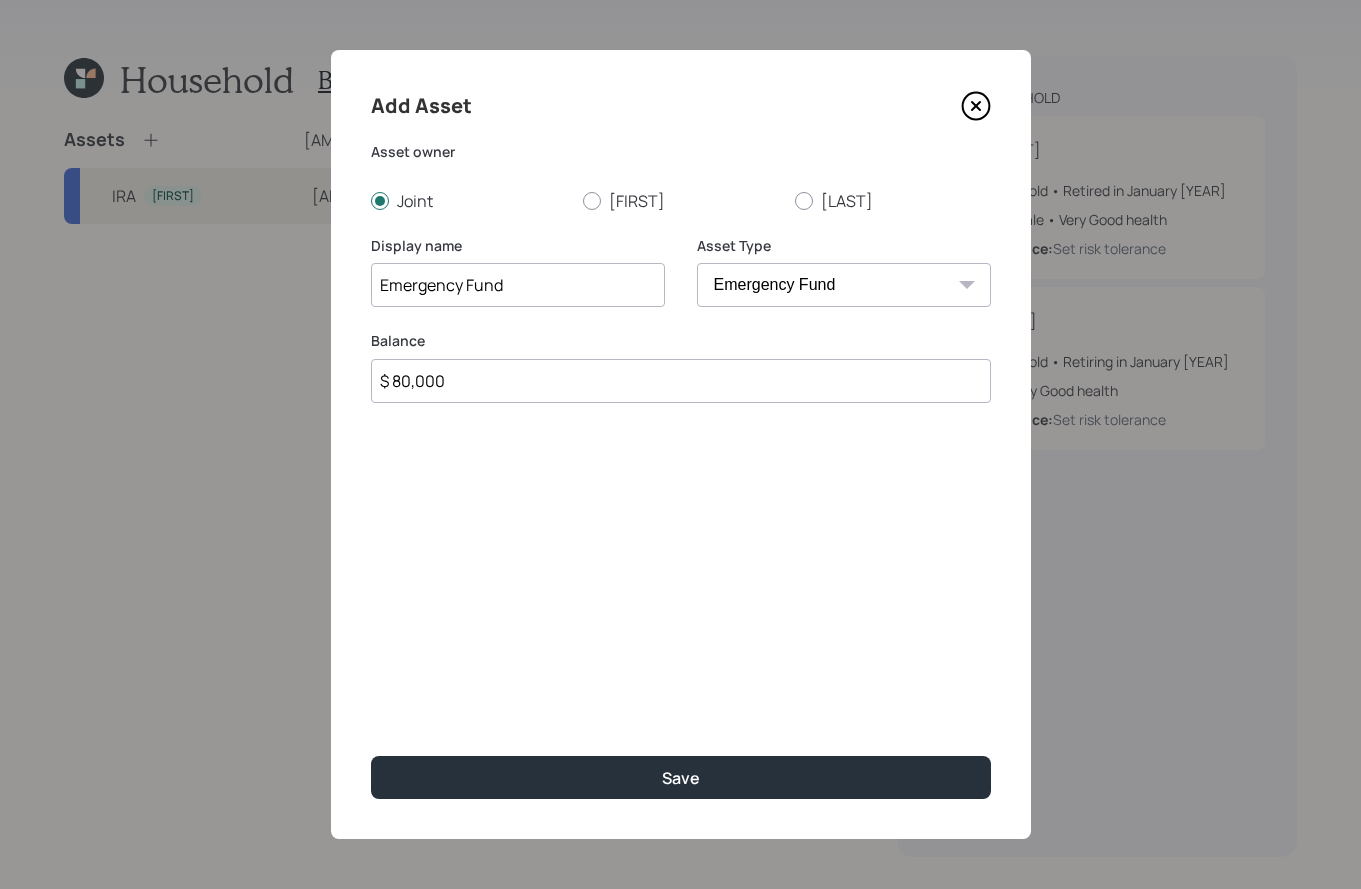 type on "$ 80,000" 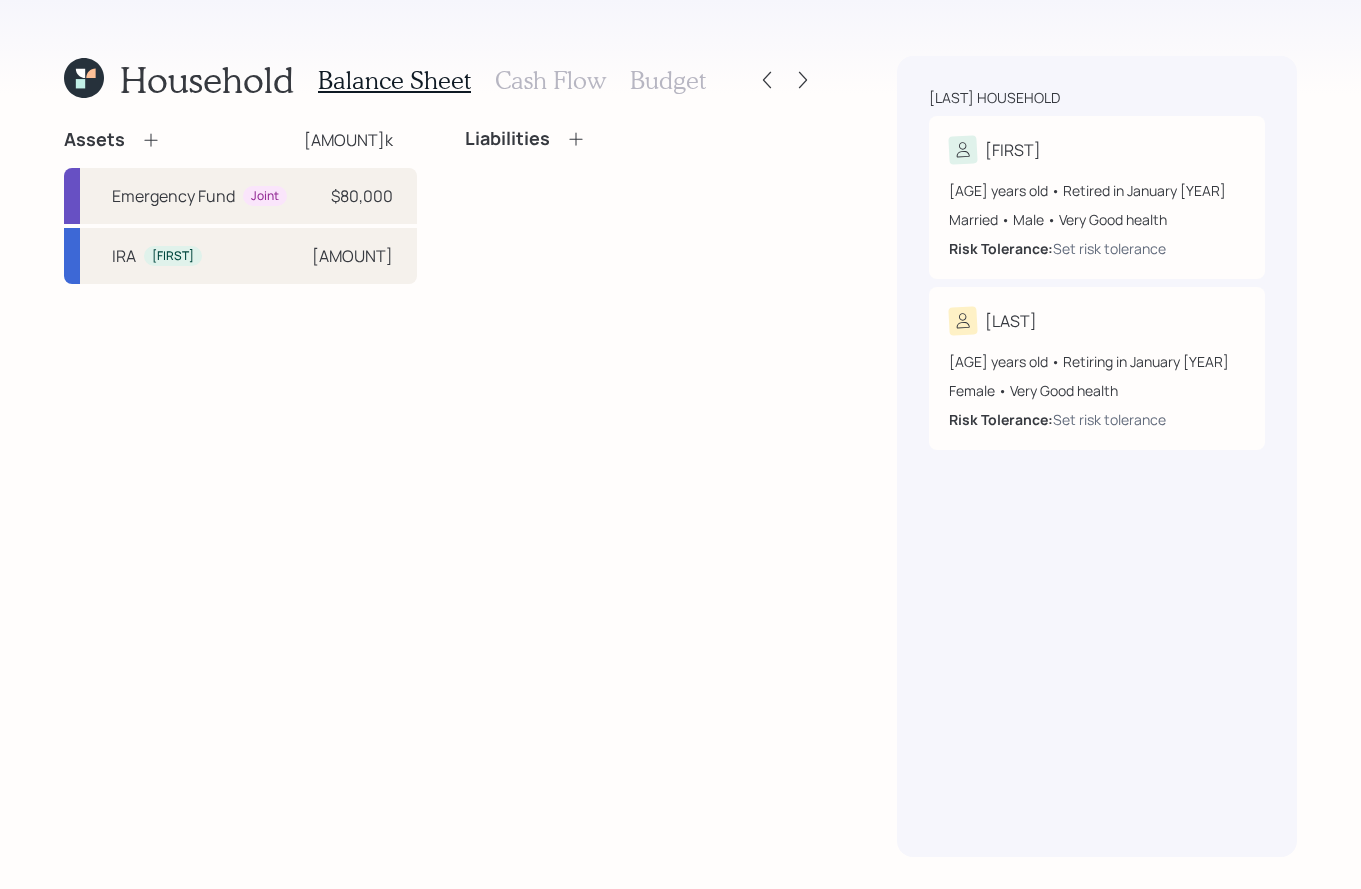 click 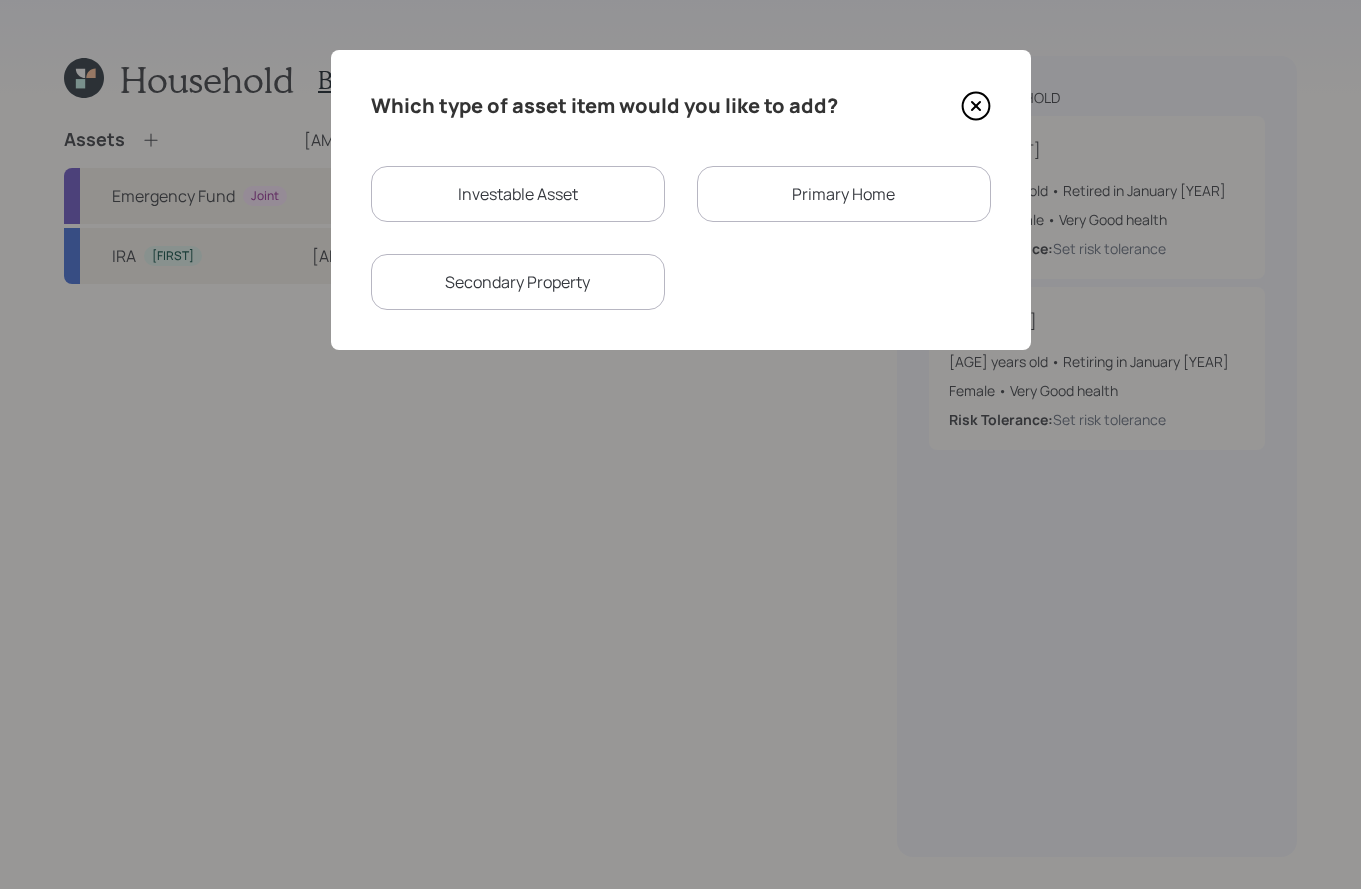click on "Investable Asset" at bounding box center [518, 194] 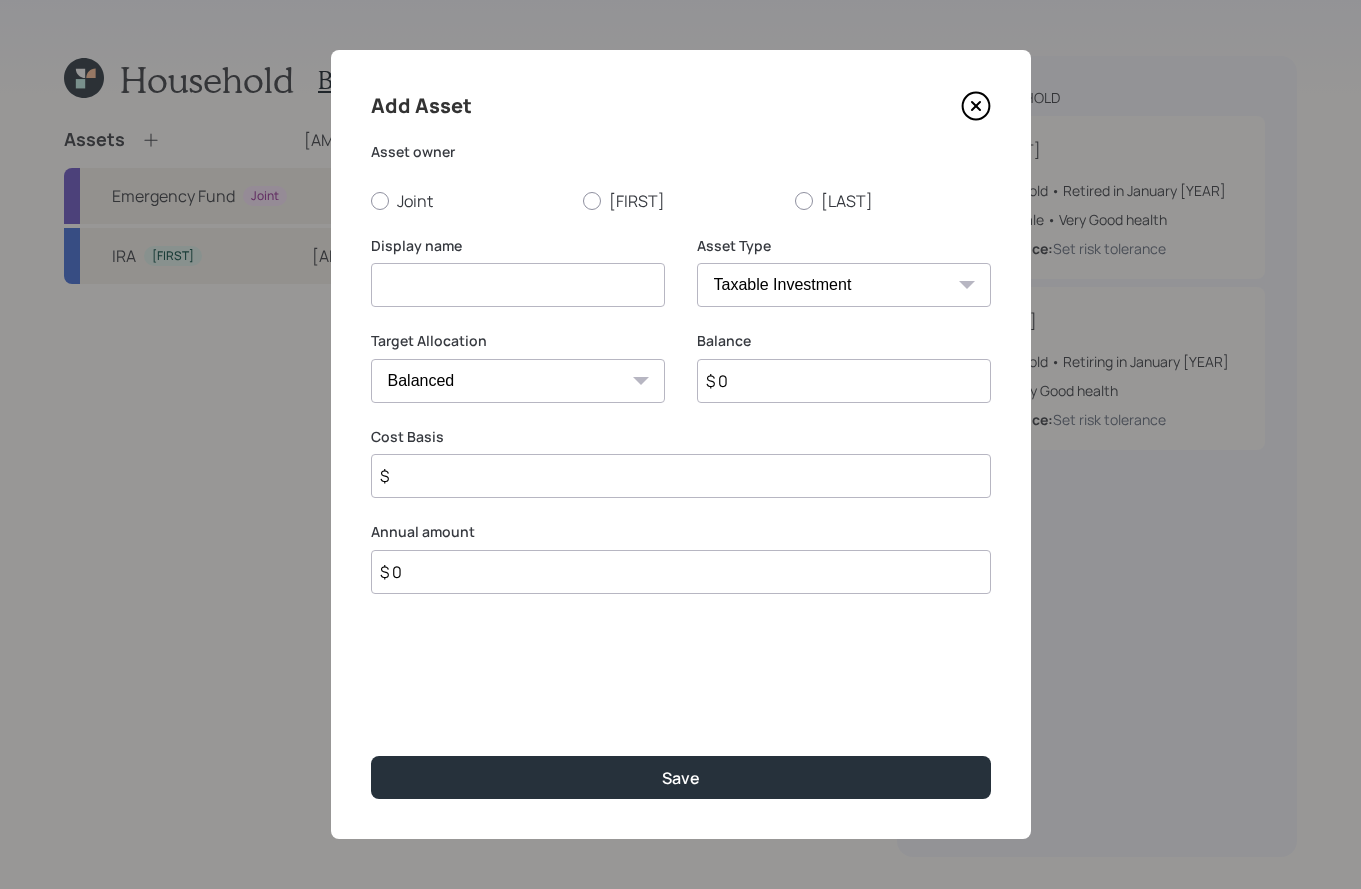 click on "Asset owner Joint Michael Terri" at bounding box center (681, 177) 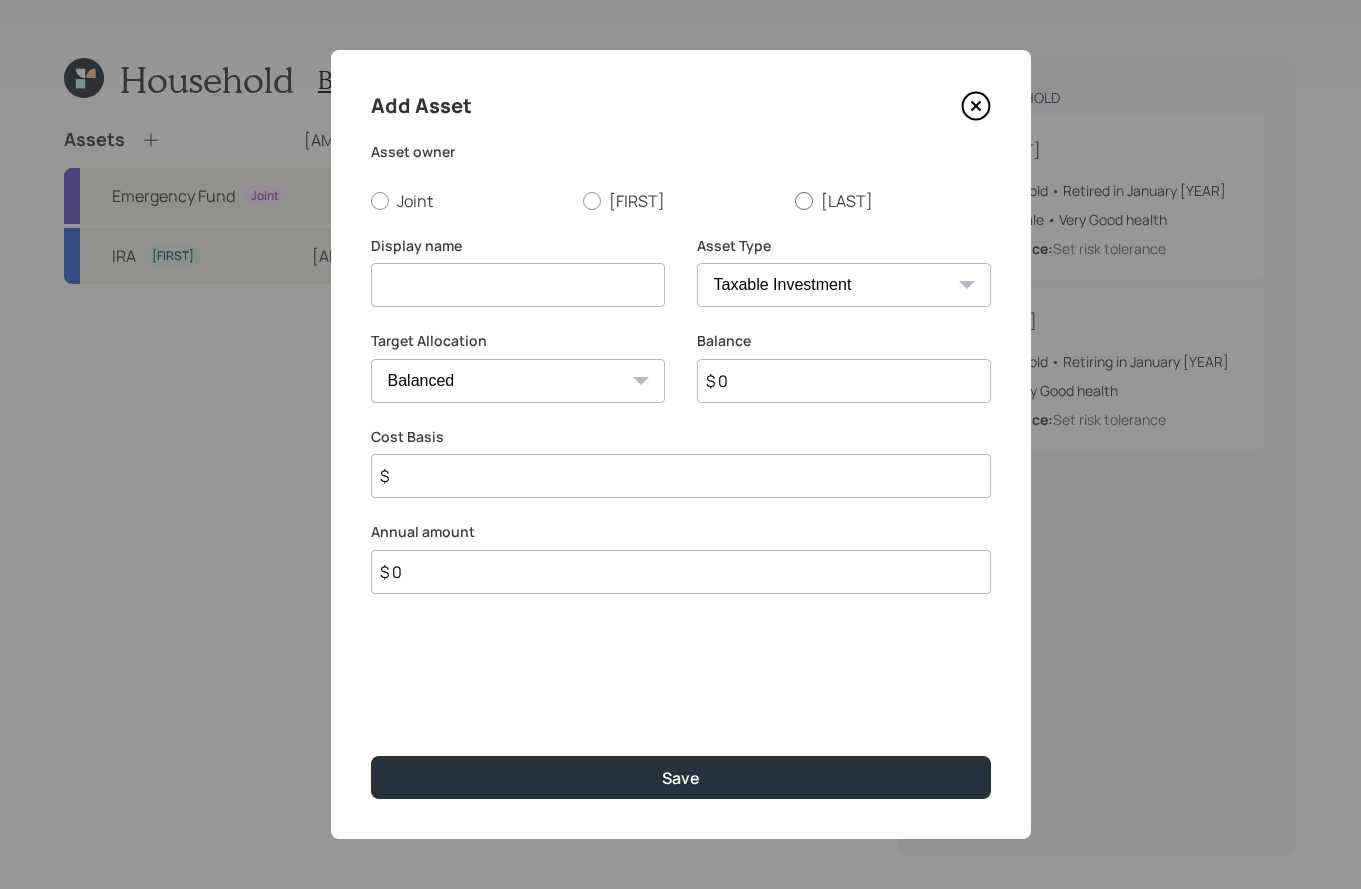 click at bounding box center [804, 201] 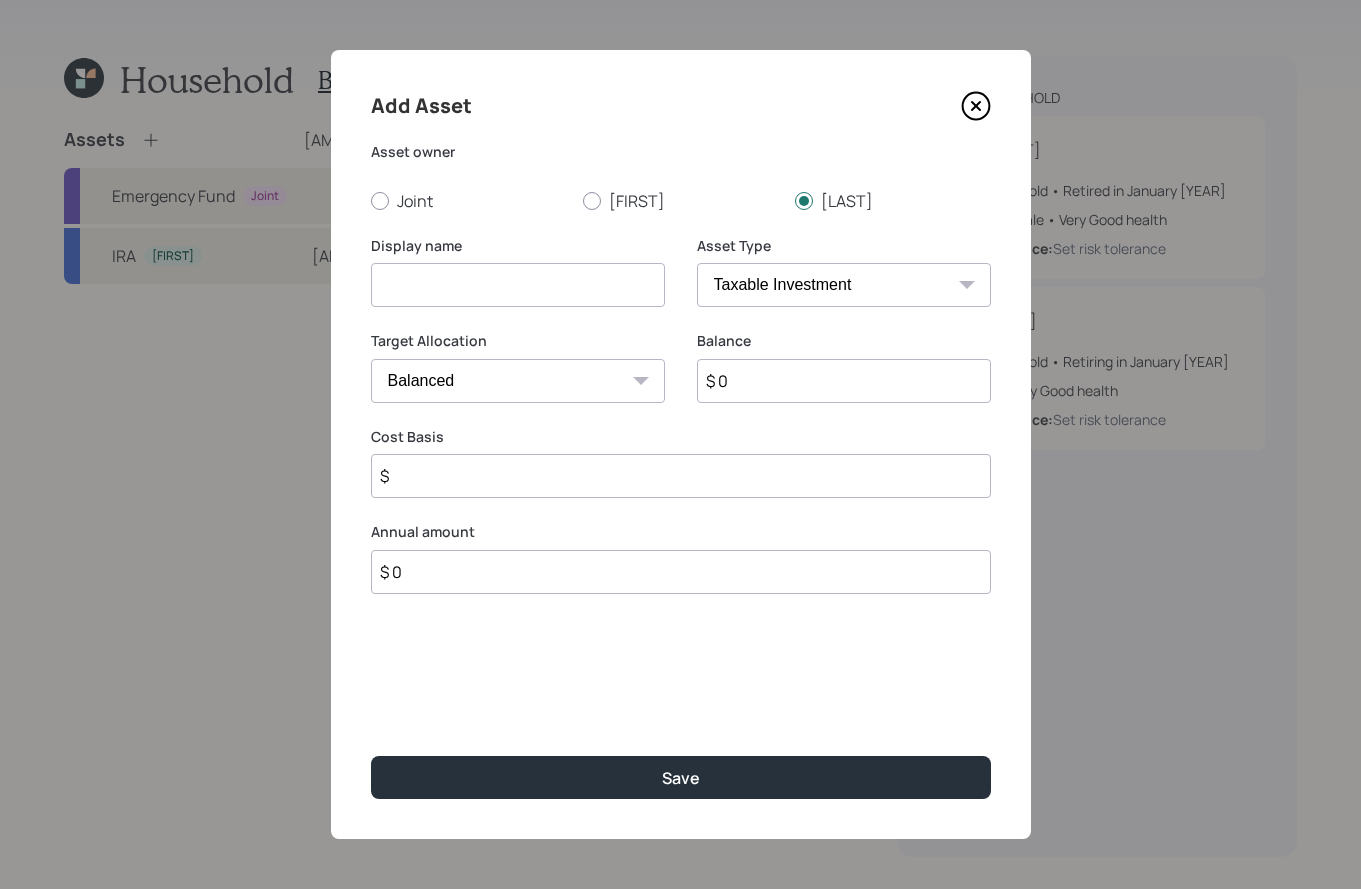 click at bounding box center [518, 285] 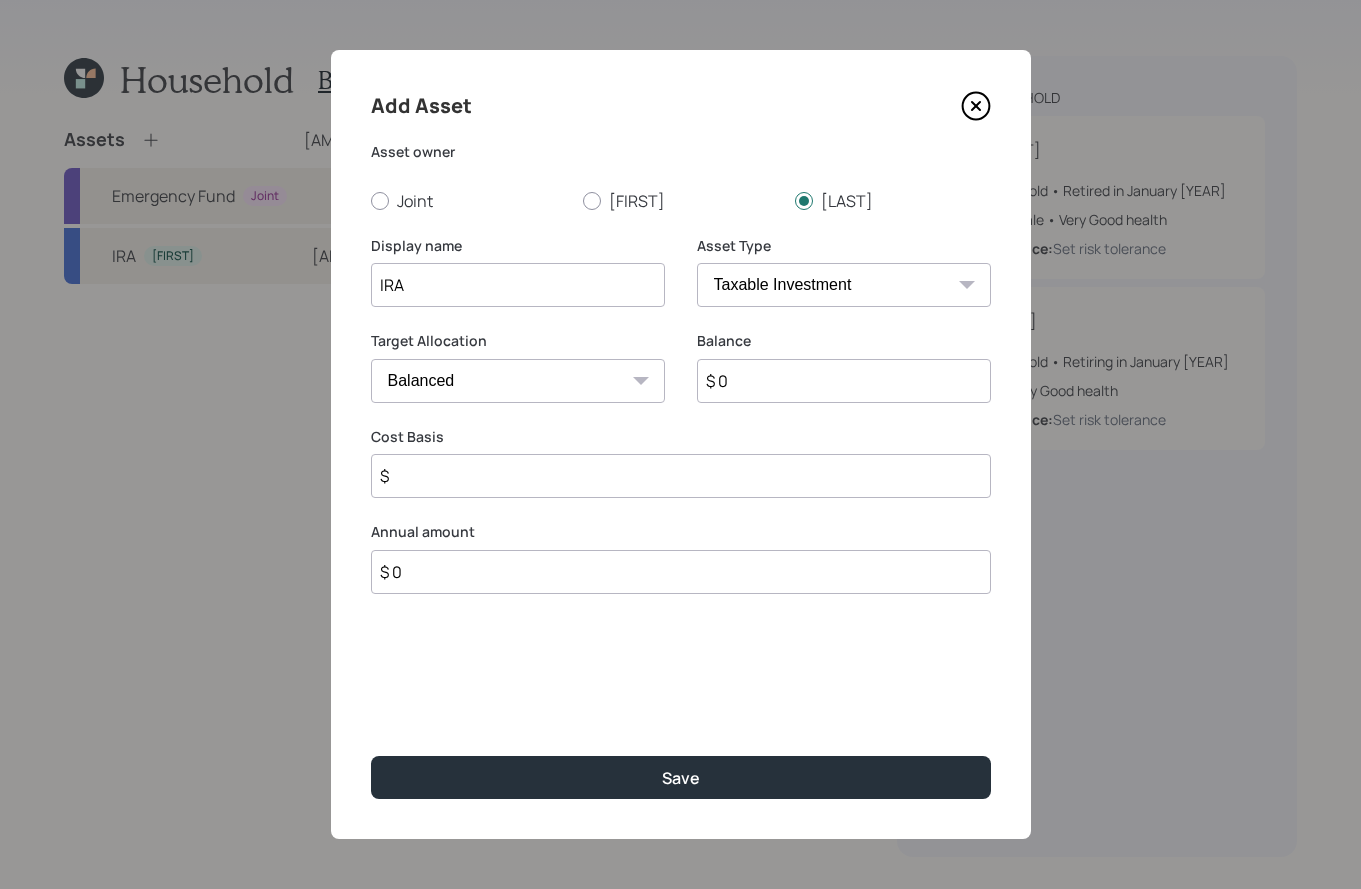 type on "IRA" 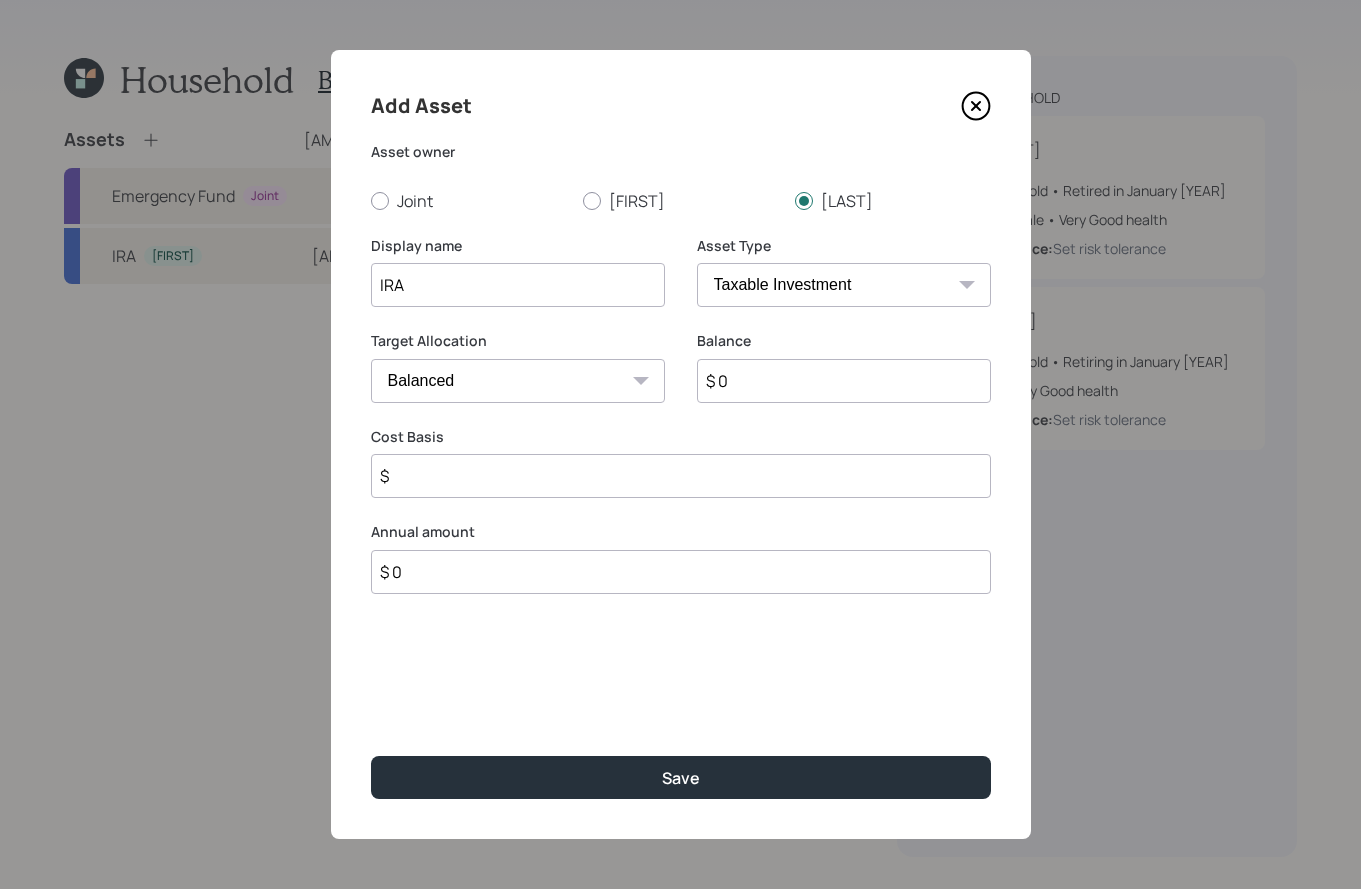 click on "SEP IRA IRA Roth IRA 401(k) Roth 401(k) 403(b) Roth 403(b) 457(b) Roth 457(b) Health Savings Account 529 Taxable Investment Checking / Savings Emergency Fund" at bounding box center [844, 285] 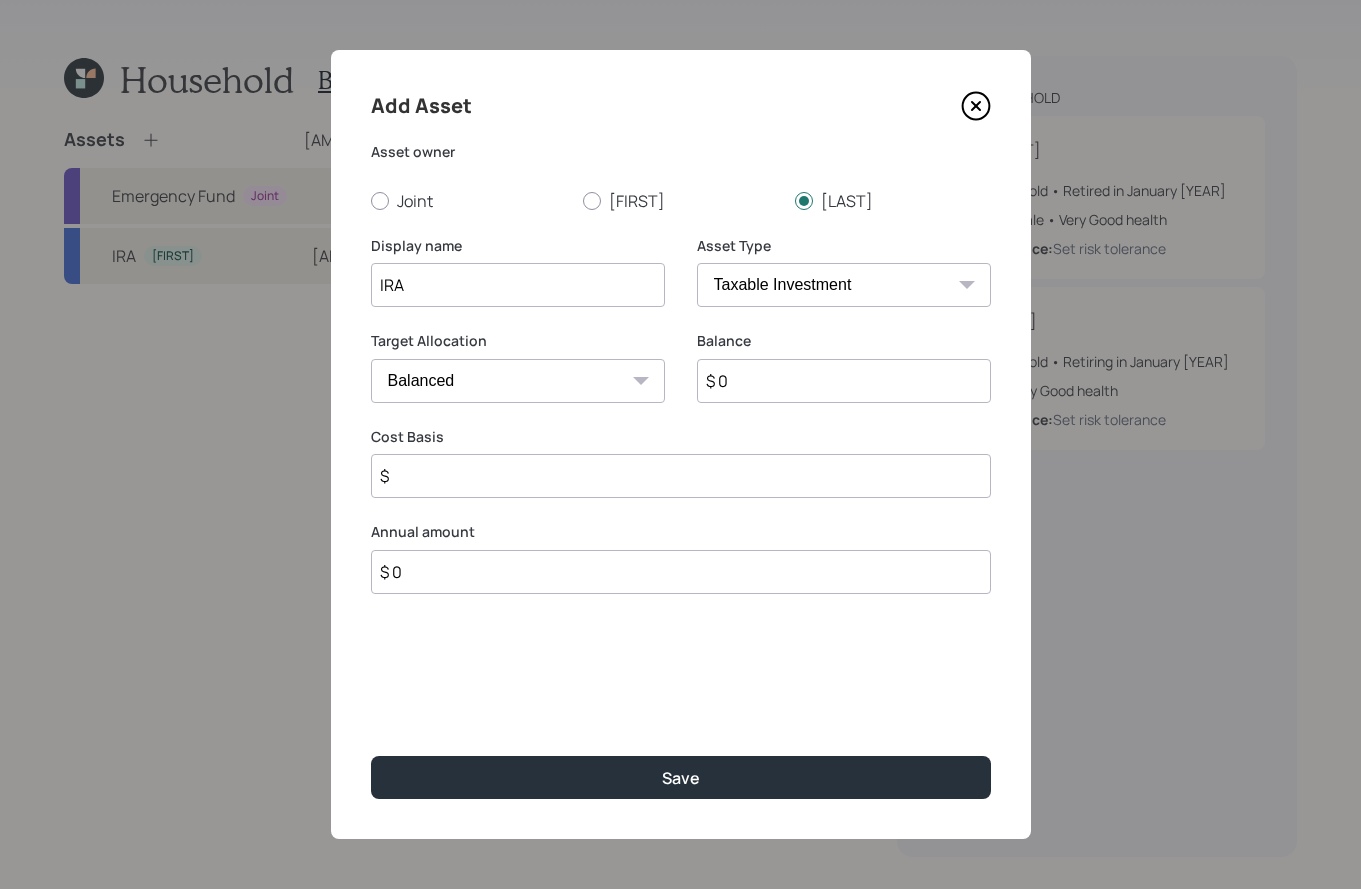 select on "ira" 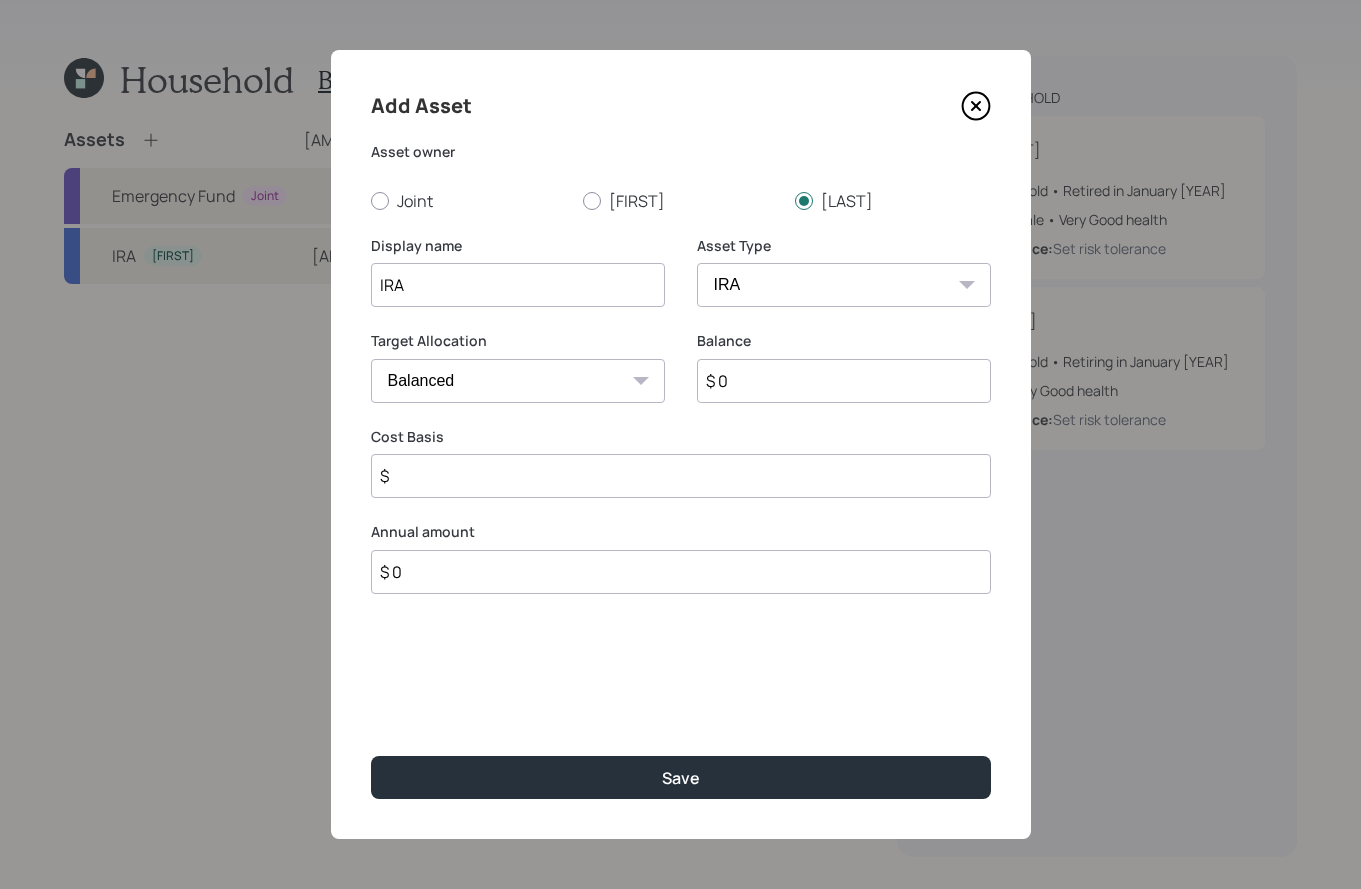 type on "$" 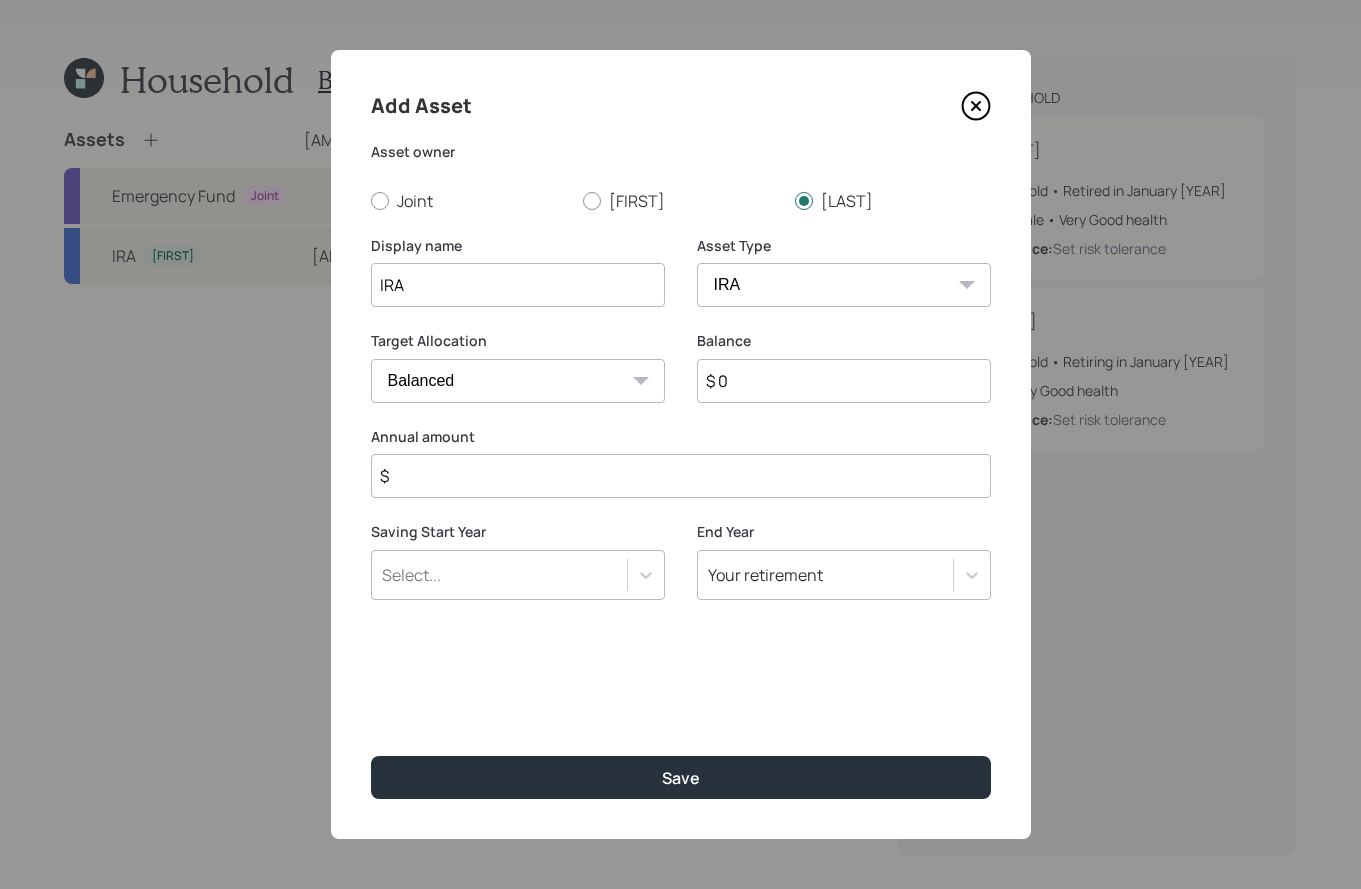 click on "$ 0" at bounding box center [844, 381] 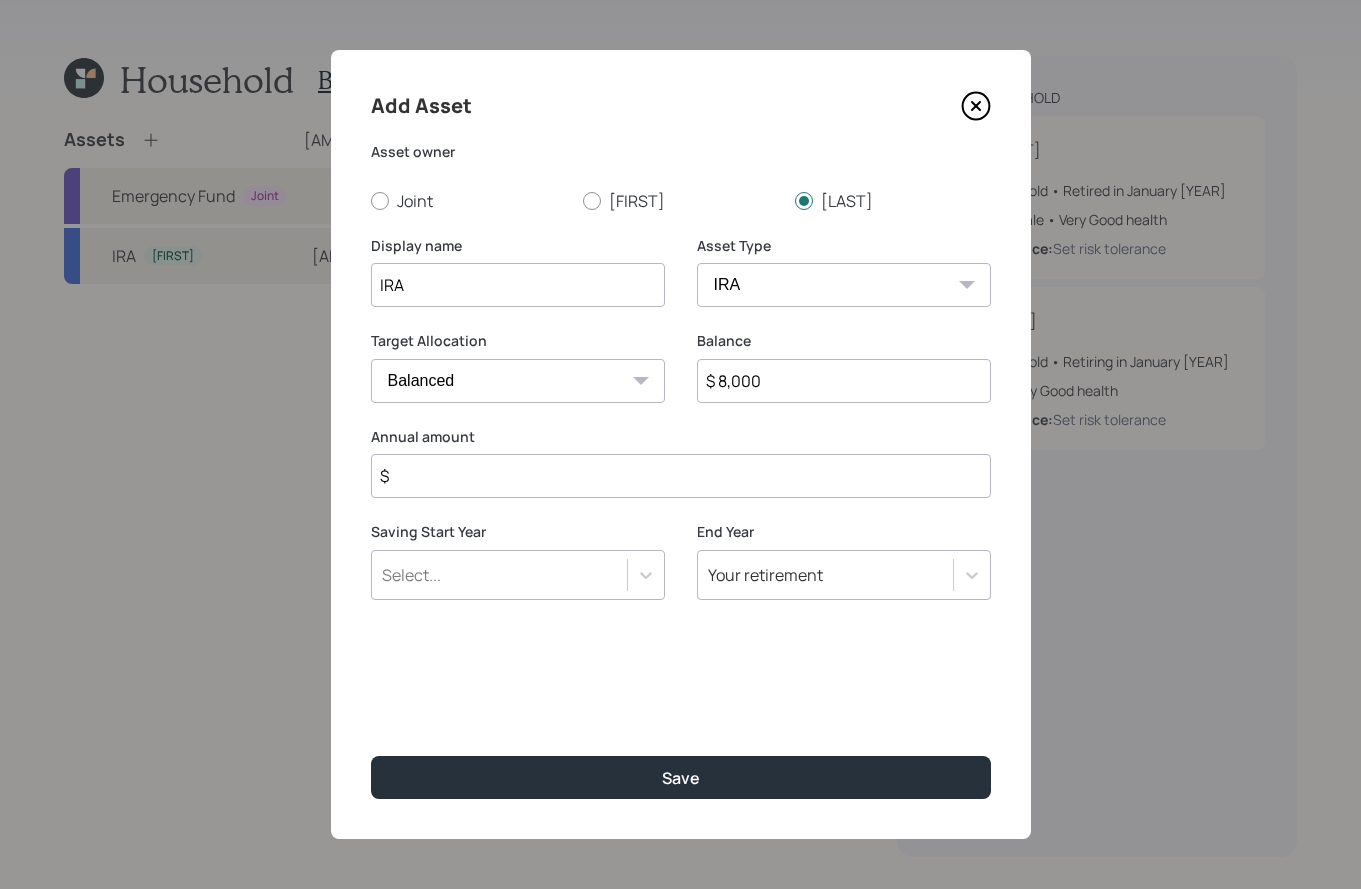 type on "$ 8,000" 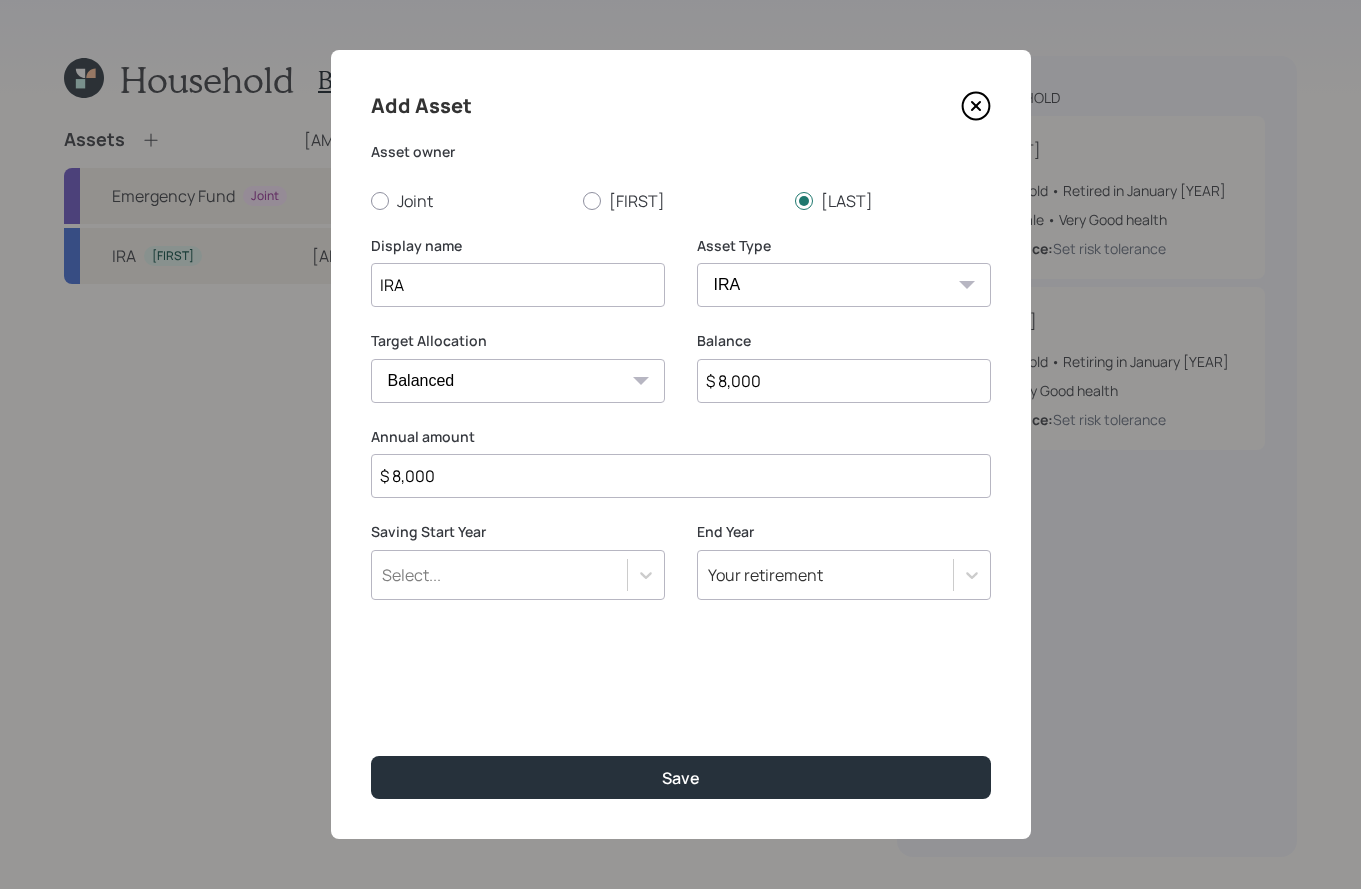 type on "$ 8,000" 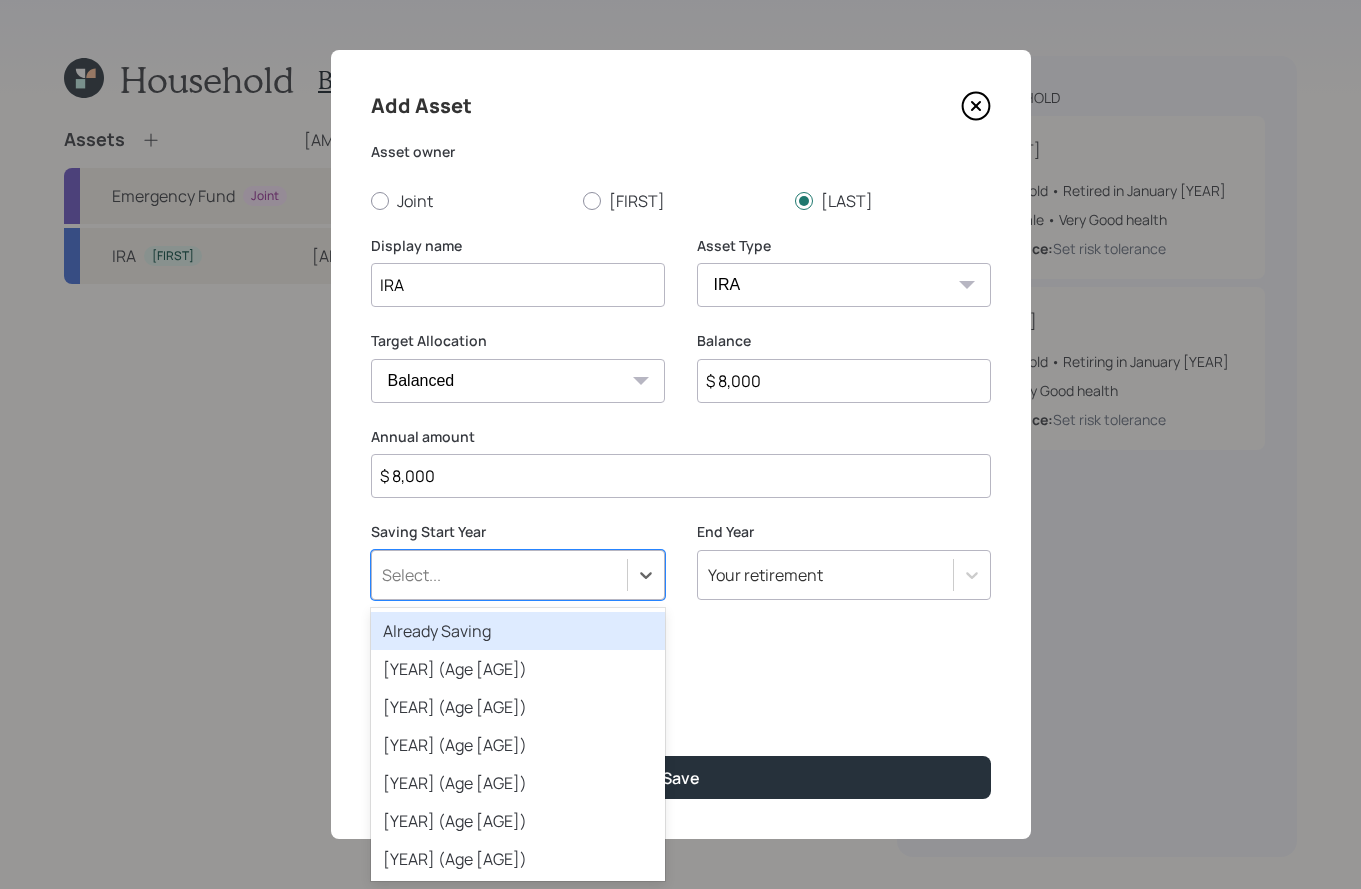 click on "Select..." at bounding box center [518, 575] 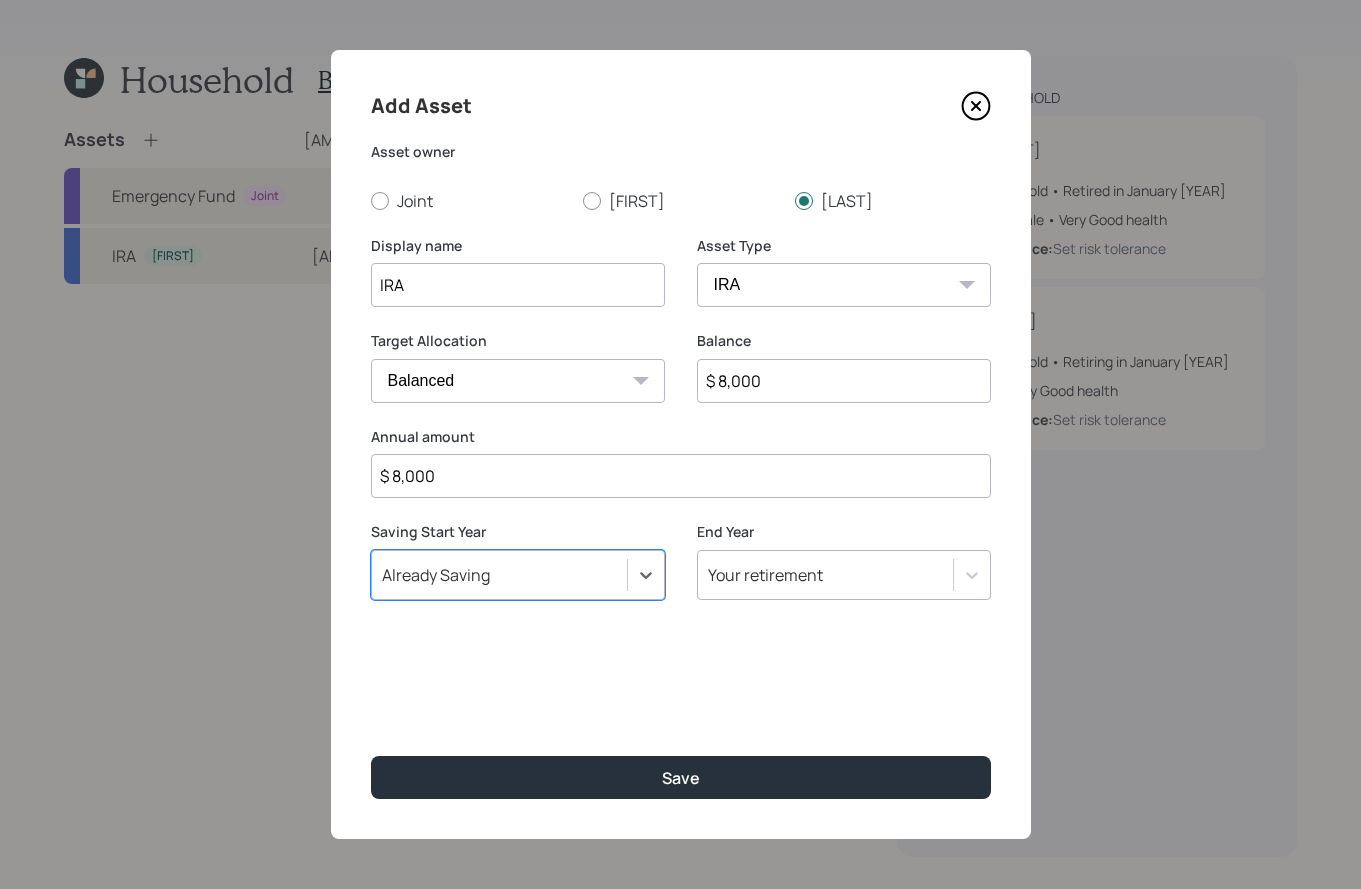 click on "Add Asset Asset owner Joint Michael Terri Display name IRA Asset Type SEP IRA IRA Roth IRA 401(k) Roth 401(k) 403(b) Roth 403(b) 457(b) Roth 457(b) Health Savings Account 529 Taxable Investment Checking / Savings Emergency Fund Target Allocation Cash Conservative Balanced Aggressive Balance $ 8,000 Annual amount $ 8,000 Saving Start Year option Already Saving, selected.   Select is focused ,type to refine list, press Down to open the menu,  Already Saving End Year Your retirement Save" at bounding box center (681, 444) 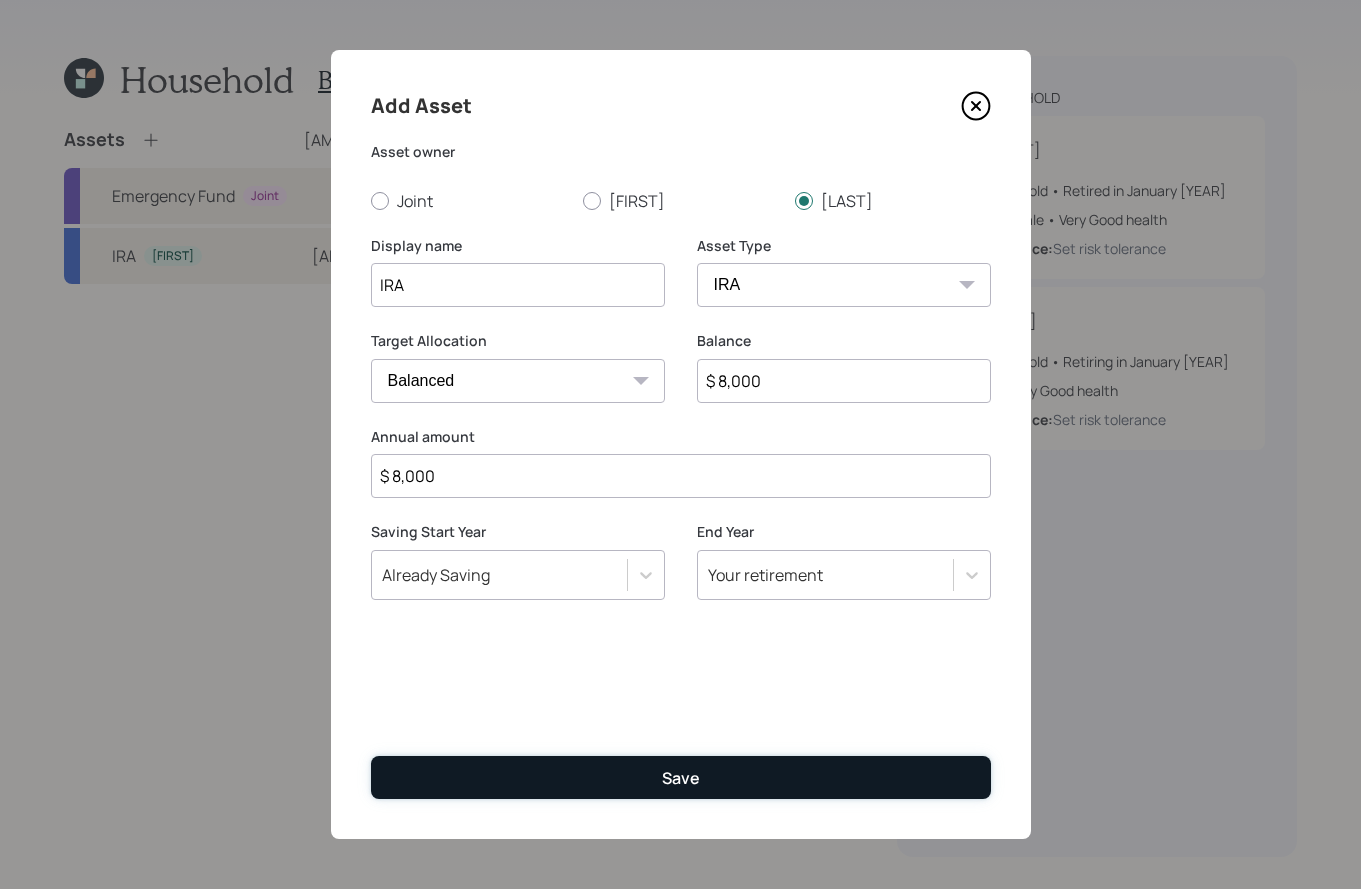 click on "Save" at bounding box center (681, 777) 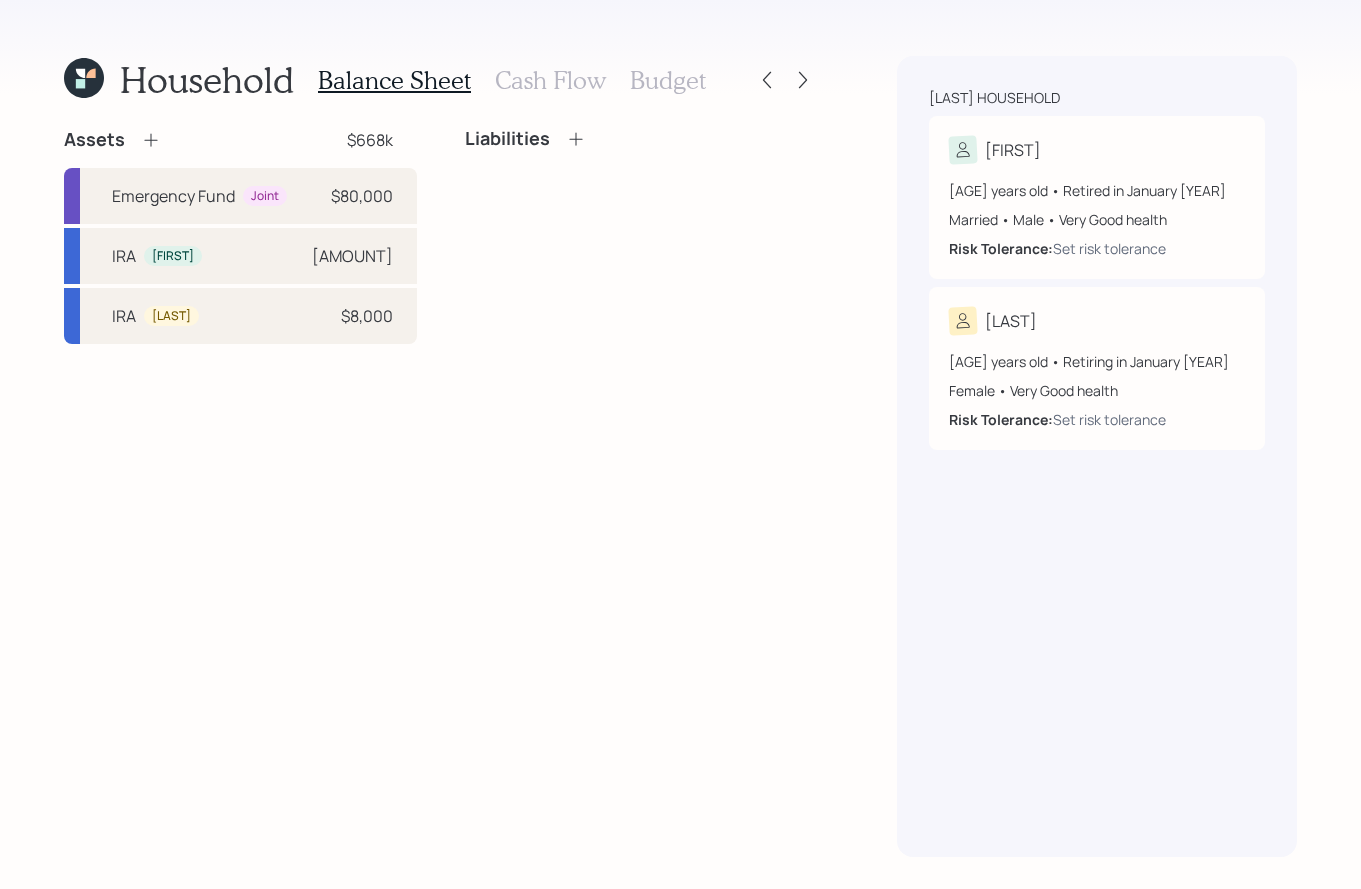 click 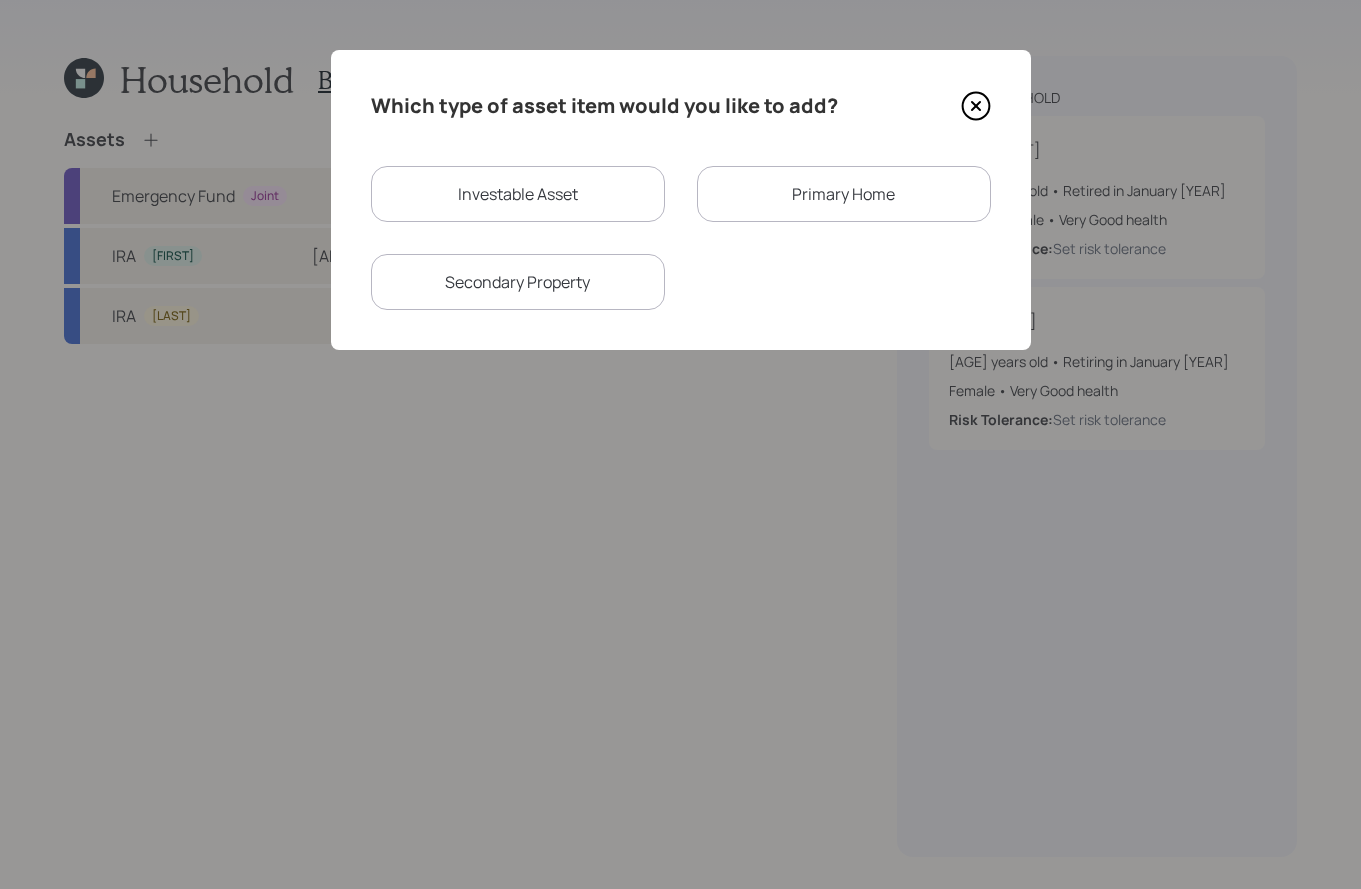 click on "Primary Home" at bounding box center (844, 194) 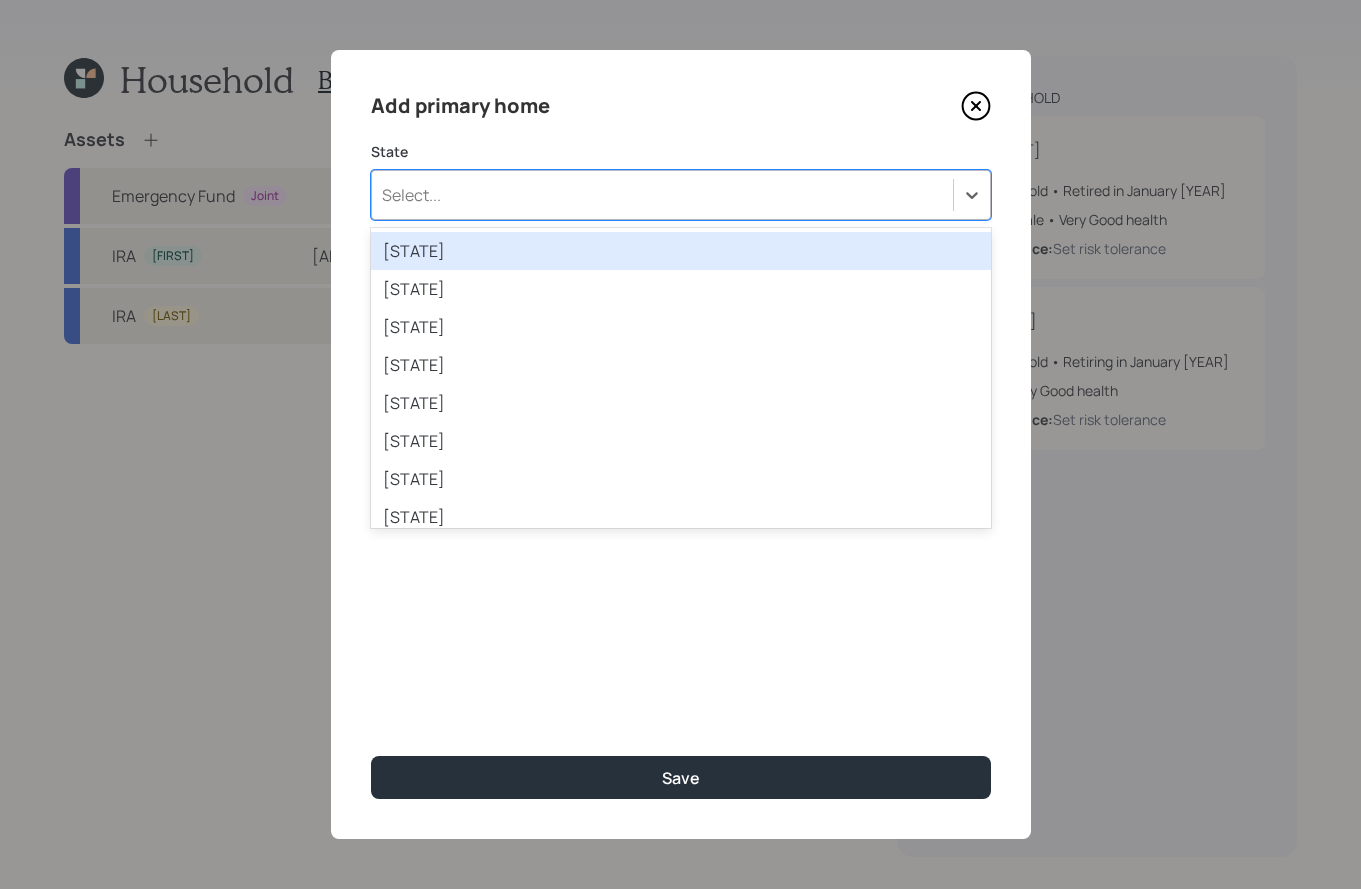 click on "Select..." at bounding box center (662, 195) 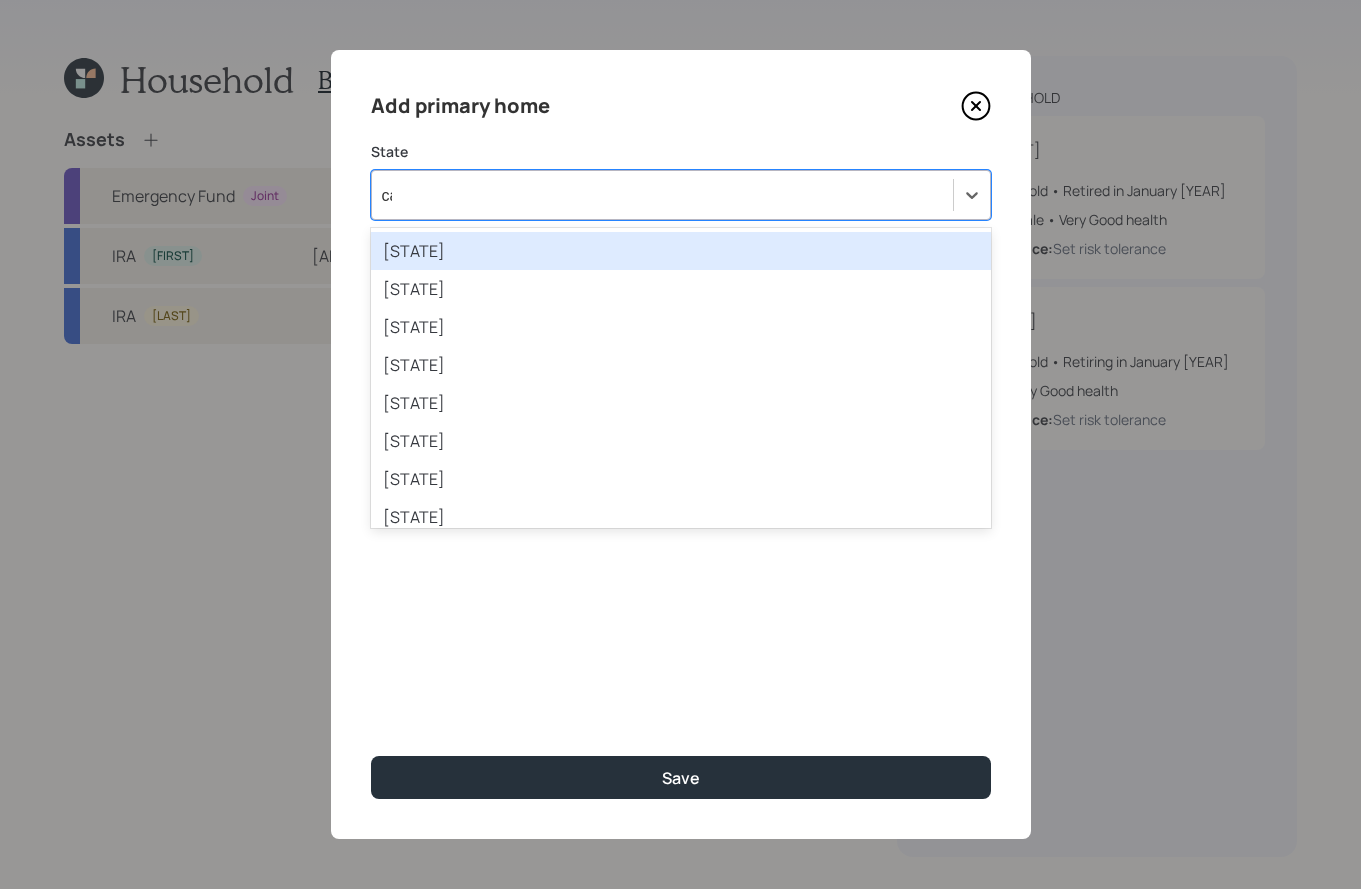 type on "cal" 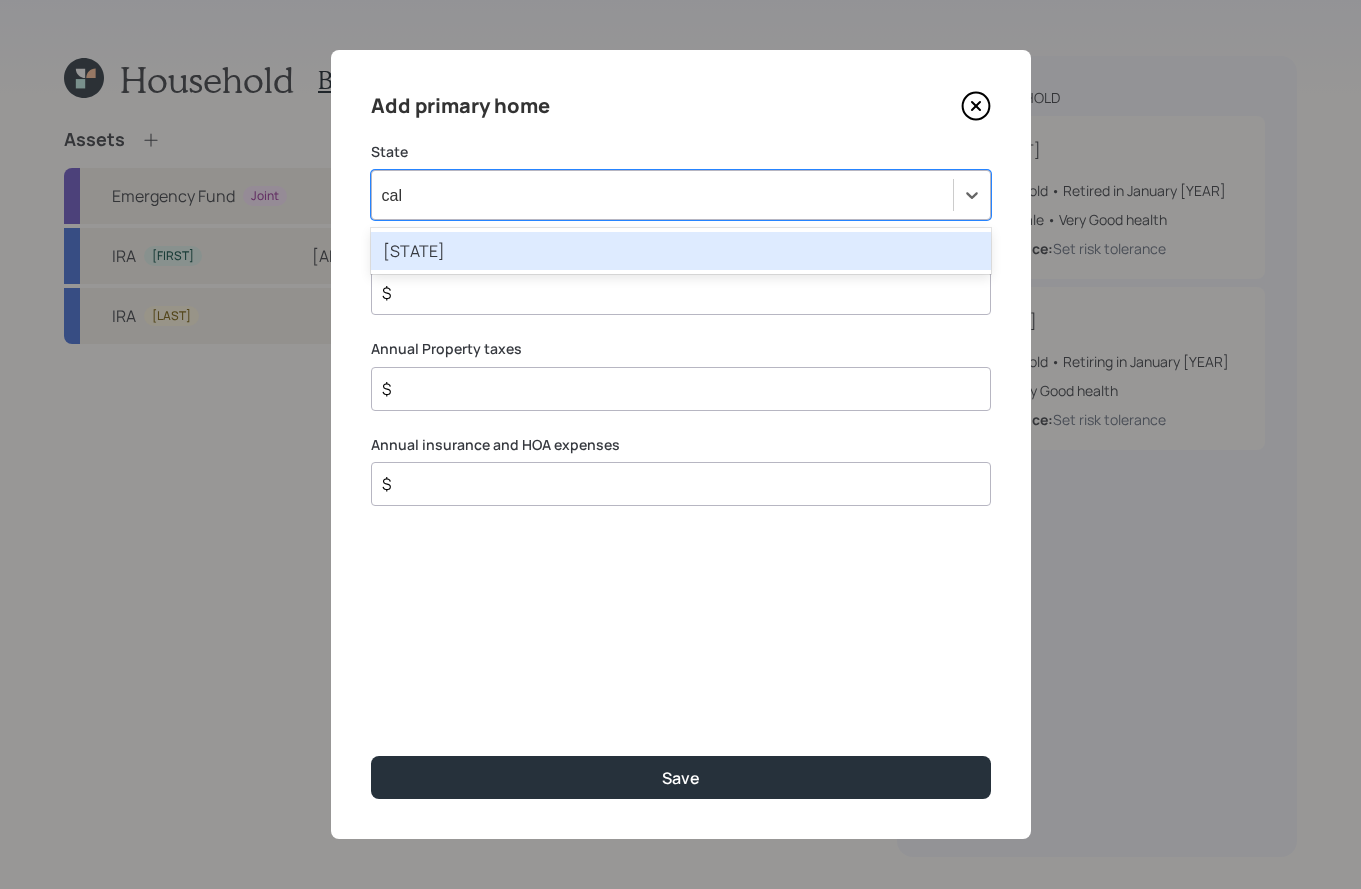 click on "California" at bounding box center [681, 251] 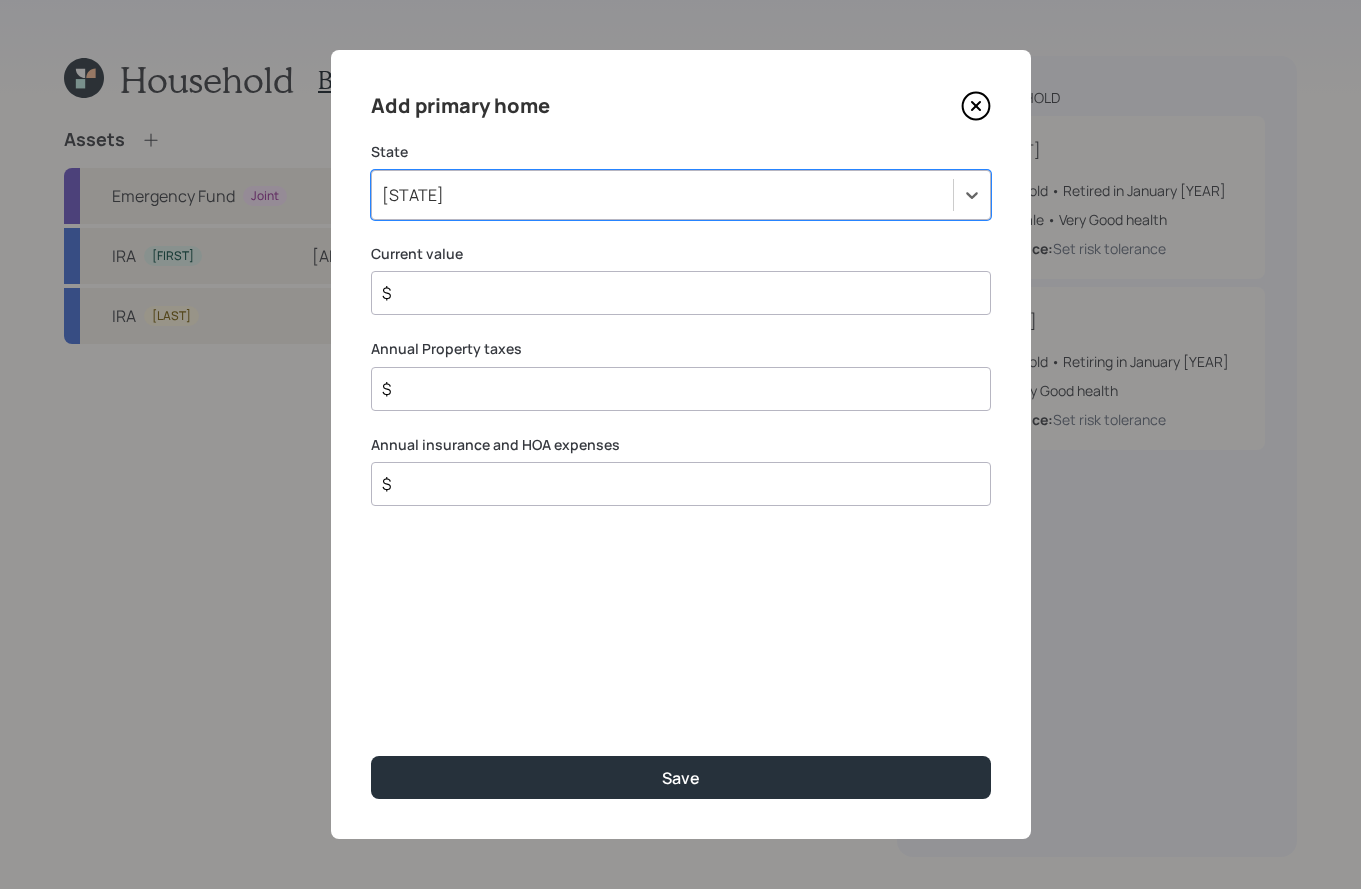 click on "$" at bounding box center [673, 293] 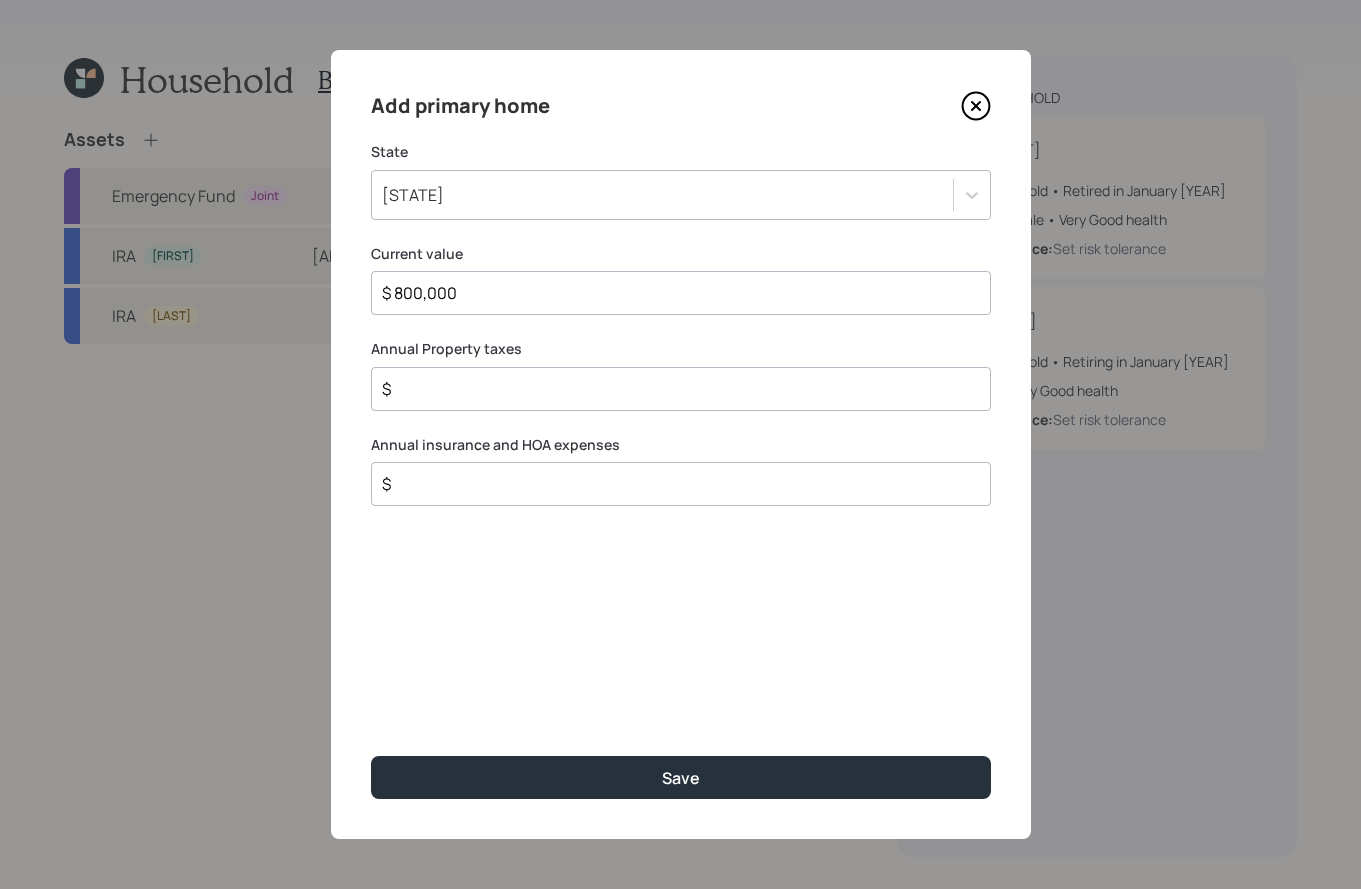 type on "$ 800,000" 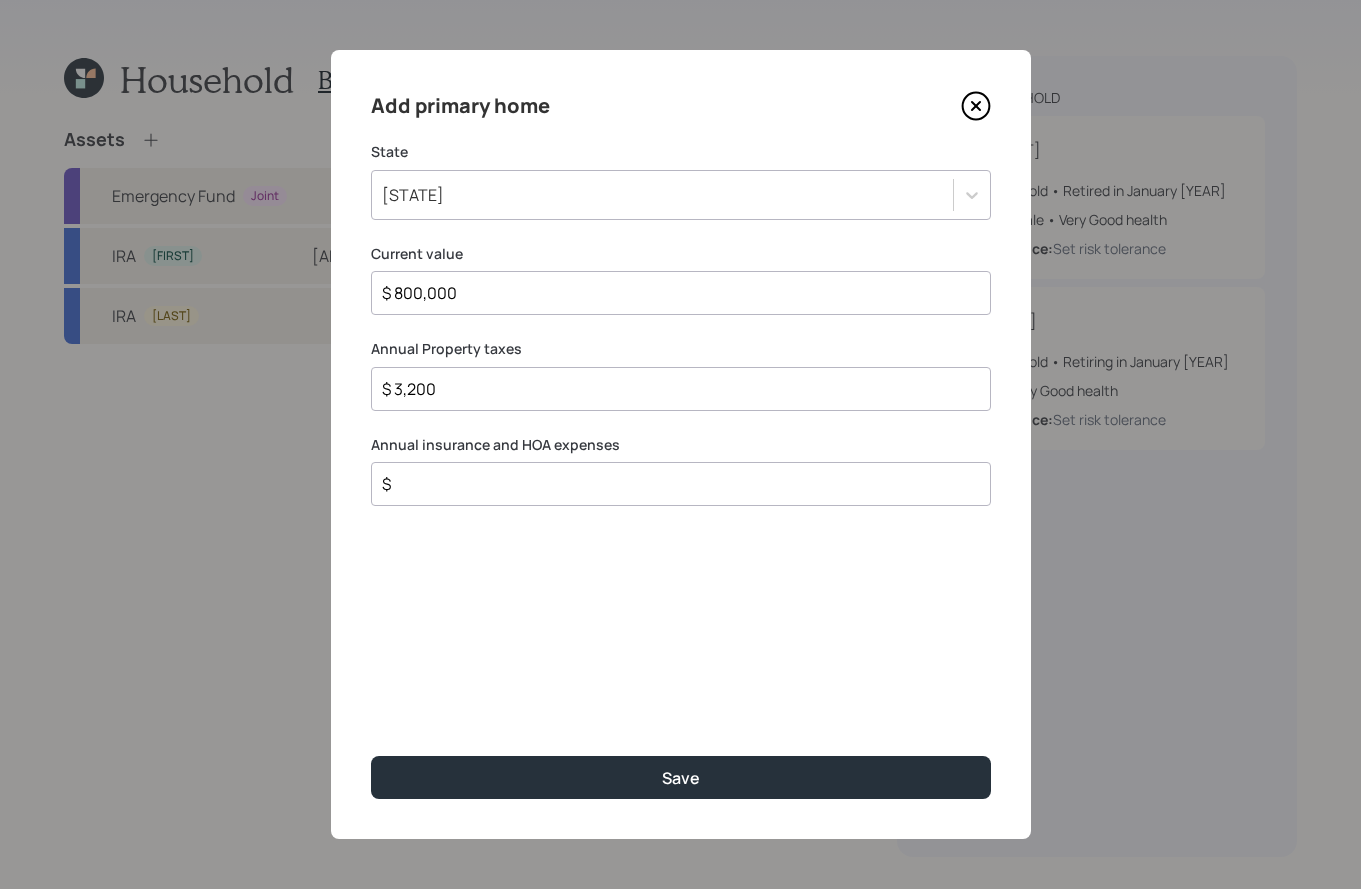 type on "$ 3,200" 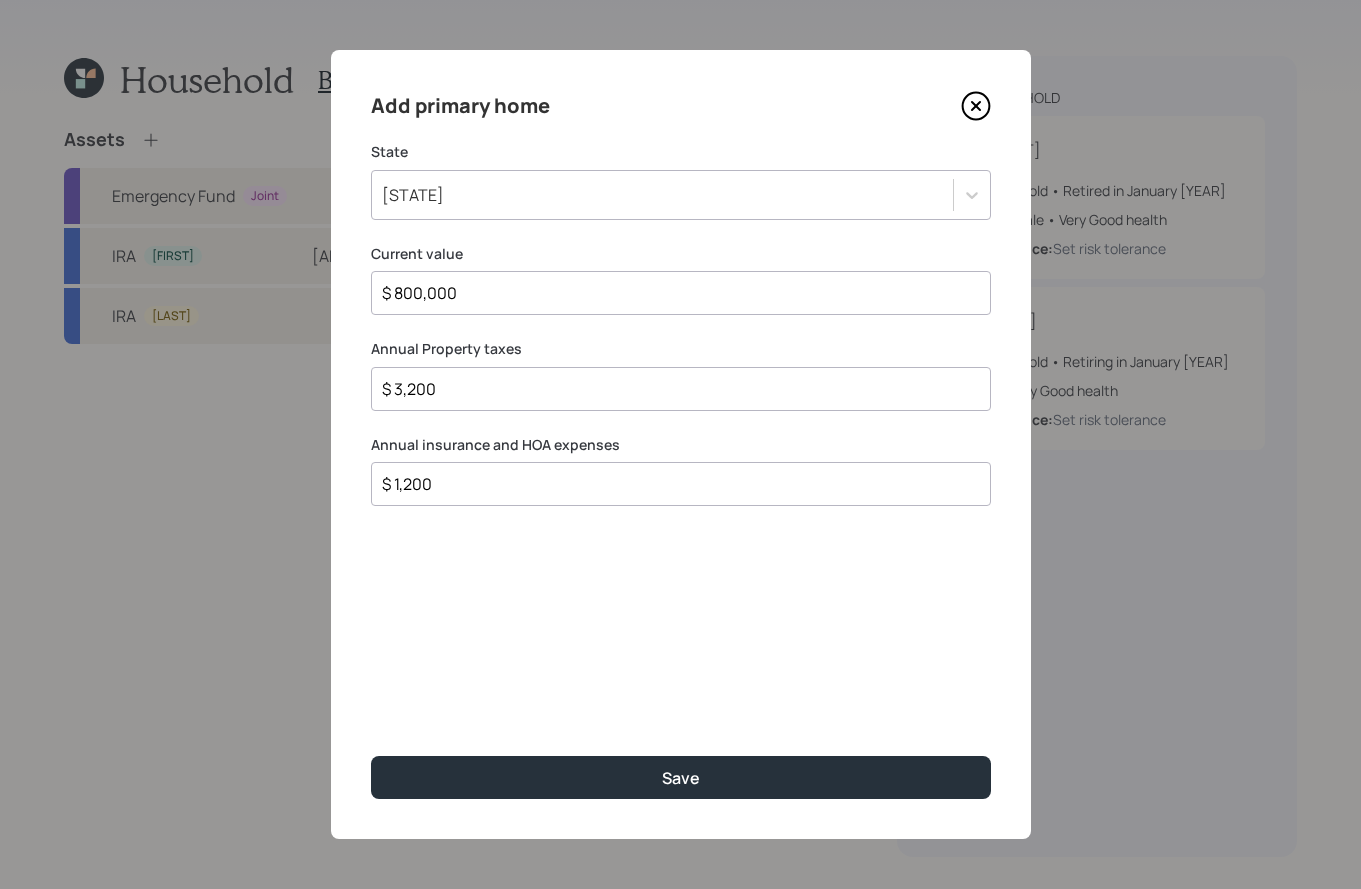 type on "$ 1,200" 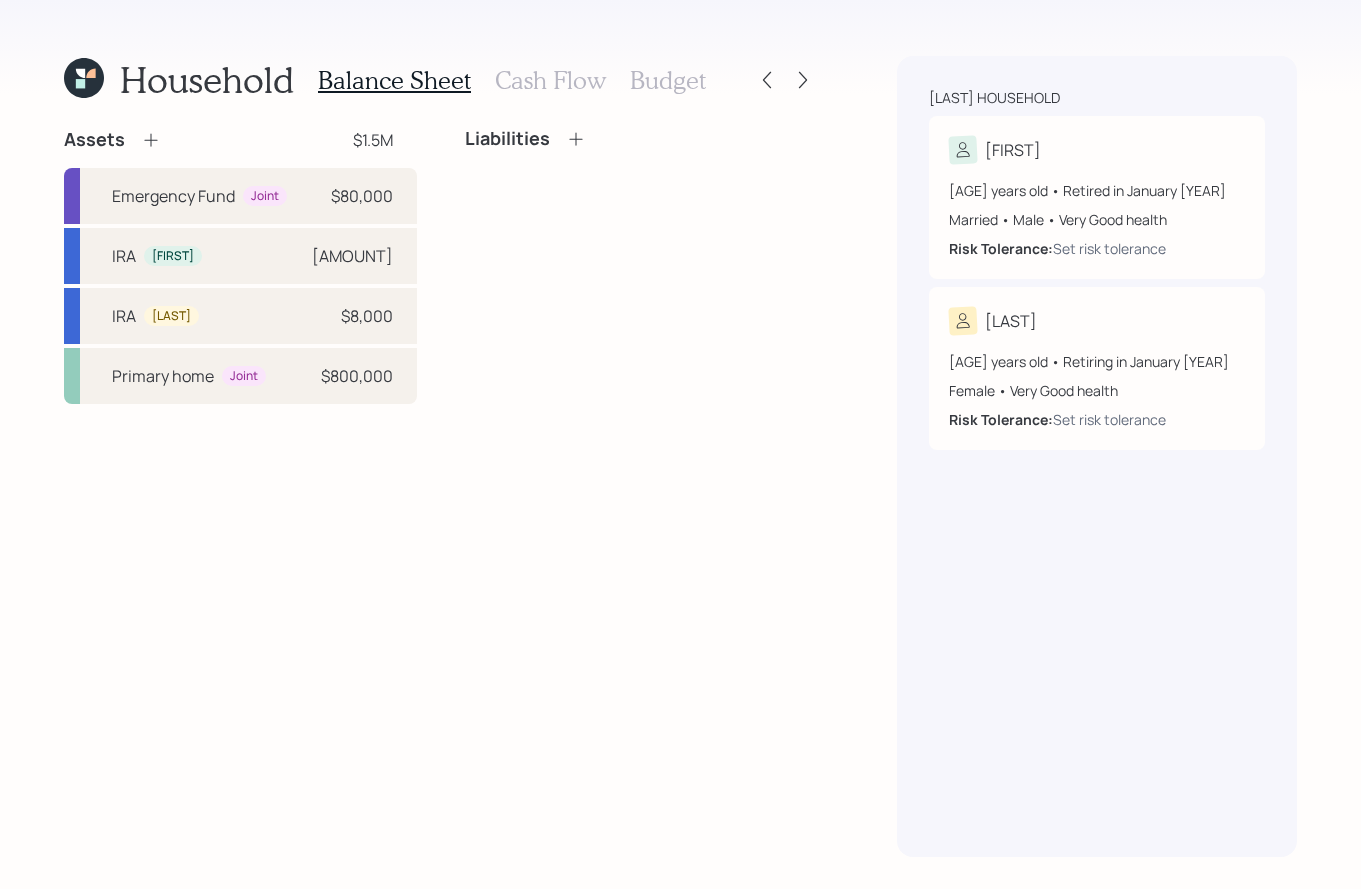 click 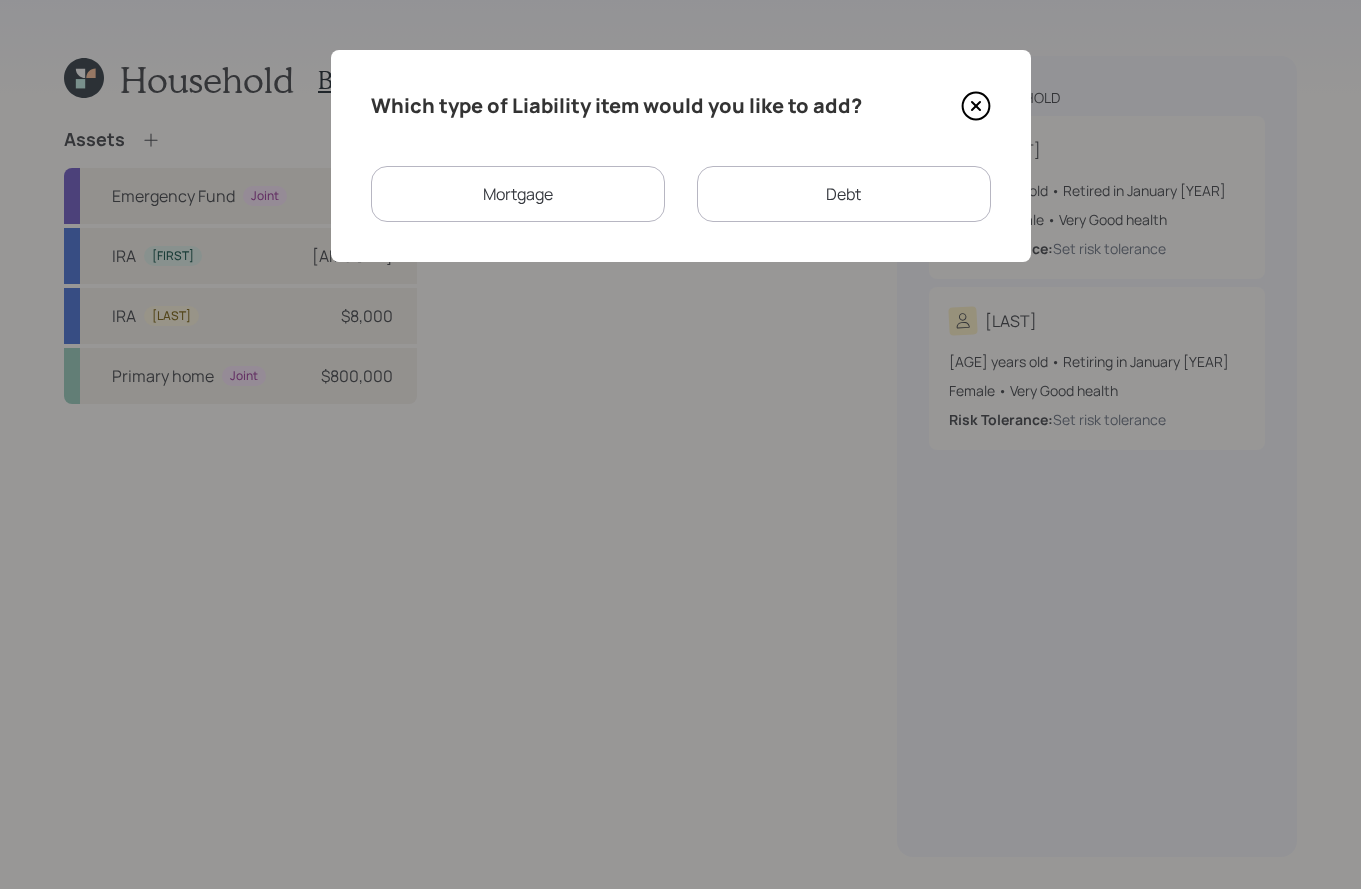 click on "Mortgage" at bounding box center (518, 194) 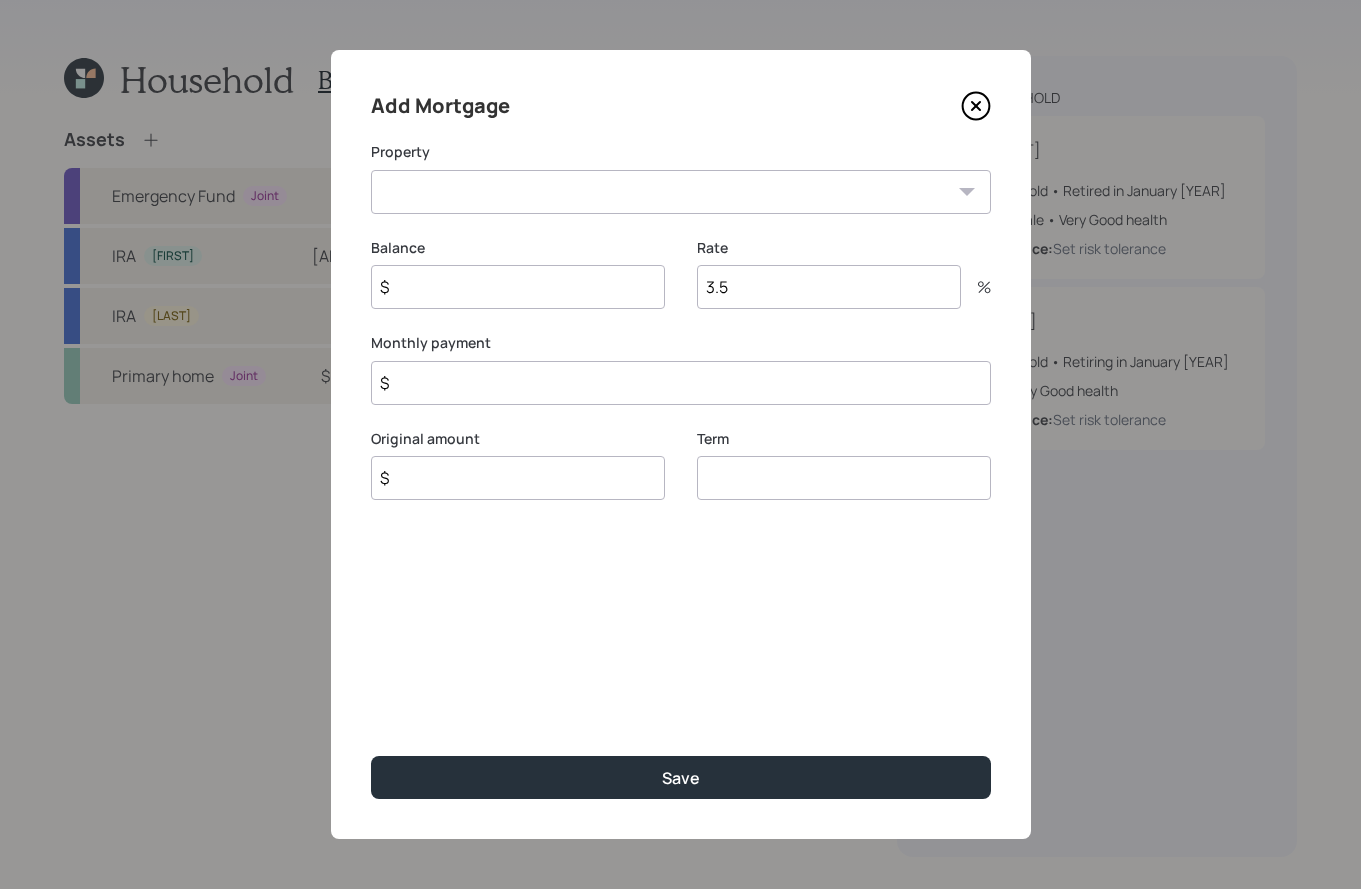 click on "CA Primary home" at bounding box center (681, 192) 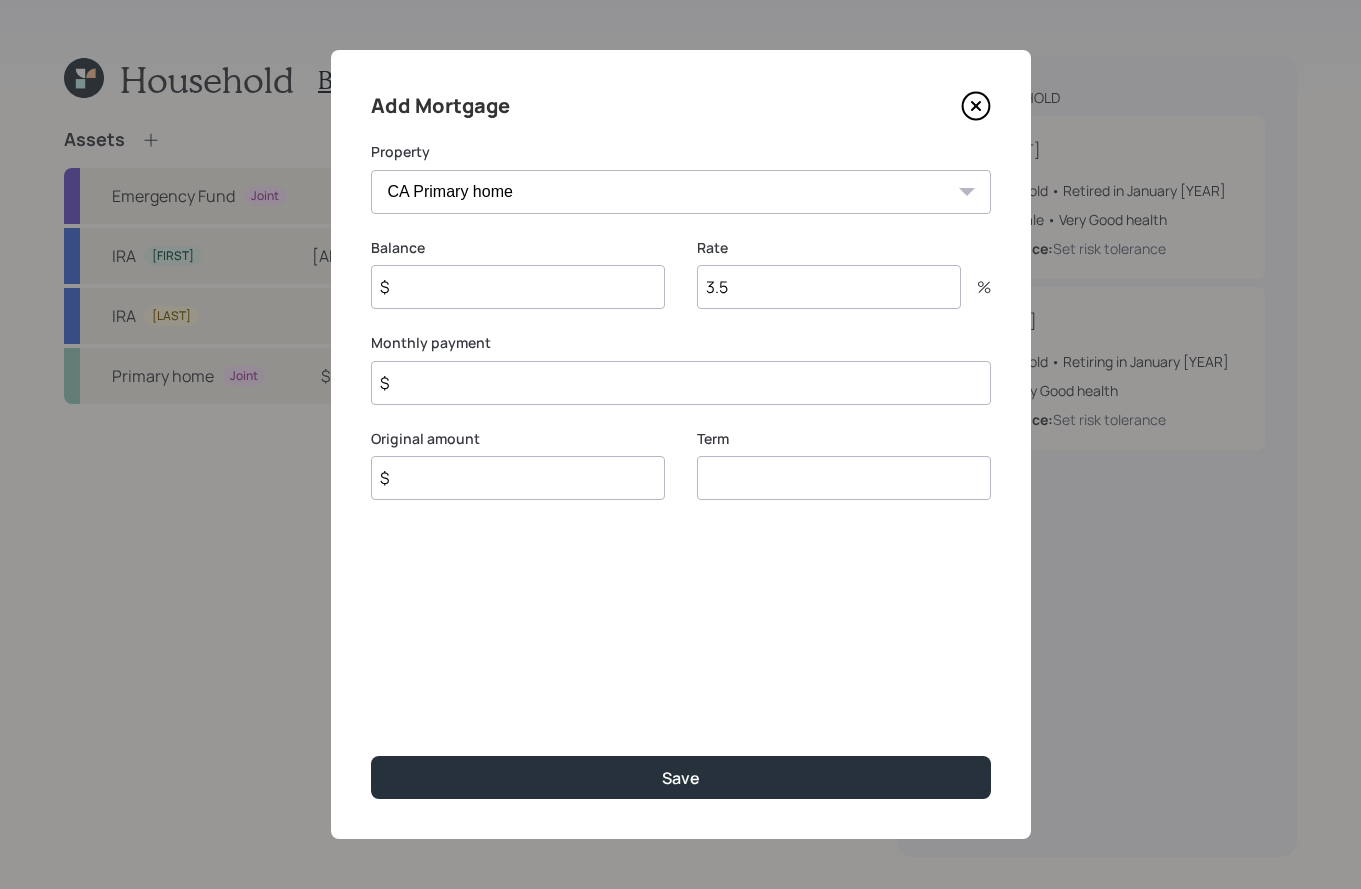 click on "$" at bounding box center (518, 287) 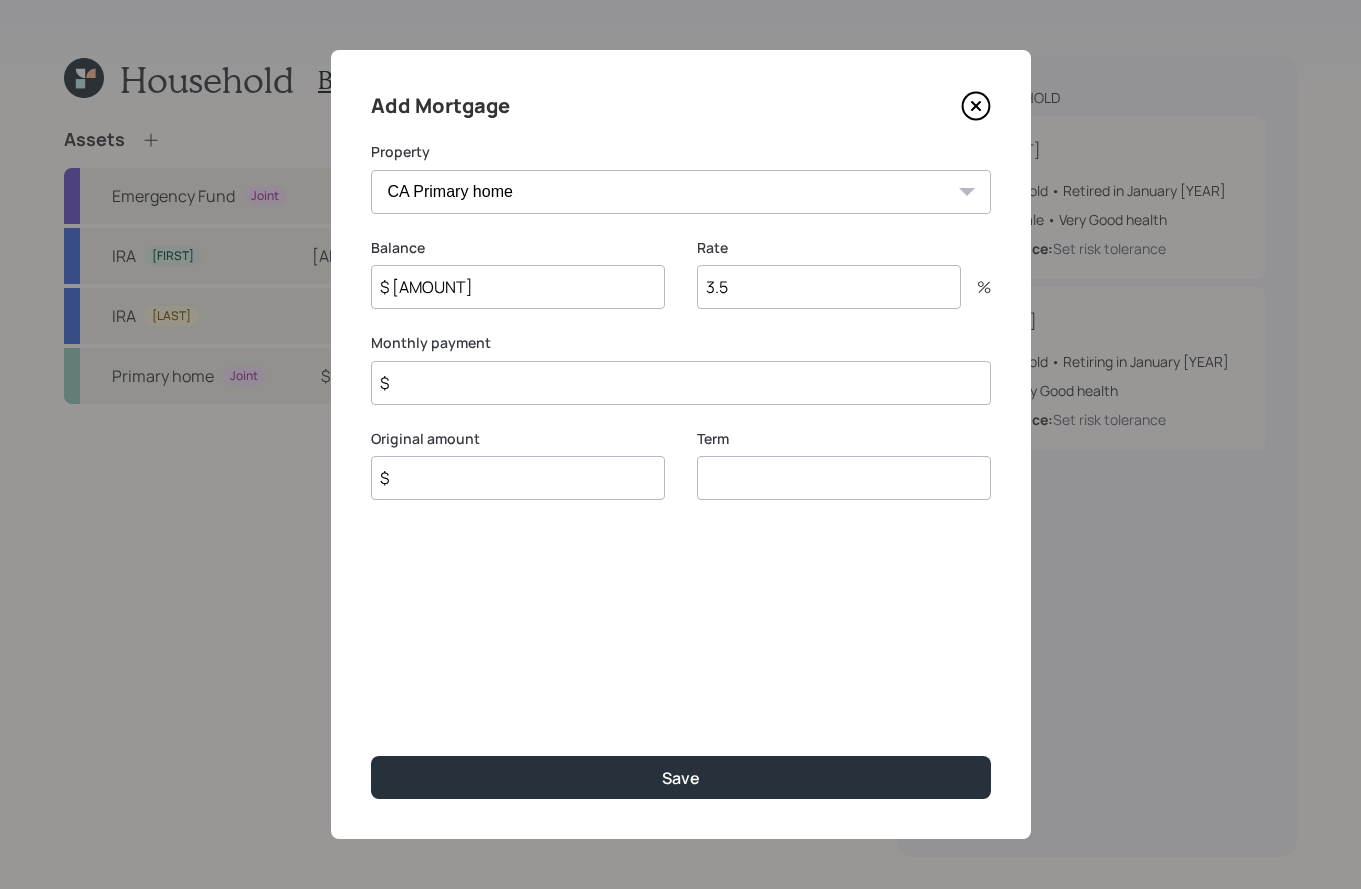 type on "$ 59,000" 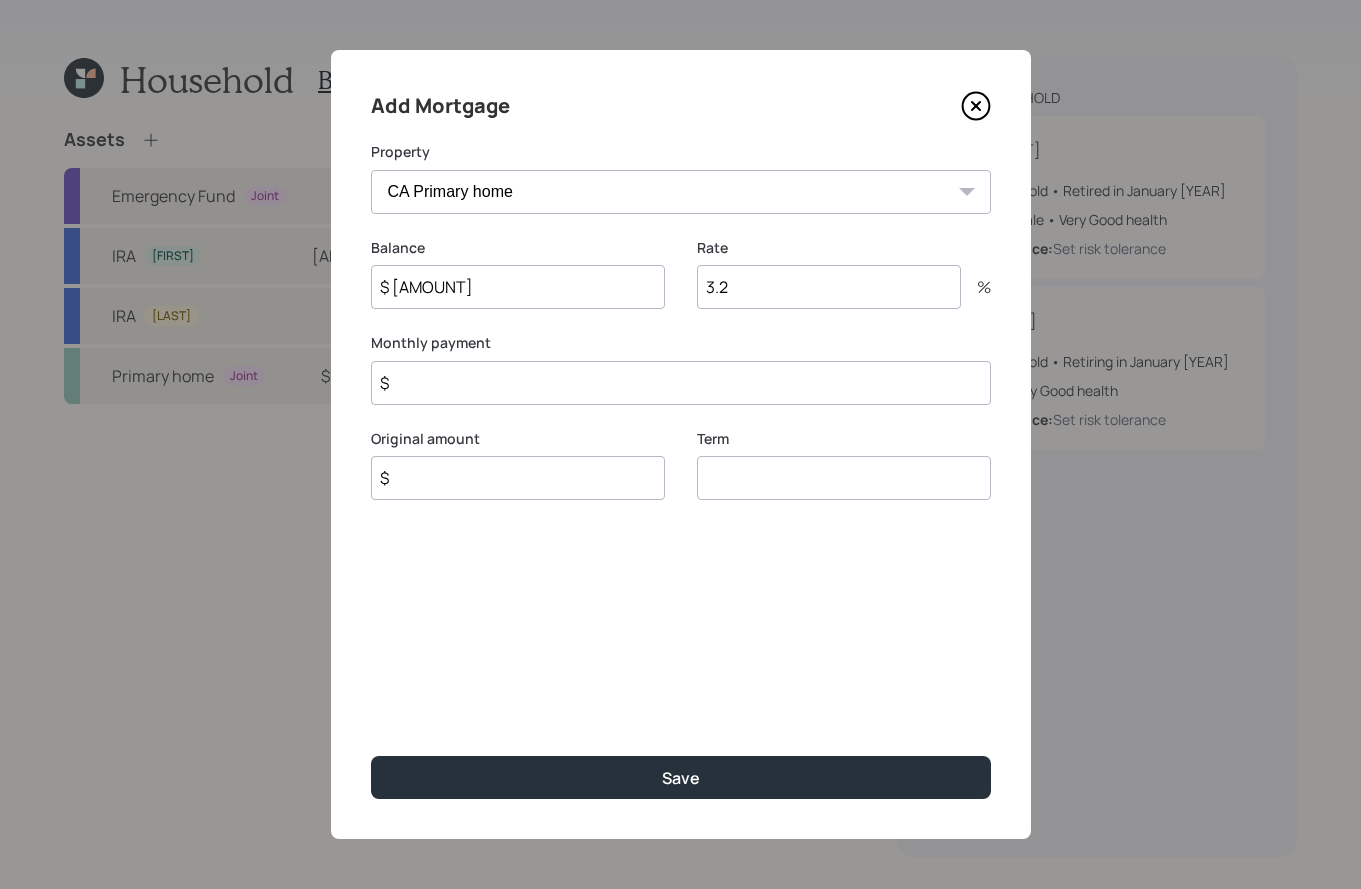 type on "3.2" 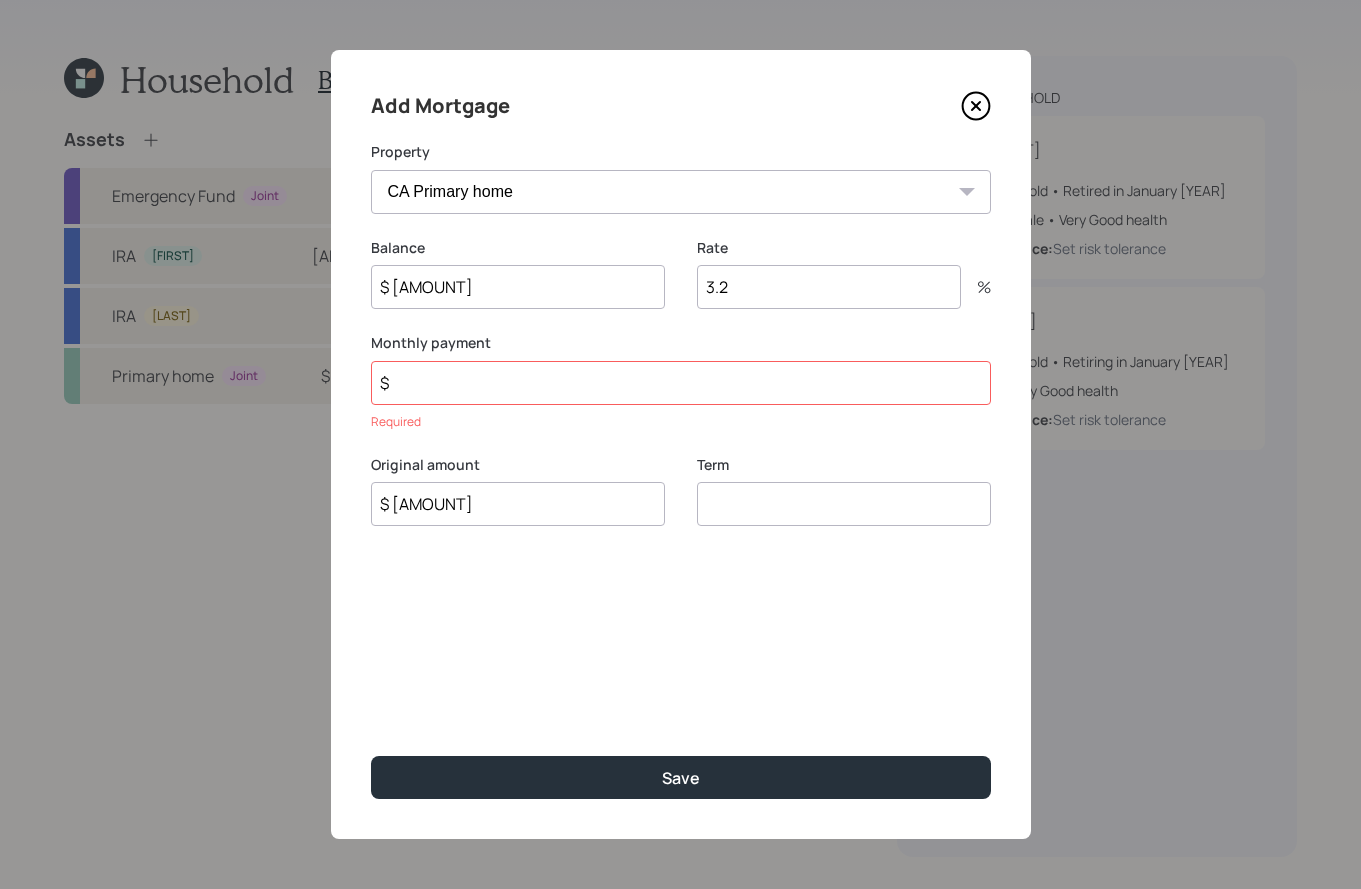 type on "$ 59,000" 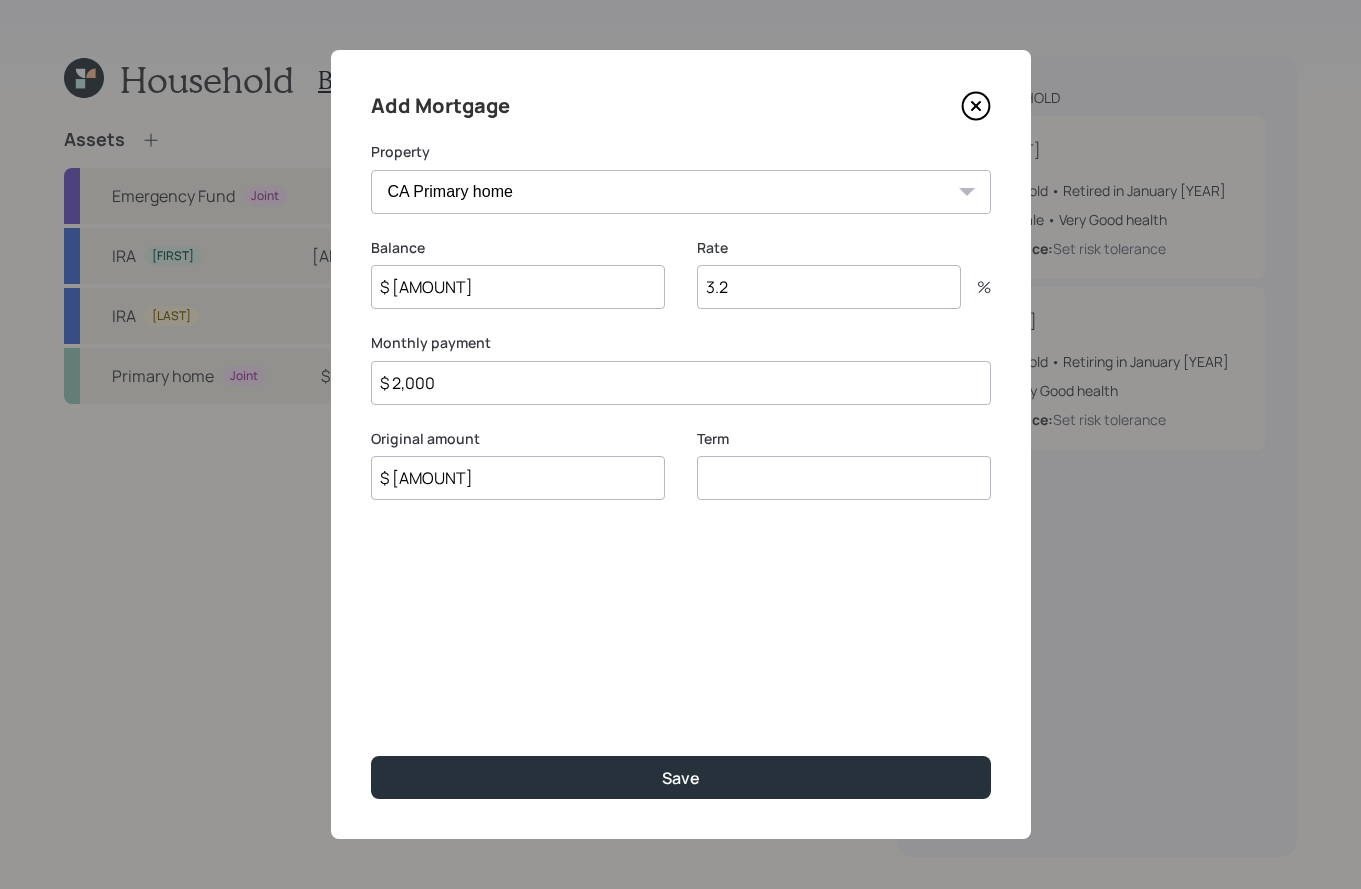 type on "$ 2,000" 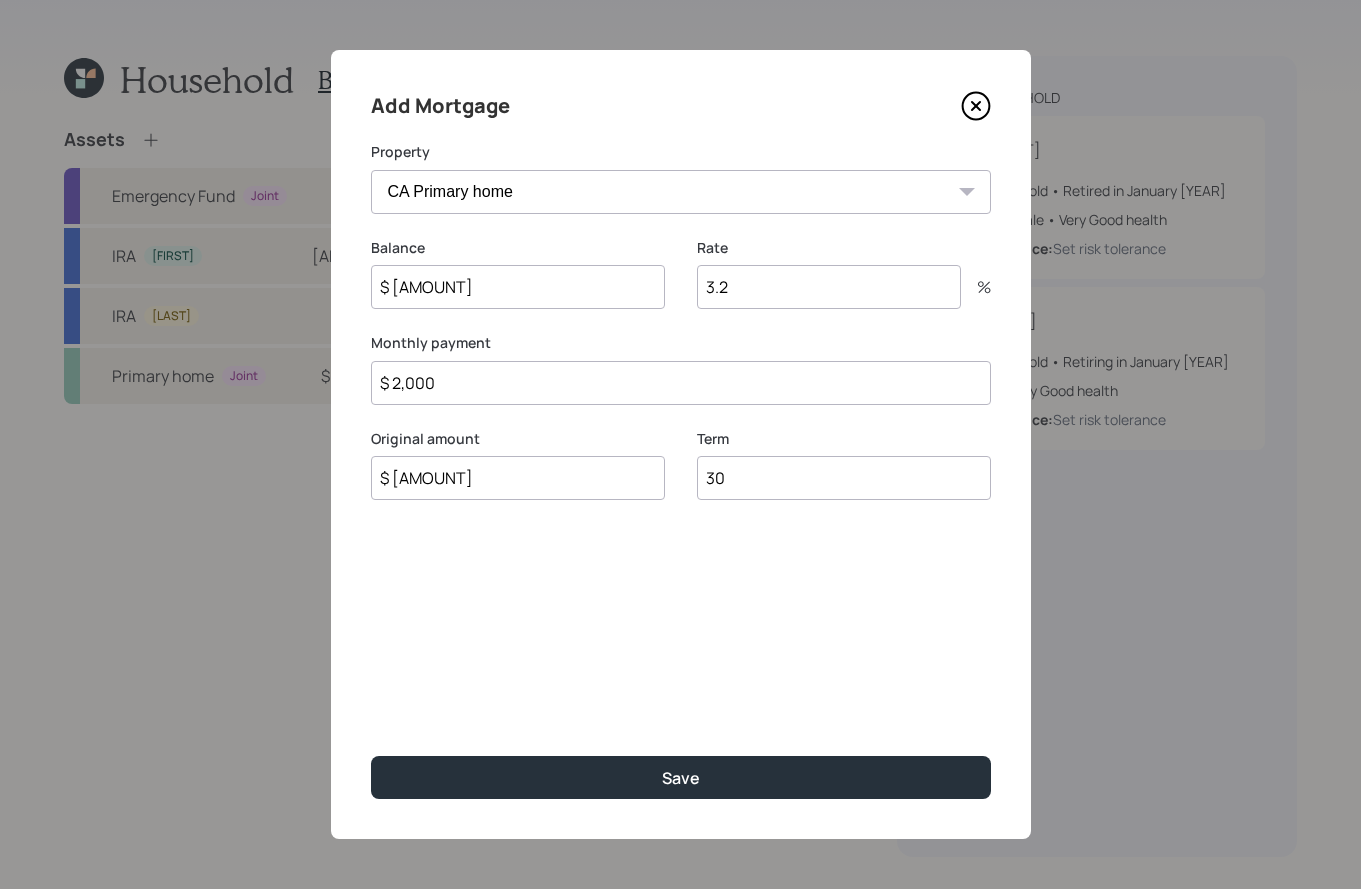 type on "30" 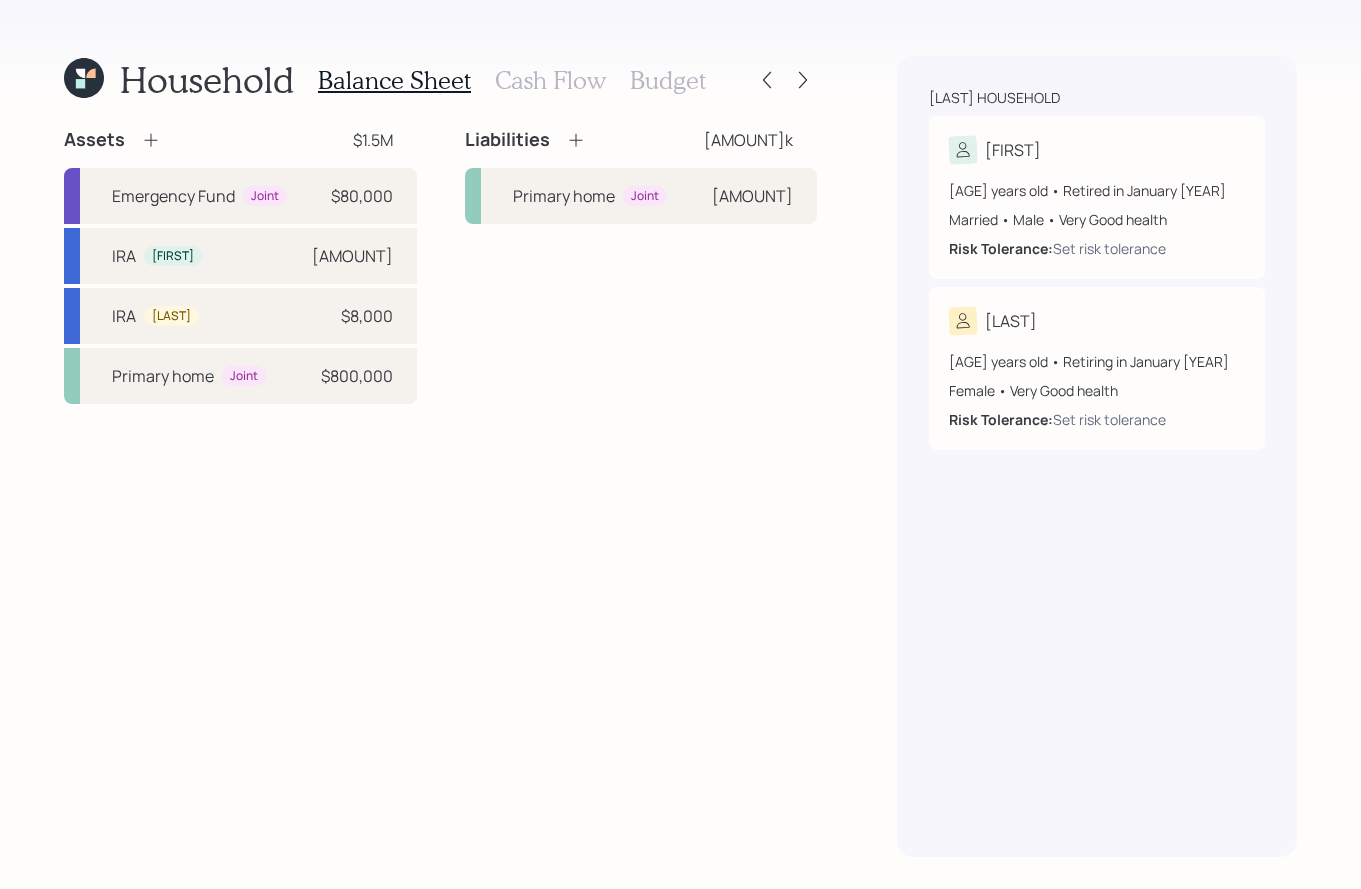 click on "Cash Flow" at bounding box center [550, 80] 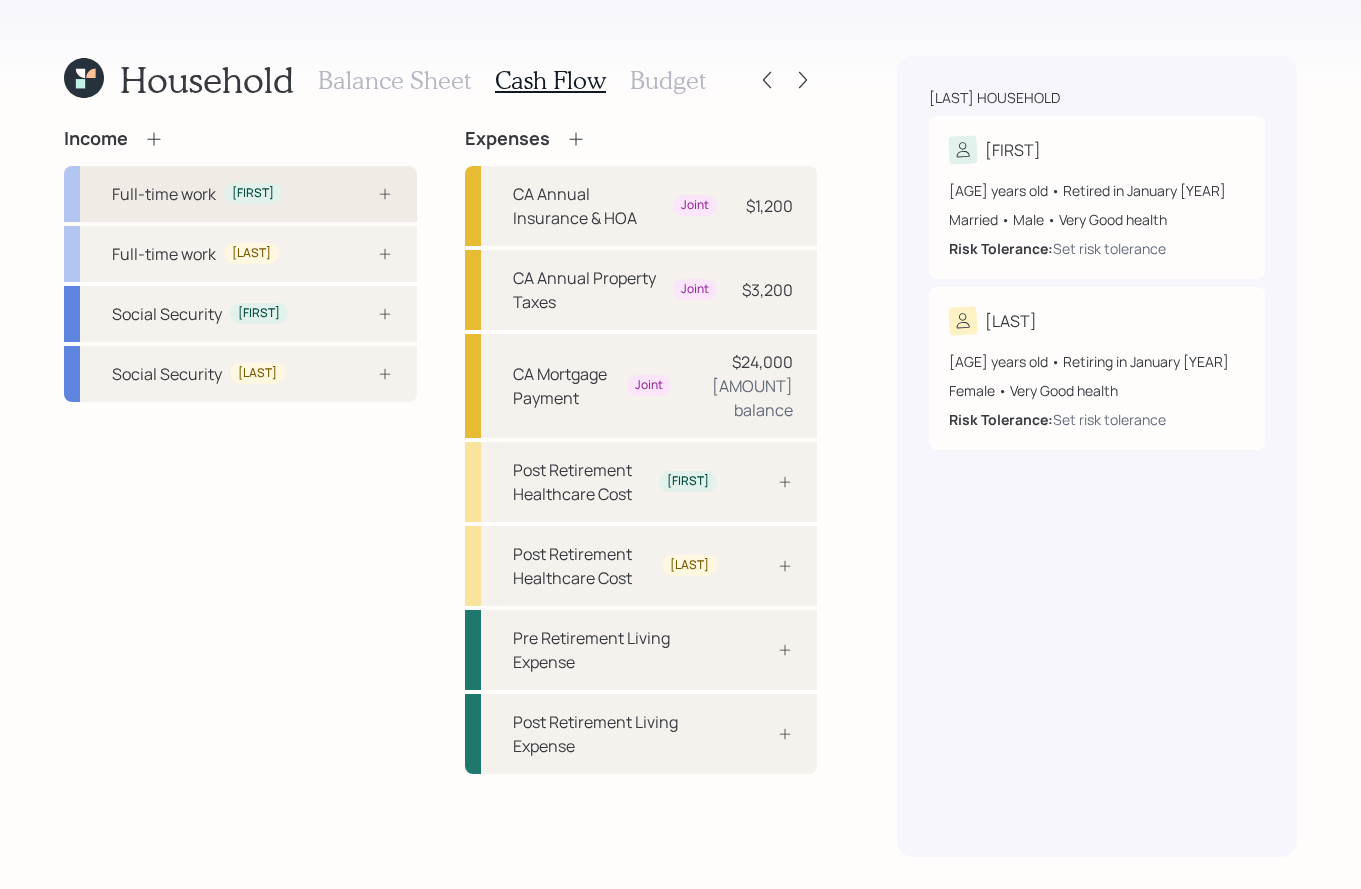 click at bounding box center (363, 194) 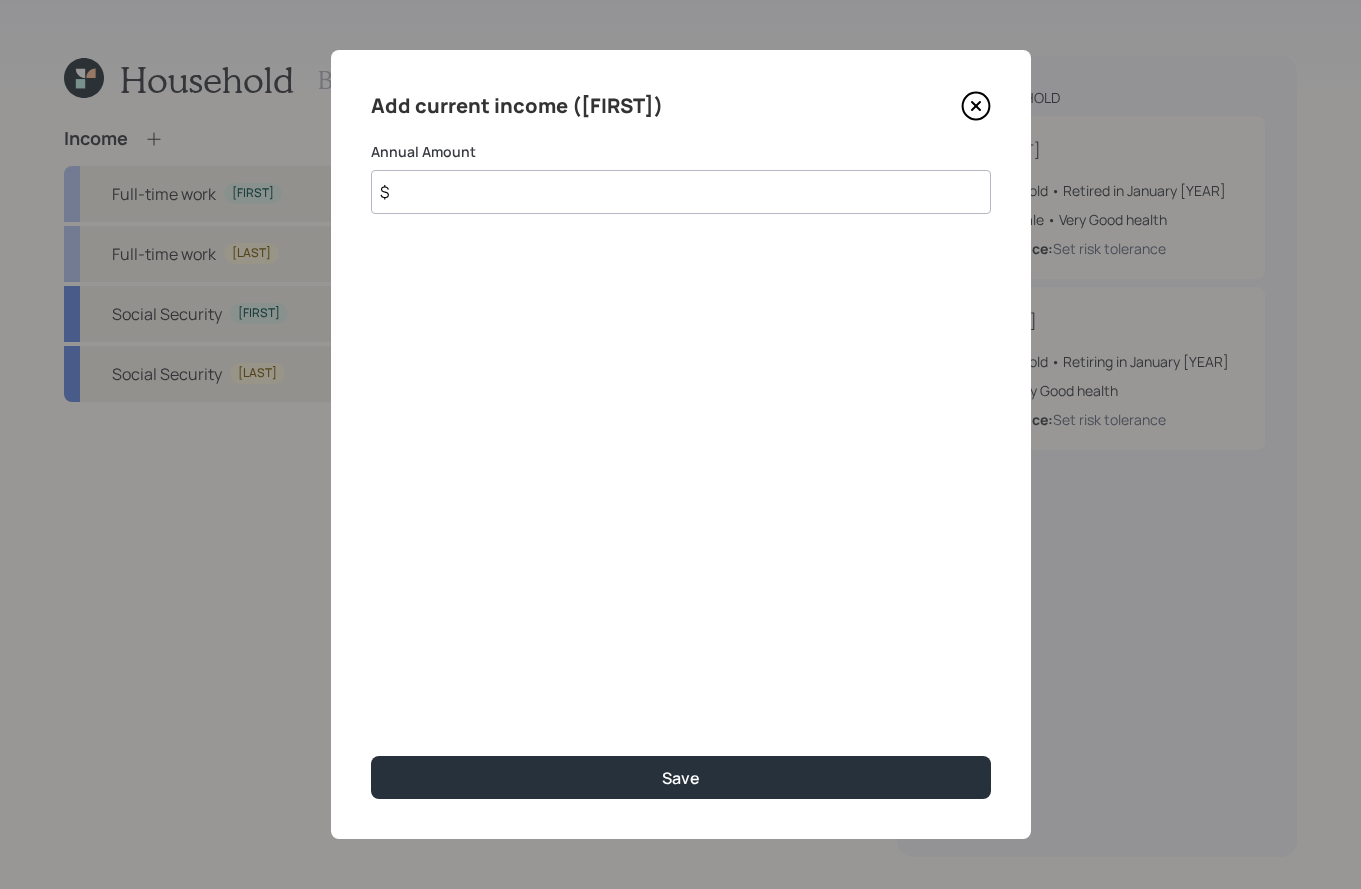click on "$" at bounding box center [681, 192] 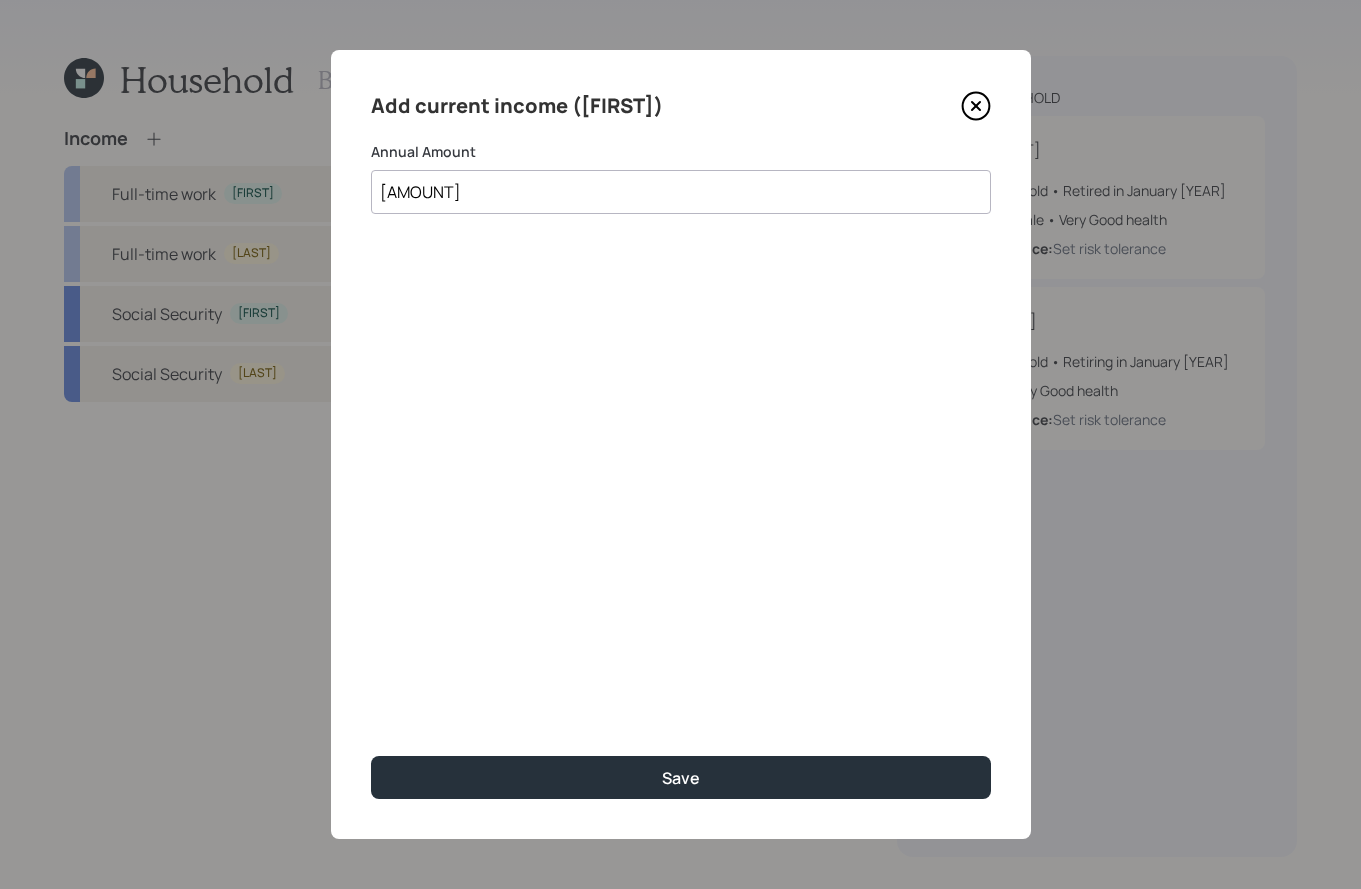 type on "$ 149,500" 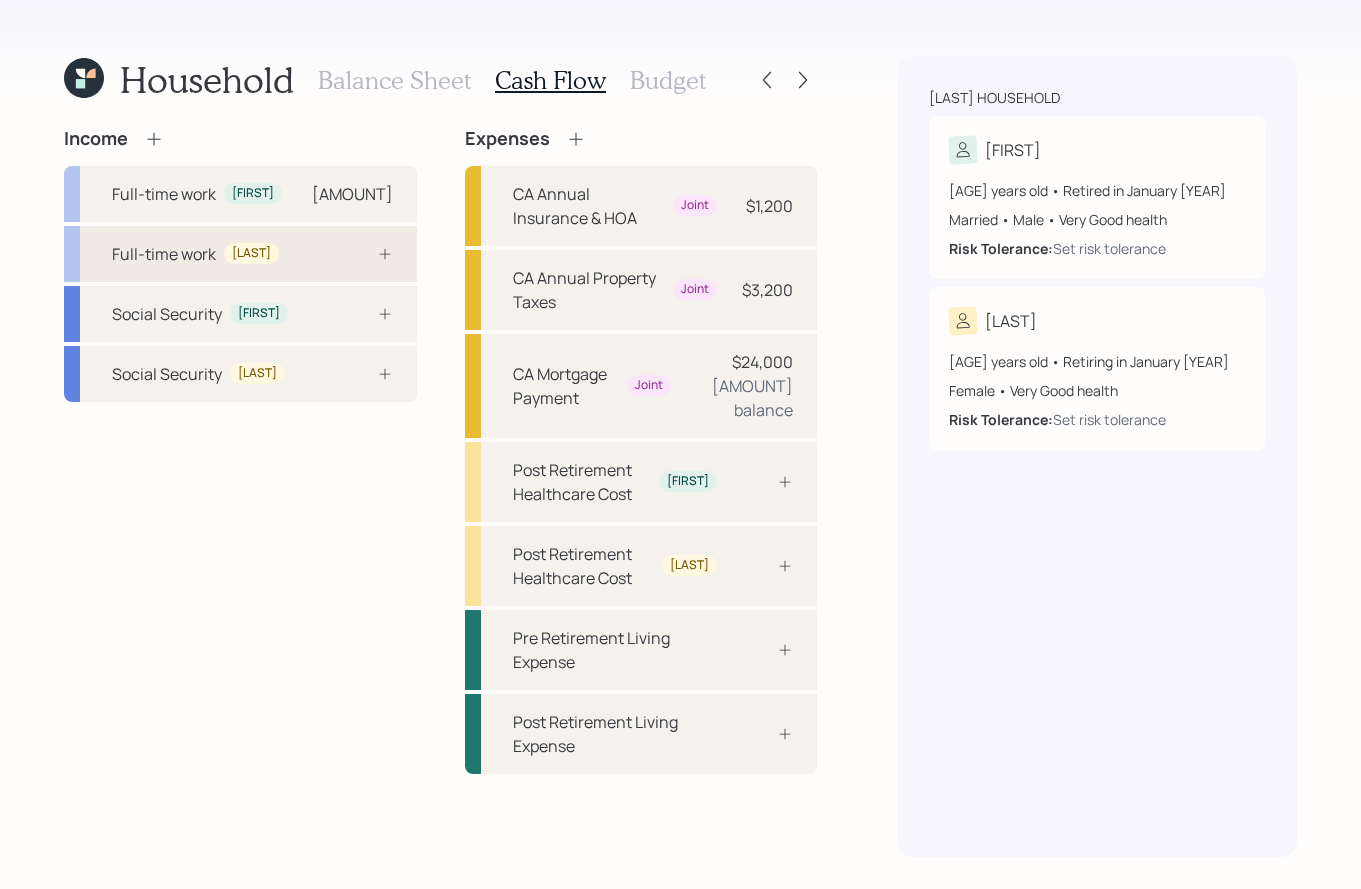 click on "[FIRST]" at bounding box center (251, 253) 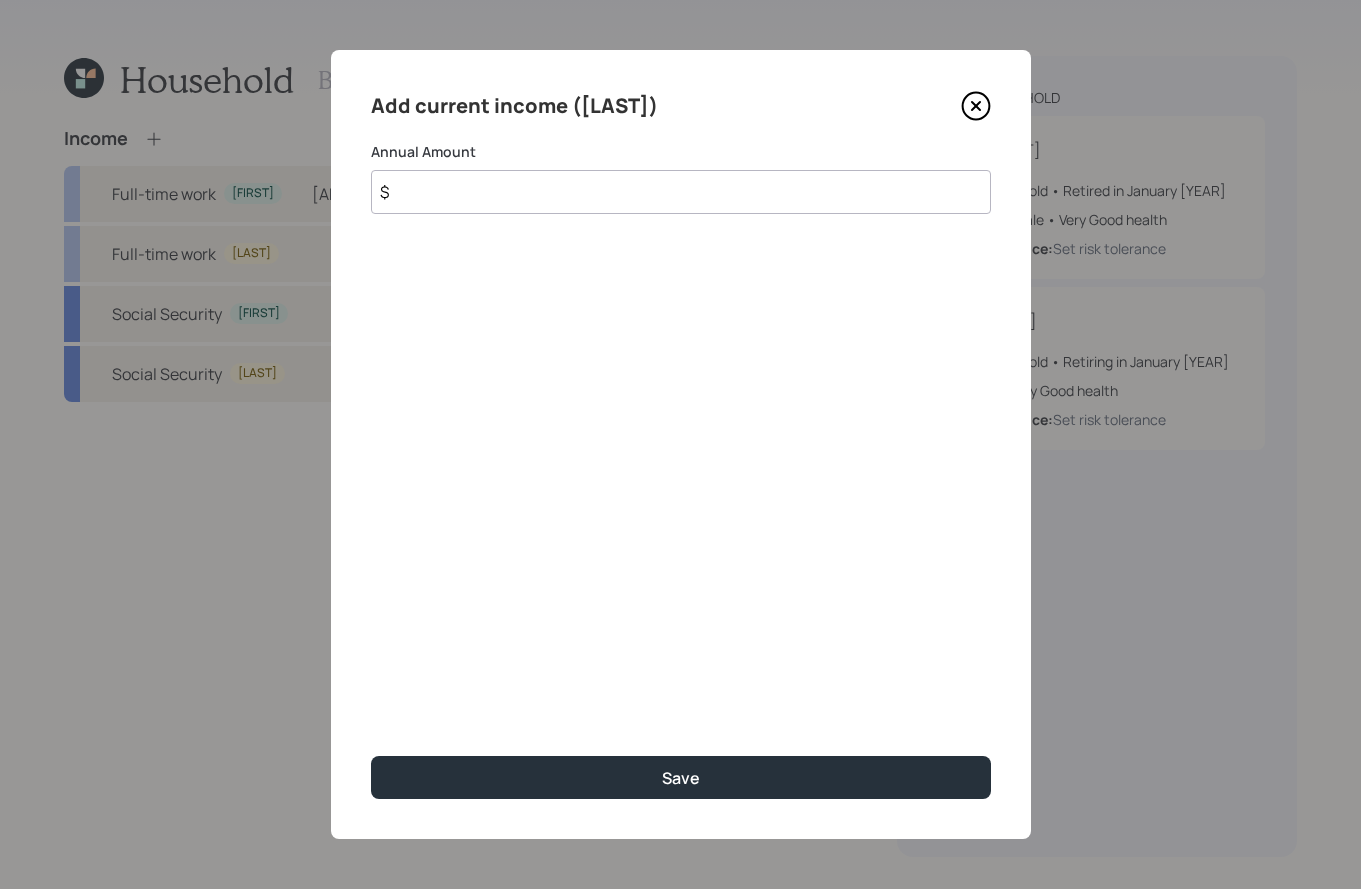click on "$" at bounding box center (681, 192) 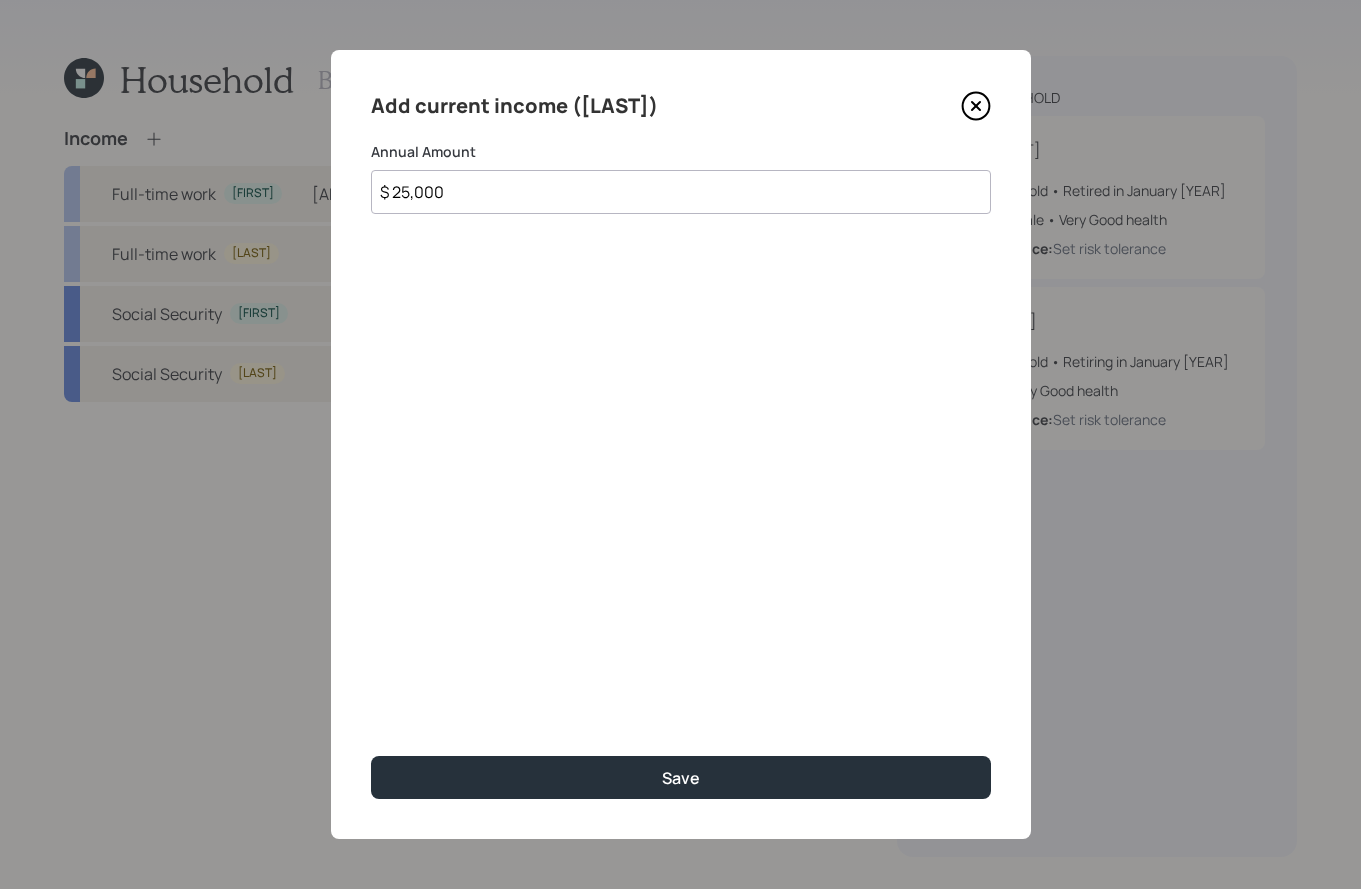 type on "$ 25,000" 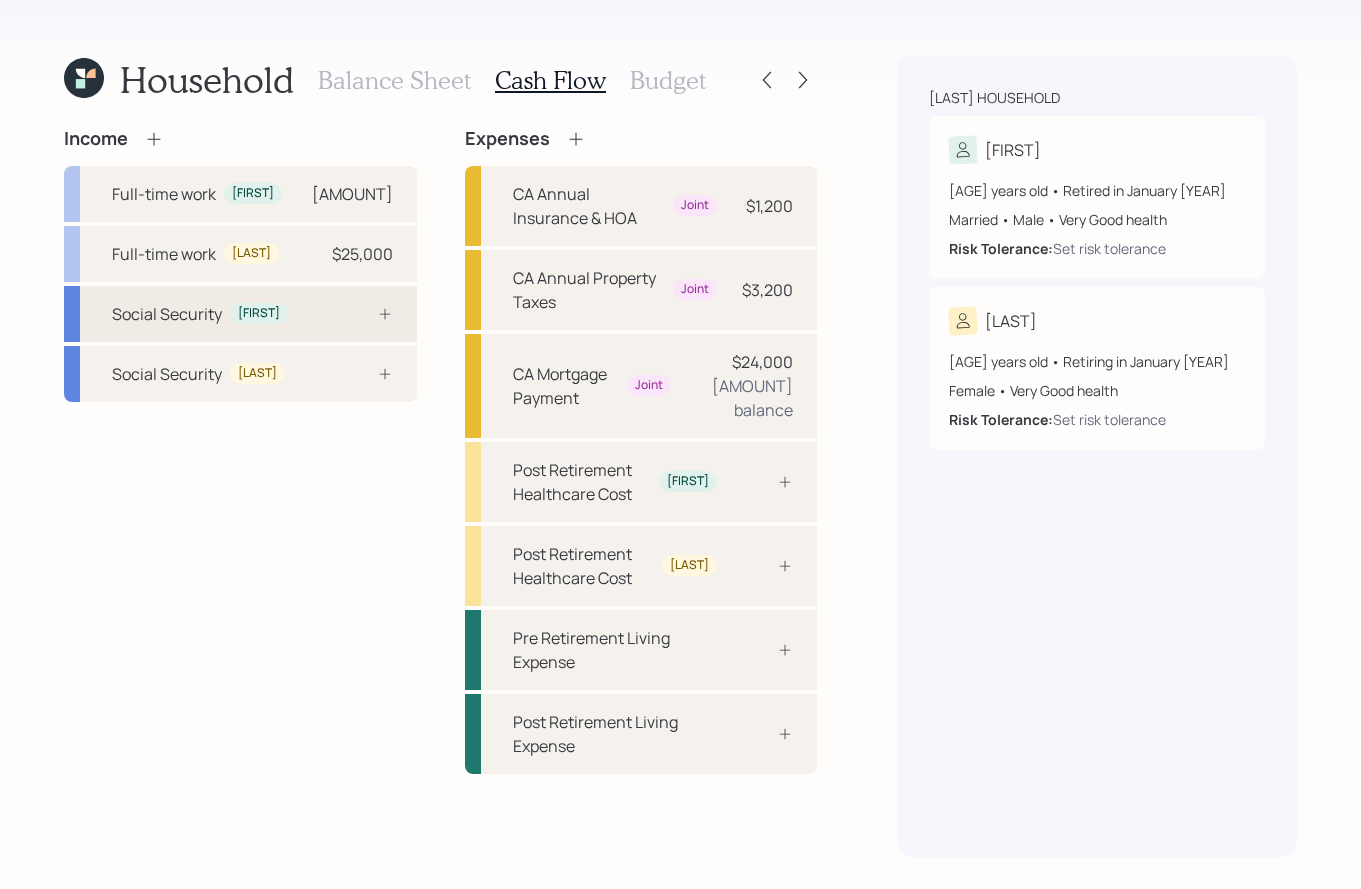 click on "Social Security Michael" at bounding box center (240, 314) 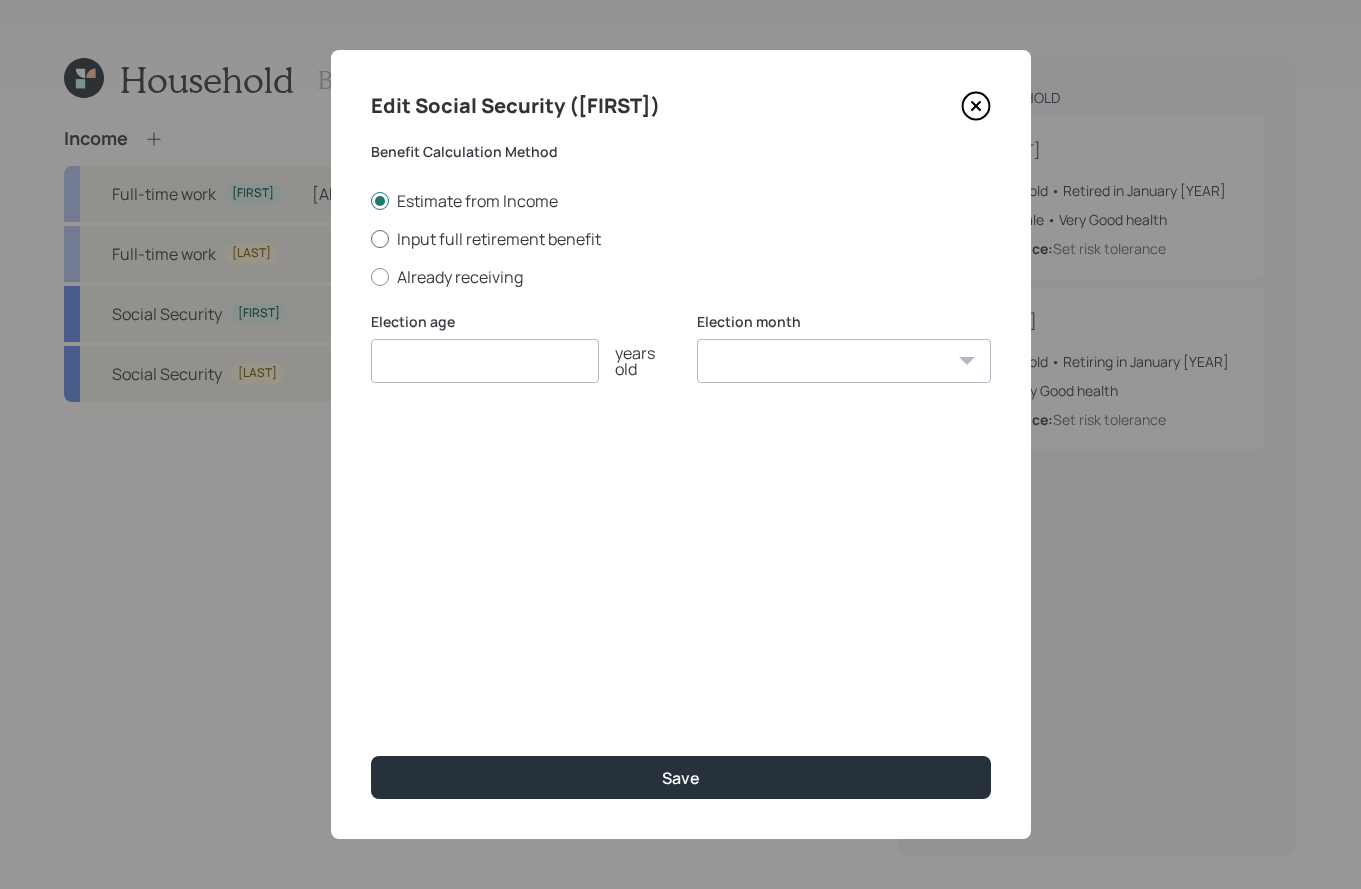 click on "Input full retirement benefit" at bounding box center [681, 239] 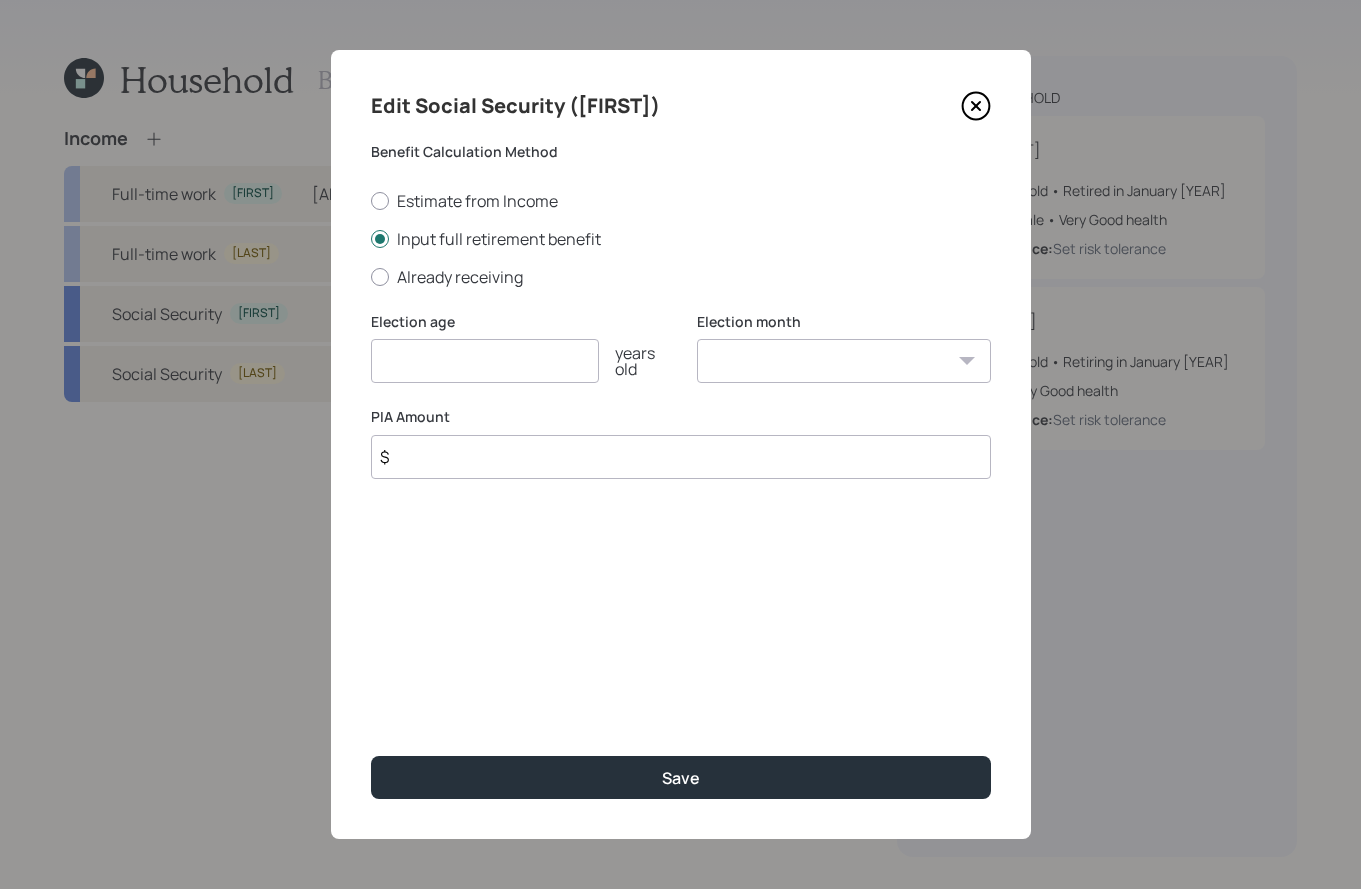 click on "$" at bounding box center (681, 457) 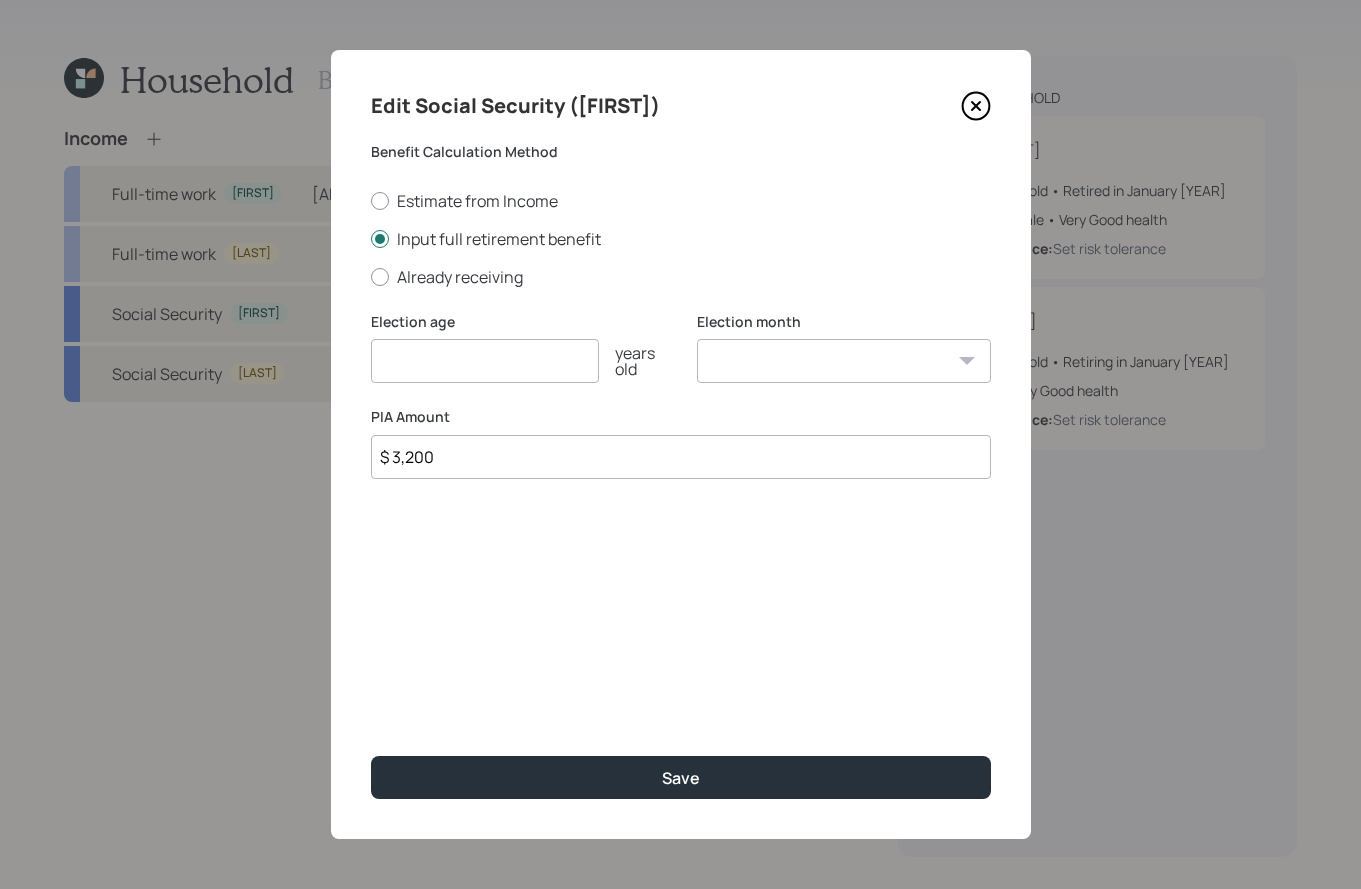 type on "$ 3,200" 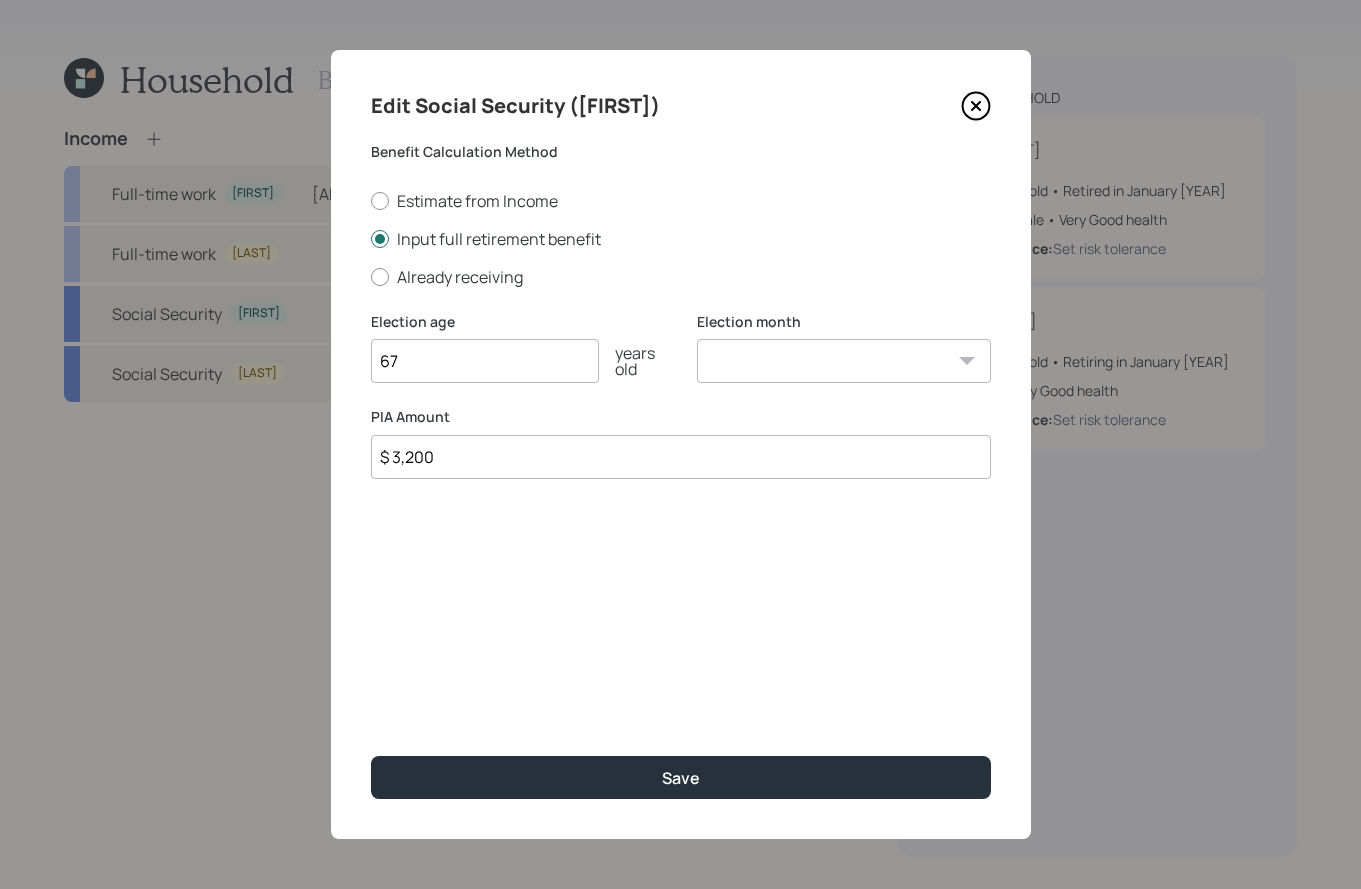 type on "67" 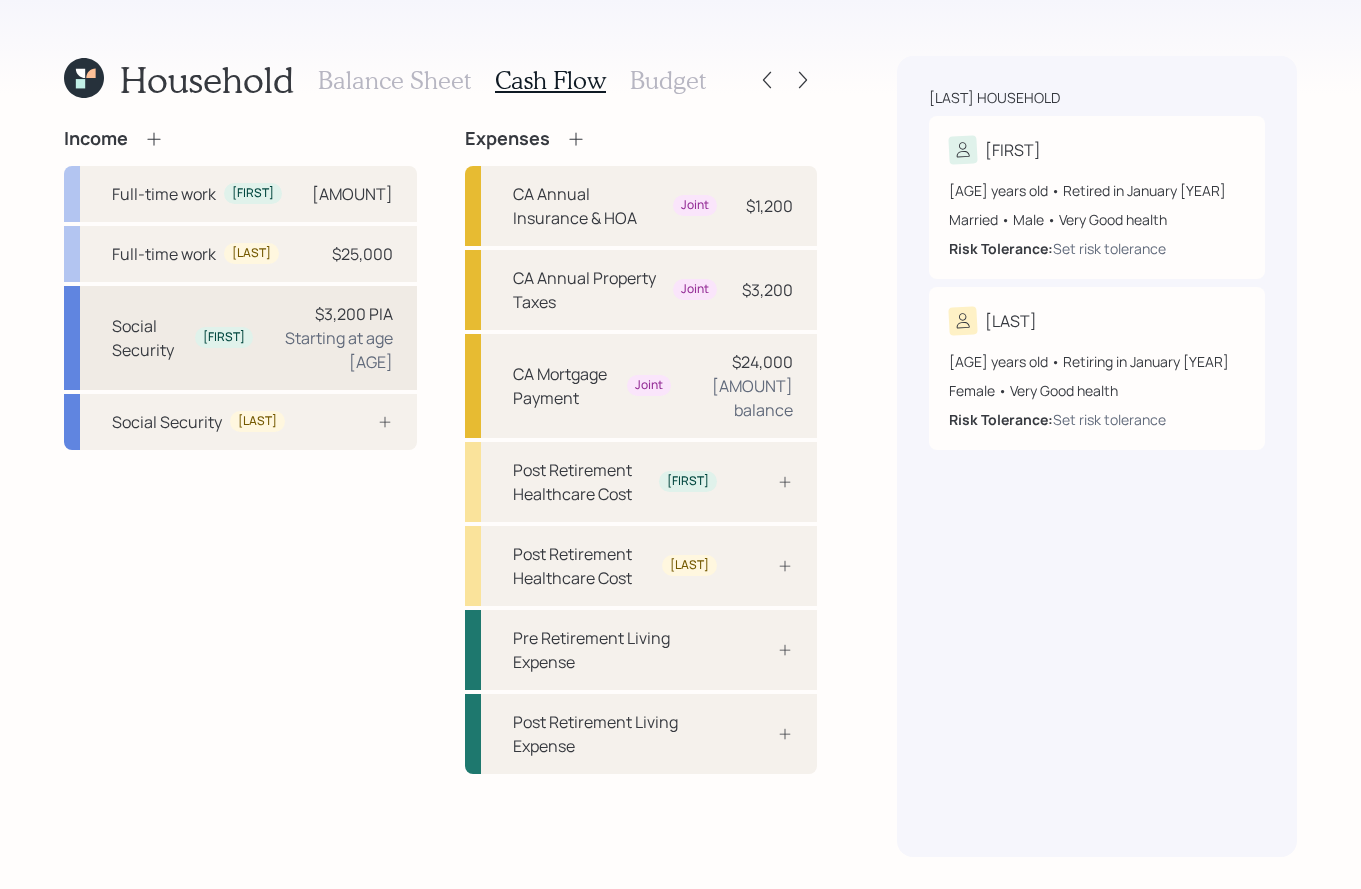 click on "[FIRST]" at bounding box center [224, 337] 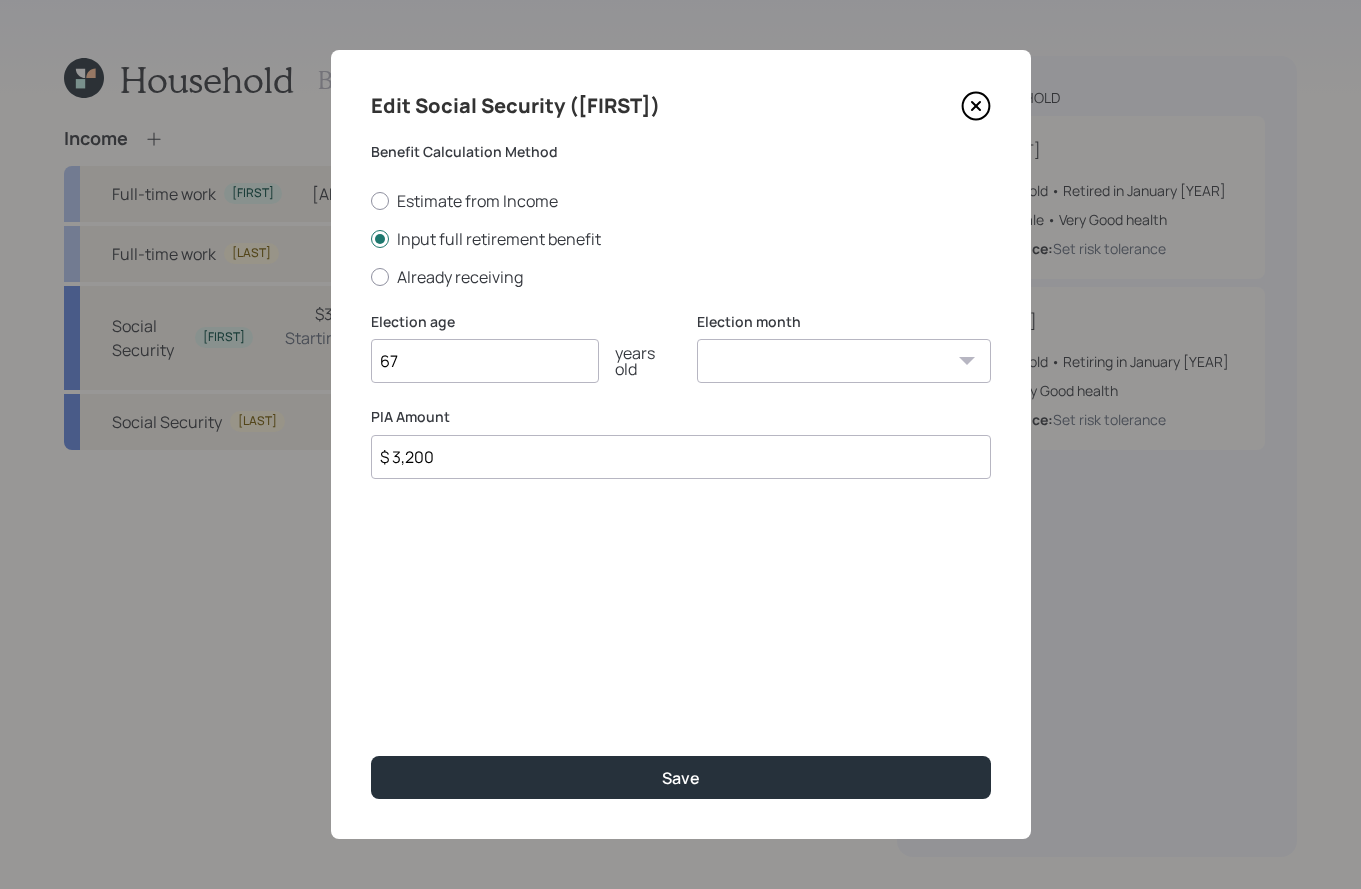 click on "January February March April May June July August September October November December" at bounding box center [844, 361] 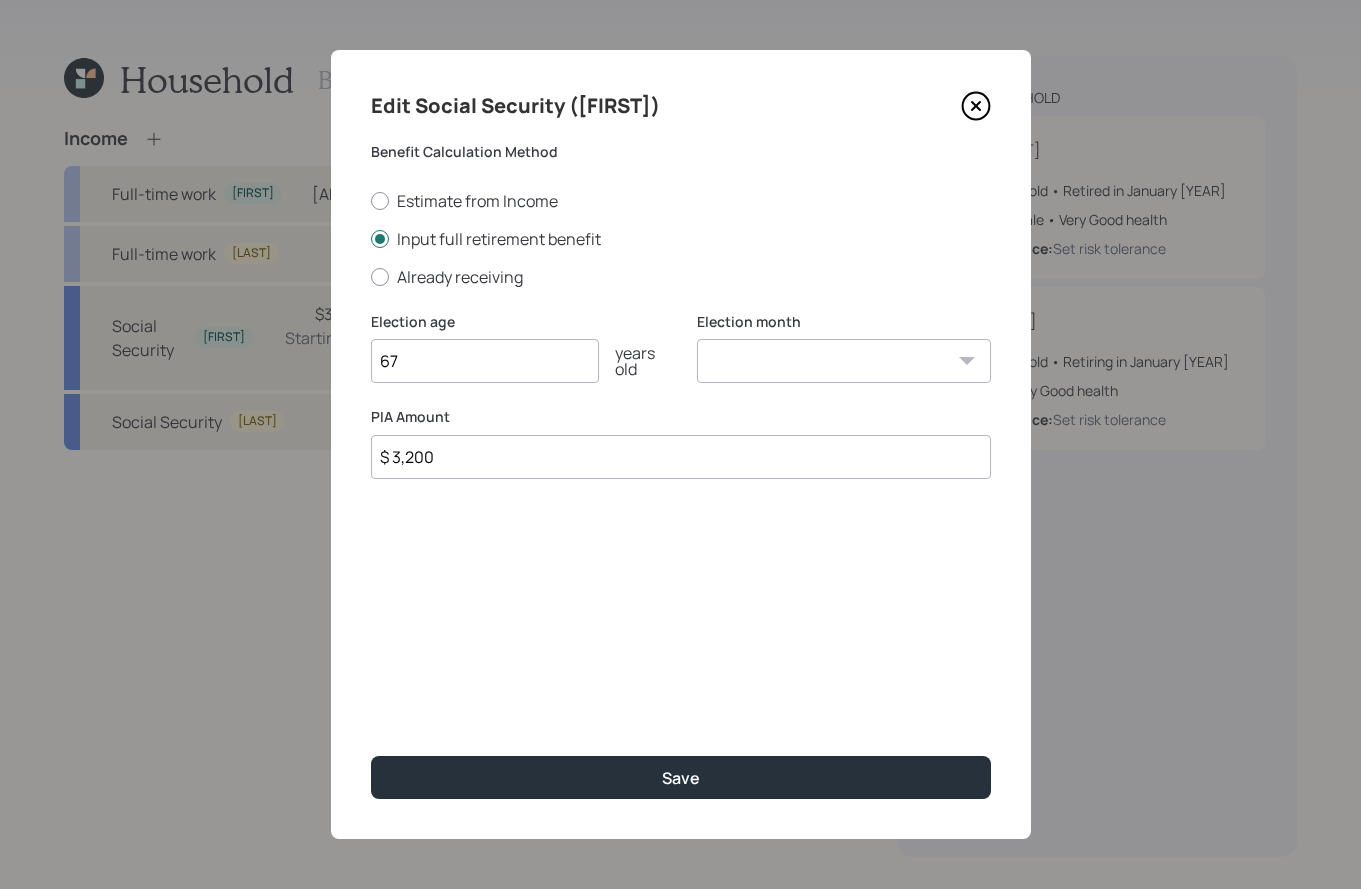 select on "1" 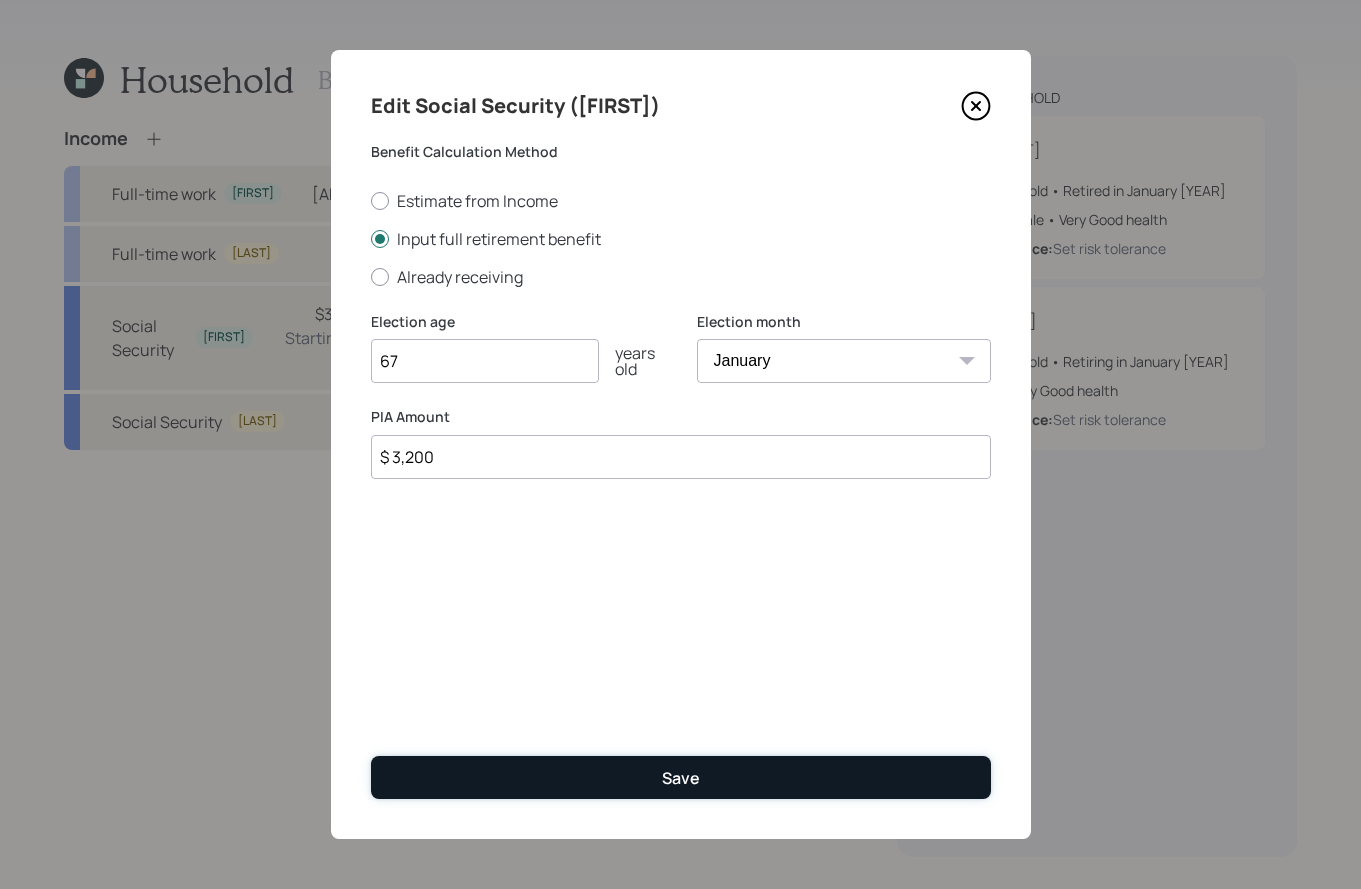 click on "Save" at bounding box center (681, 777) 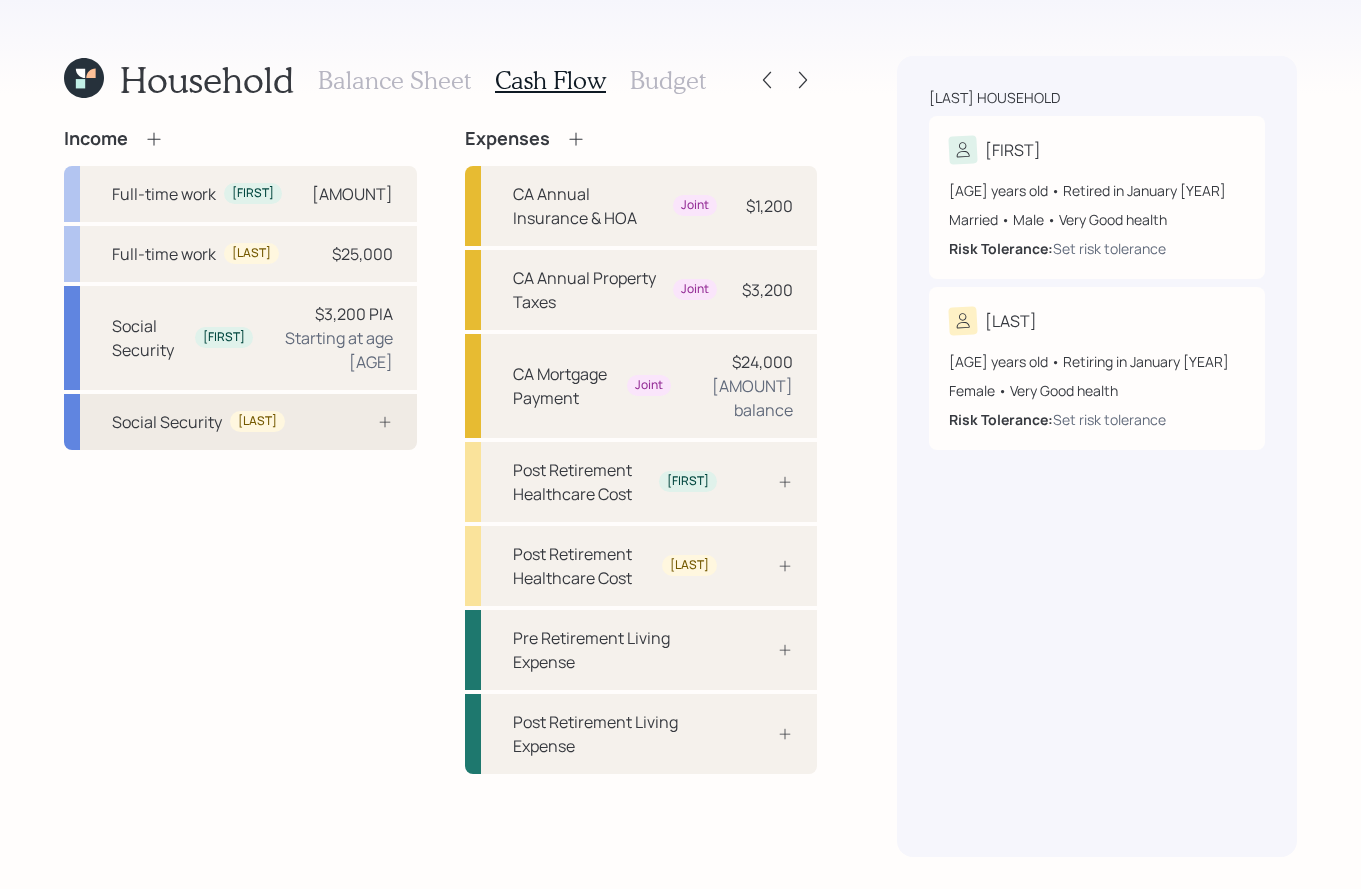 click on "Social Security Terri" at bounding box center [240, 422] 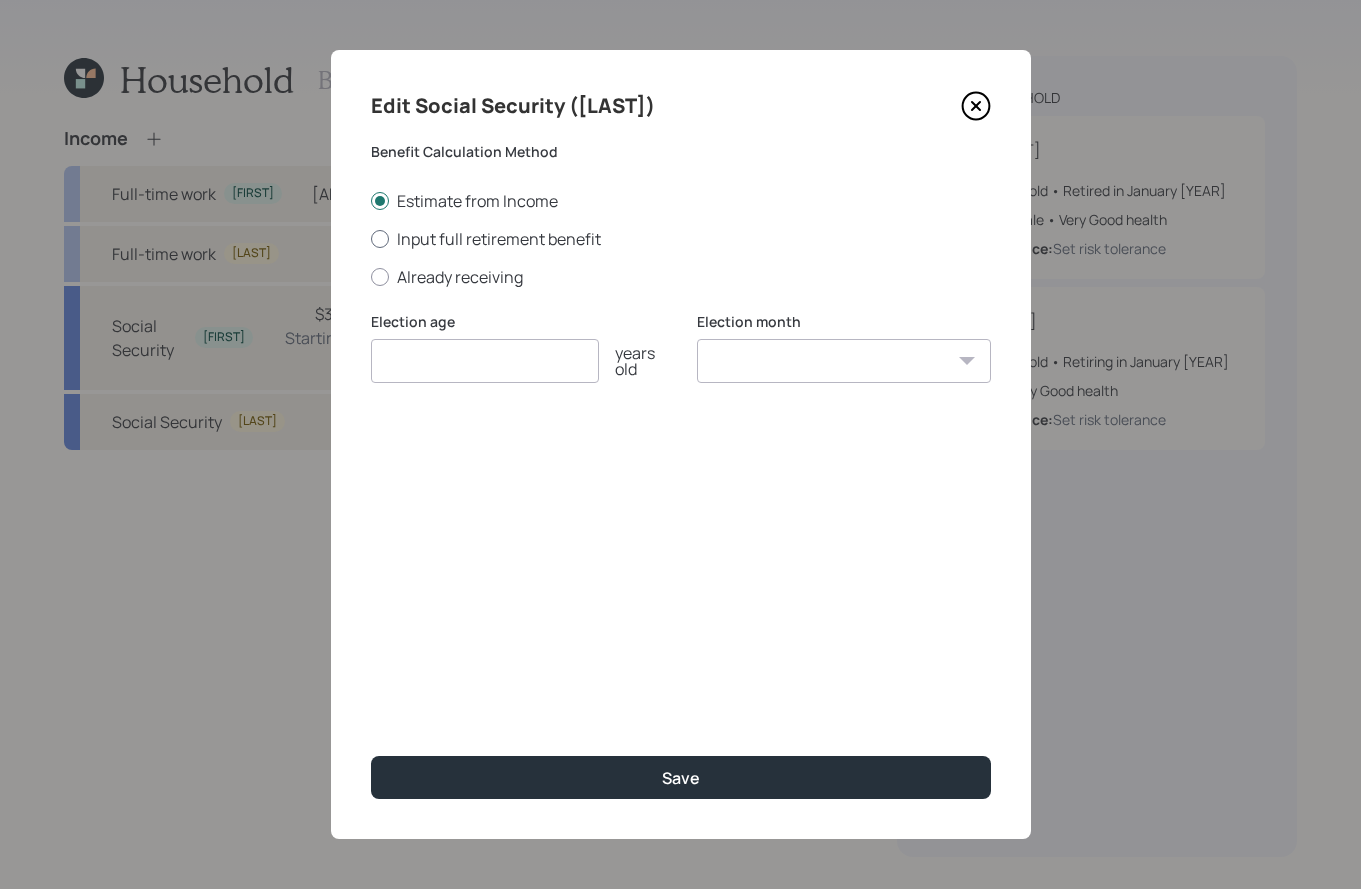 click on "Input full retirement benefit" at bounding box center (681, 239) 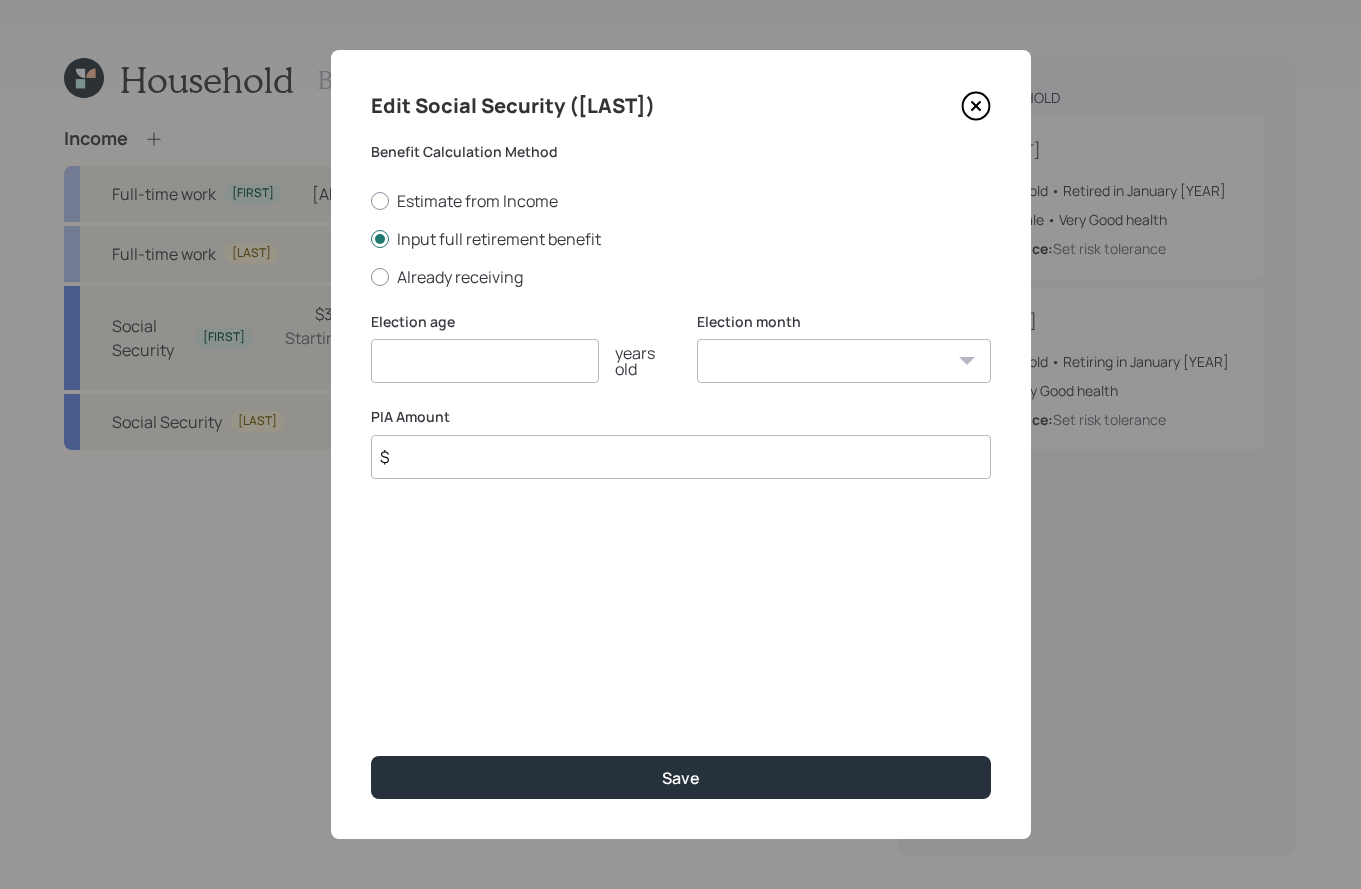 click on "$" at bounding box center [681, 457] 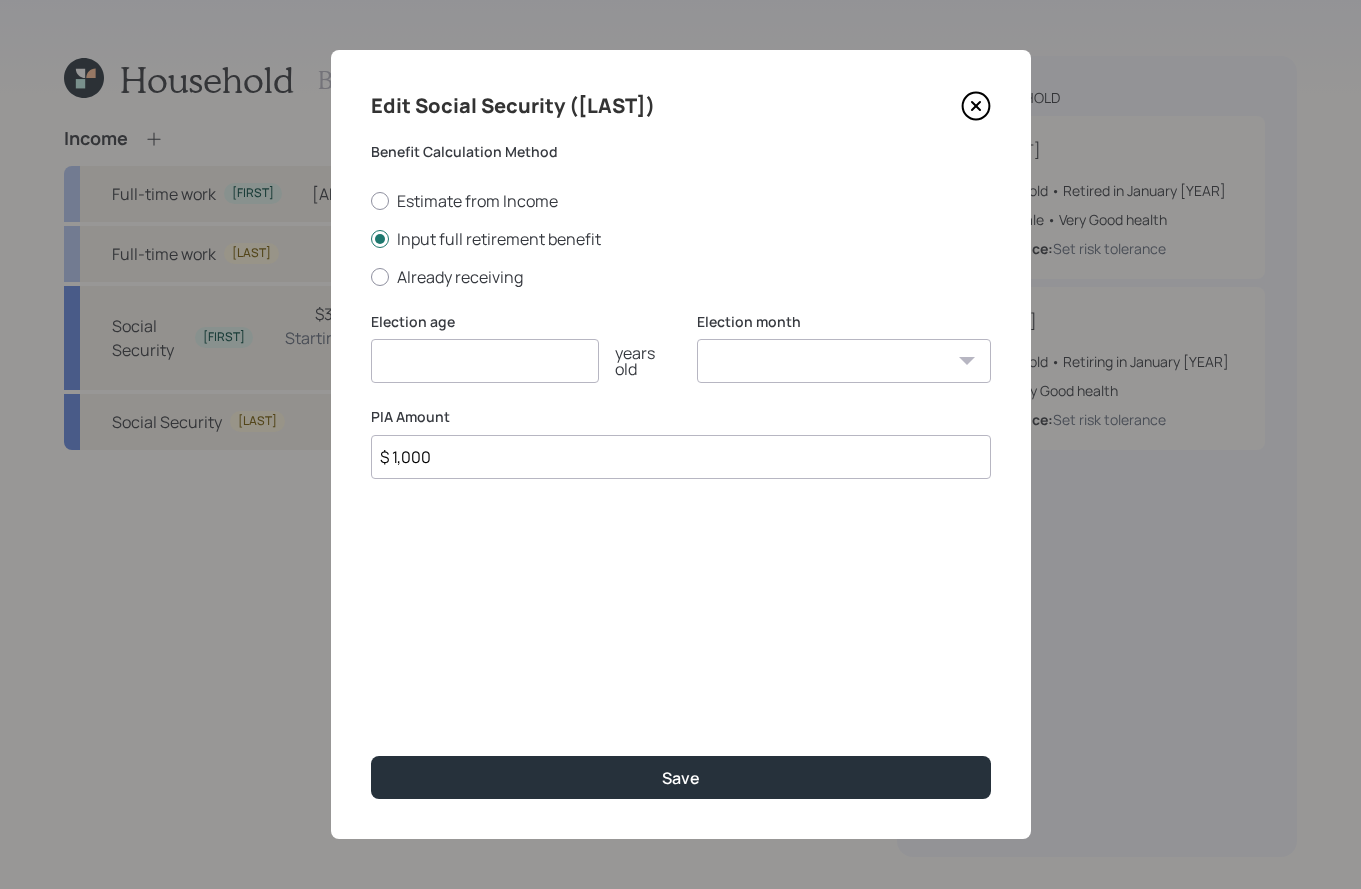 type on "$ 1,000" 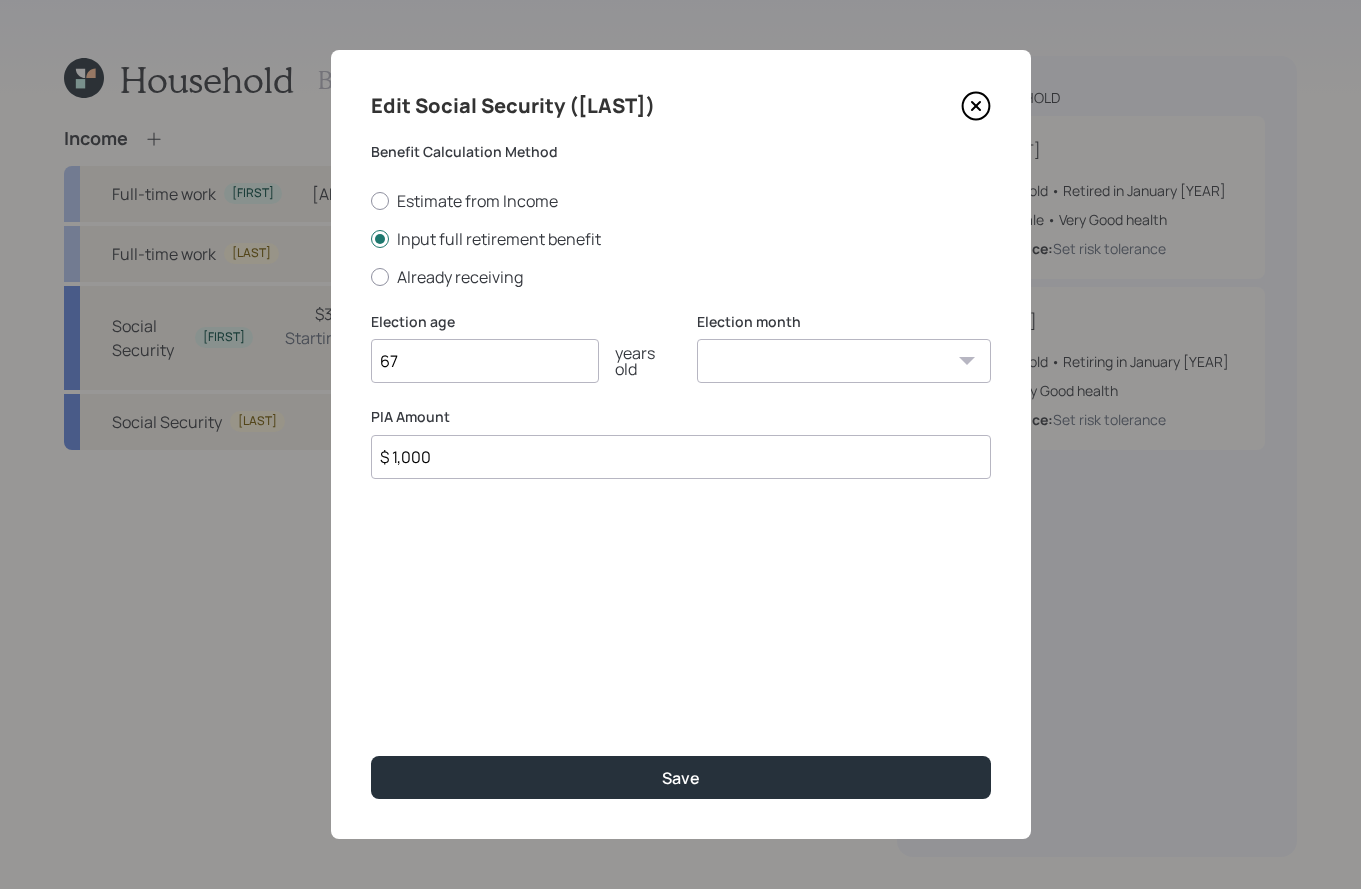 type on "67" 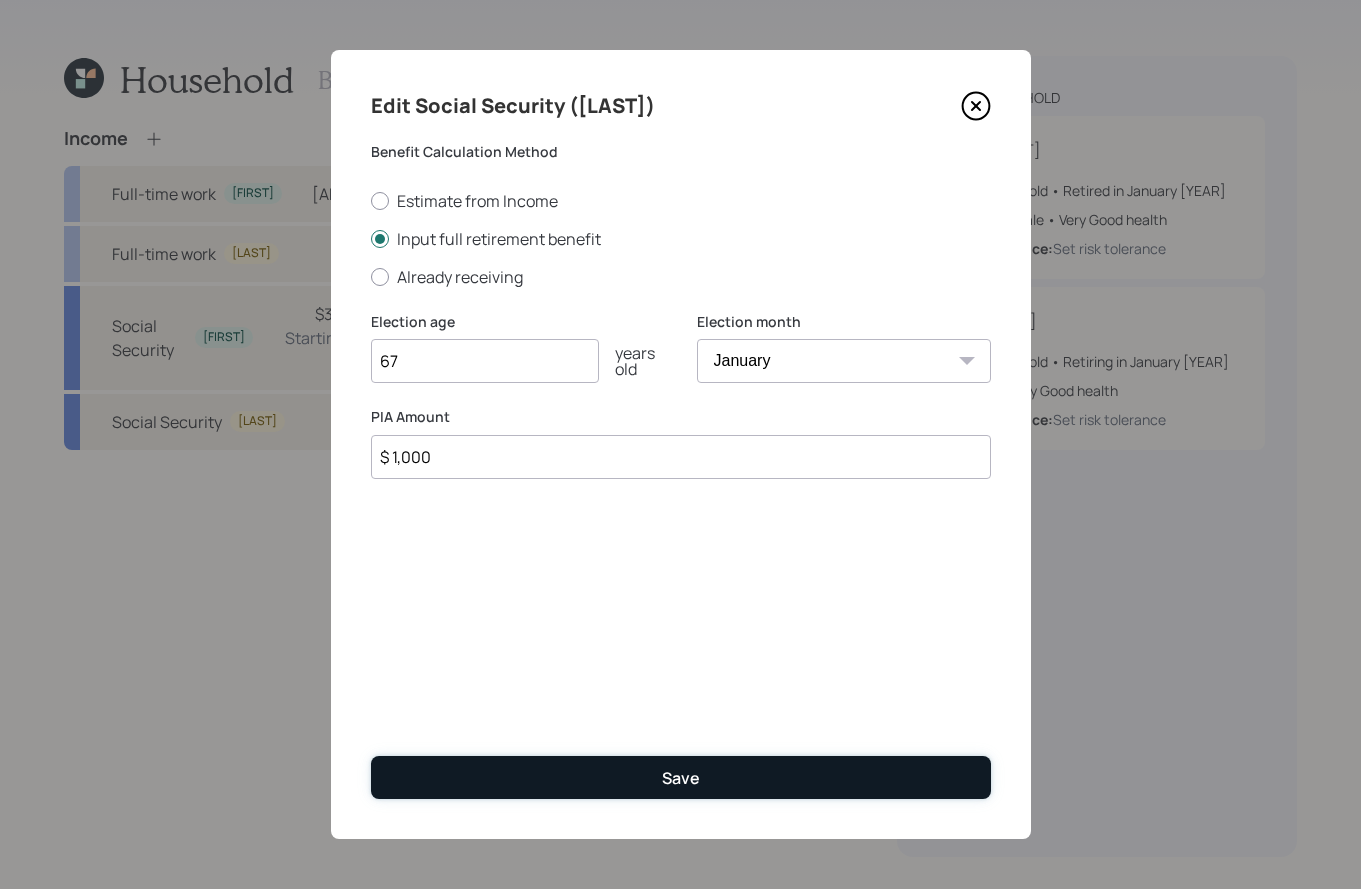 click on "Save" at bounding box center [681, 778] 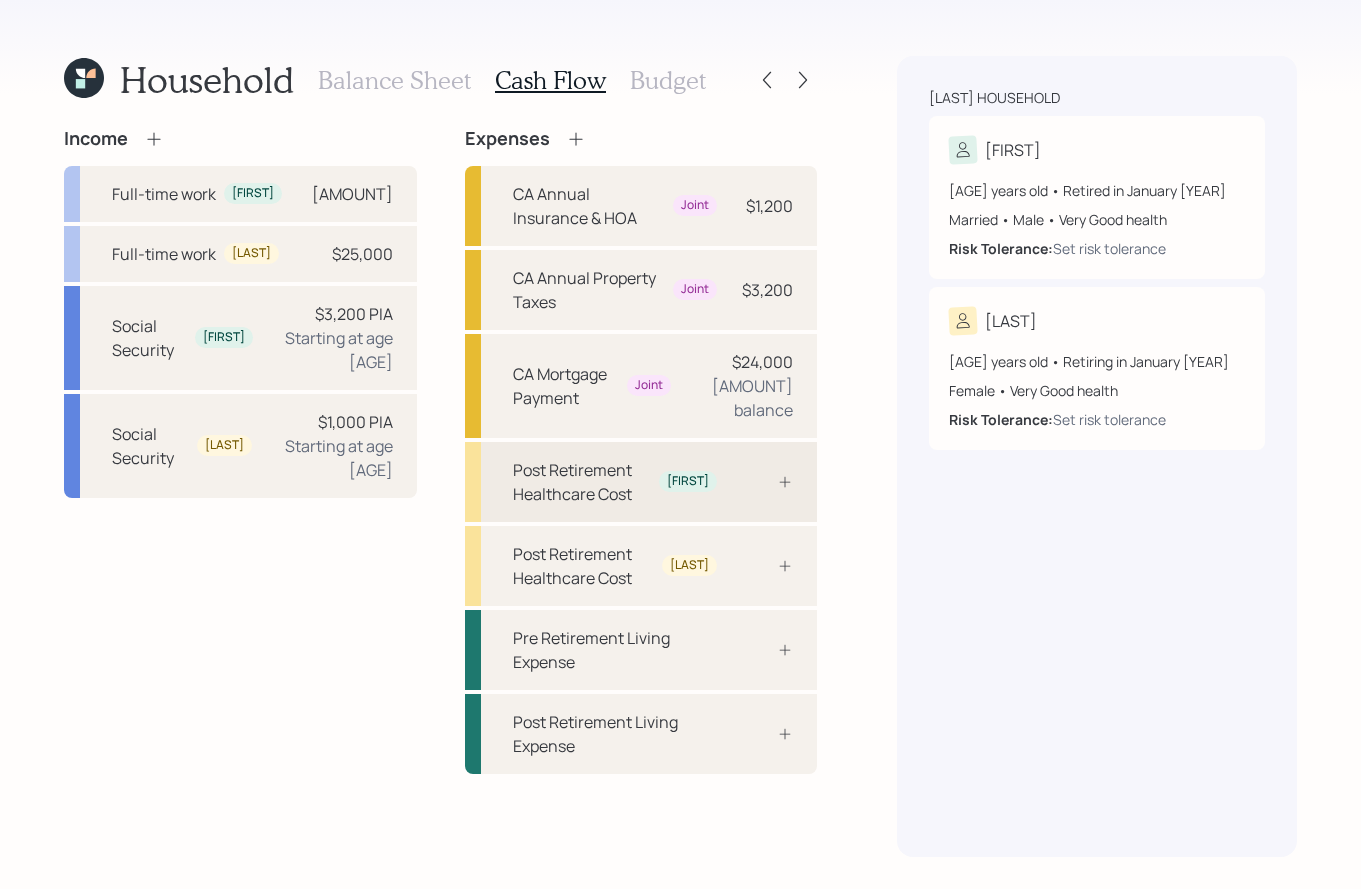 click on "Post Retirement Healthcare Cost Michael" at bounding box center (641, 482) 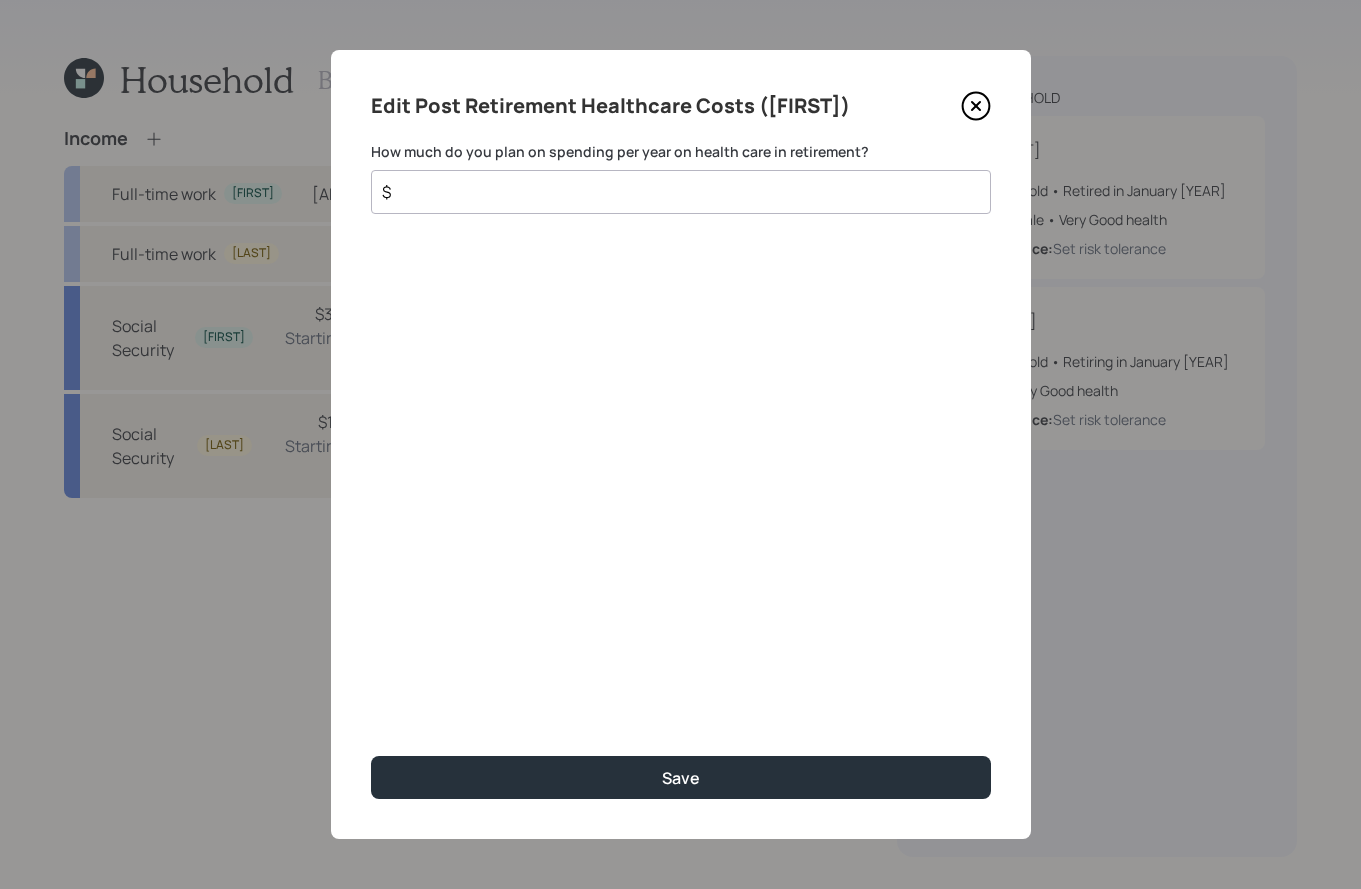 click on "$" at bounding box center (673, 192) 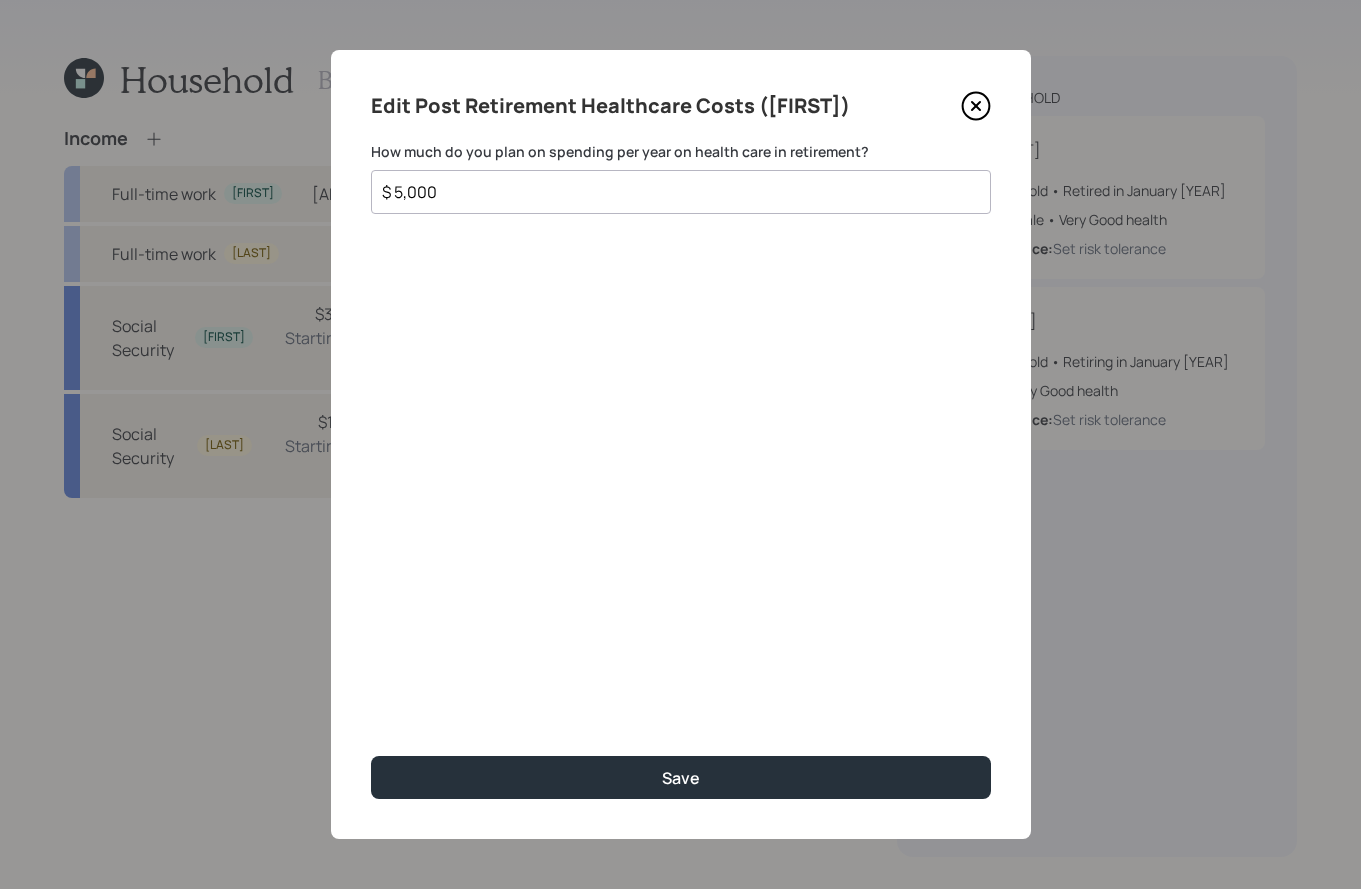 type on "$ 5,000" 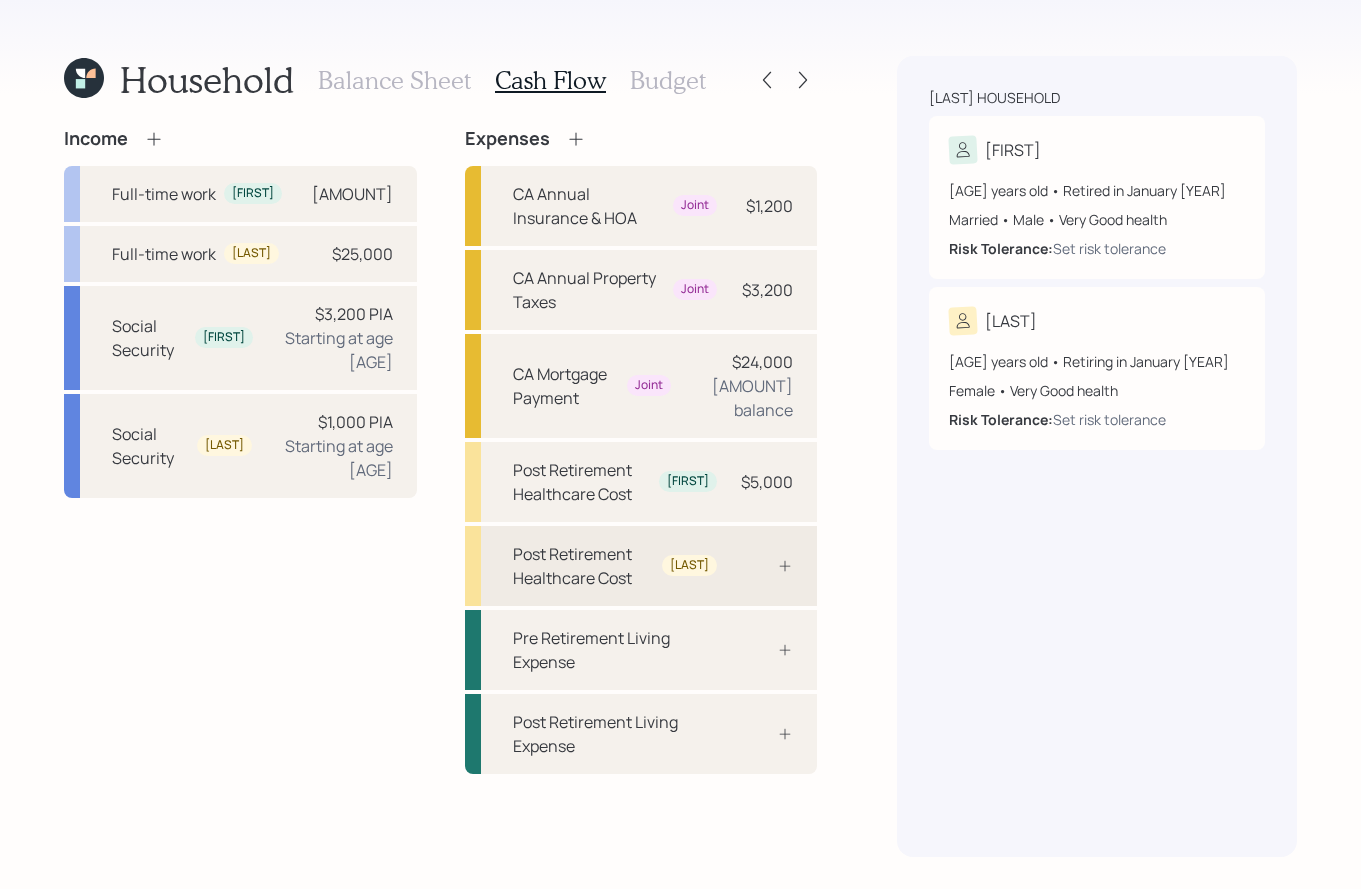 click on "Post Retirement Healthcare Cost" at bounding box center (584, 566) 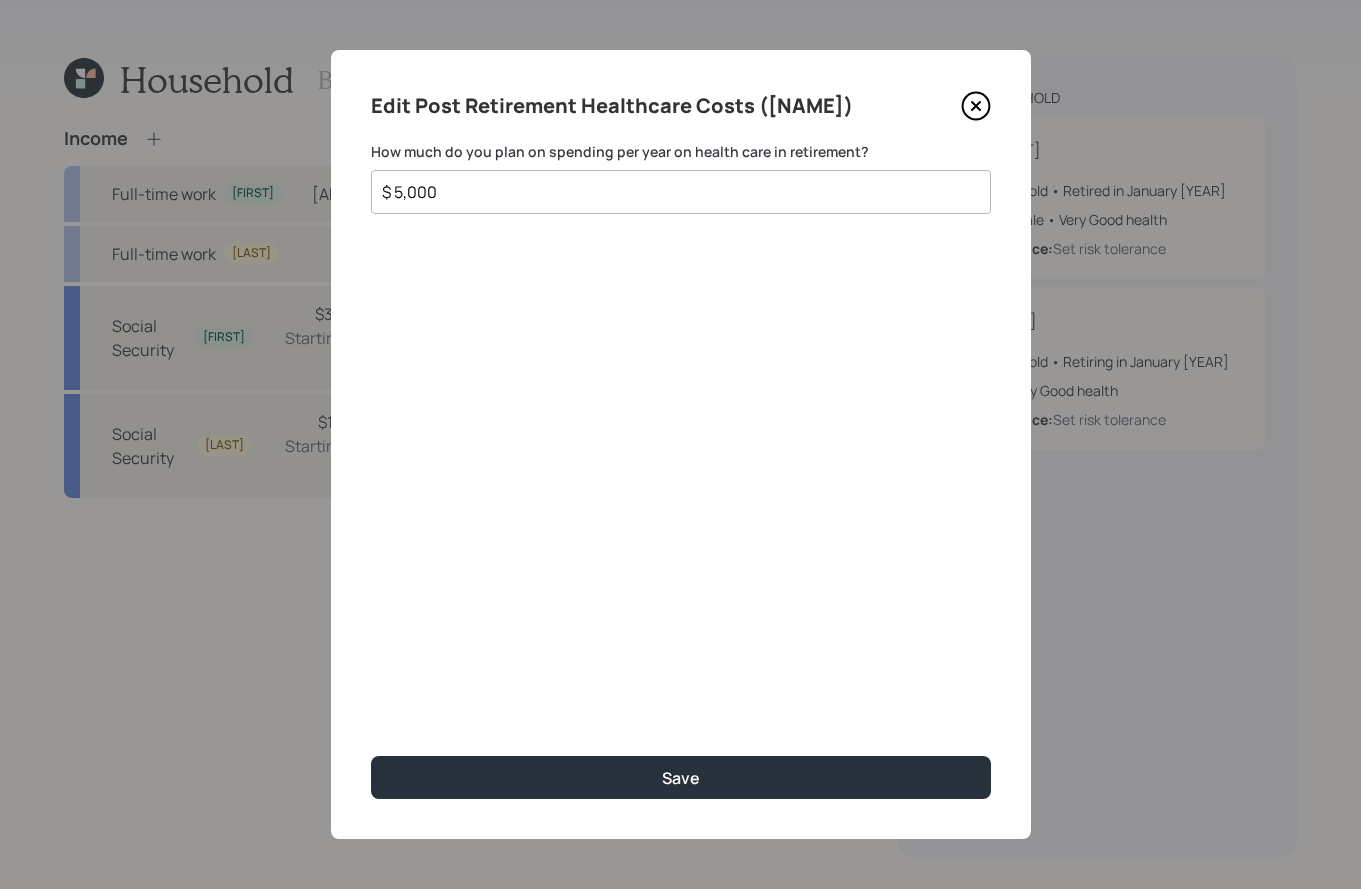 type on "$ 5,000" 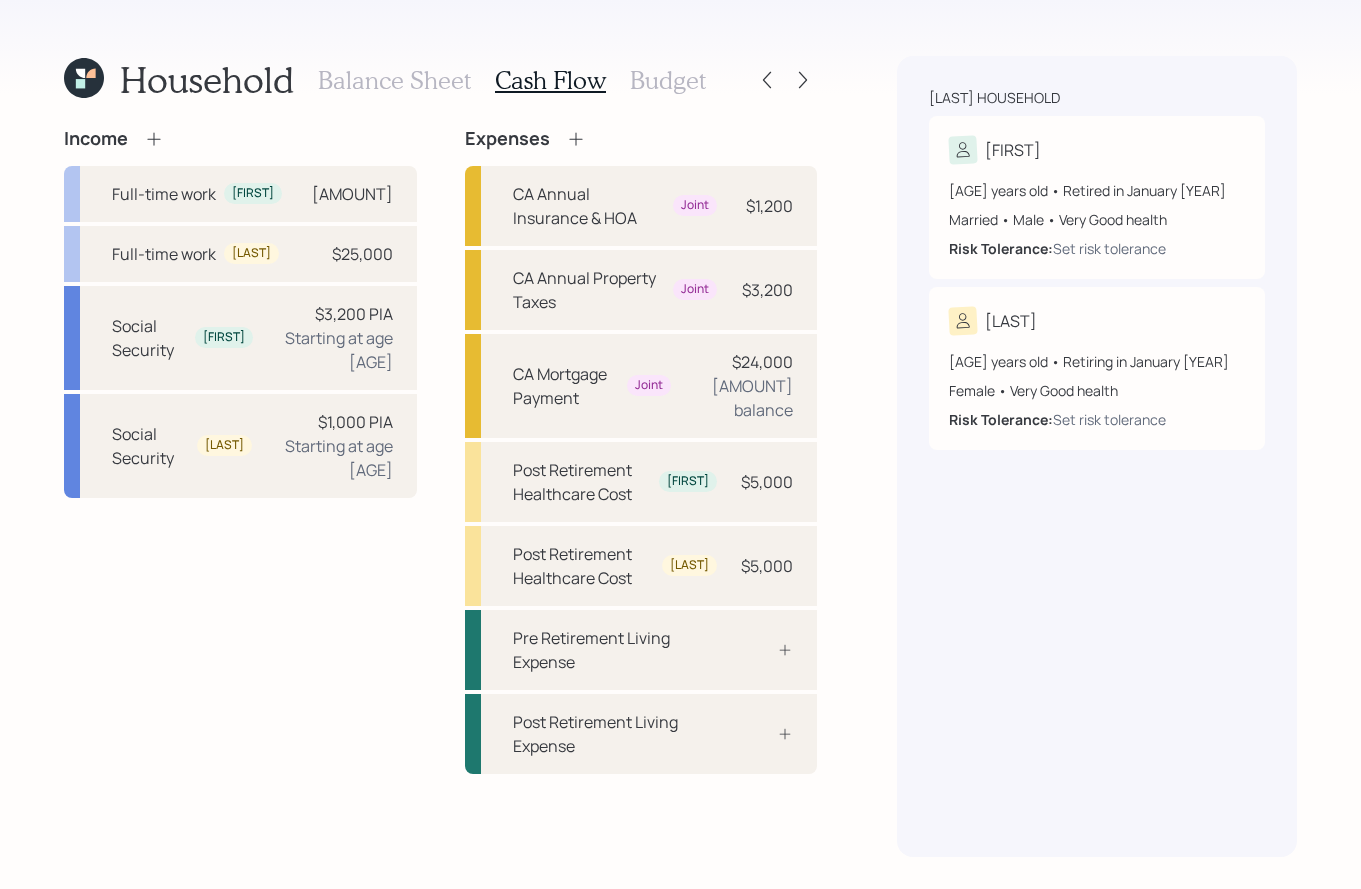 click on "Budget" at bounding box center [668, 80] 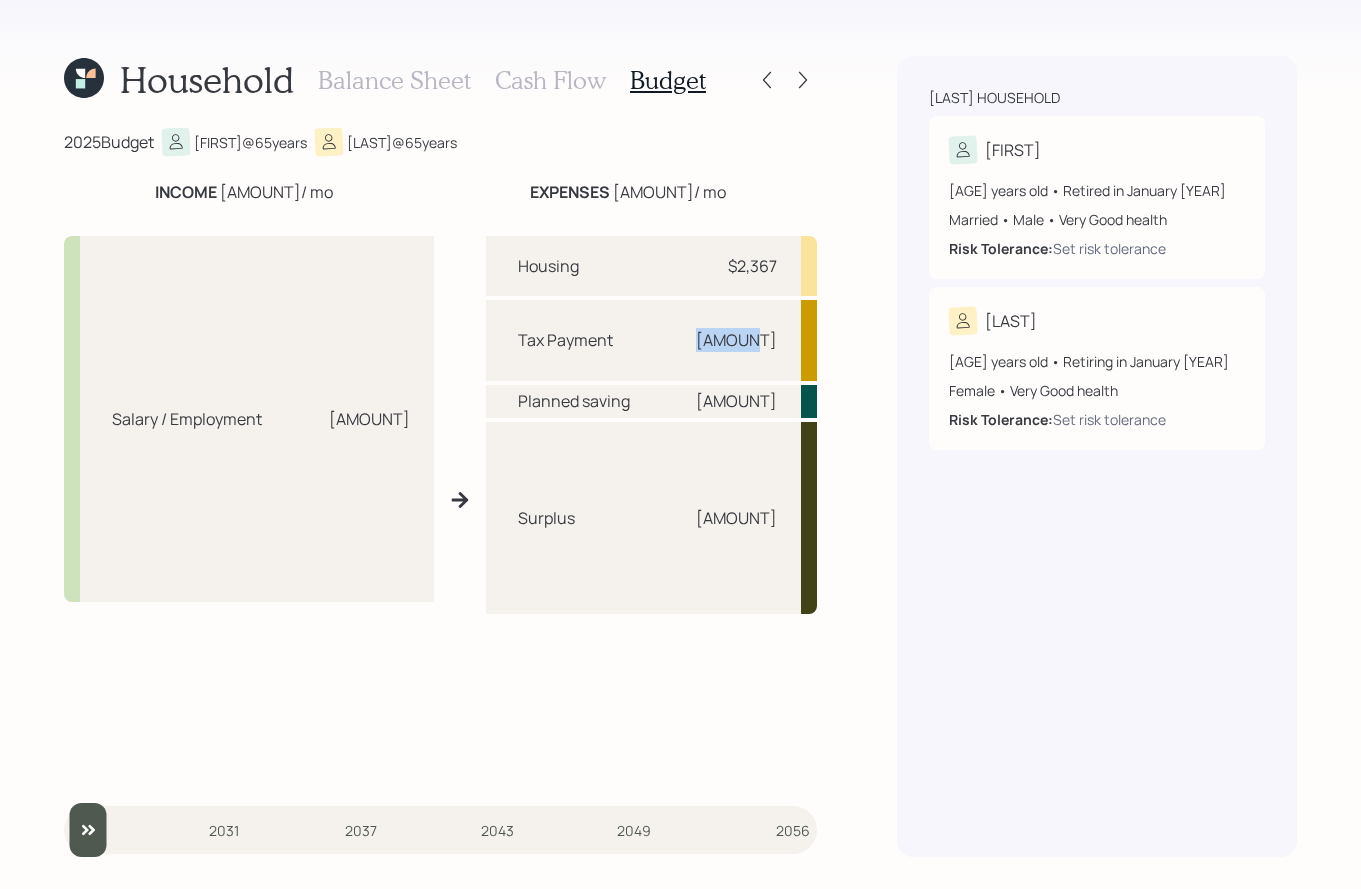 drag, startPoint x: 729, startPoint y: 341, endPoint x: 782, endPoint y: 341, distance: 53 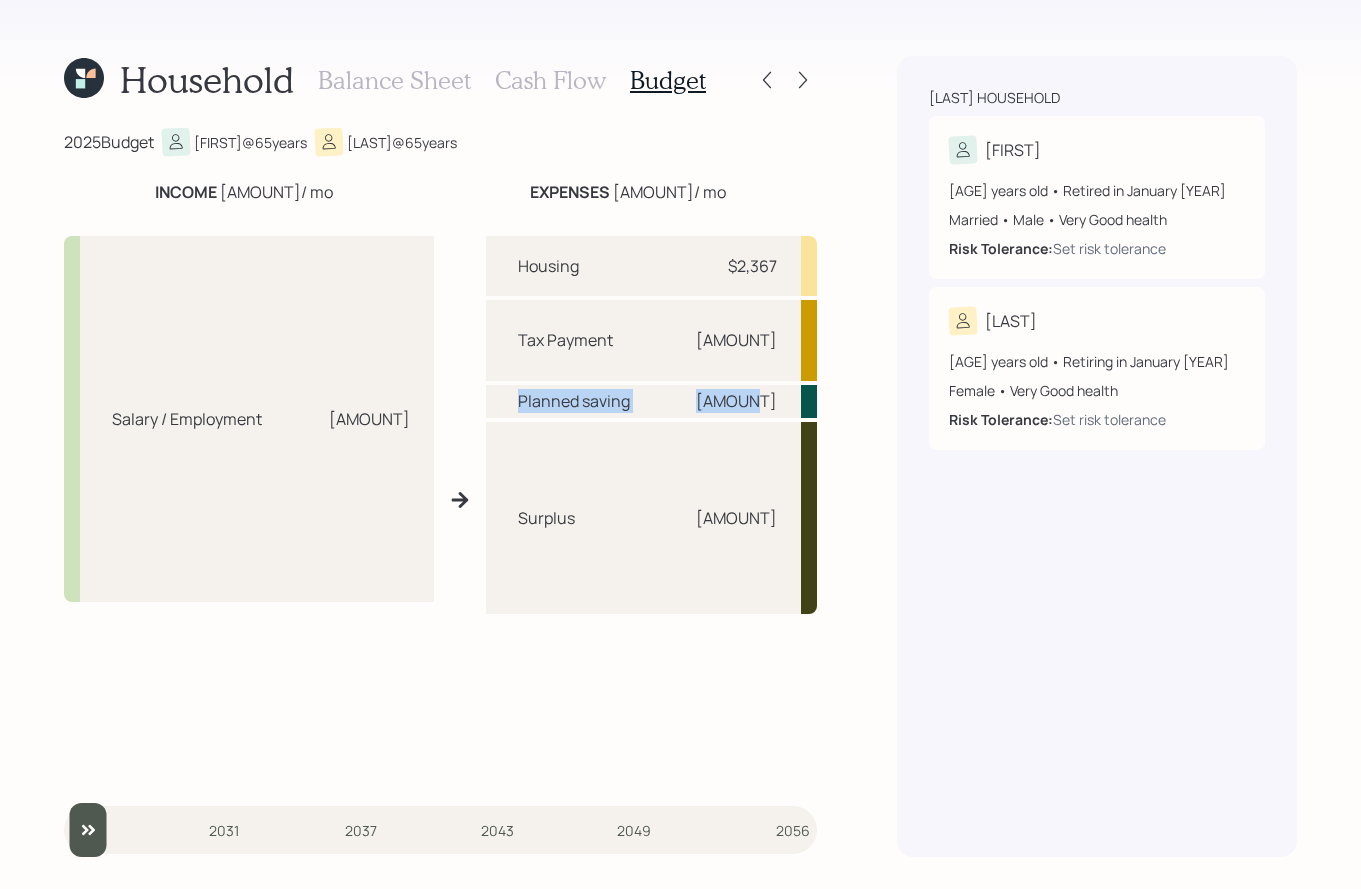 drag, startPoint x: 519, startPoint y: 400, endPoint x: 791, endPoint y: 407, distance: 272.09006 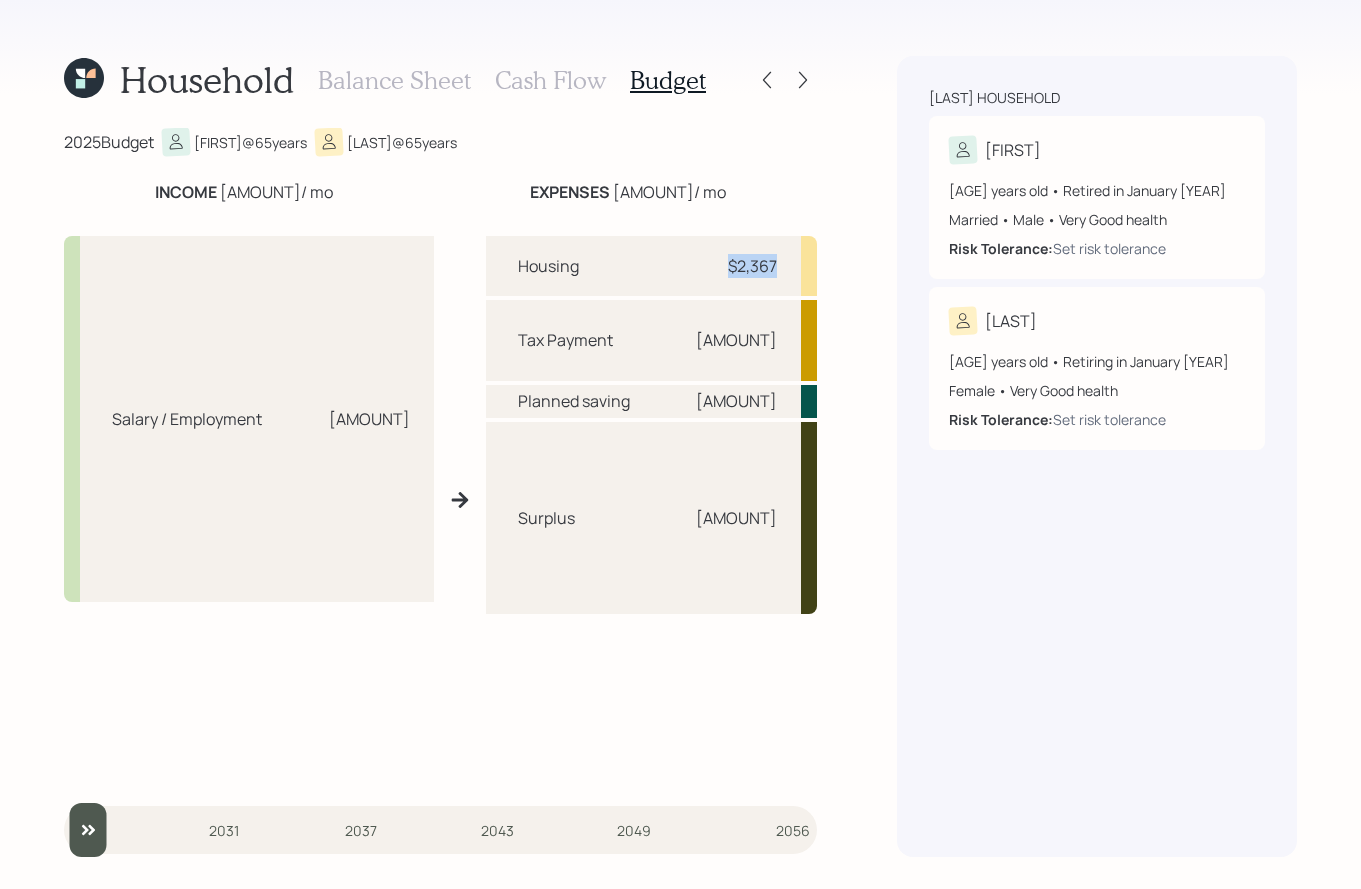 drag, startPoint x: 712, startPoint y: 269, endPoint x: 776, endPoint y: 269, distance: 64 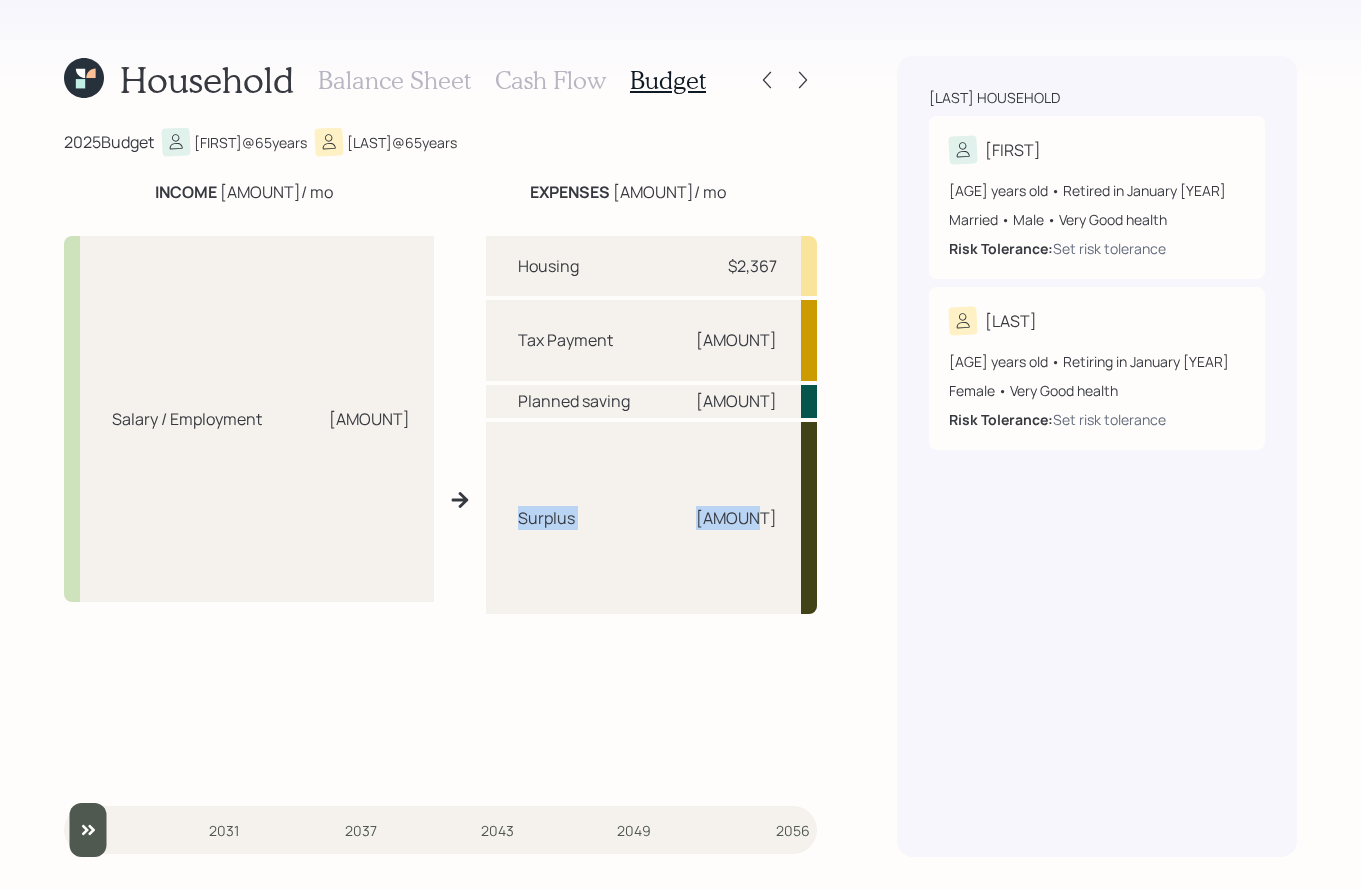 drag, startPoint x: 519, startPoint y: 516, endPoint x: 780, endPoint y: 524, distance: 261.1226 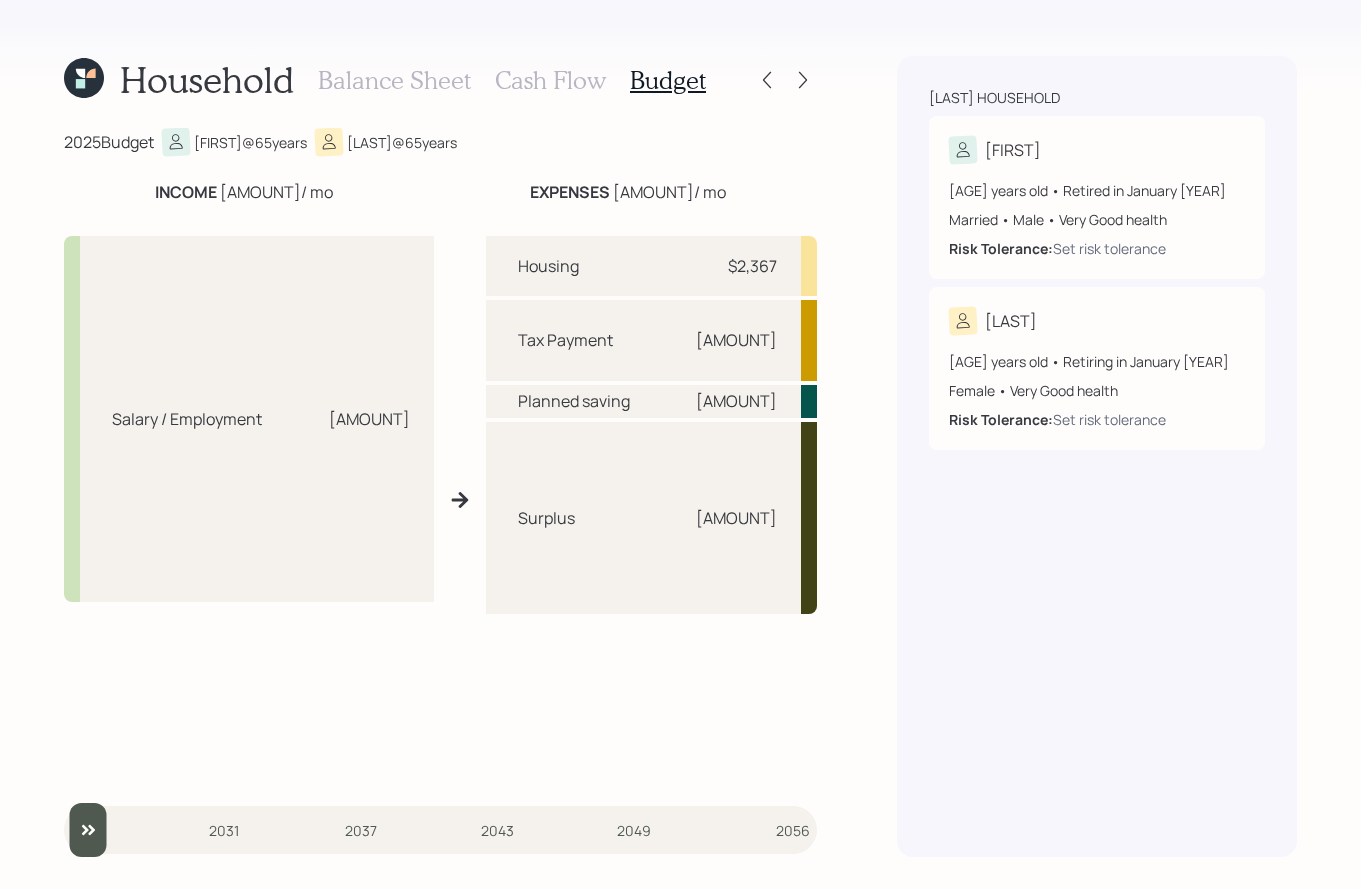 click on "Cash Flow" at bounding box center [550, 80] 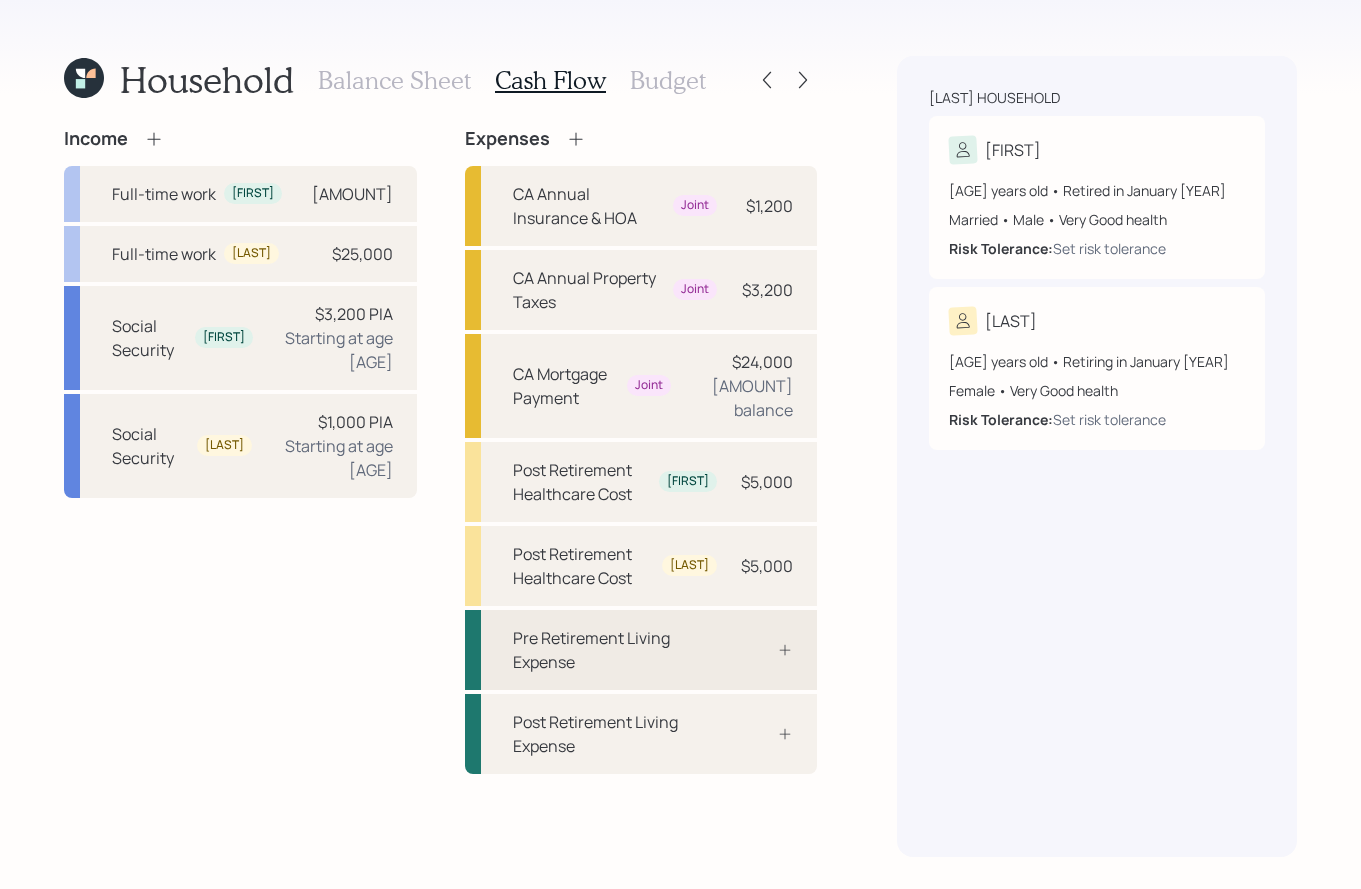 click on "Pre Retirement Living Expense" at bounding box center (615, 650) 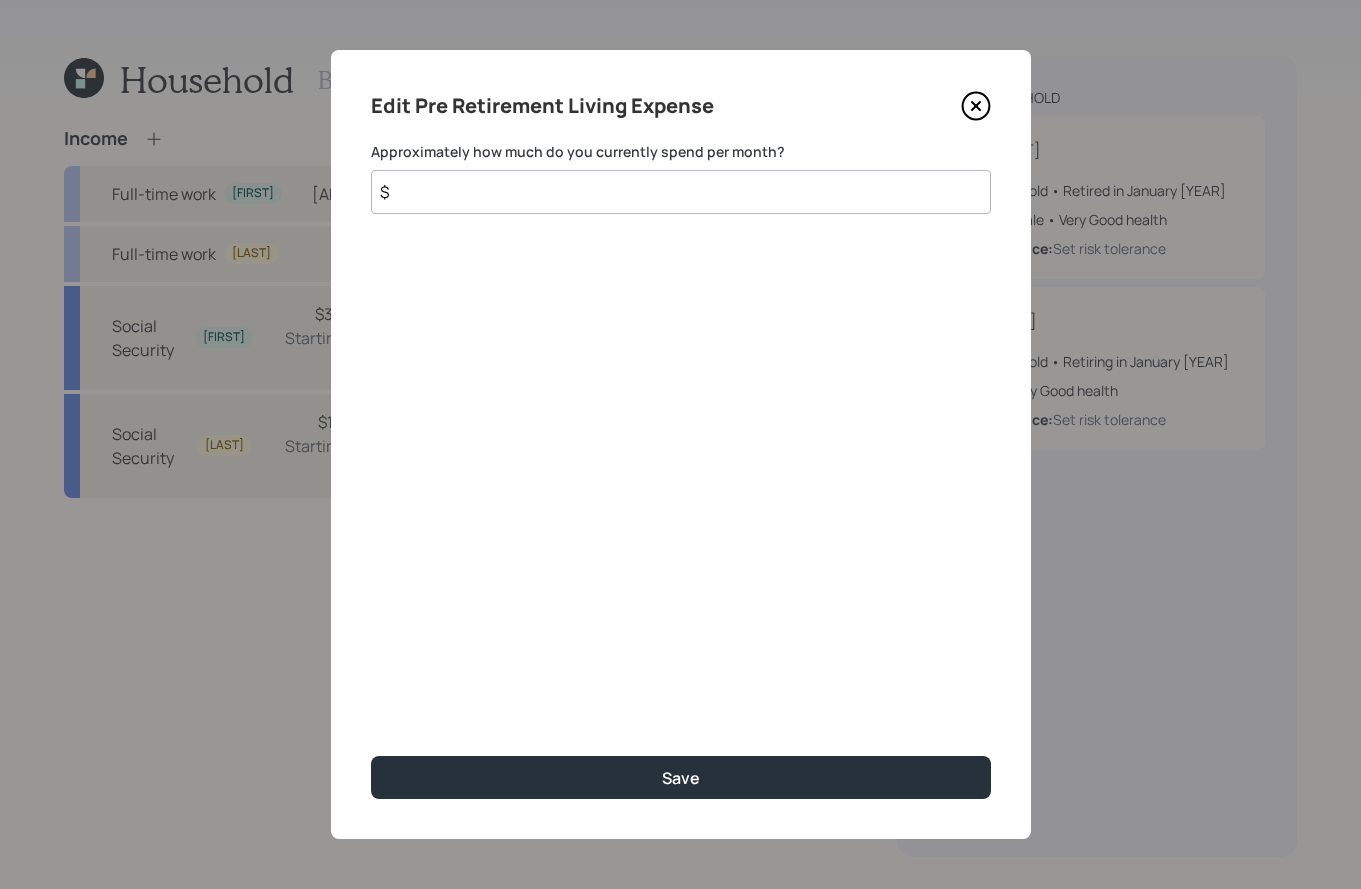 click on "$" at bounding box center (681, 192) 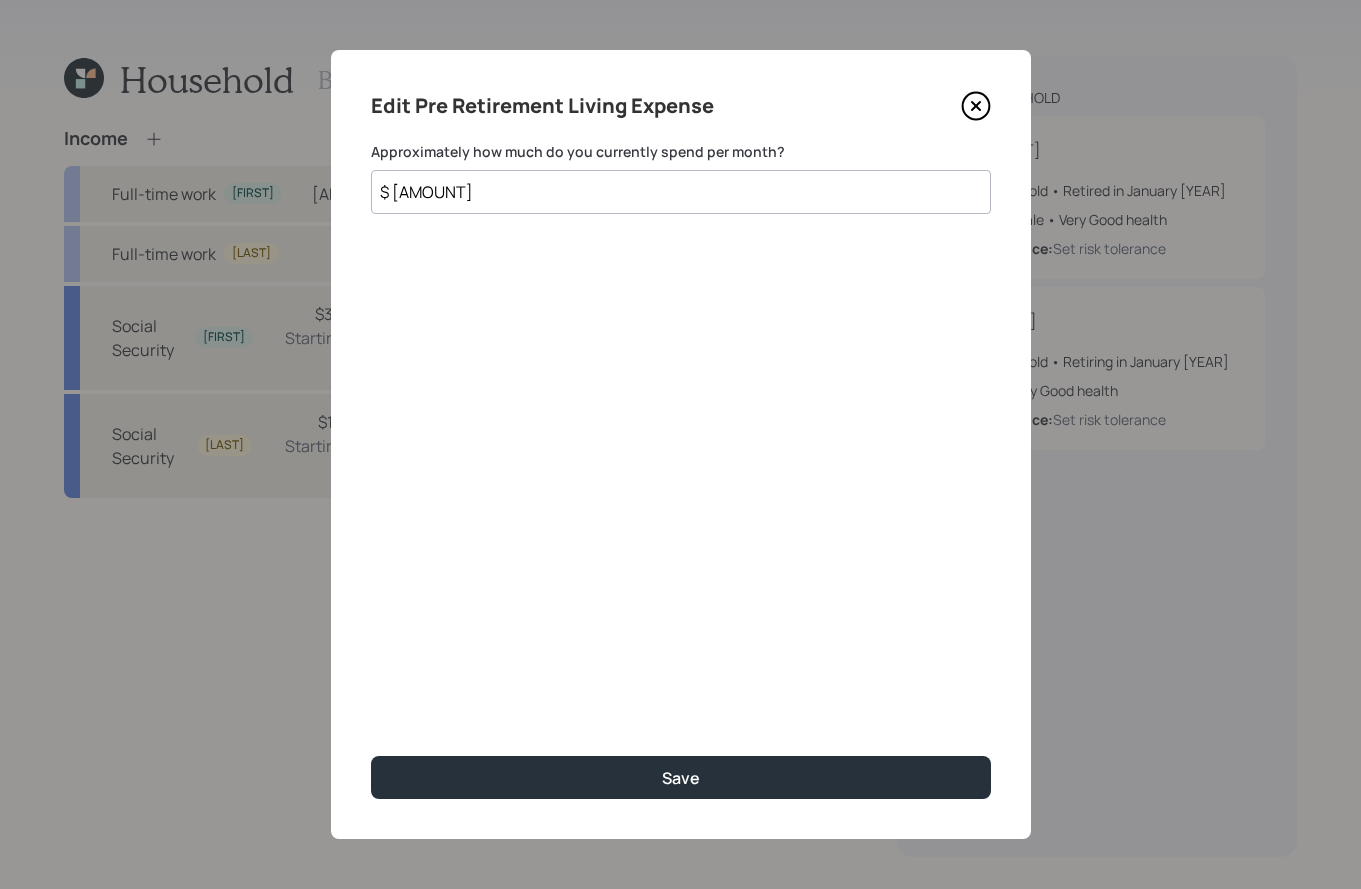 type on "$ 7,624" 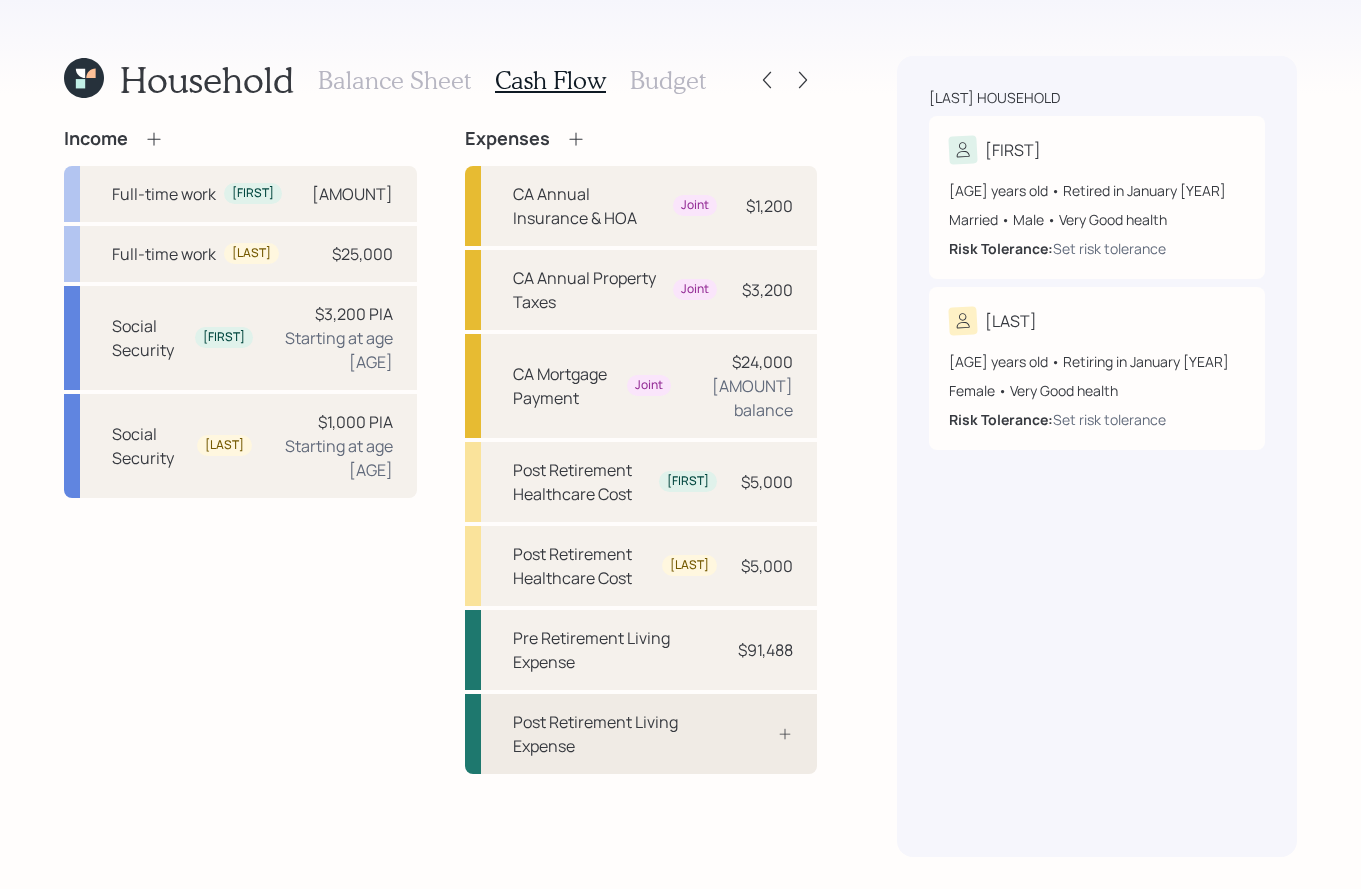 click on "Post Retirement Living Expense" at bounding box center [615, 734] 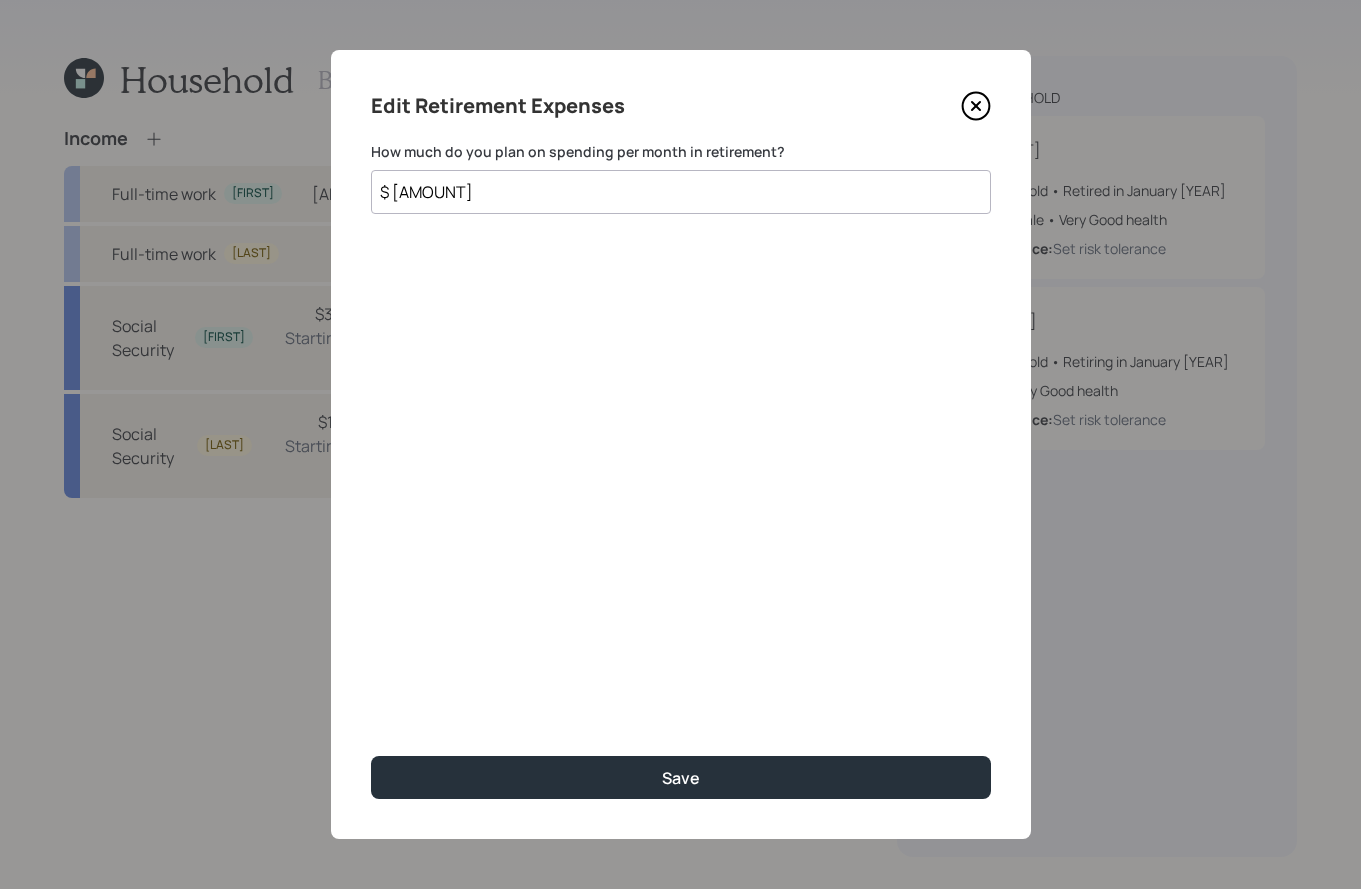type on "$ 7,624" 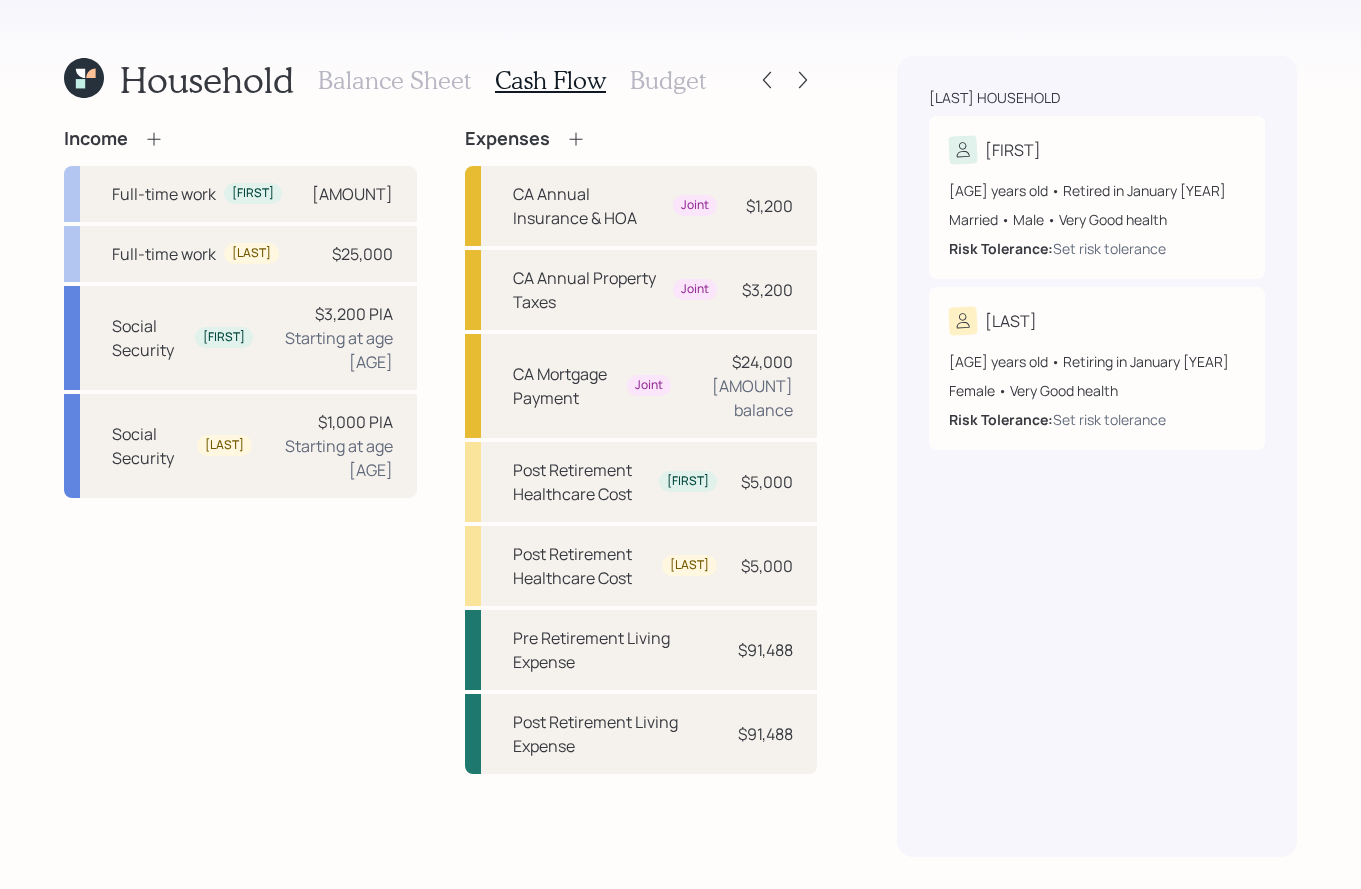 click on "Budget" at bounding box center [668, 80] 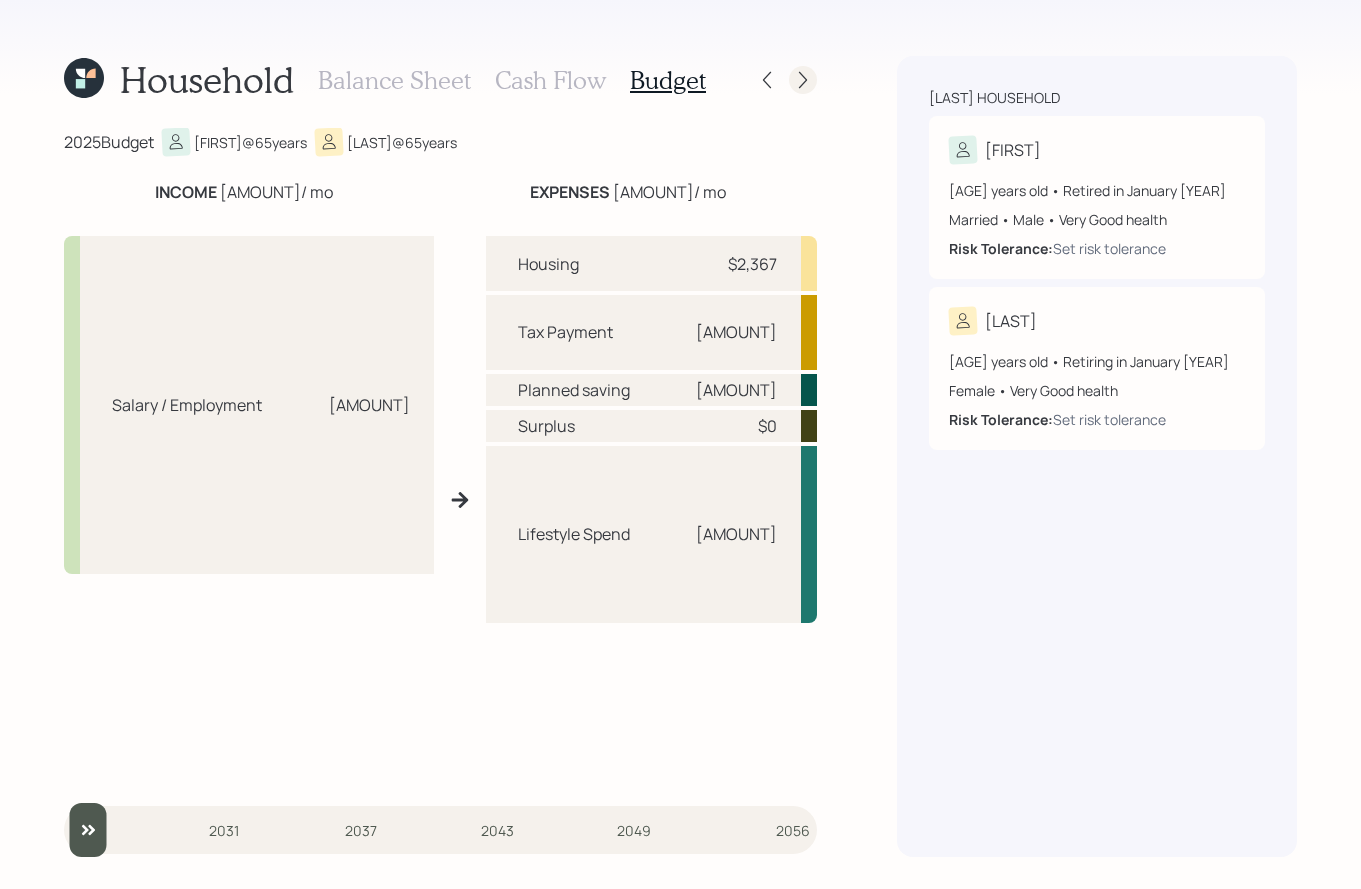 click 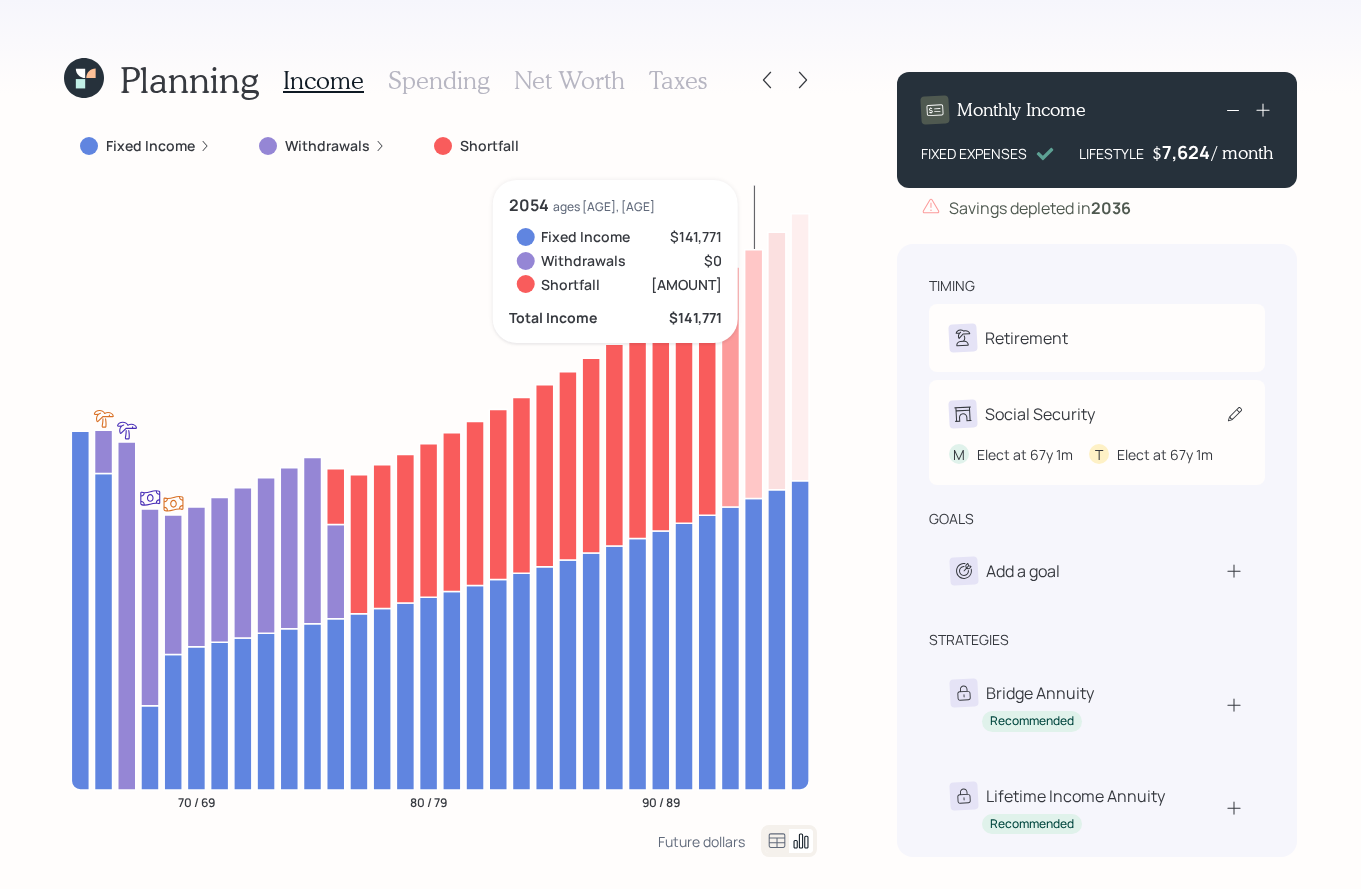 click on "Social Security" at bounding box center (1040, 414) 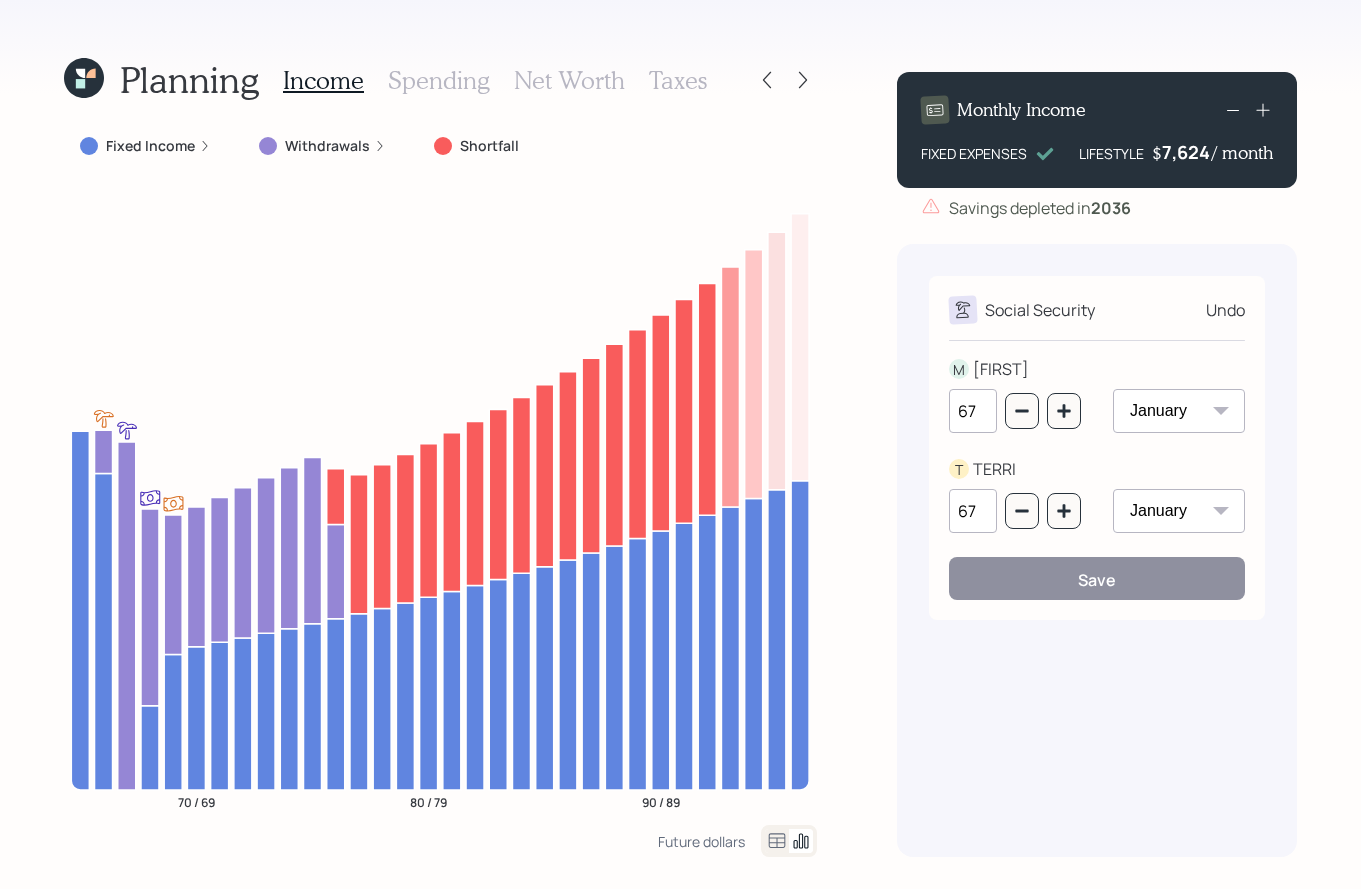 click on "Undo" at bounding box center (1225, 310) 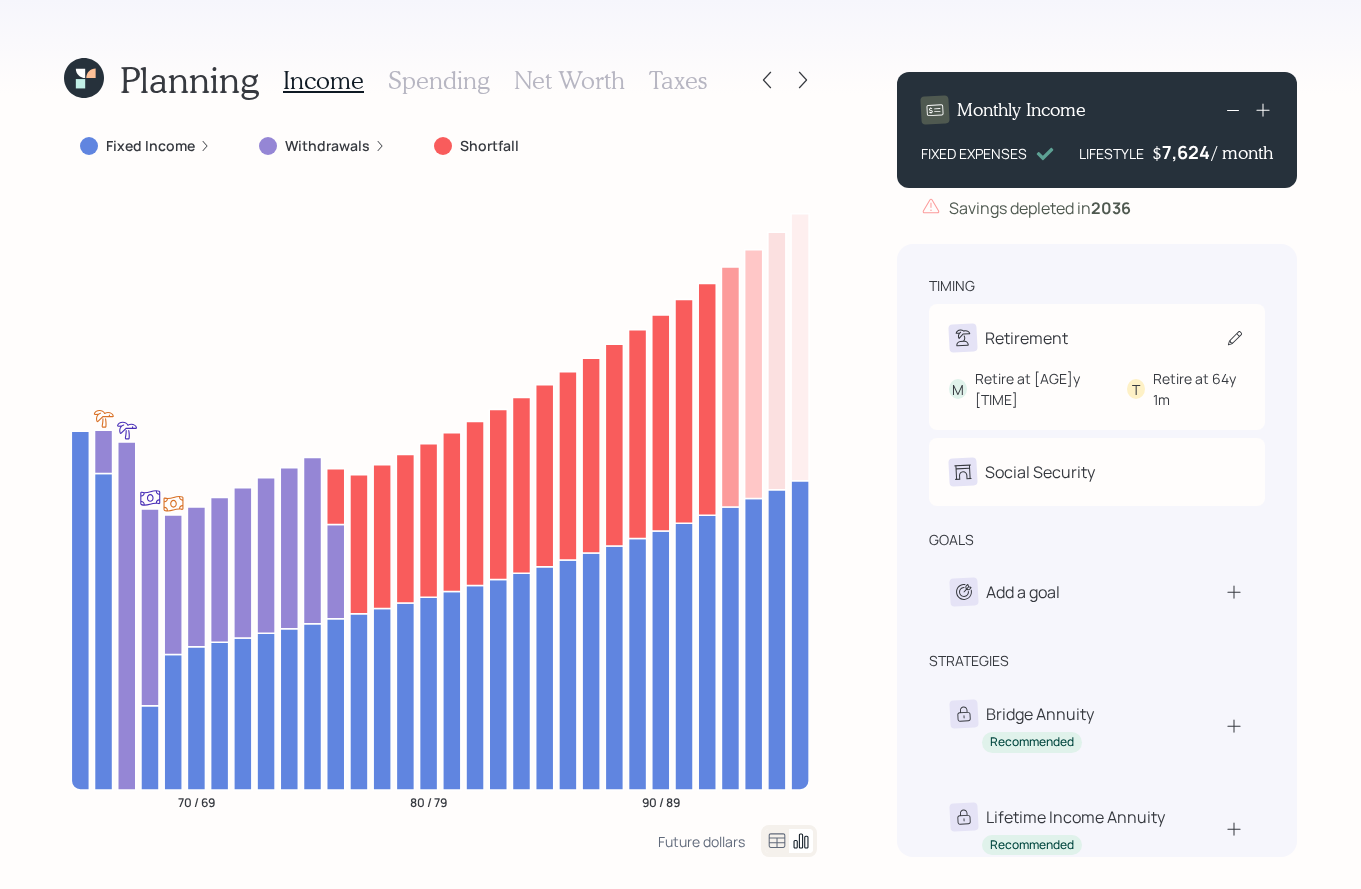 click on "Retirement" at bounding box center [1097, 338] 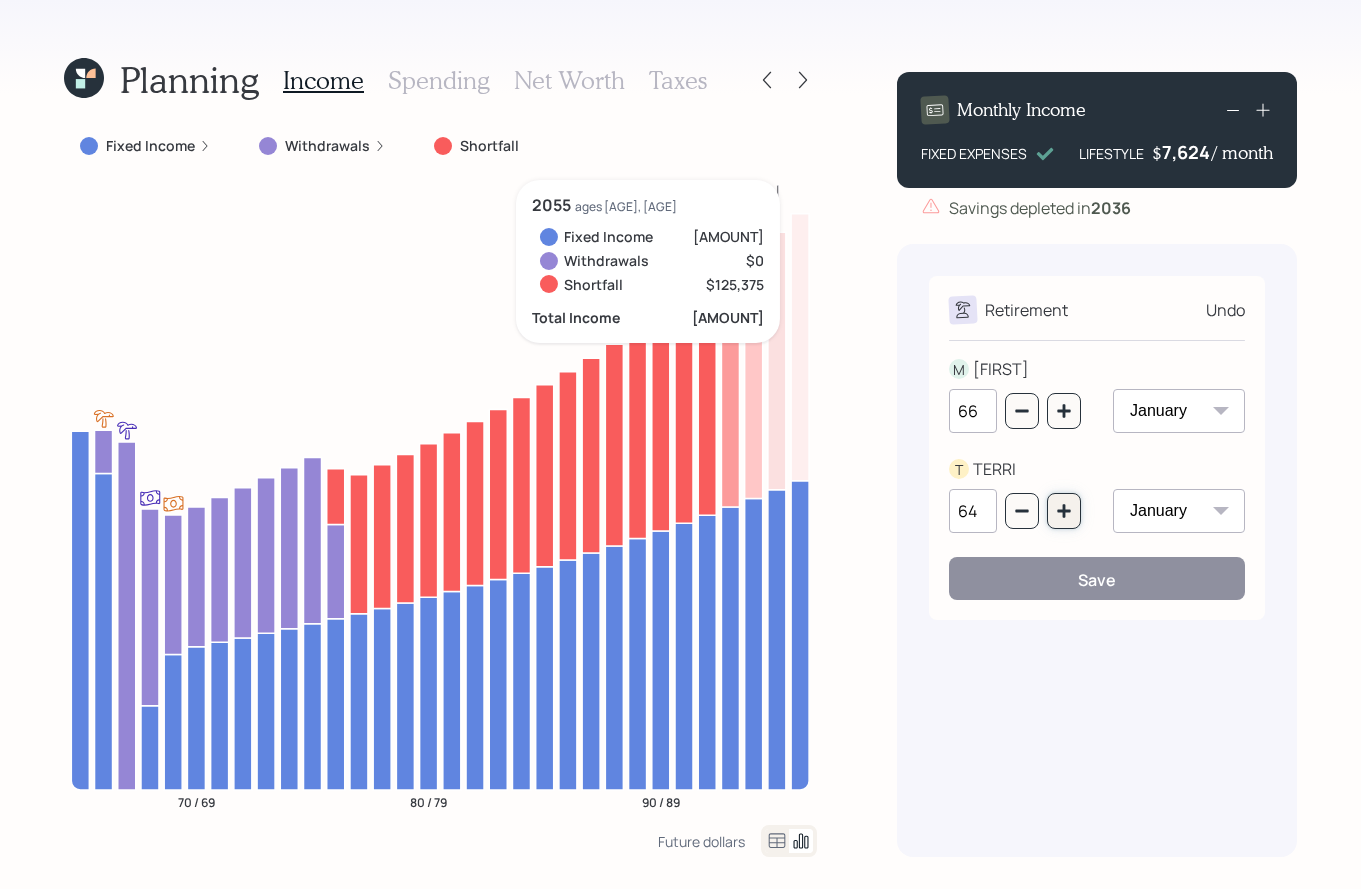 click at bounding box center [1064, 511] 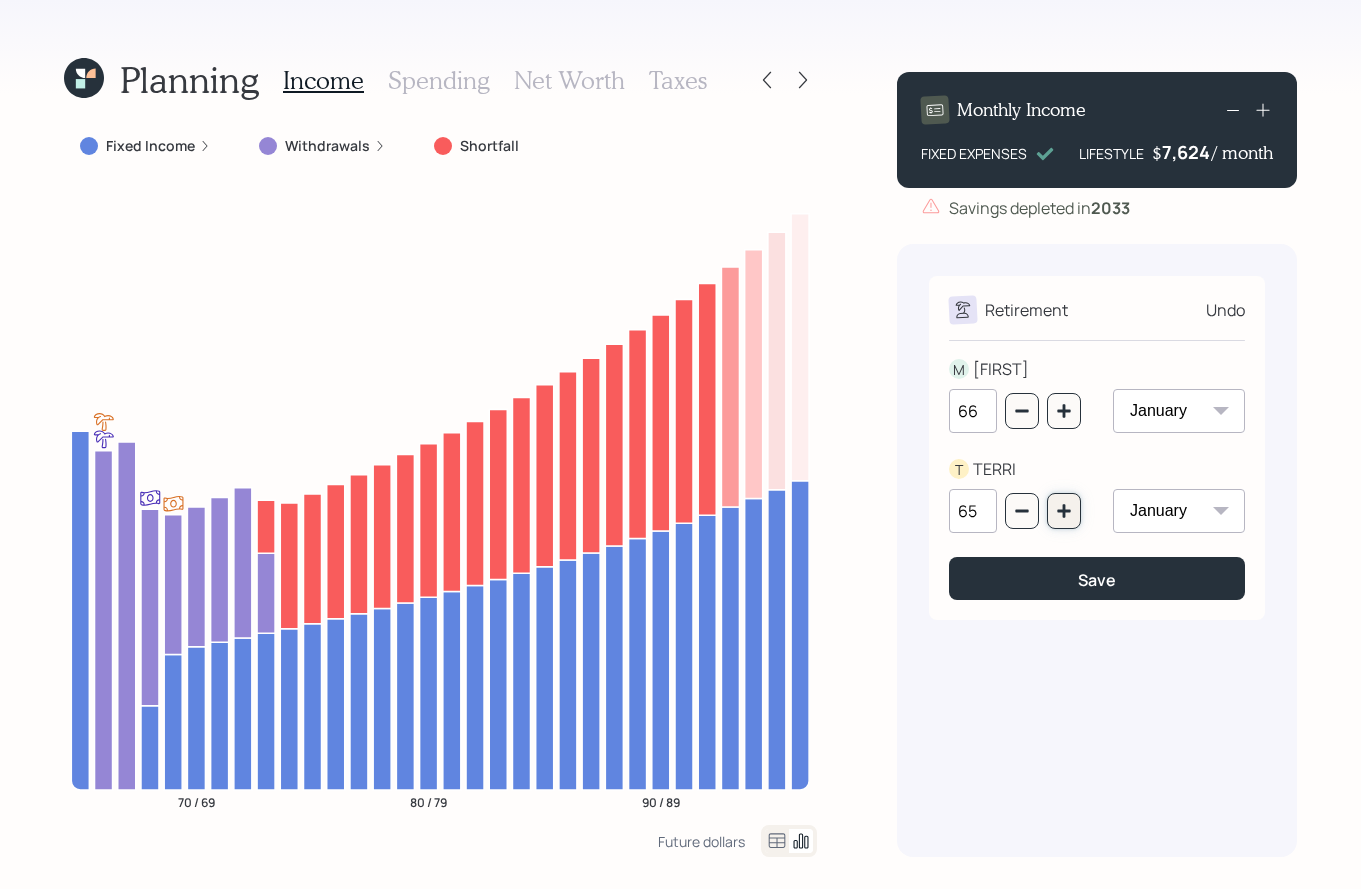 click at bounding box center [1064, 511] 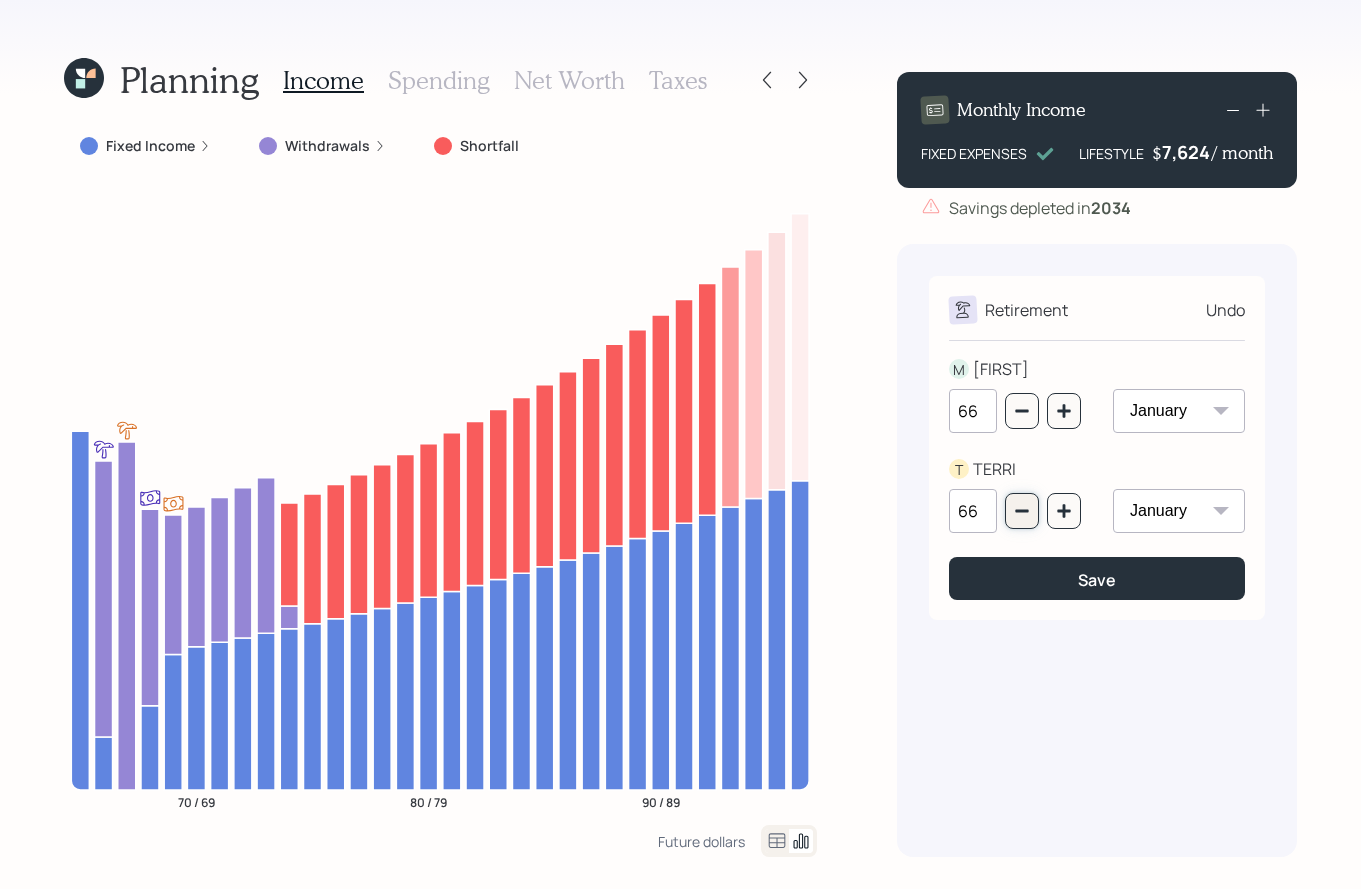 click 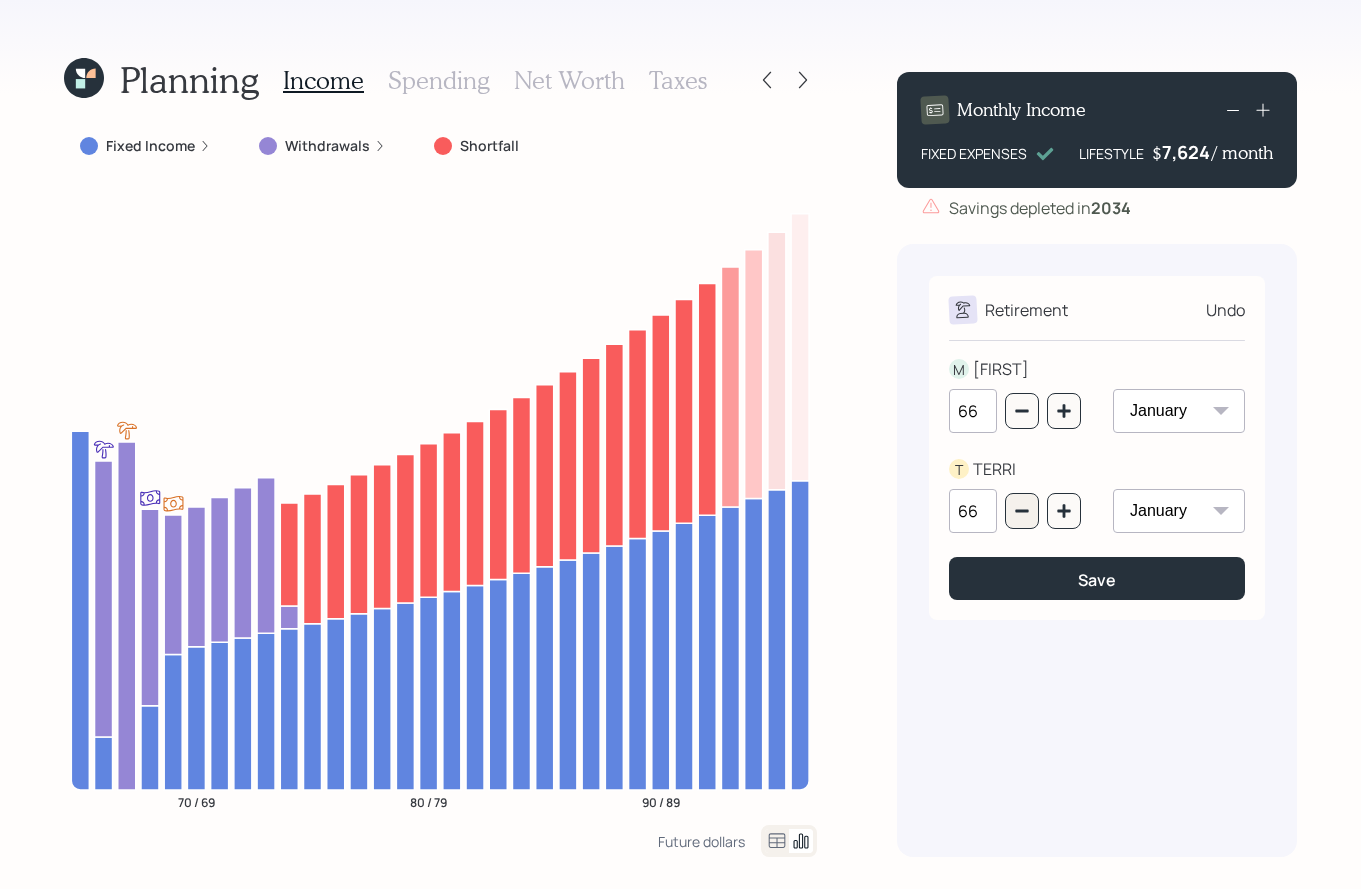 type on "65" 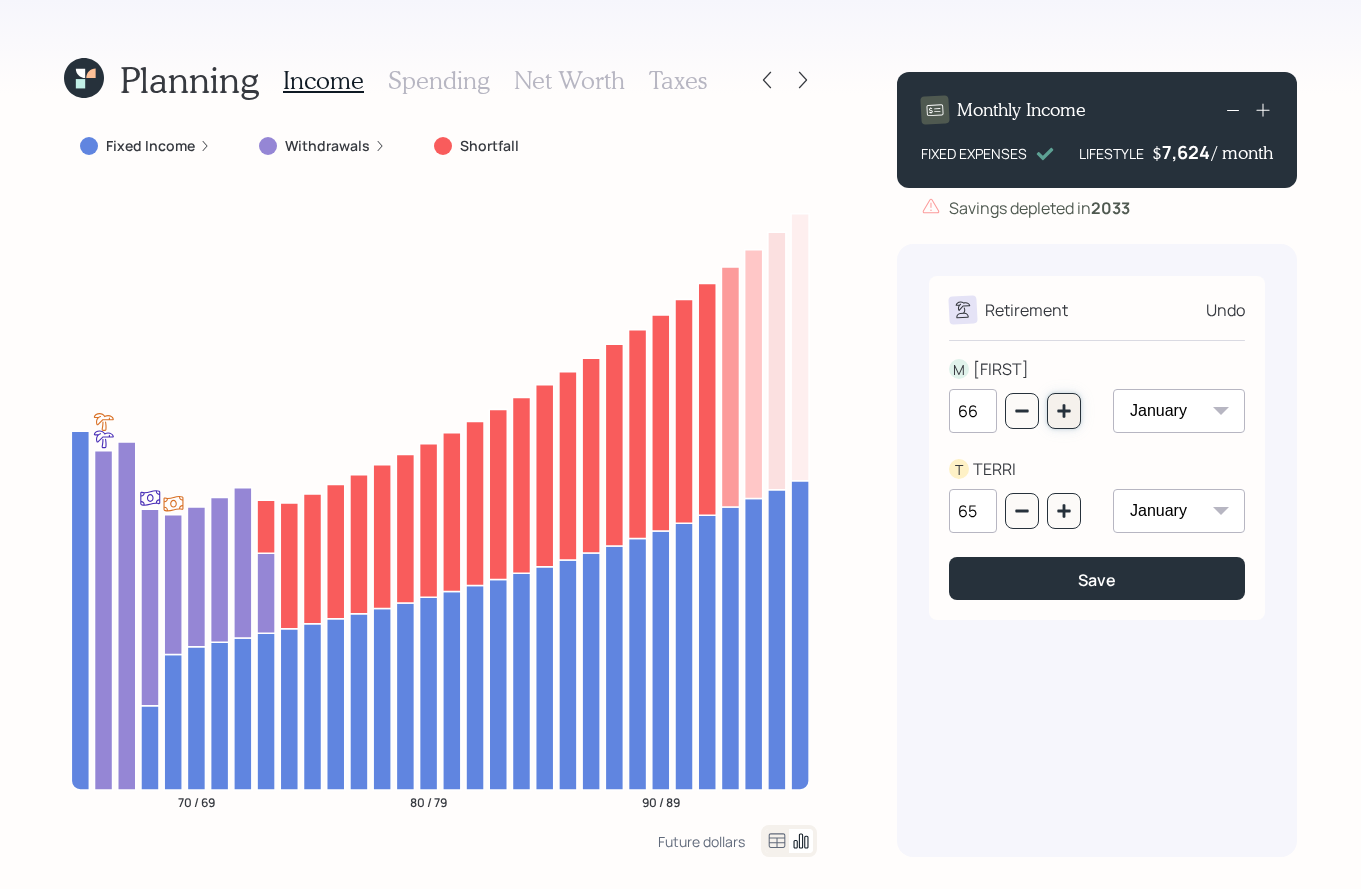 click 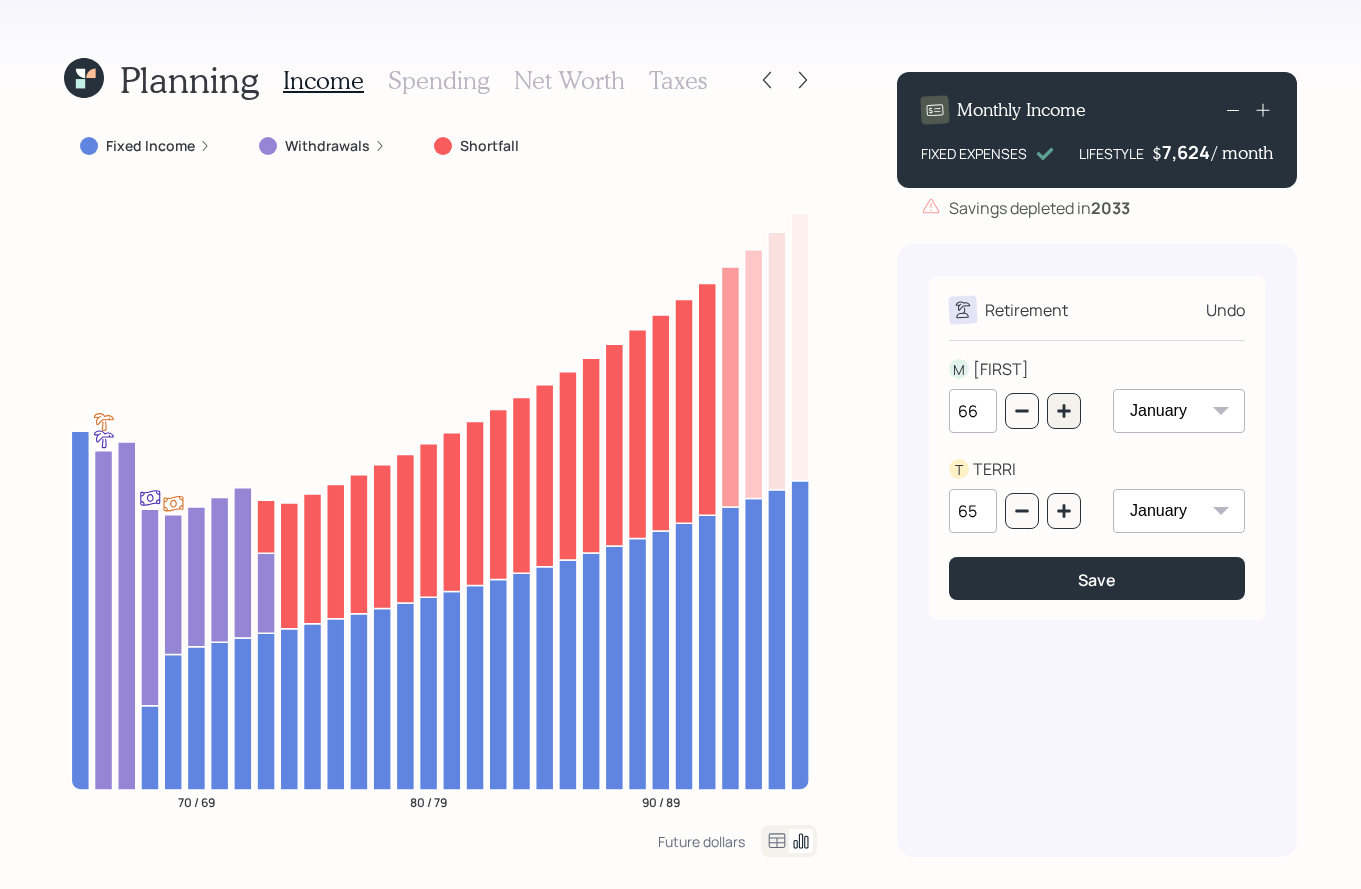 type on "67" 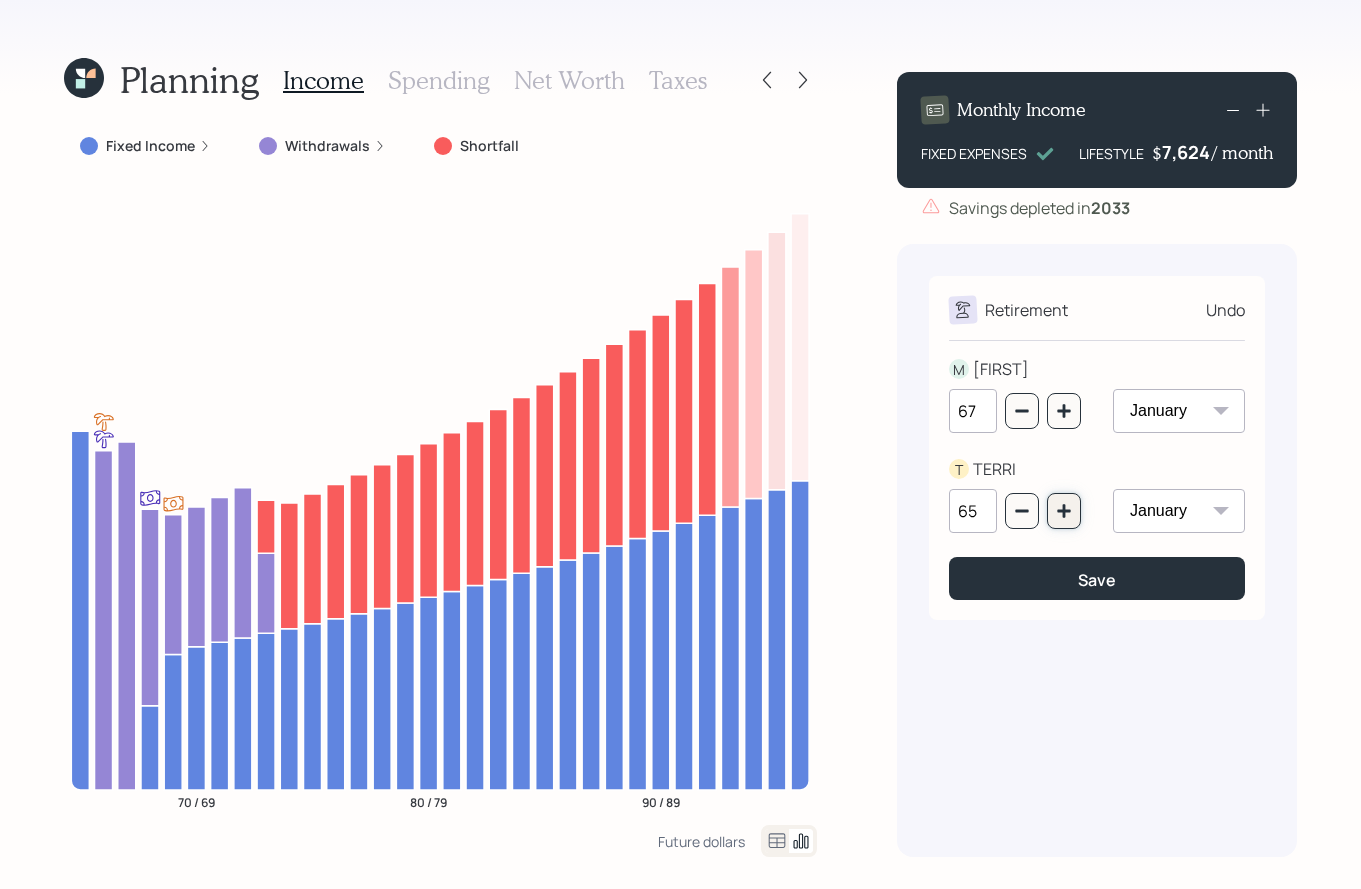 click at bounding box center (1064, 511) 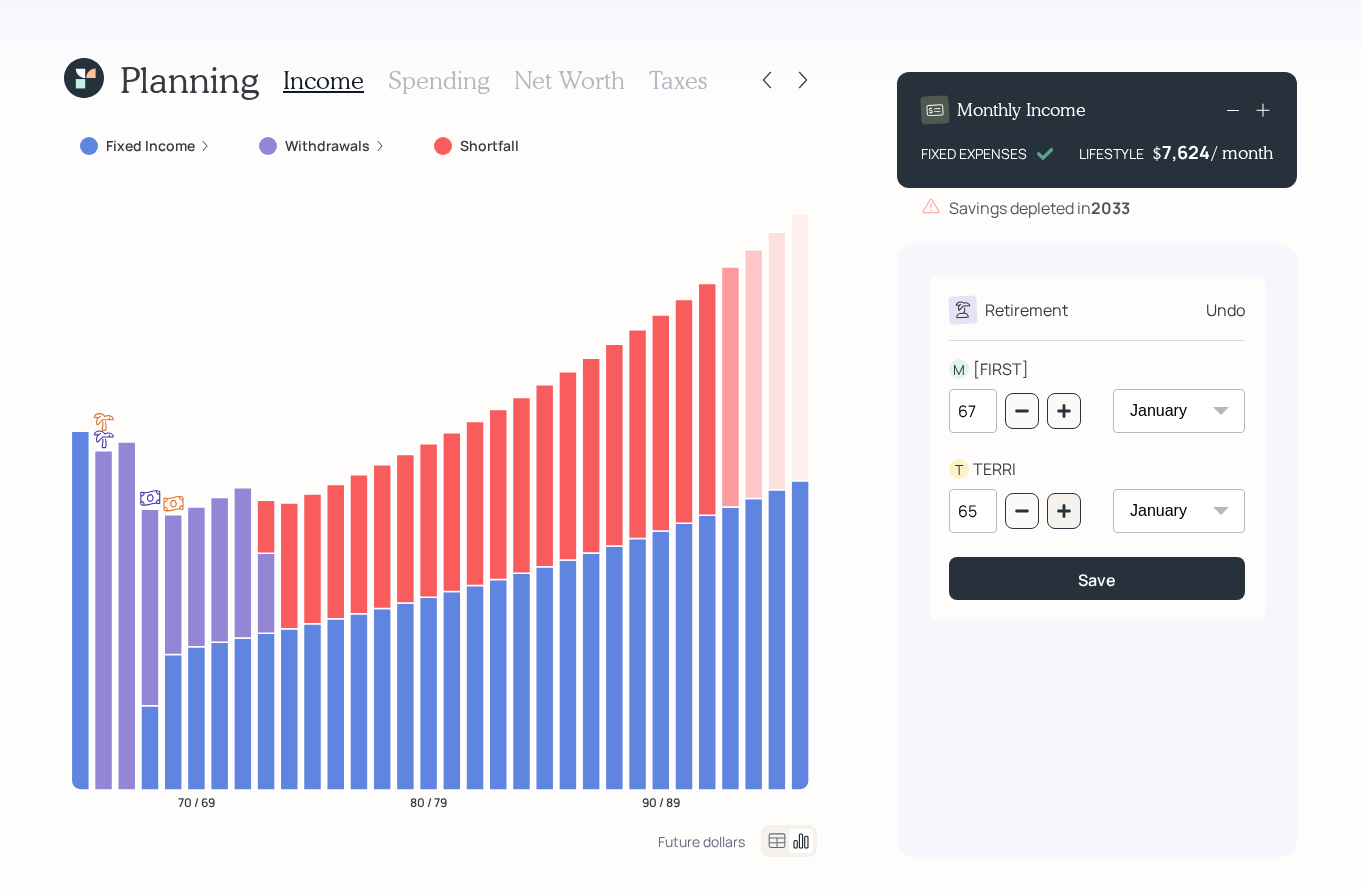 type on "66" 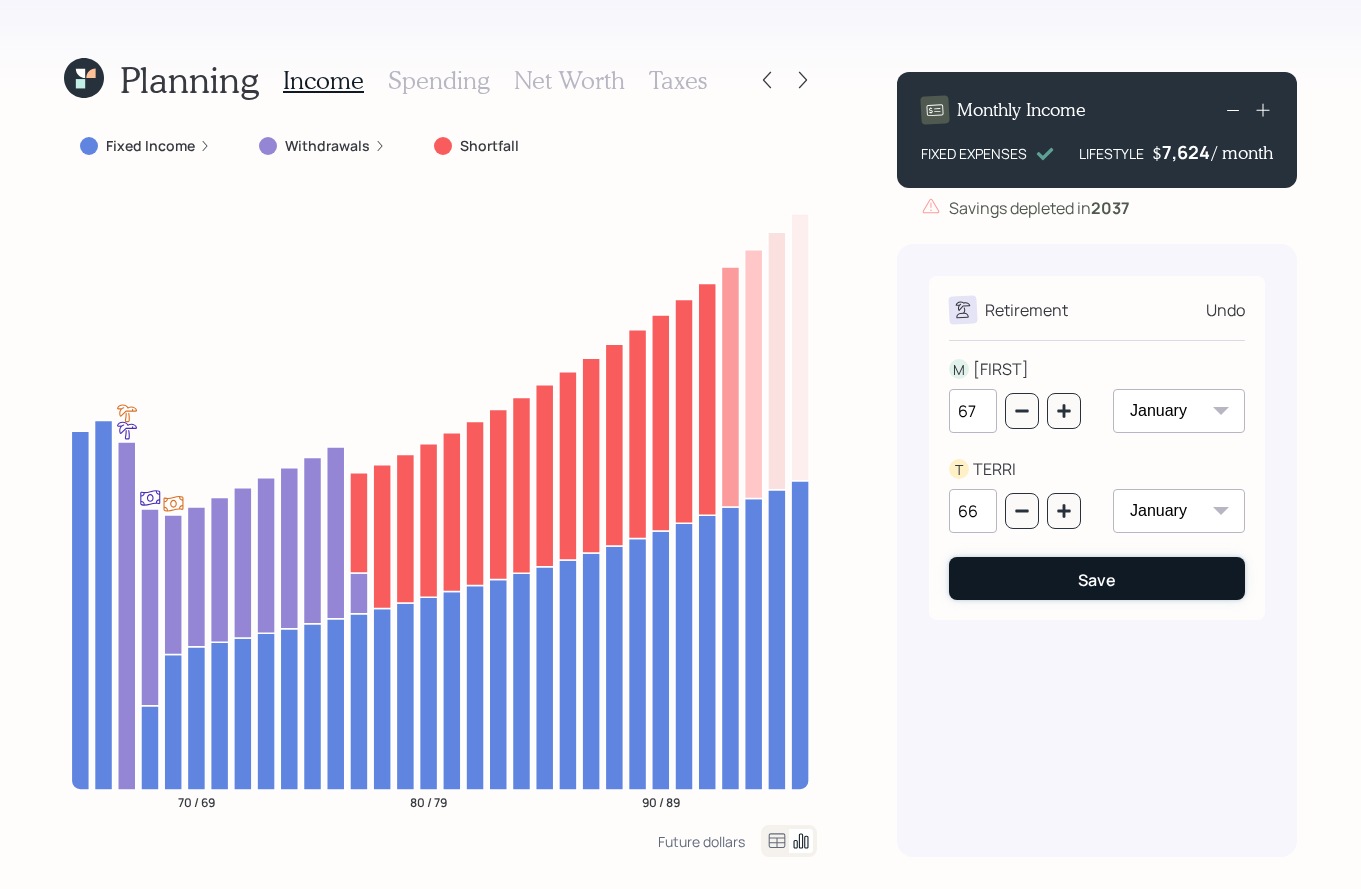 click on "Save" at bounding box center (1097, 578) 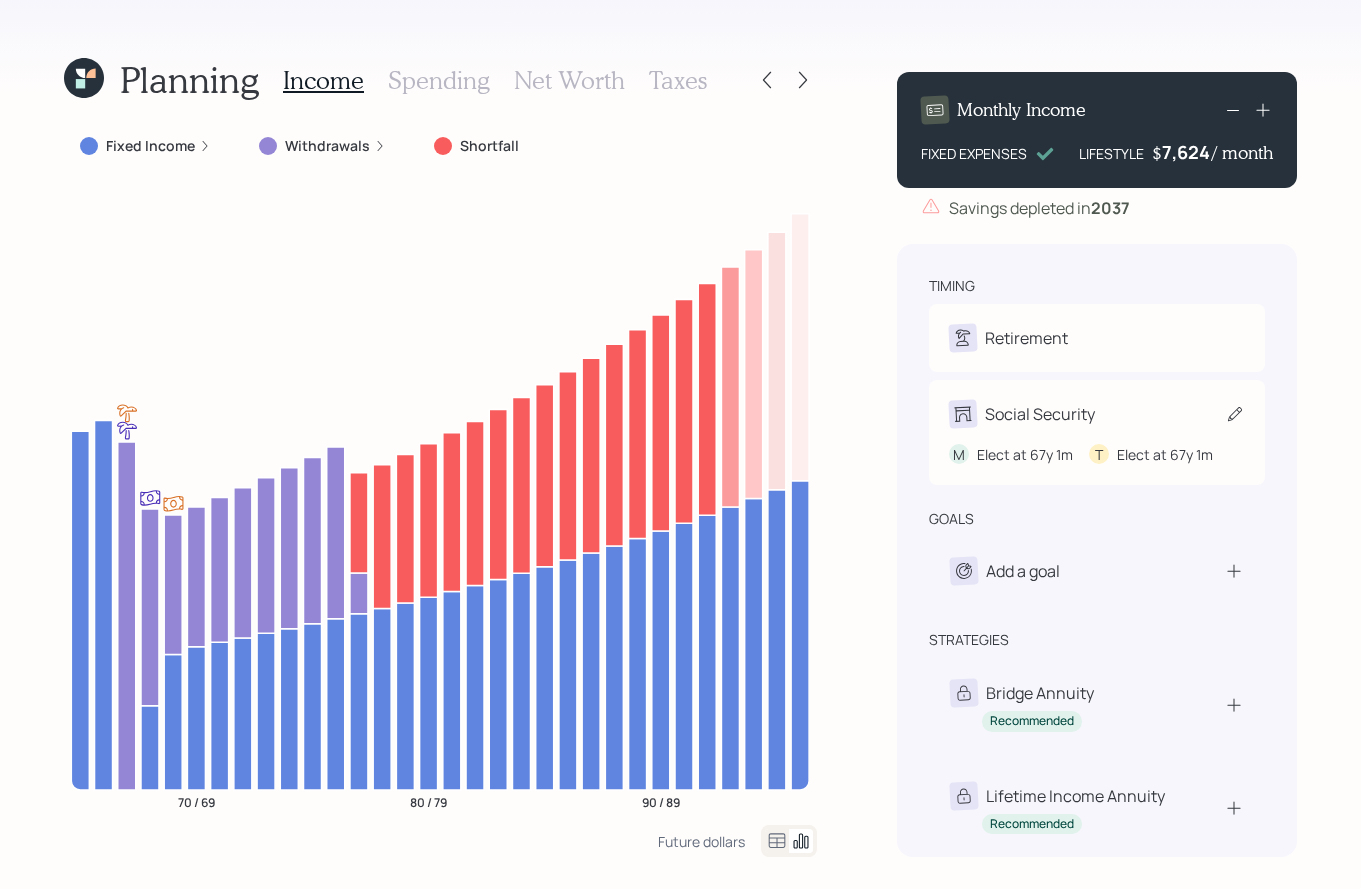click on "Social Security" at bounding box center [1040, 414] 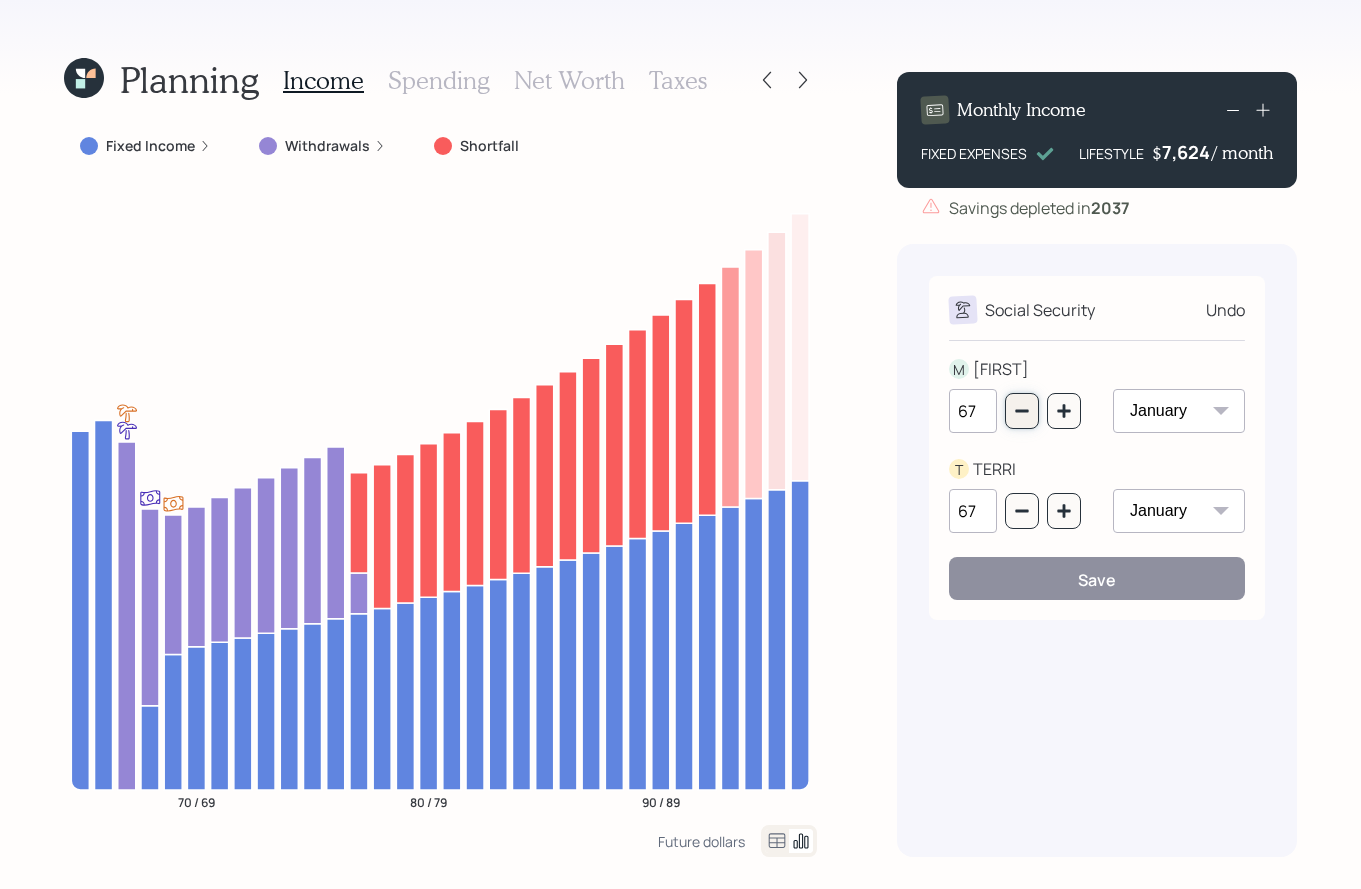 click 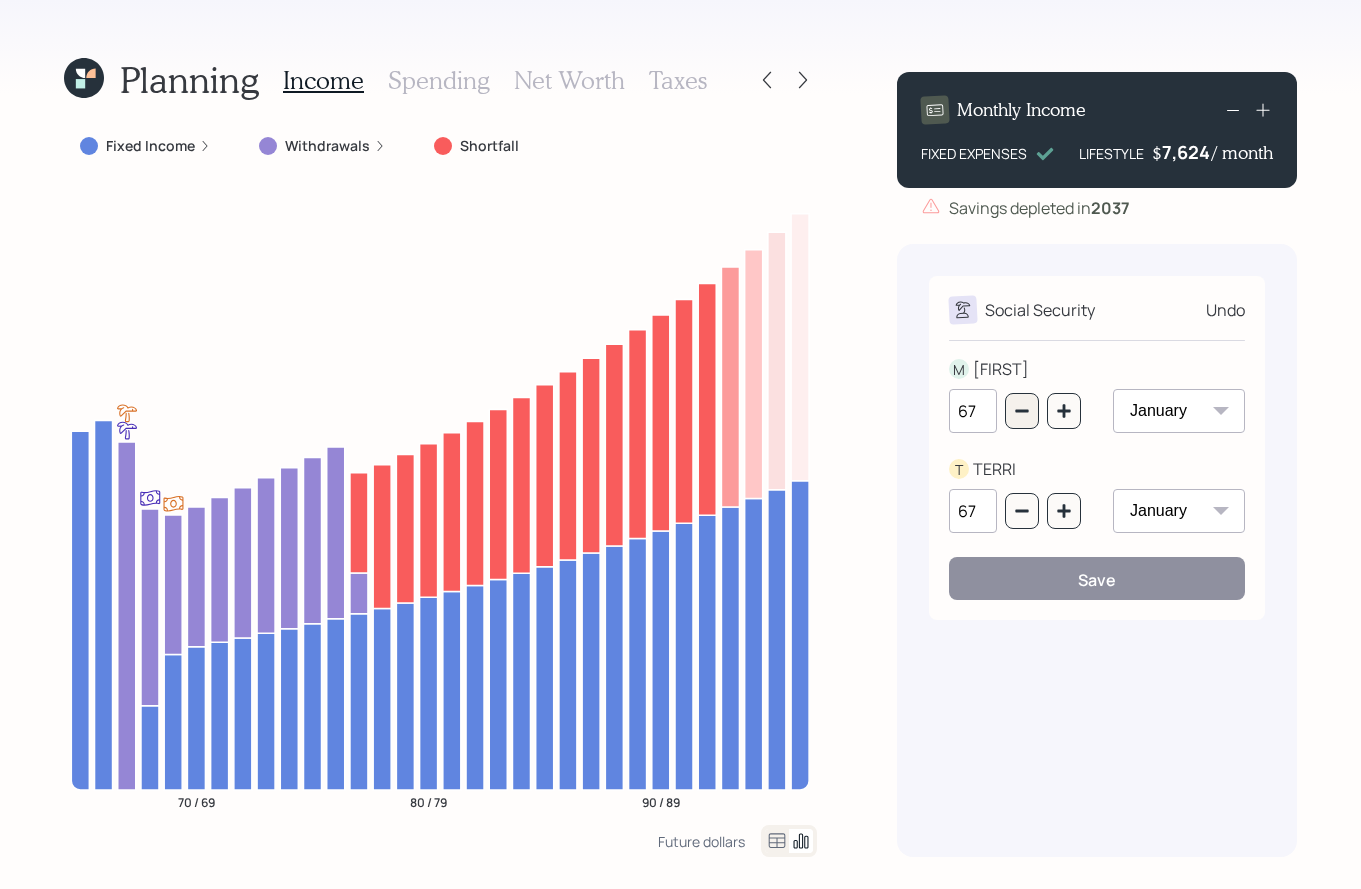 type on "66" 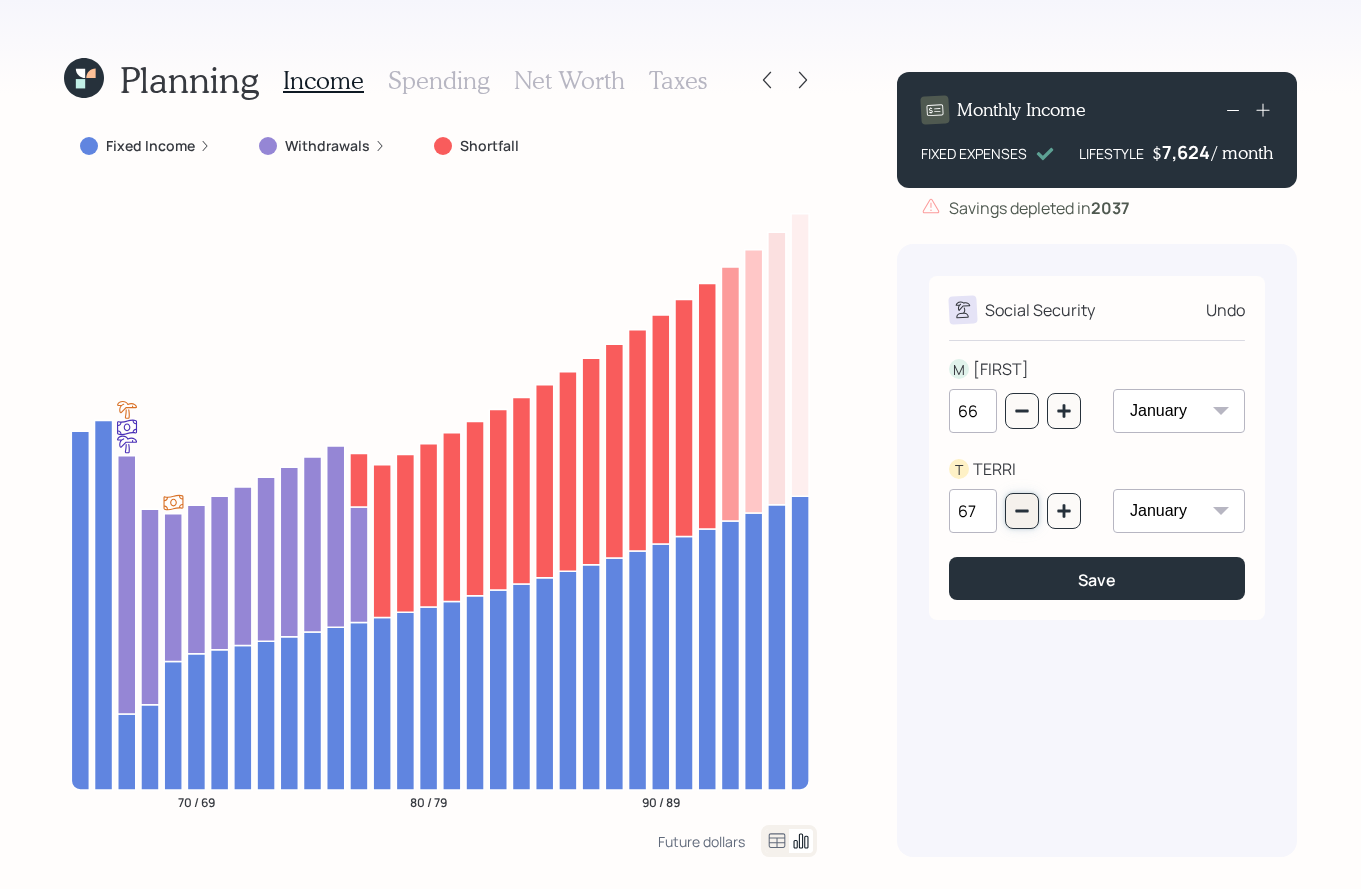 click at bounding box center [1022, 511] 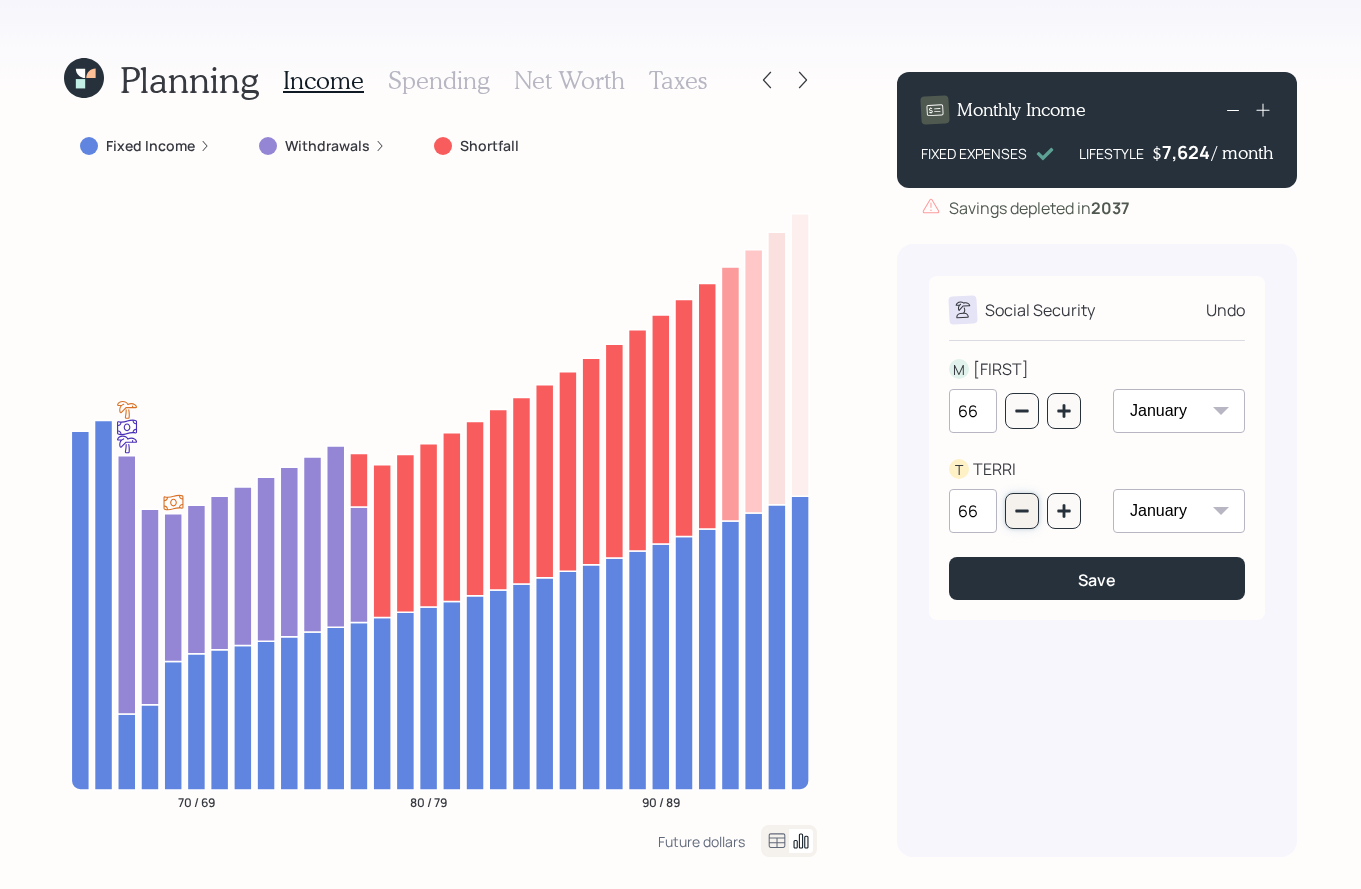 click at bounding box center (1022, 511) 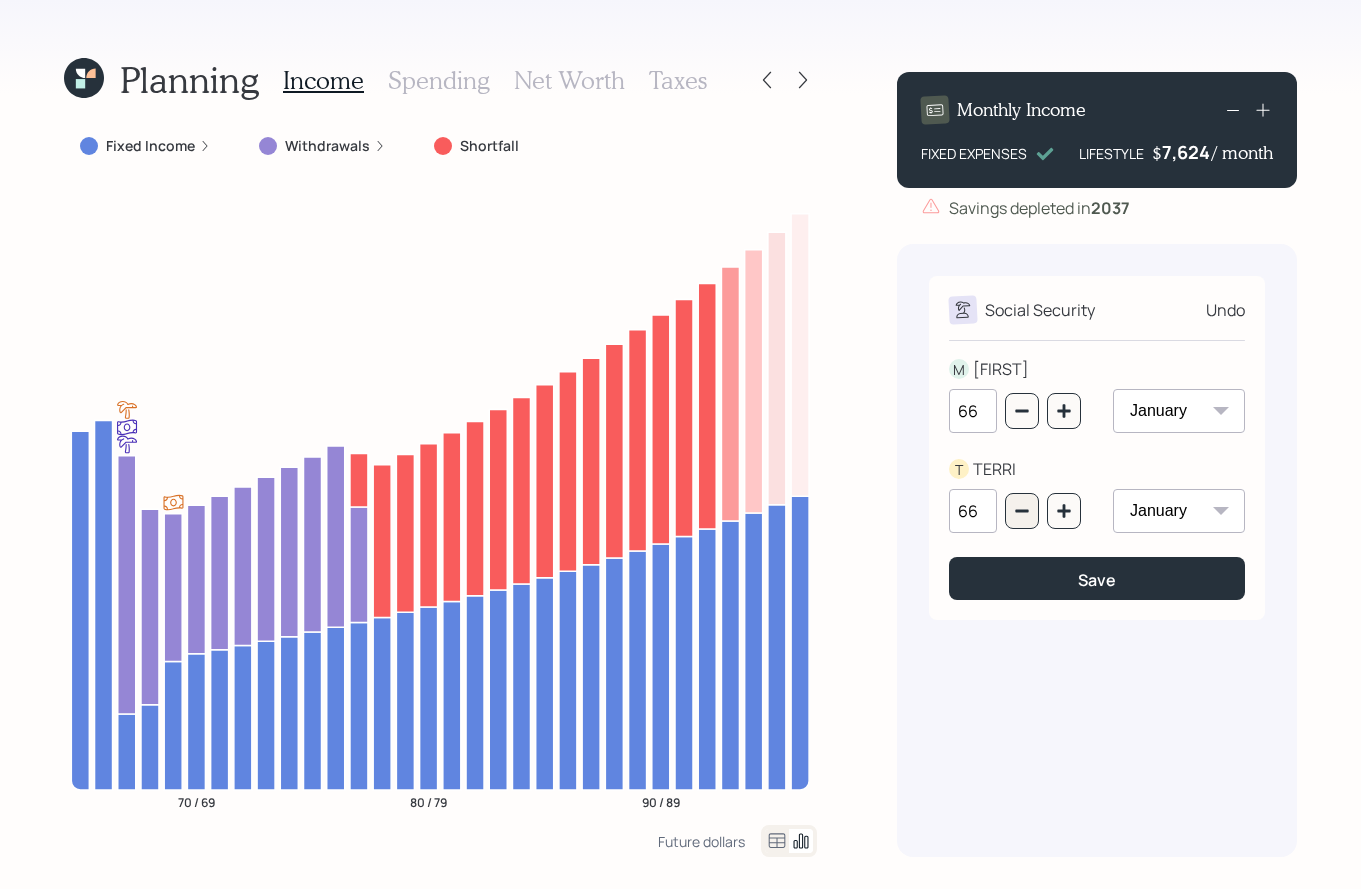 type on "65" 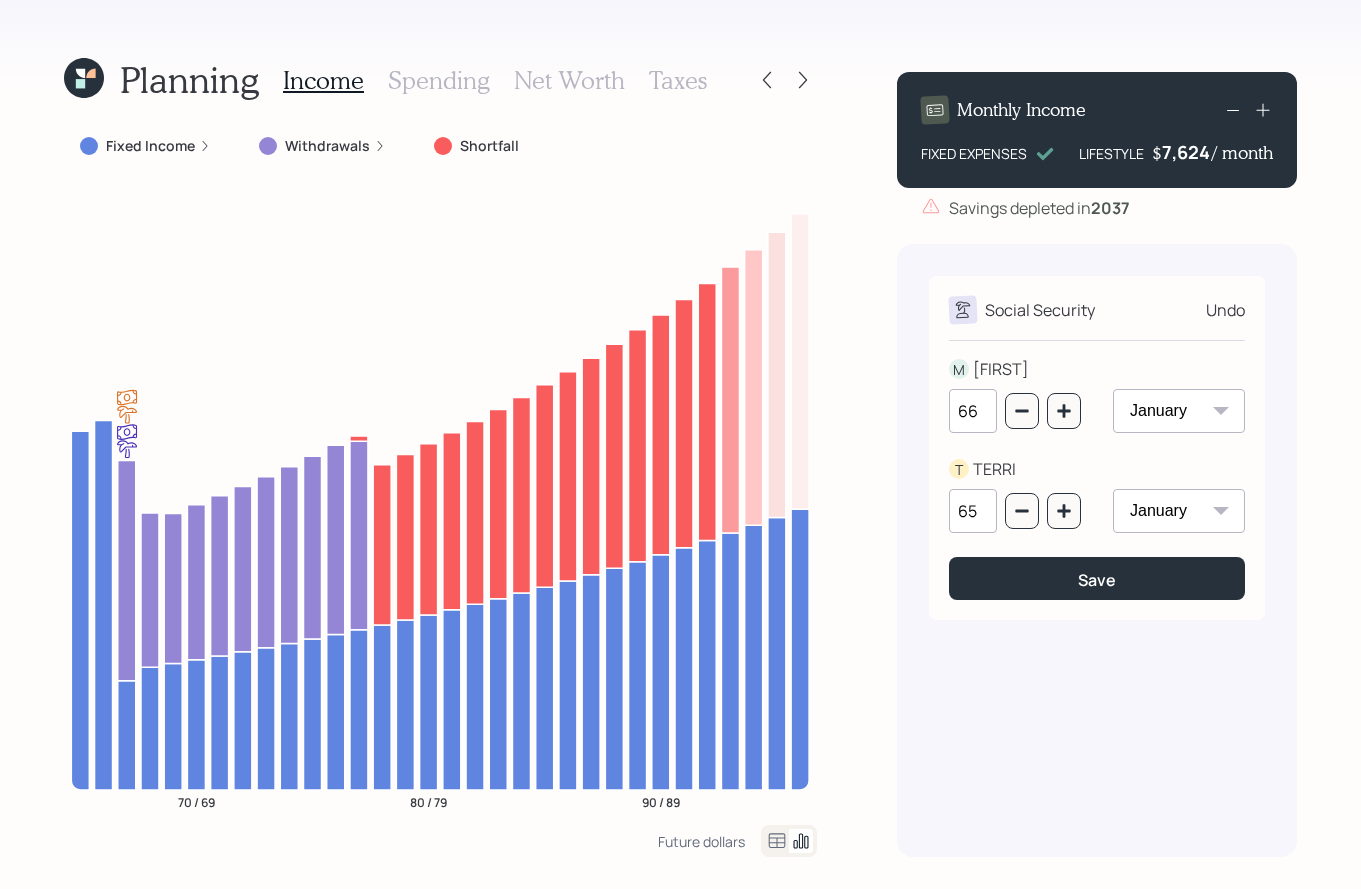 click on "Social Security Undo M MICHAEL 66 January February March April May June July August September October November December T TERRI 65 January February March April May June July August September October November December Save" at bounding box center (1097, 448) 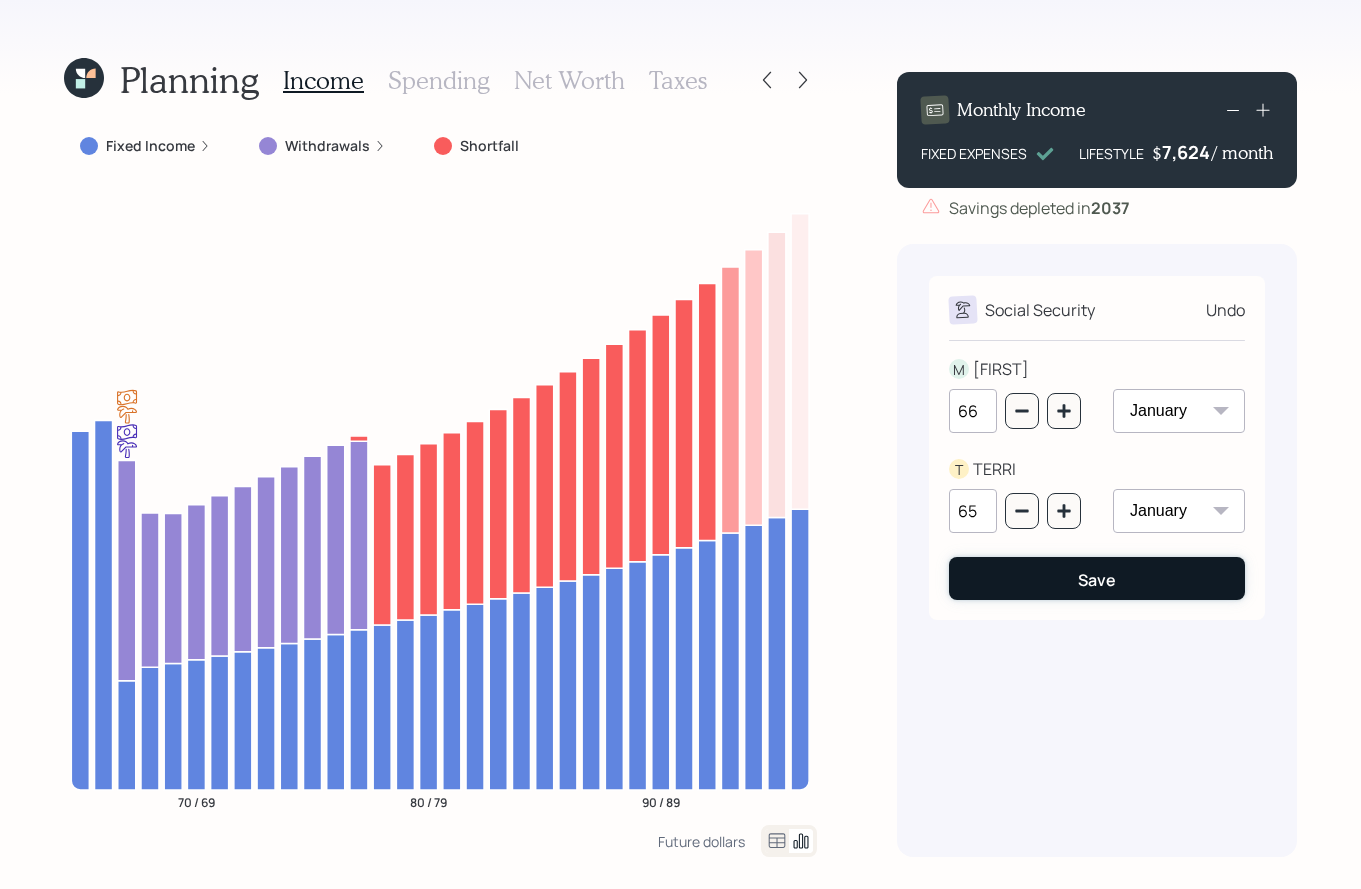 click on "Save" at bounding box center [1097, 578] 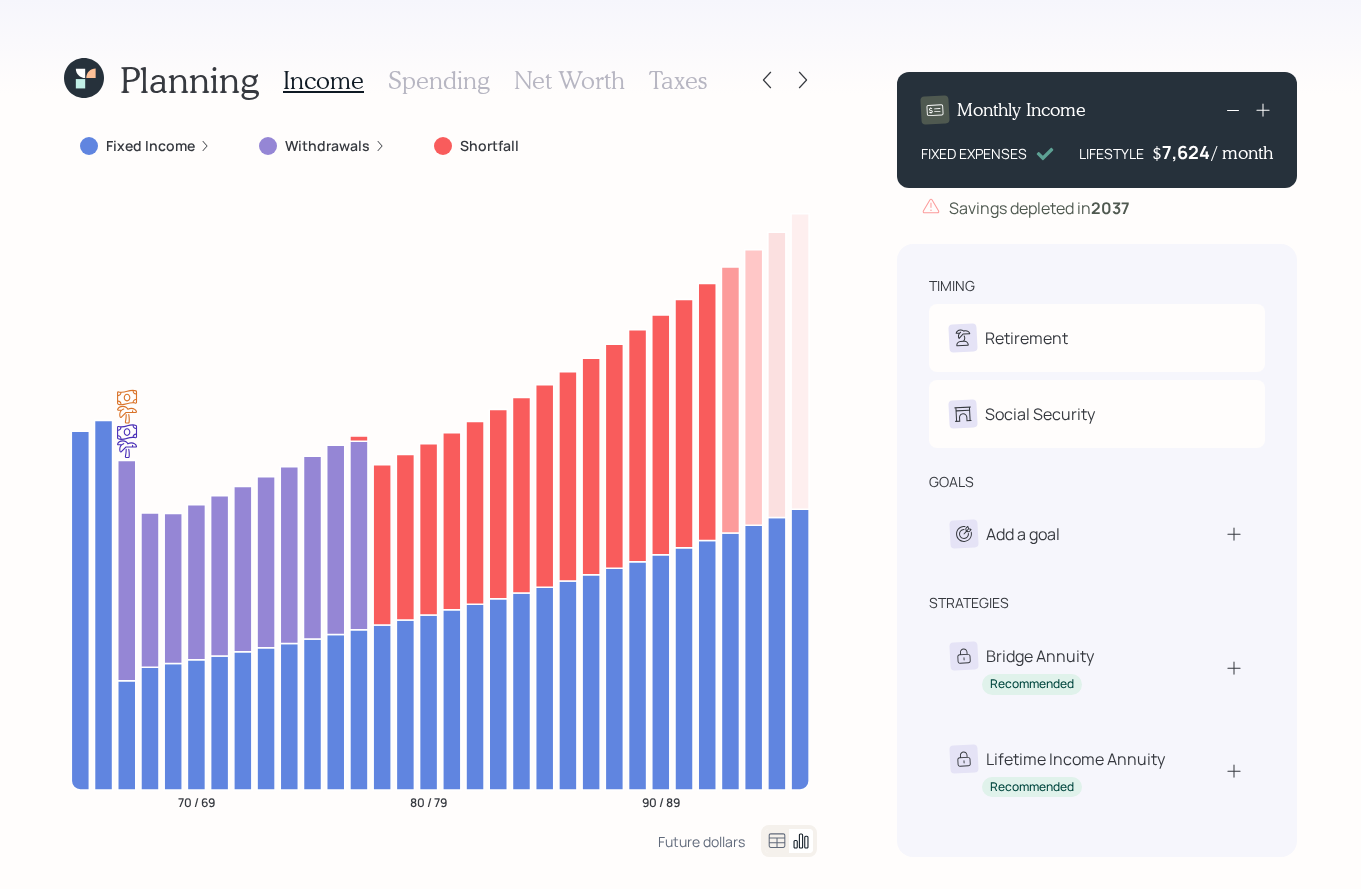 click on "Fixed Income" at bounding box center [150, 146] 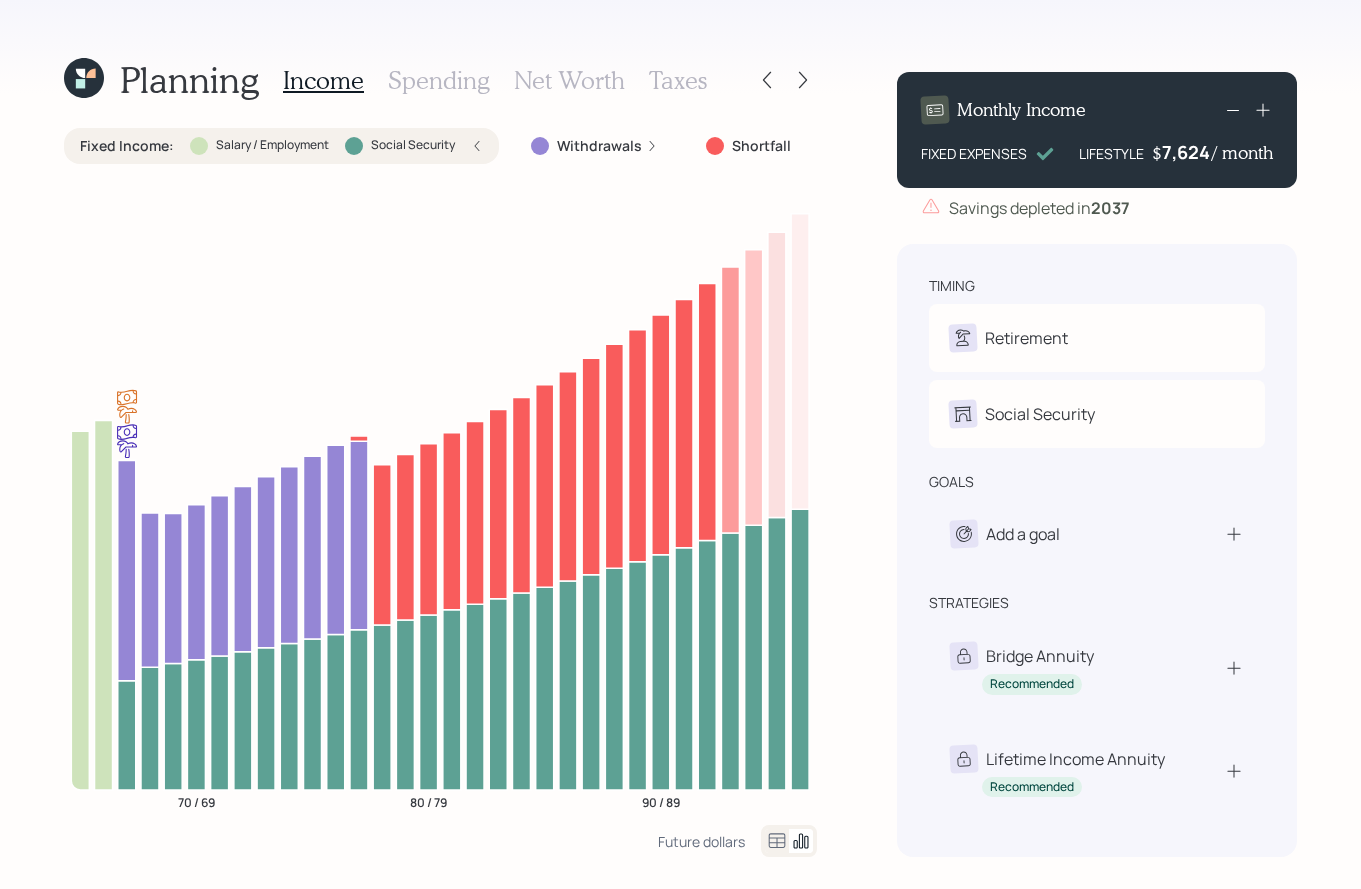 click on "Social Security" at bounding box center (400, 146) 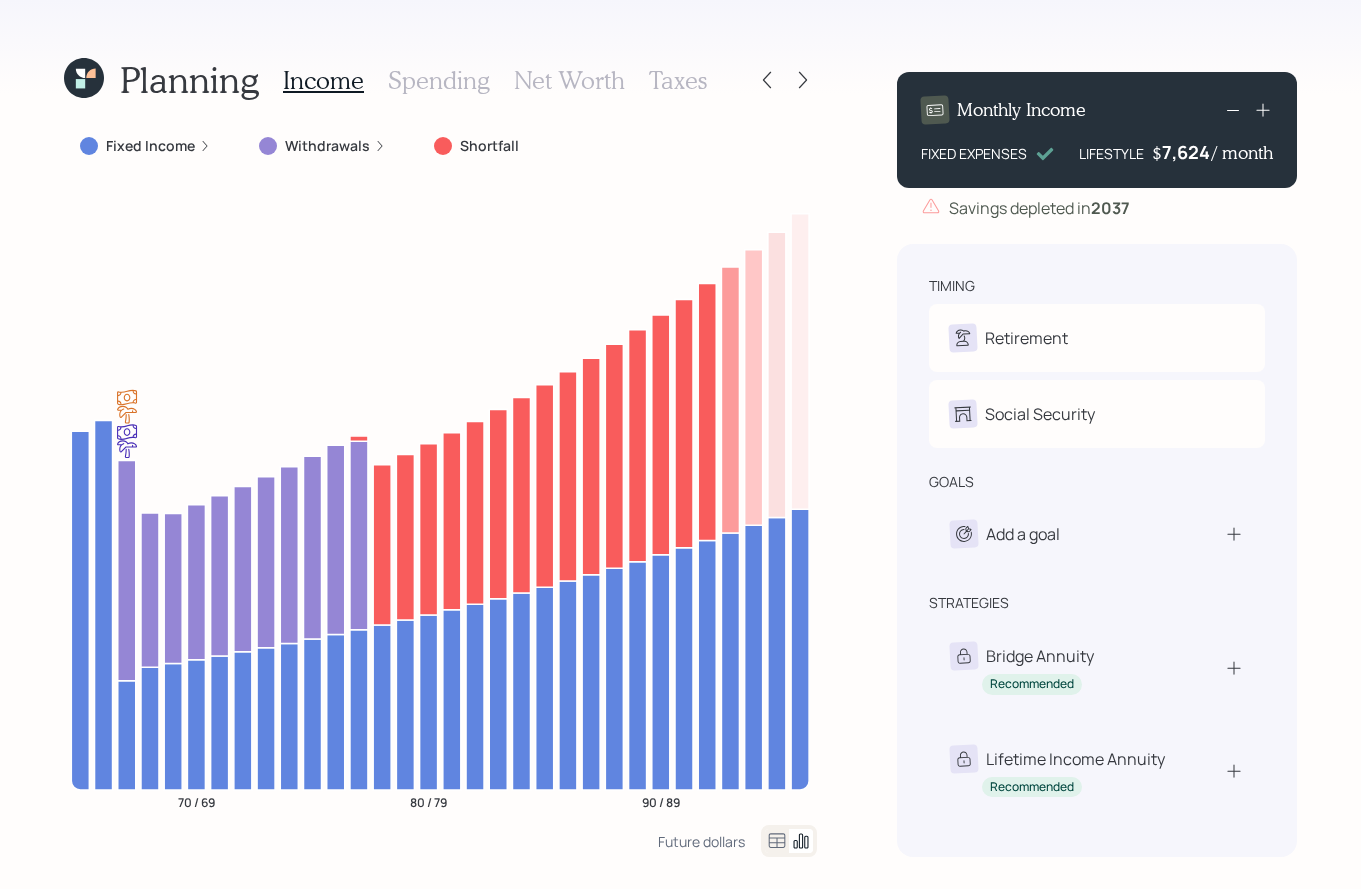 click on "Spending" at bounding box center (439, 80) 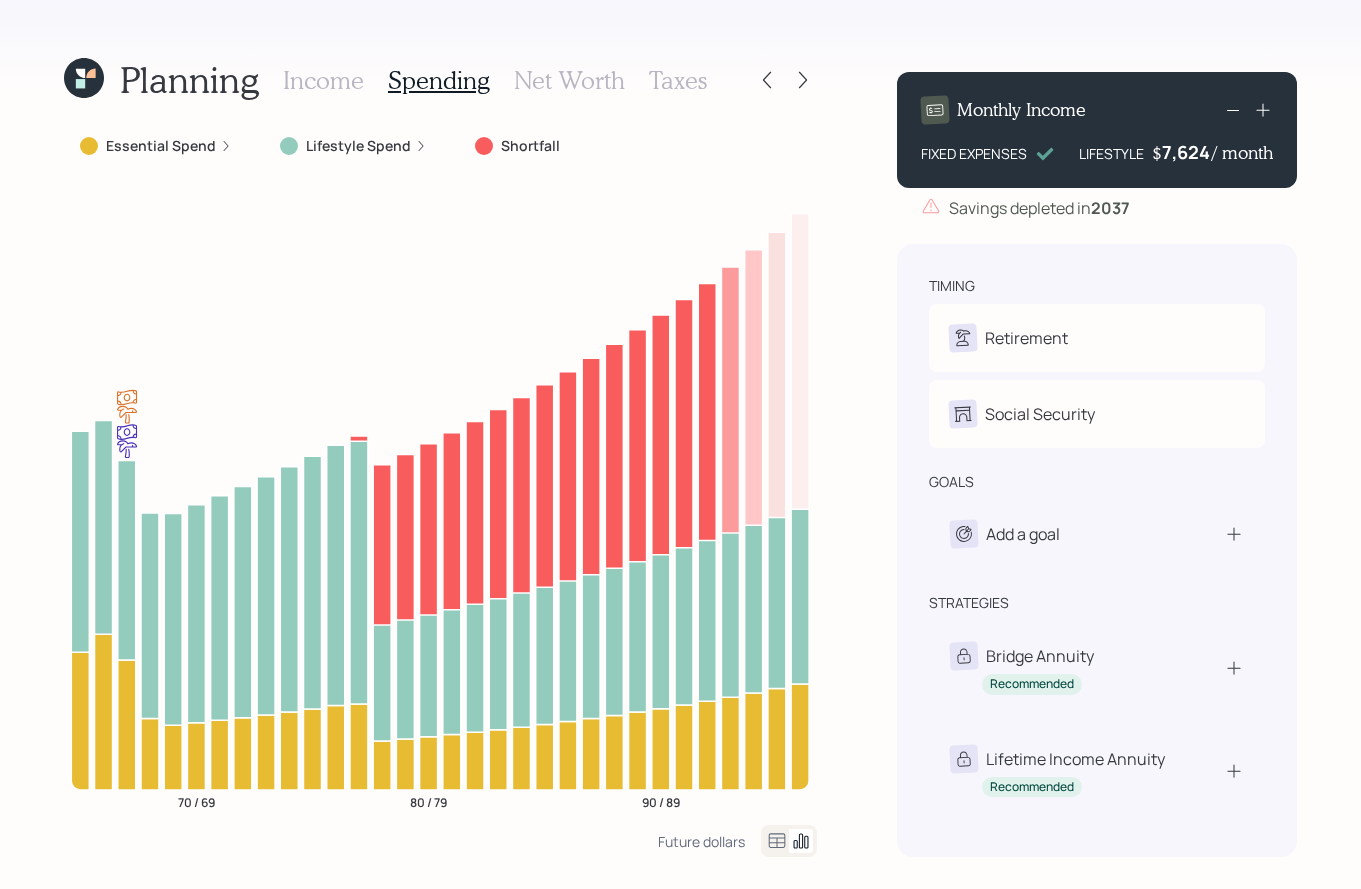 click on "Essential Spend" at bounding box center (161, 146) 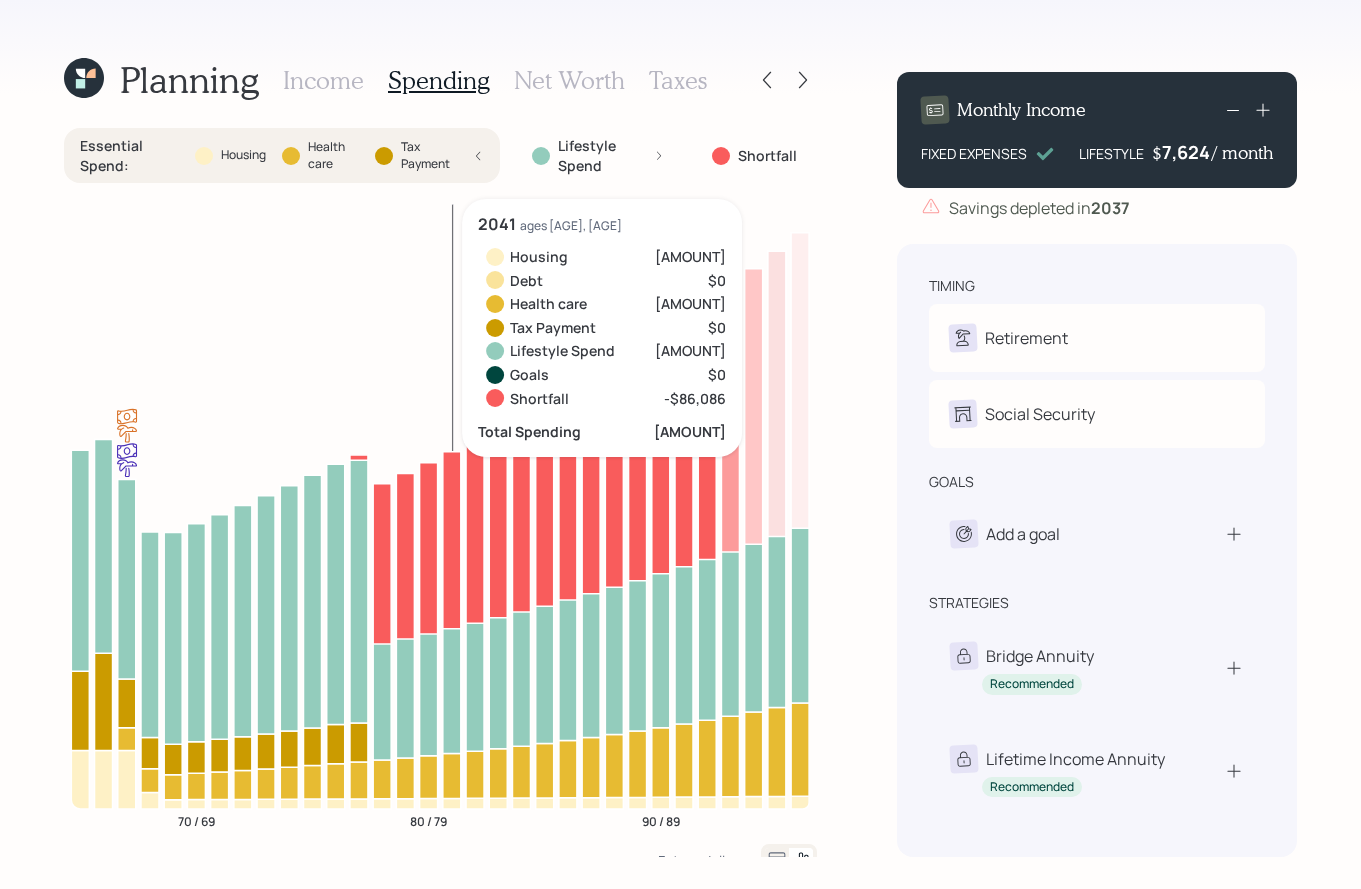 click on "Lifestyle Spend" at bounding box center (604, 155) 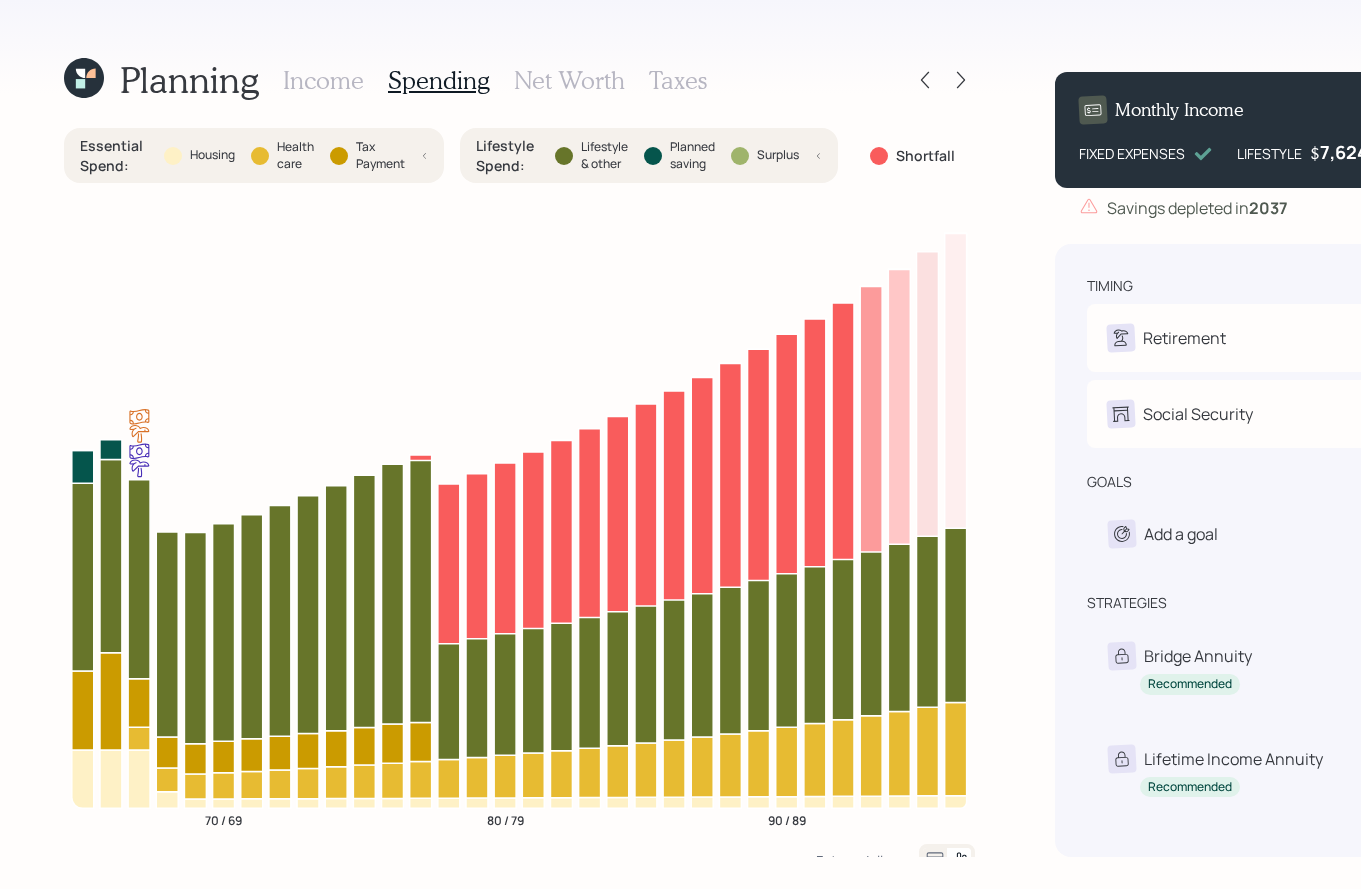 click on "Income" at bounding box center (323, 80) 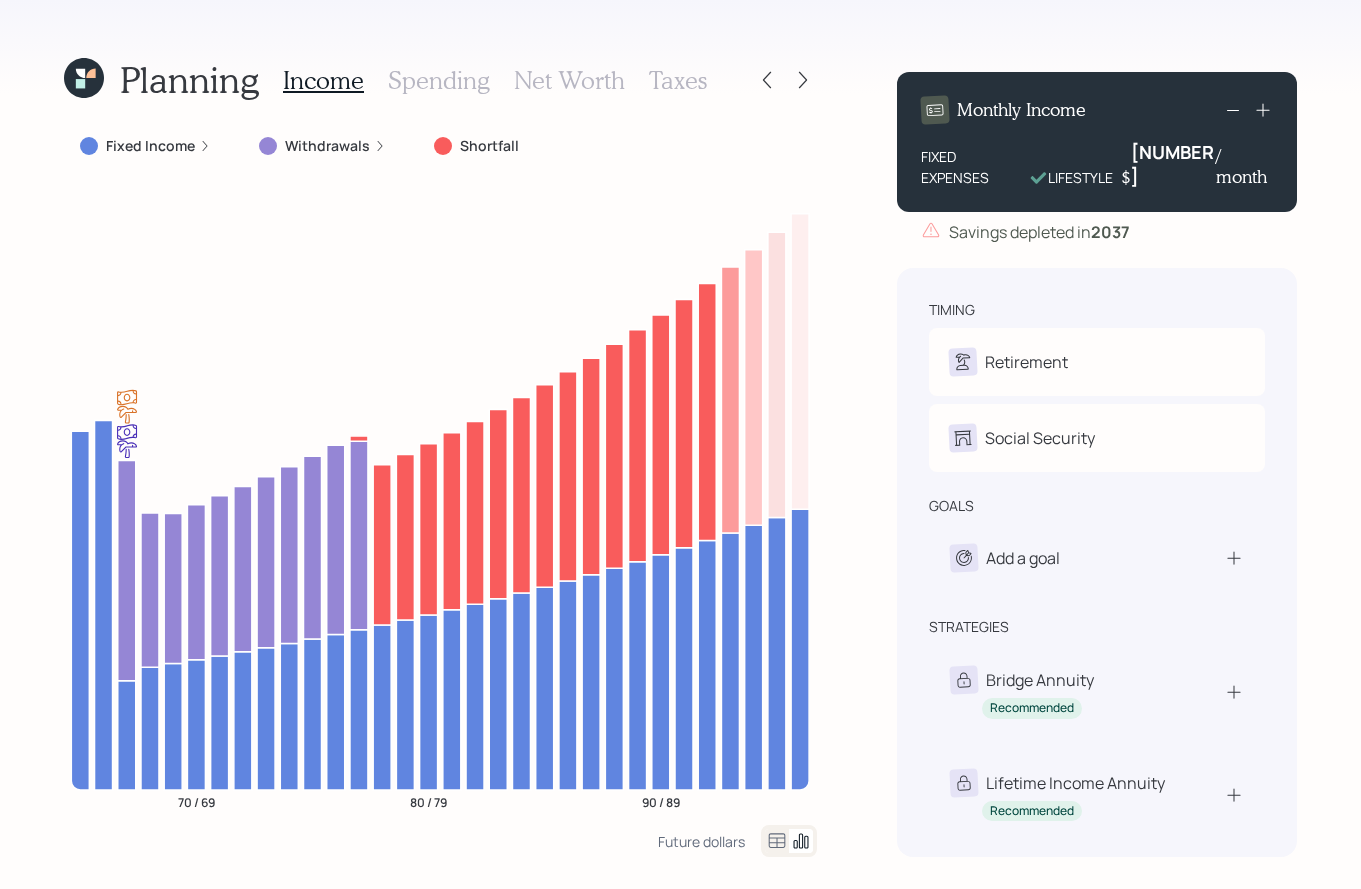 click on "7624" at bounding box center (1173, 164) 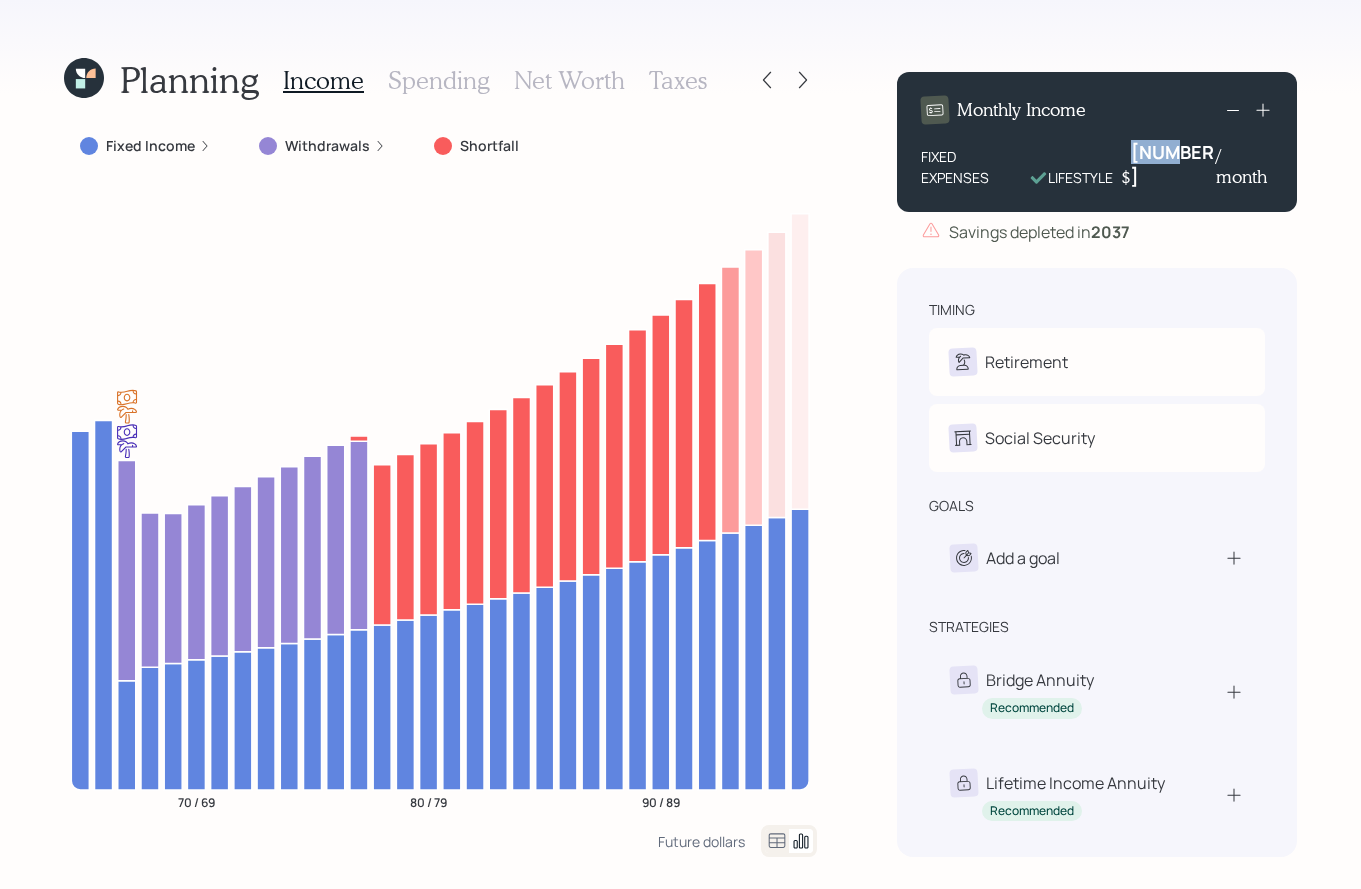click on "7624" at bounding box center [1173, 164] 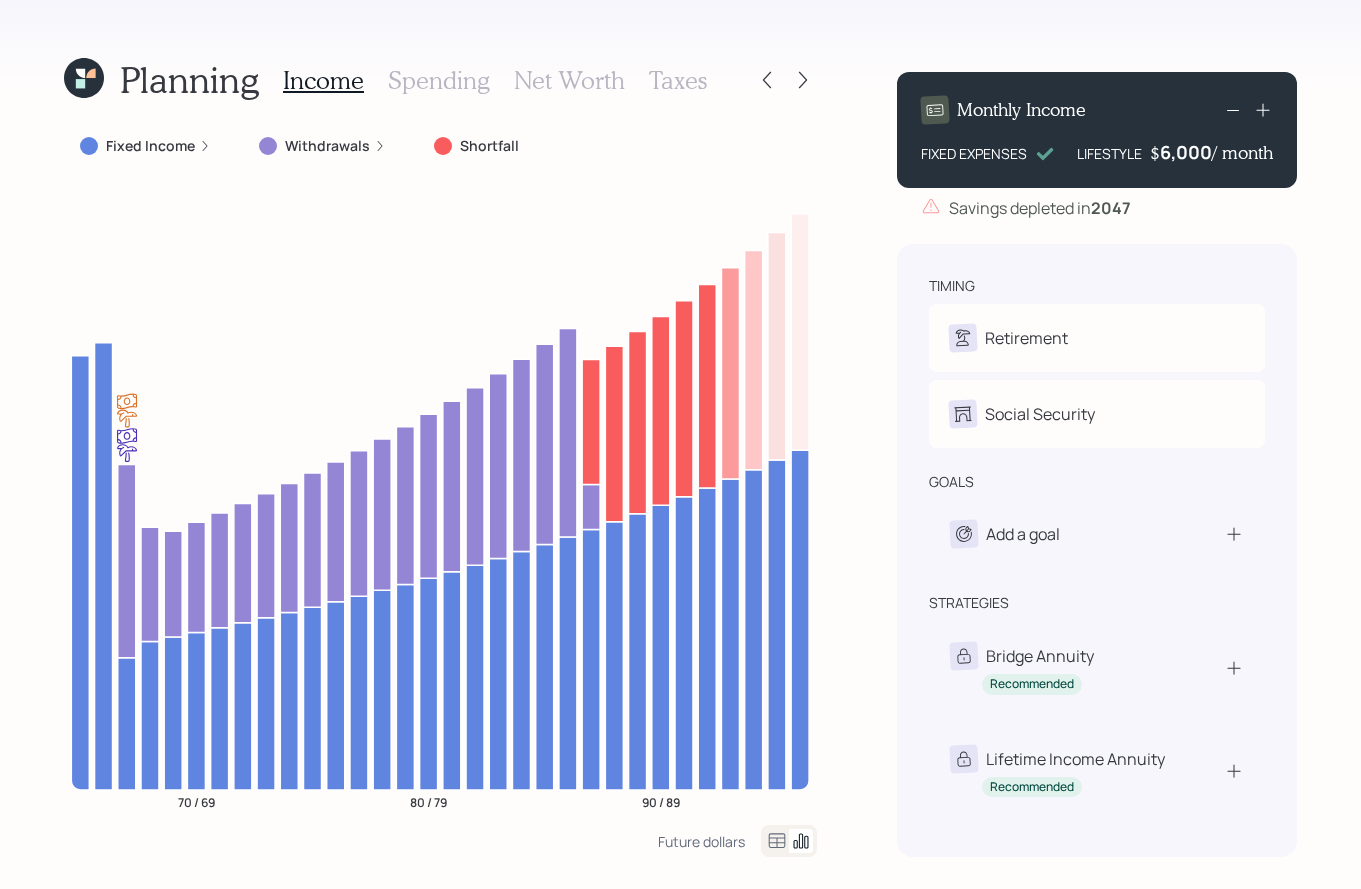 click on "Net Worth" at bounding box center (569, 80) 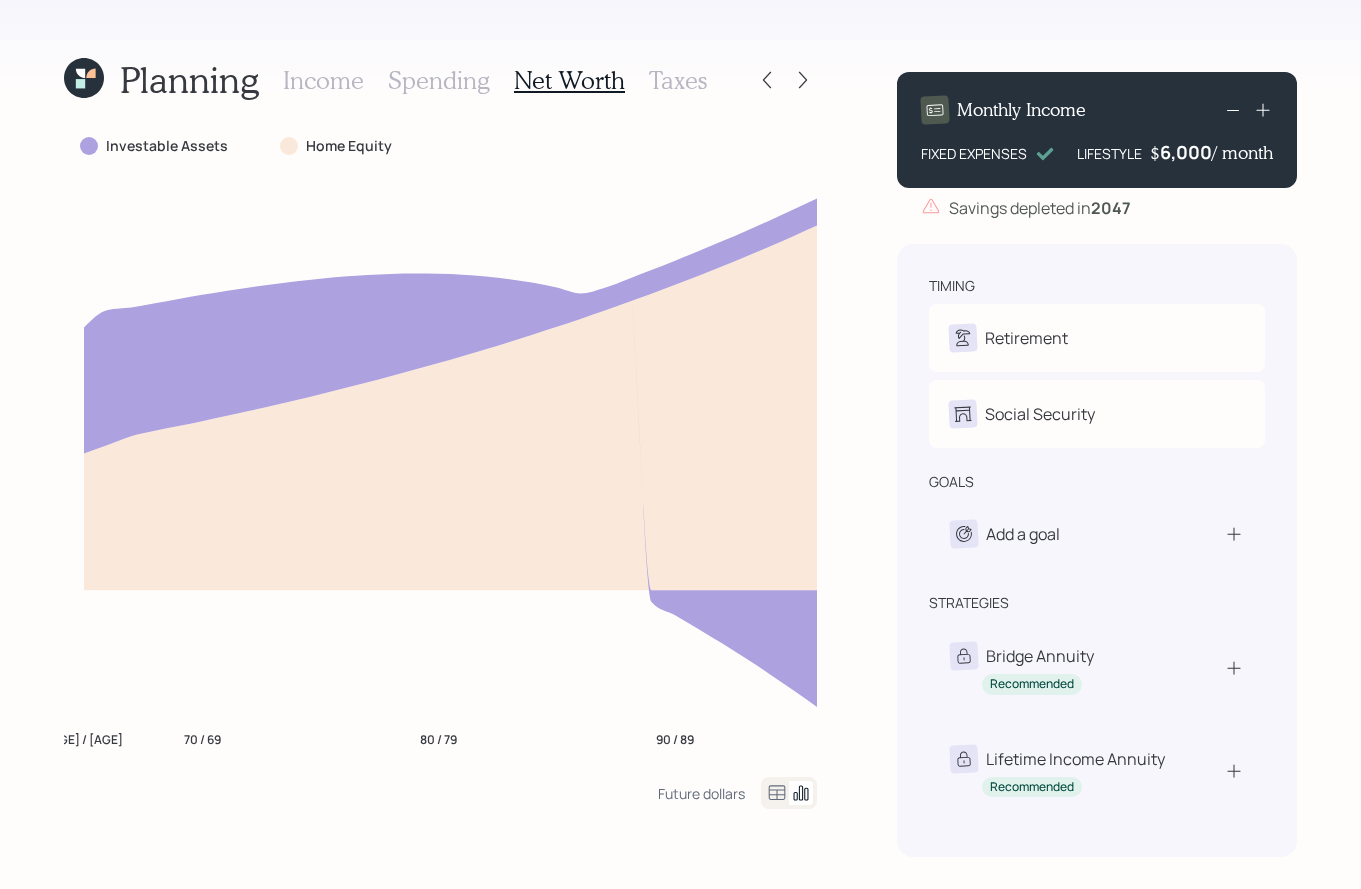 click on "Income" at bounding box center [323, 80] 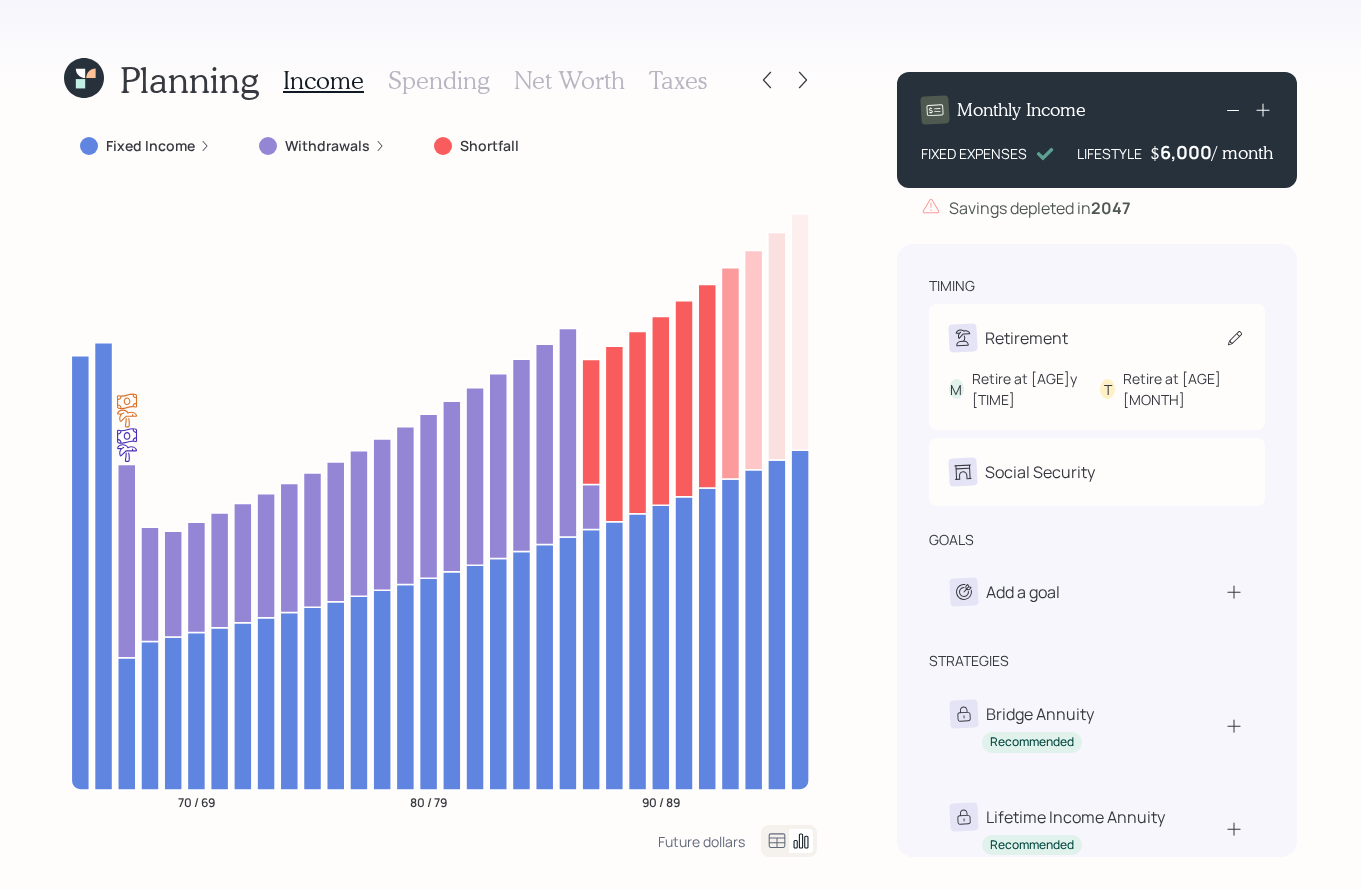 click on "M Retire at [AGE]y [AGE]m T Retire at [AGE]y [AGE]m" at bounding box center [1097, 381] 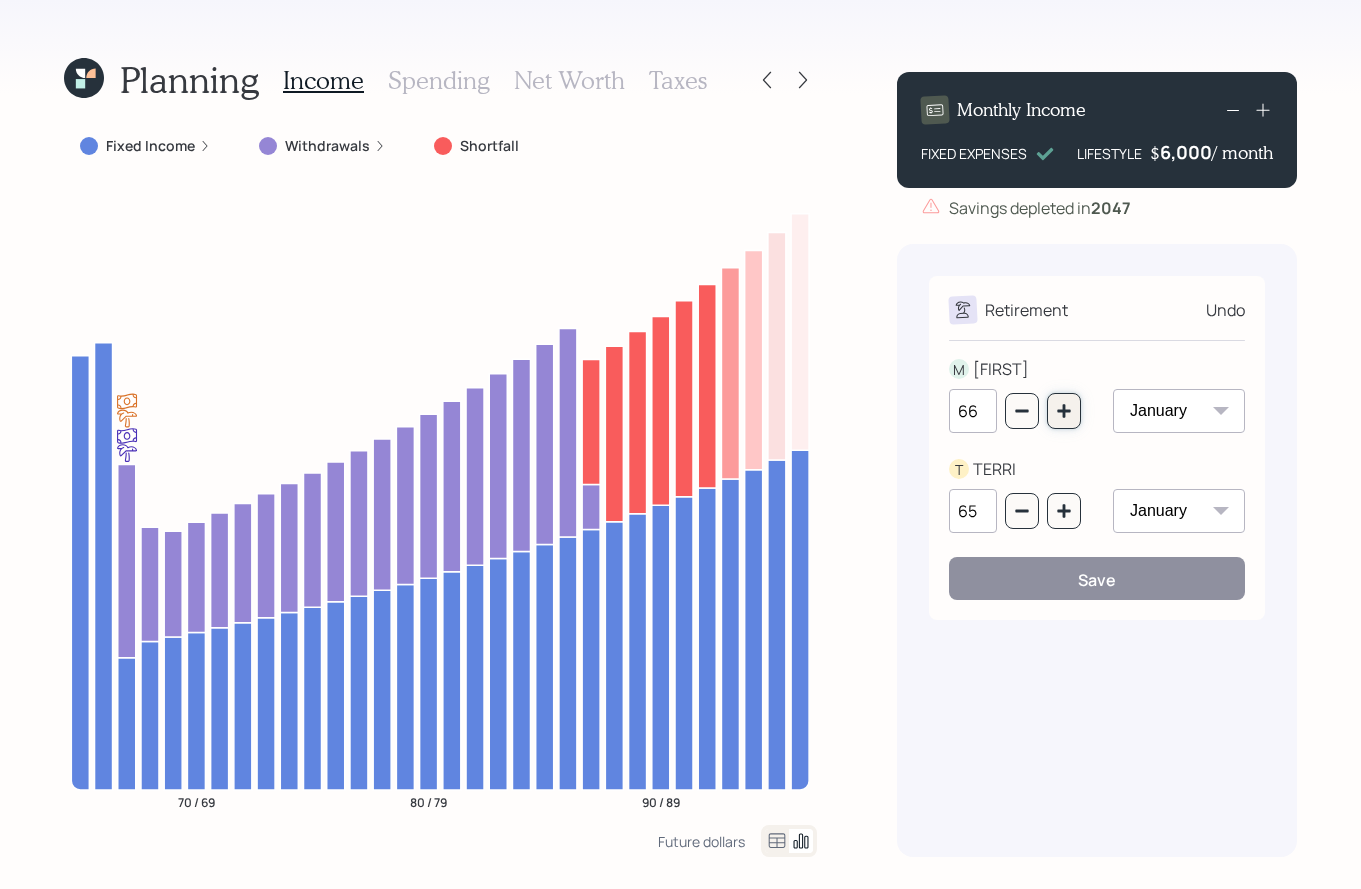 click 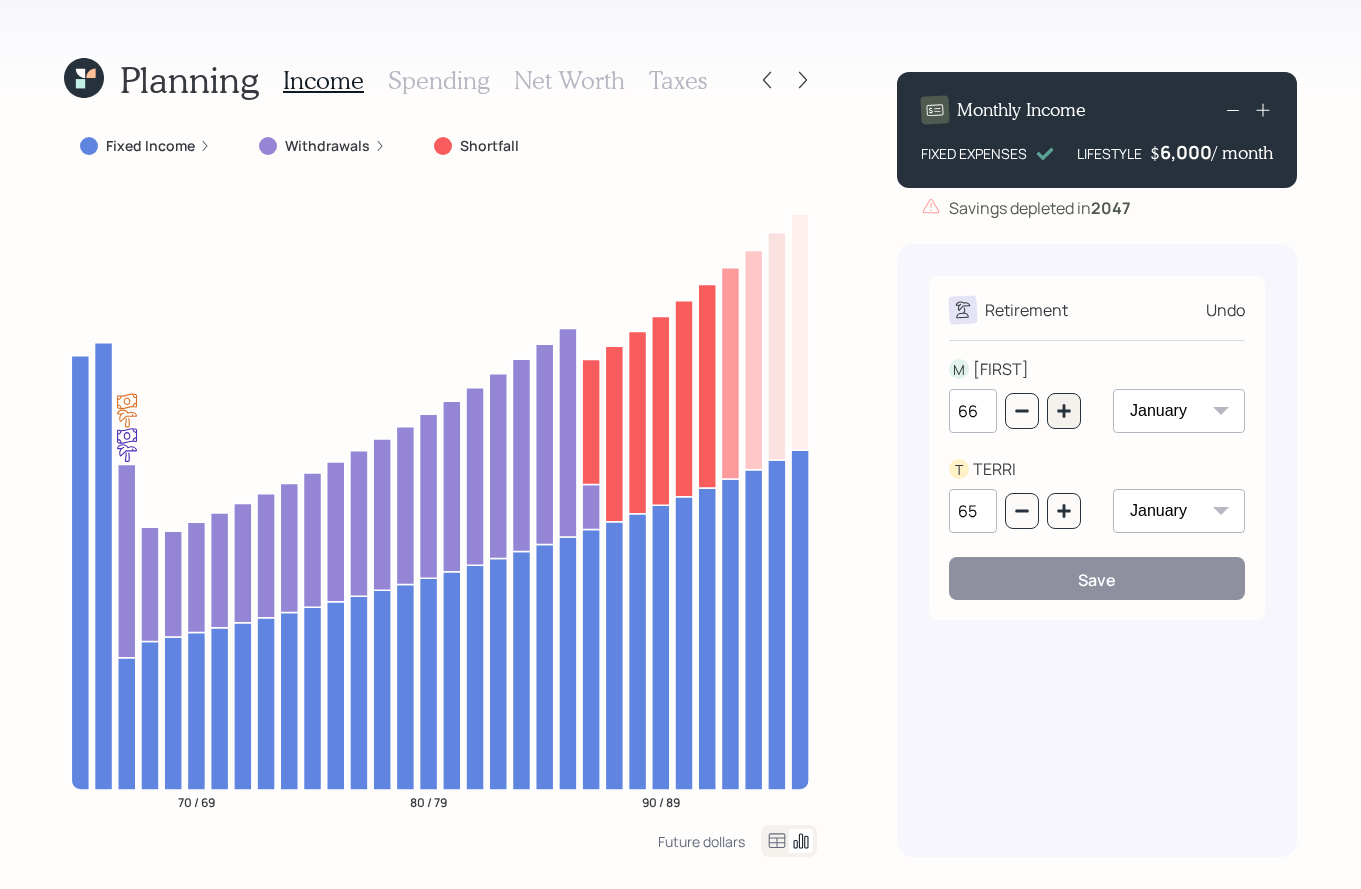 type on "67" 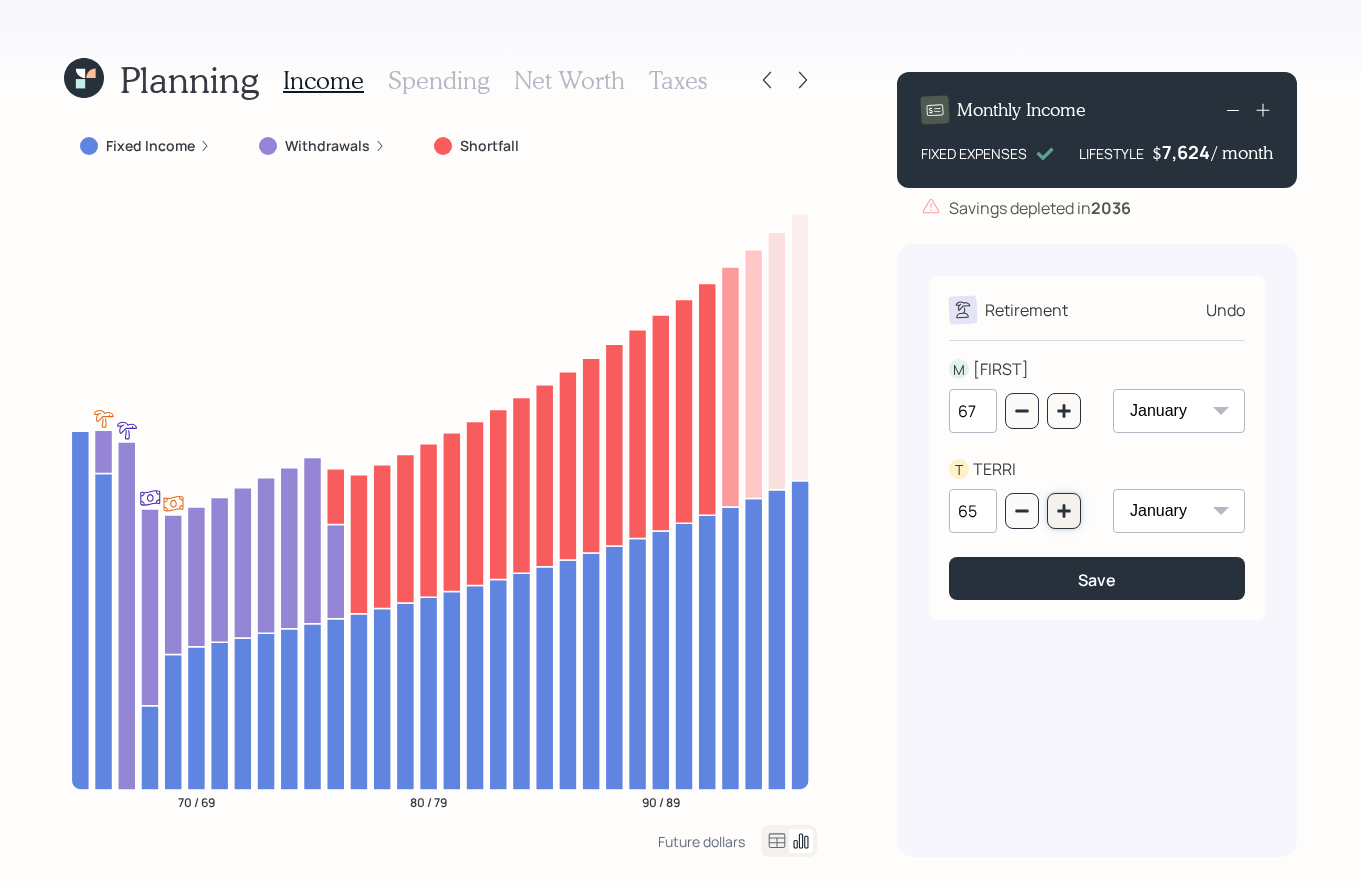 click 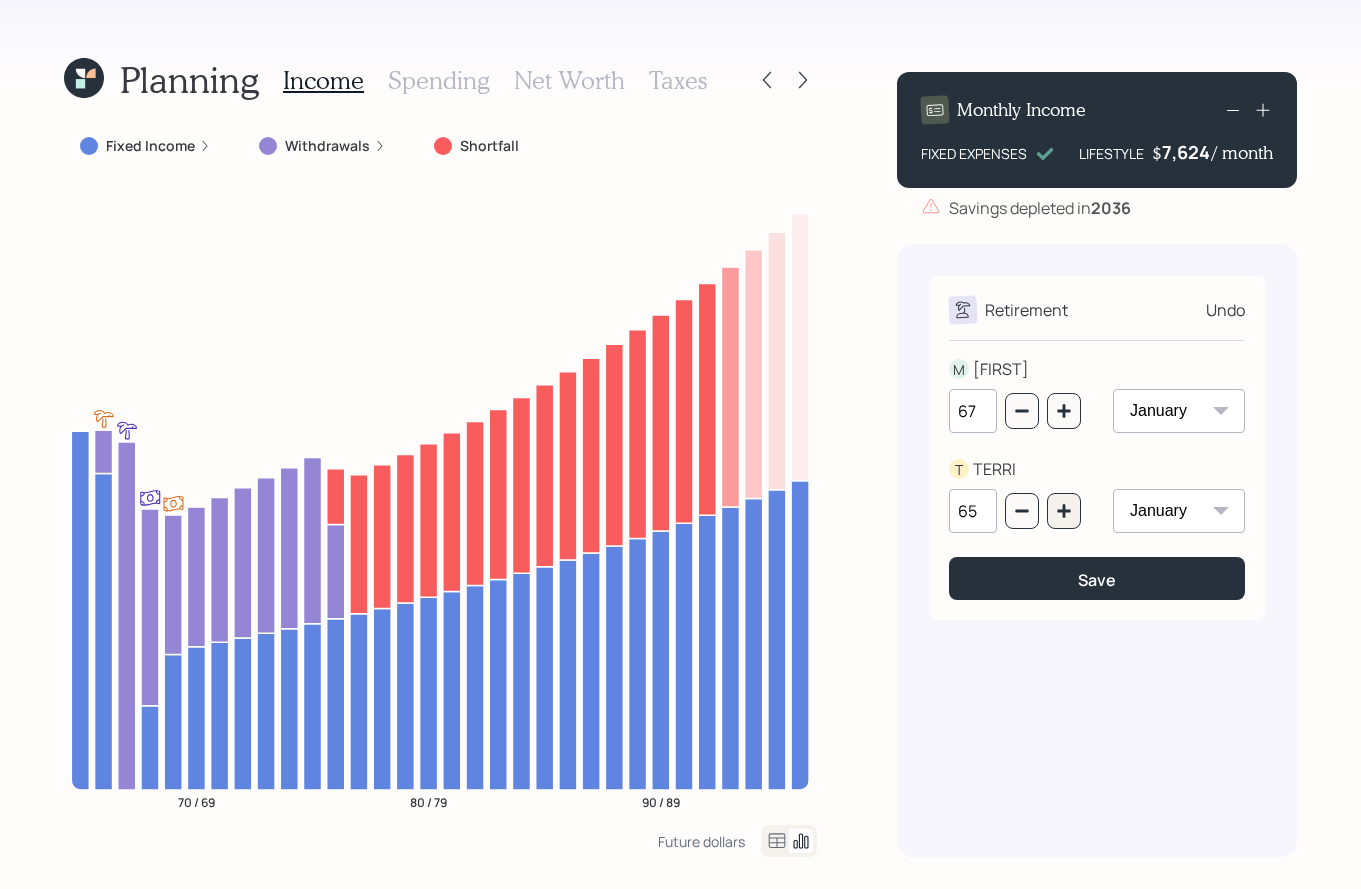 type on "66" 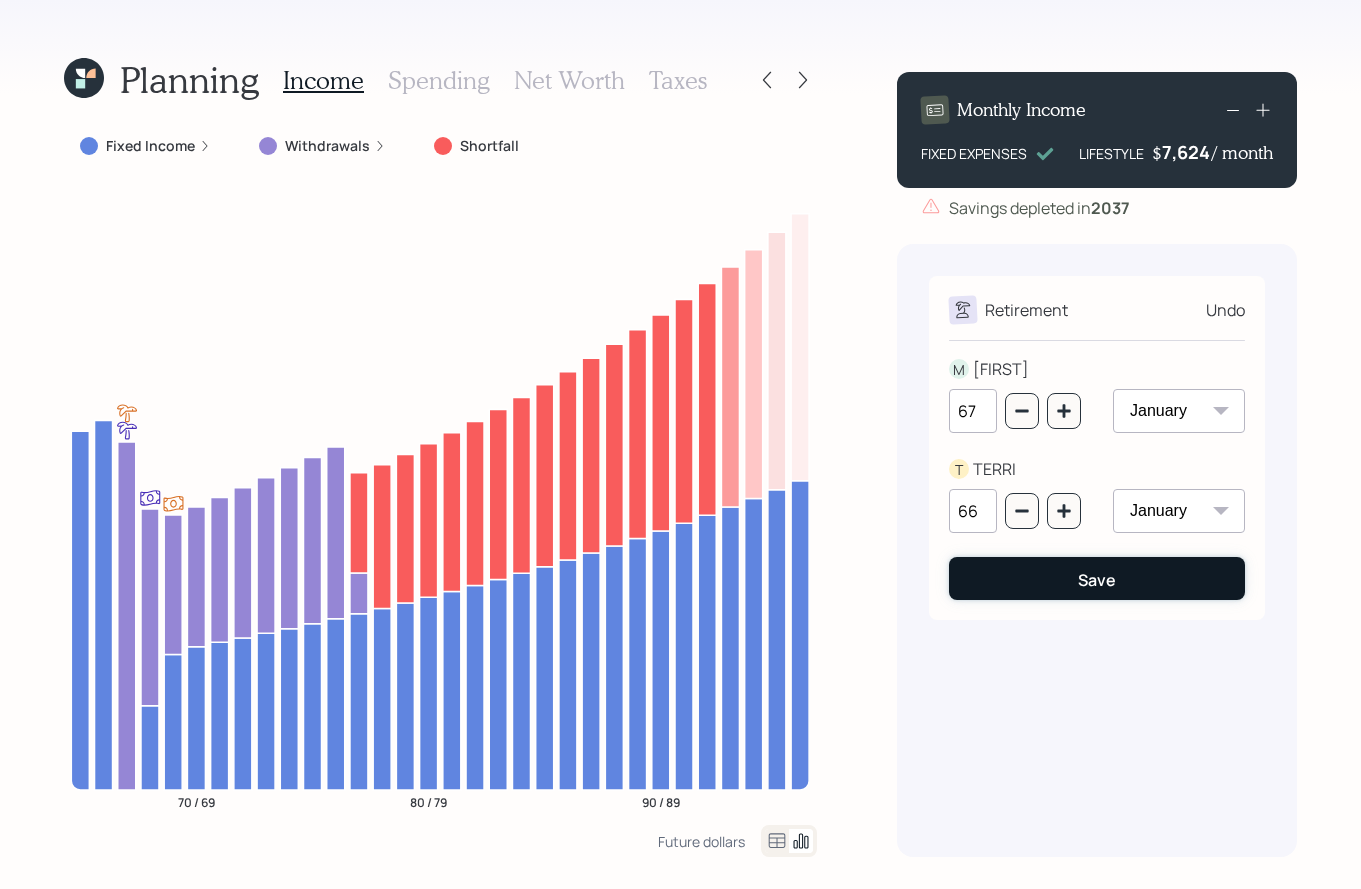 click on "Save" at bounding box center (1097, 580) 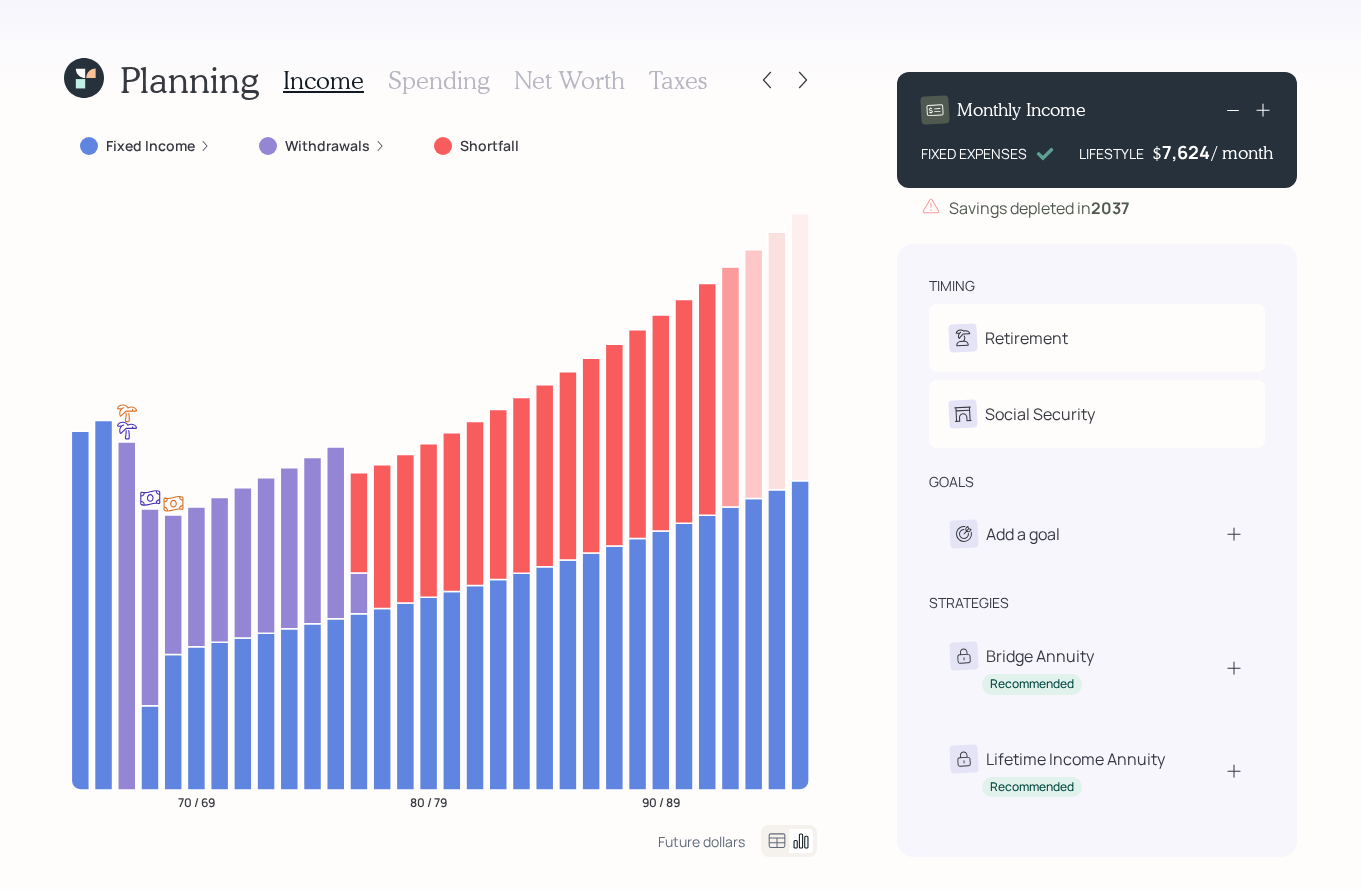 click on "Social Security" at bounding box center [1040, 414] 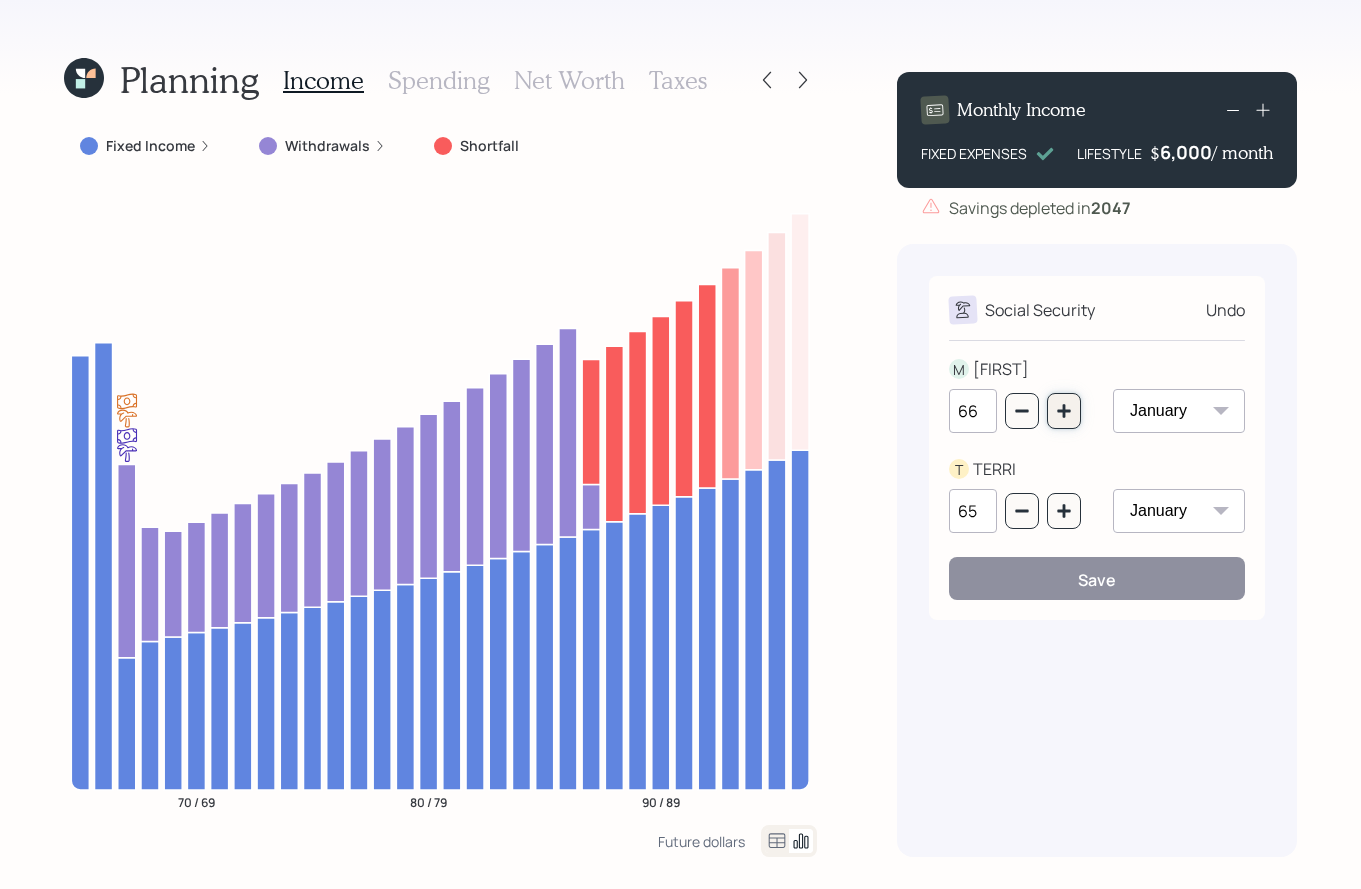 click 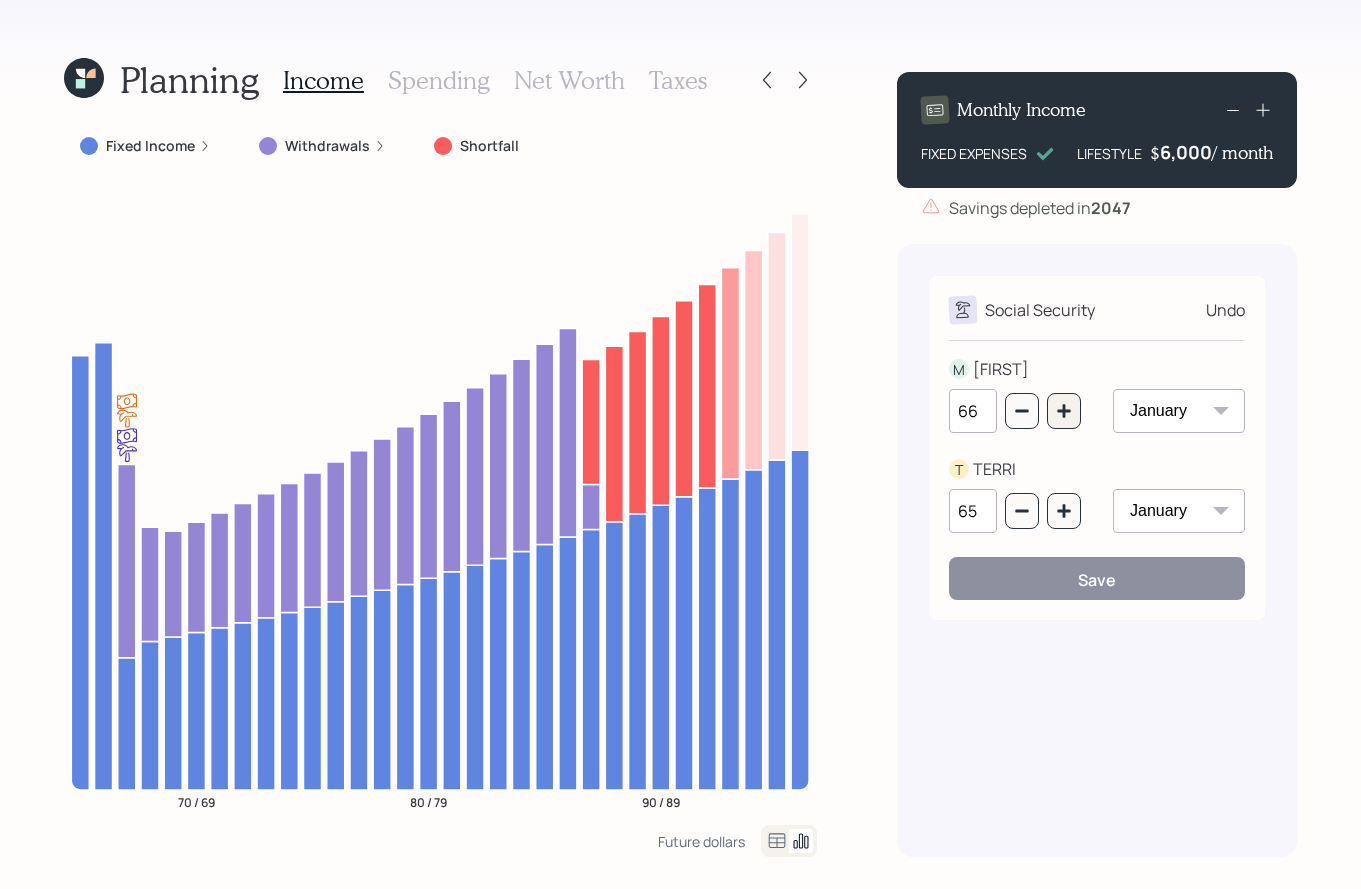 type on "67" 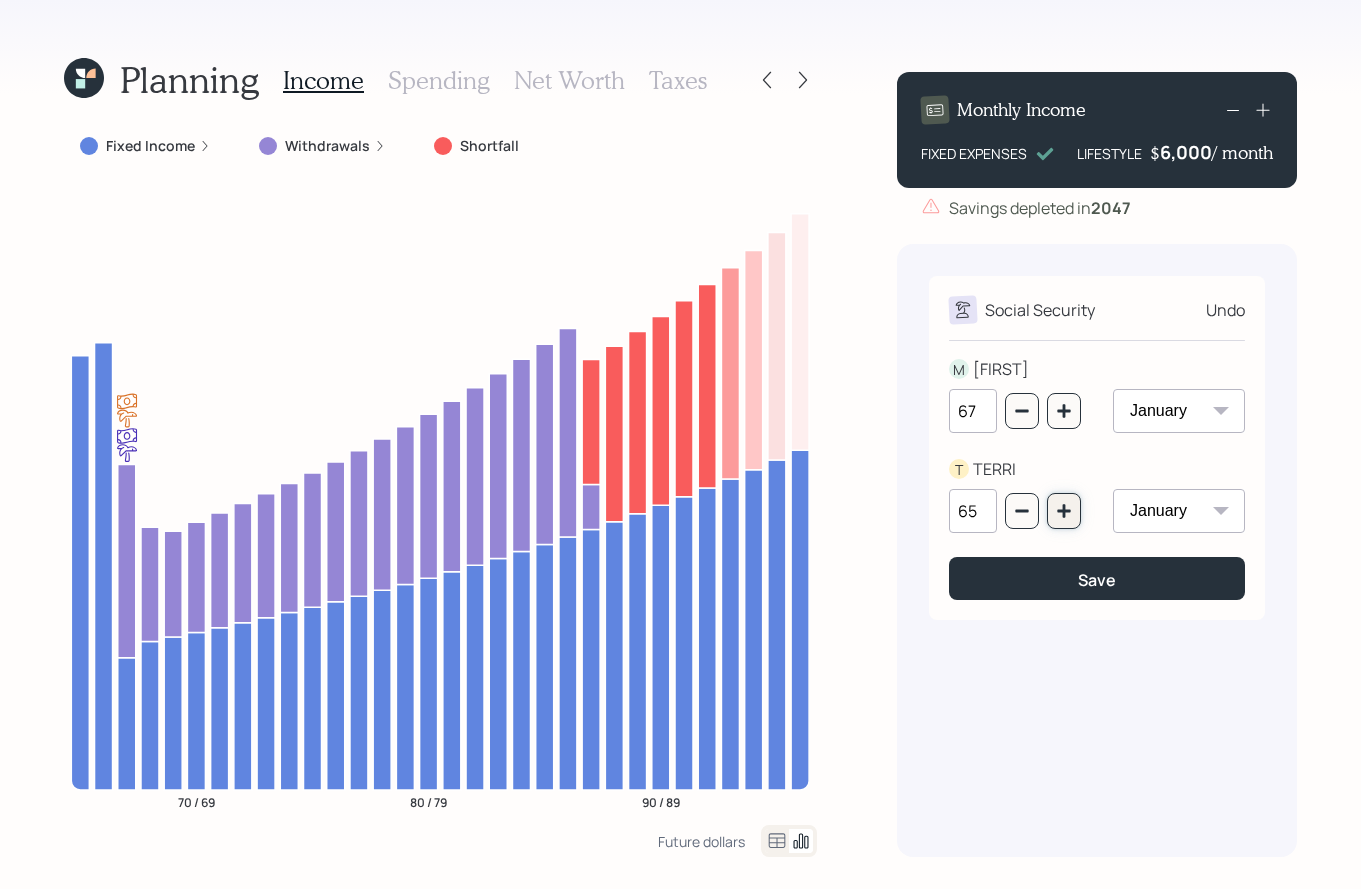 click 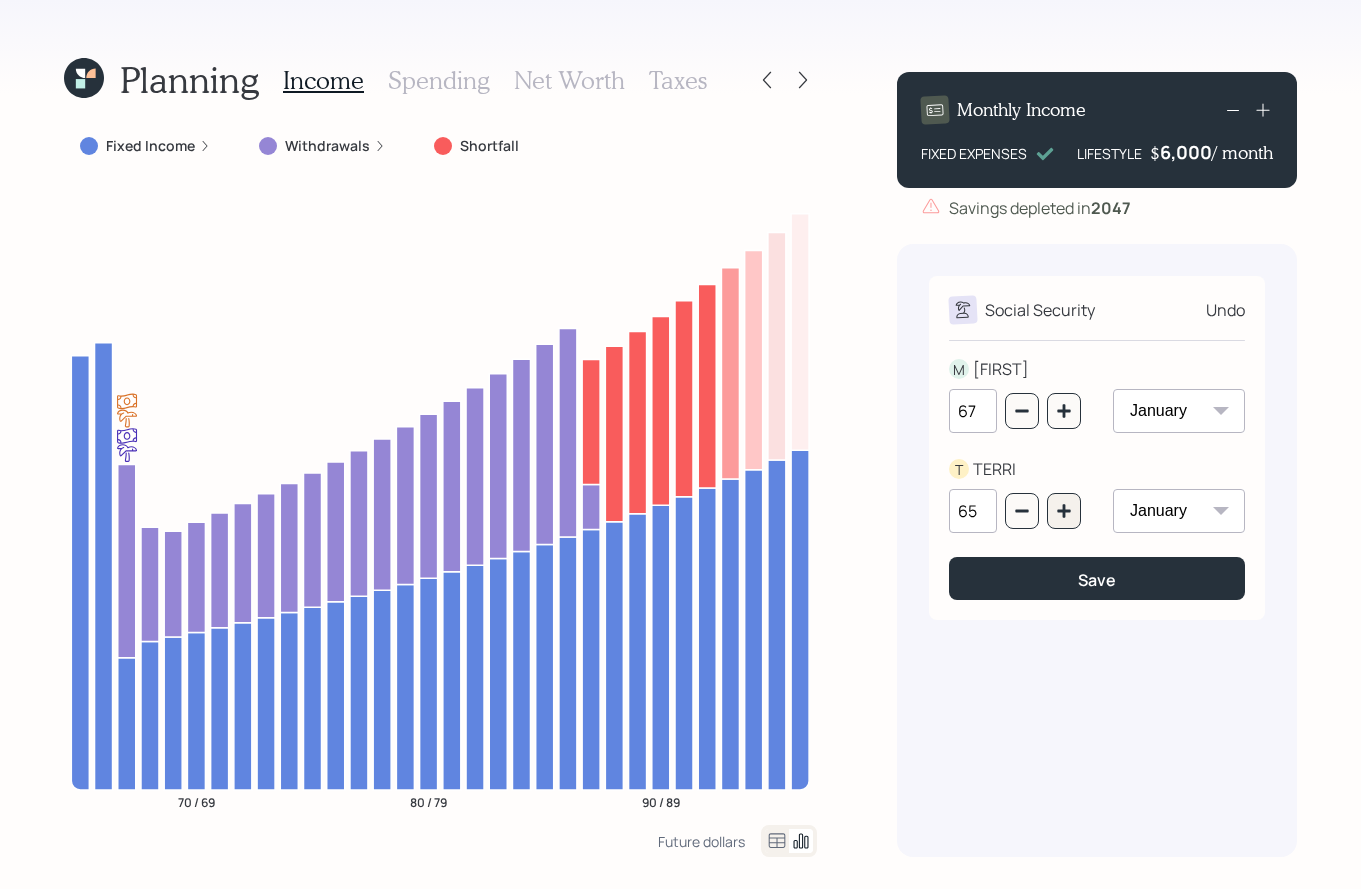 type on "66" 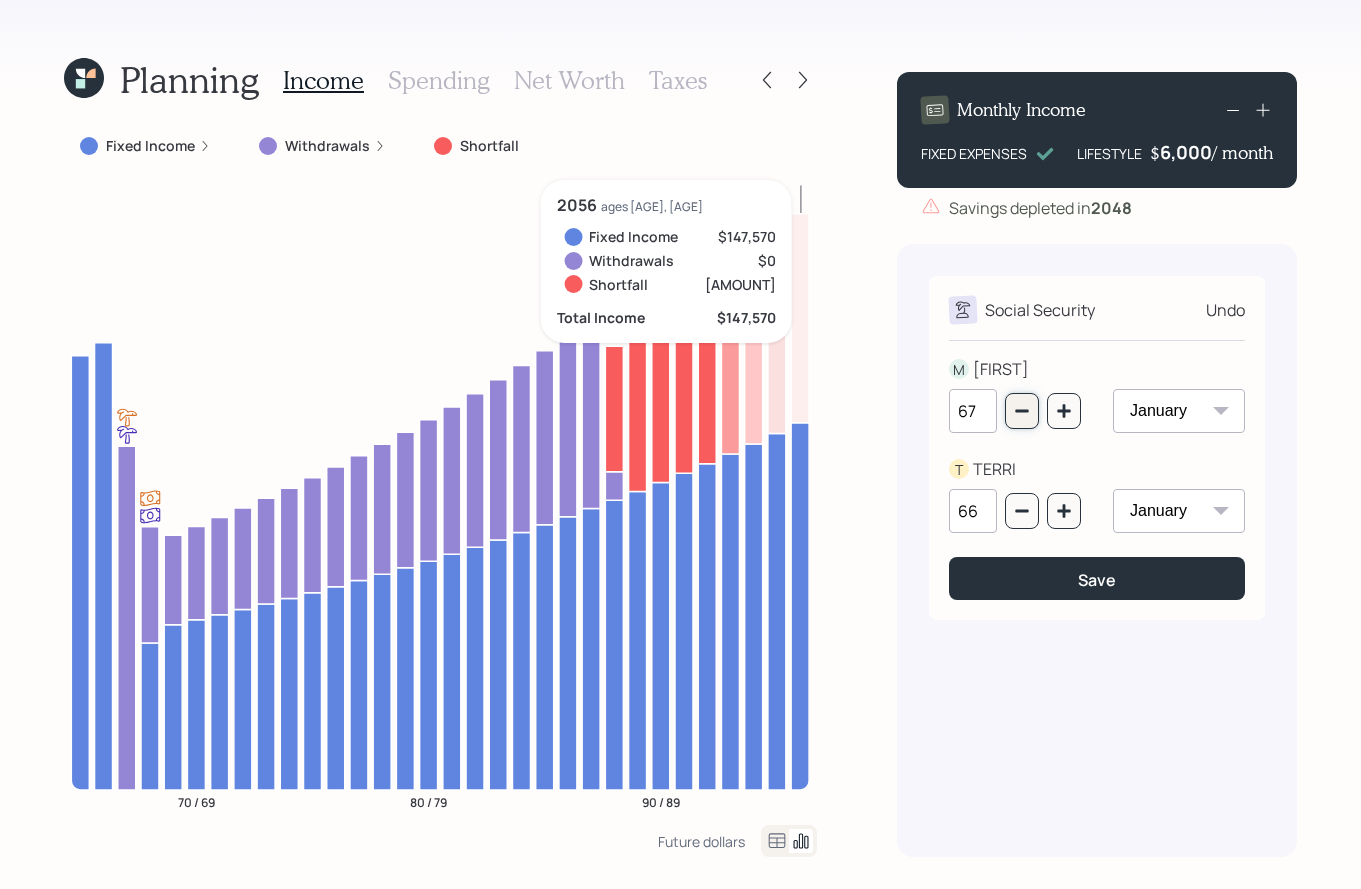 click at bounding box center [1022, 411] 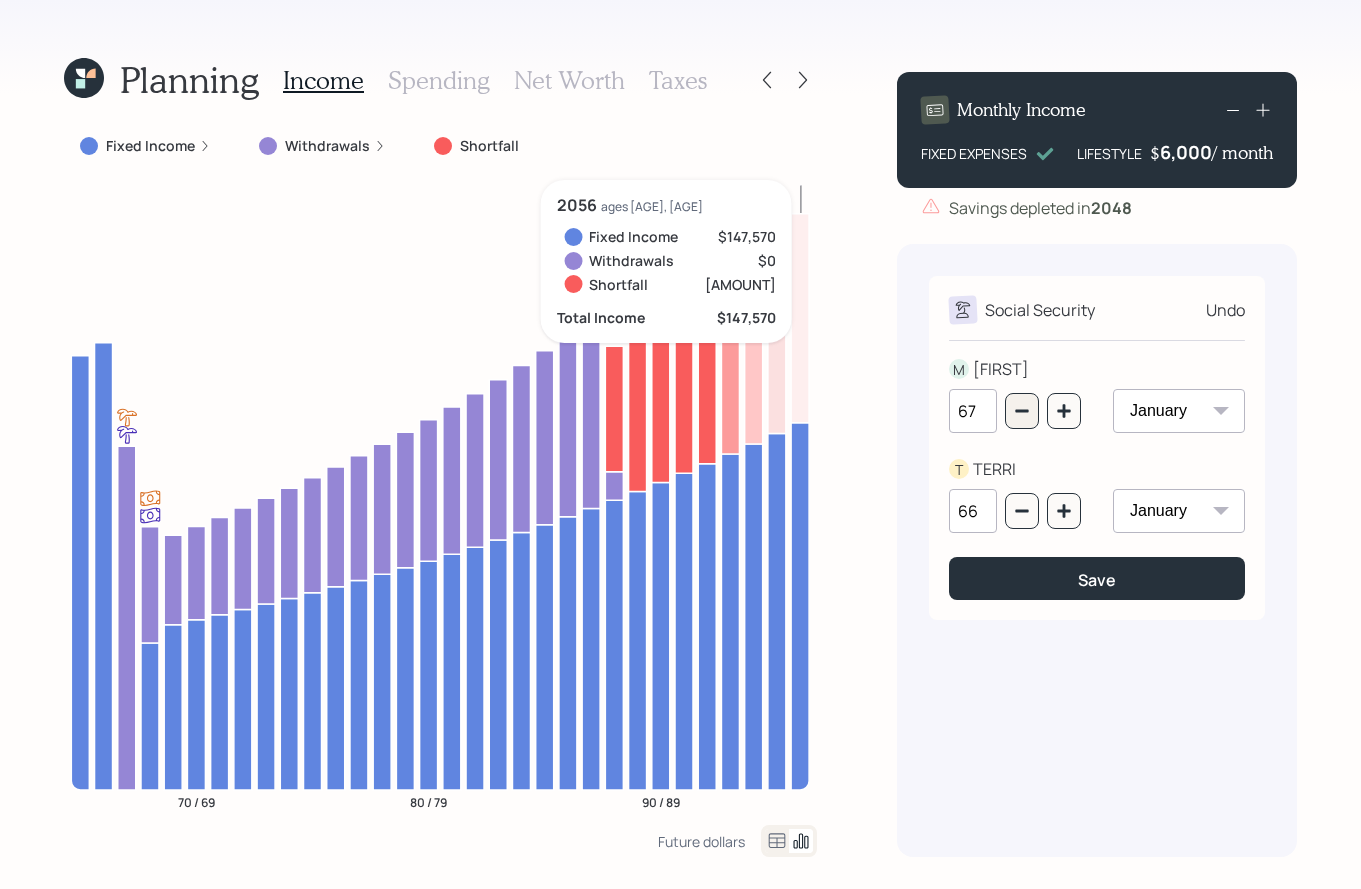 type on "66" 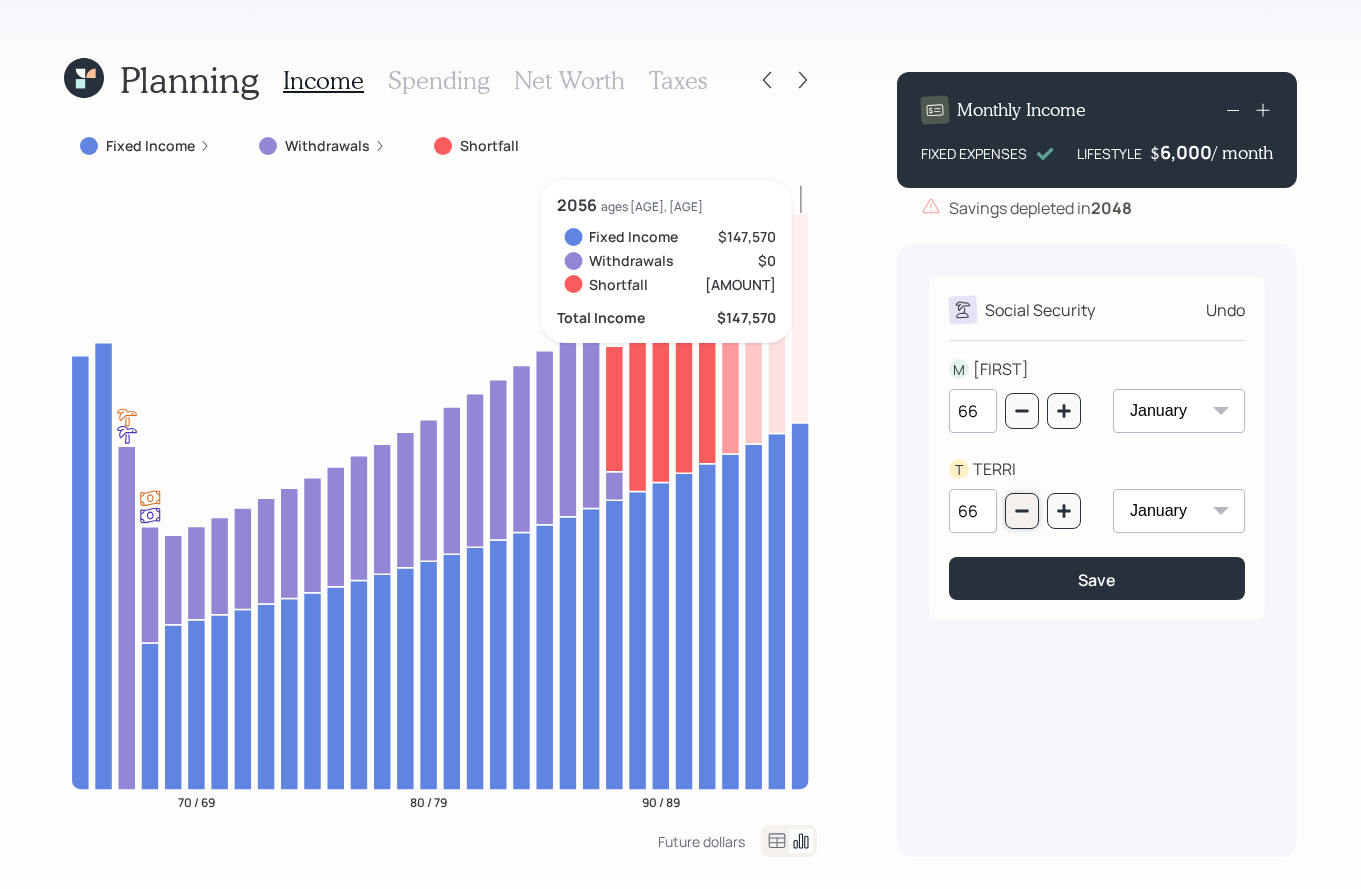 click 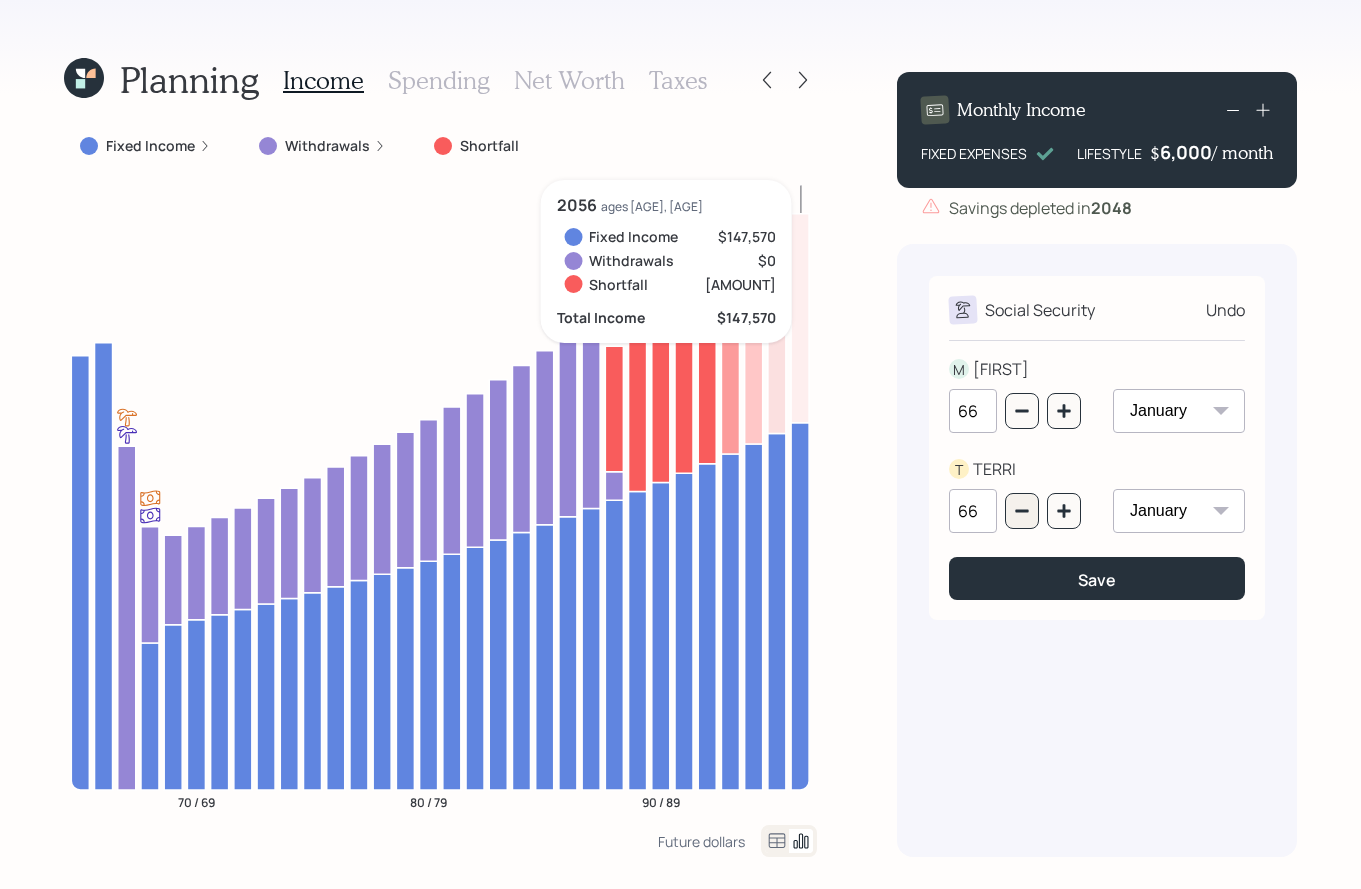 type on "65" 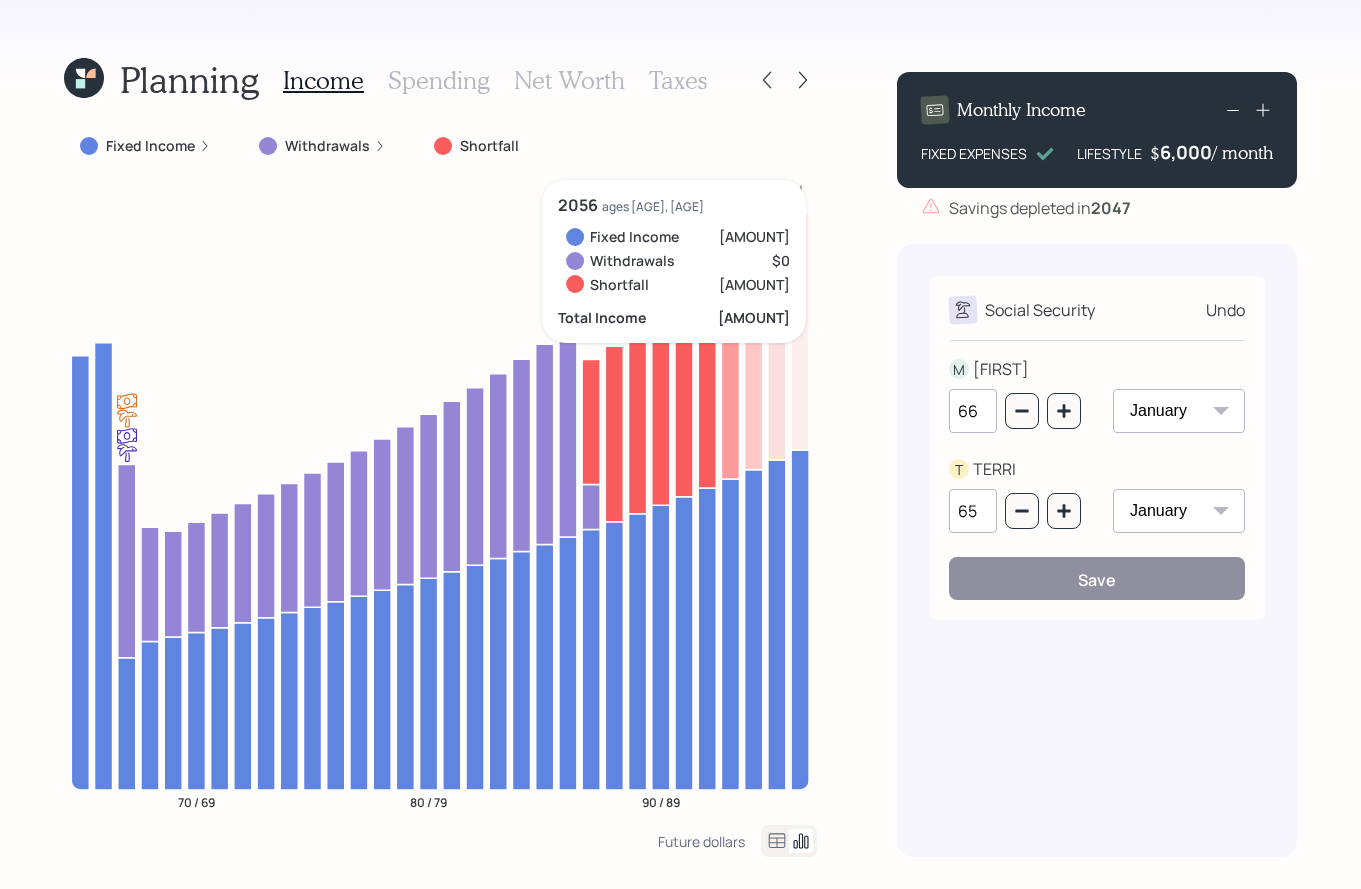 click on "Undo" at bounding box center [1225, 310] 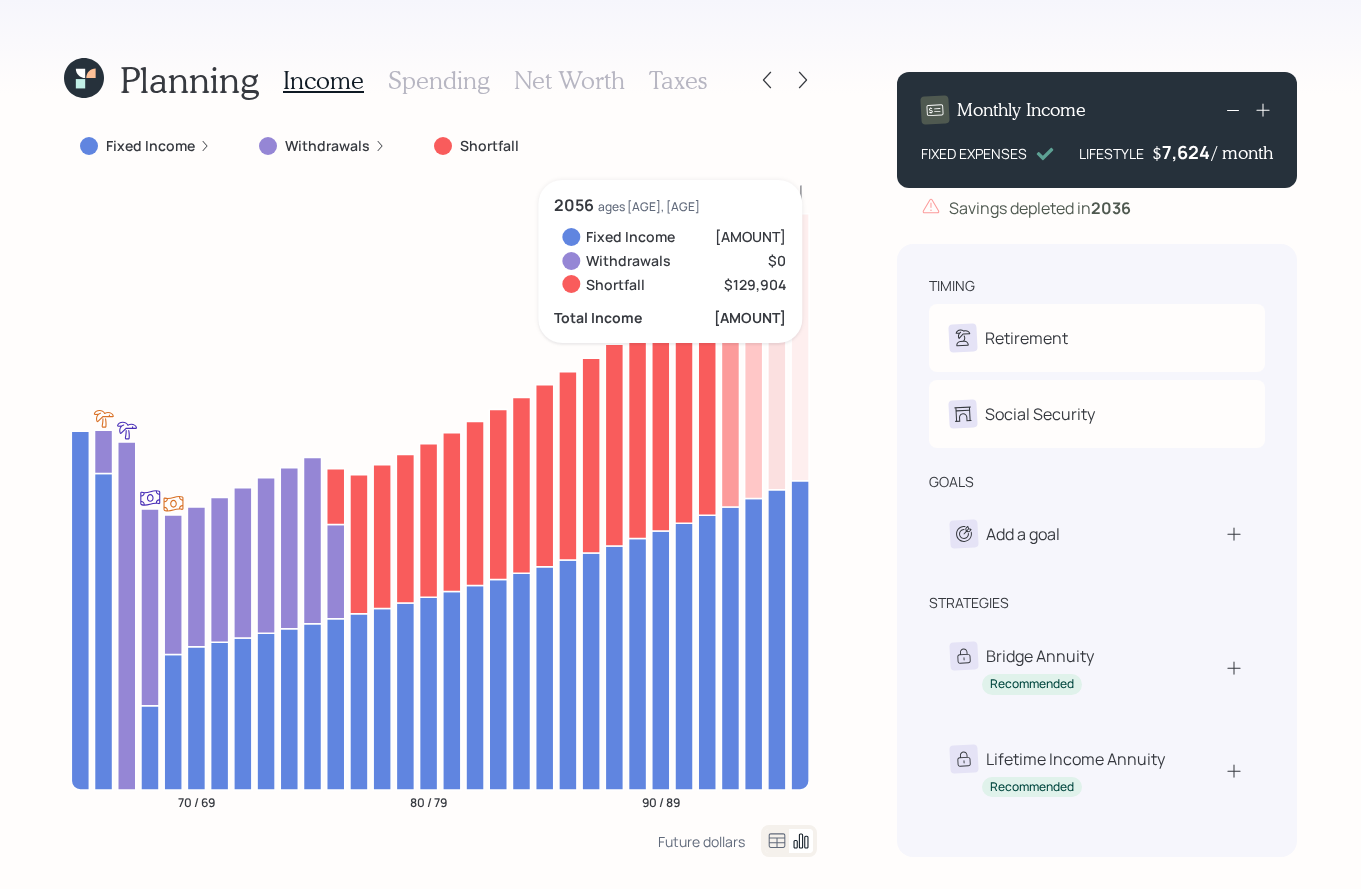 click on "Retirement" at bounding box center [1097, 338] 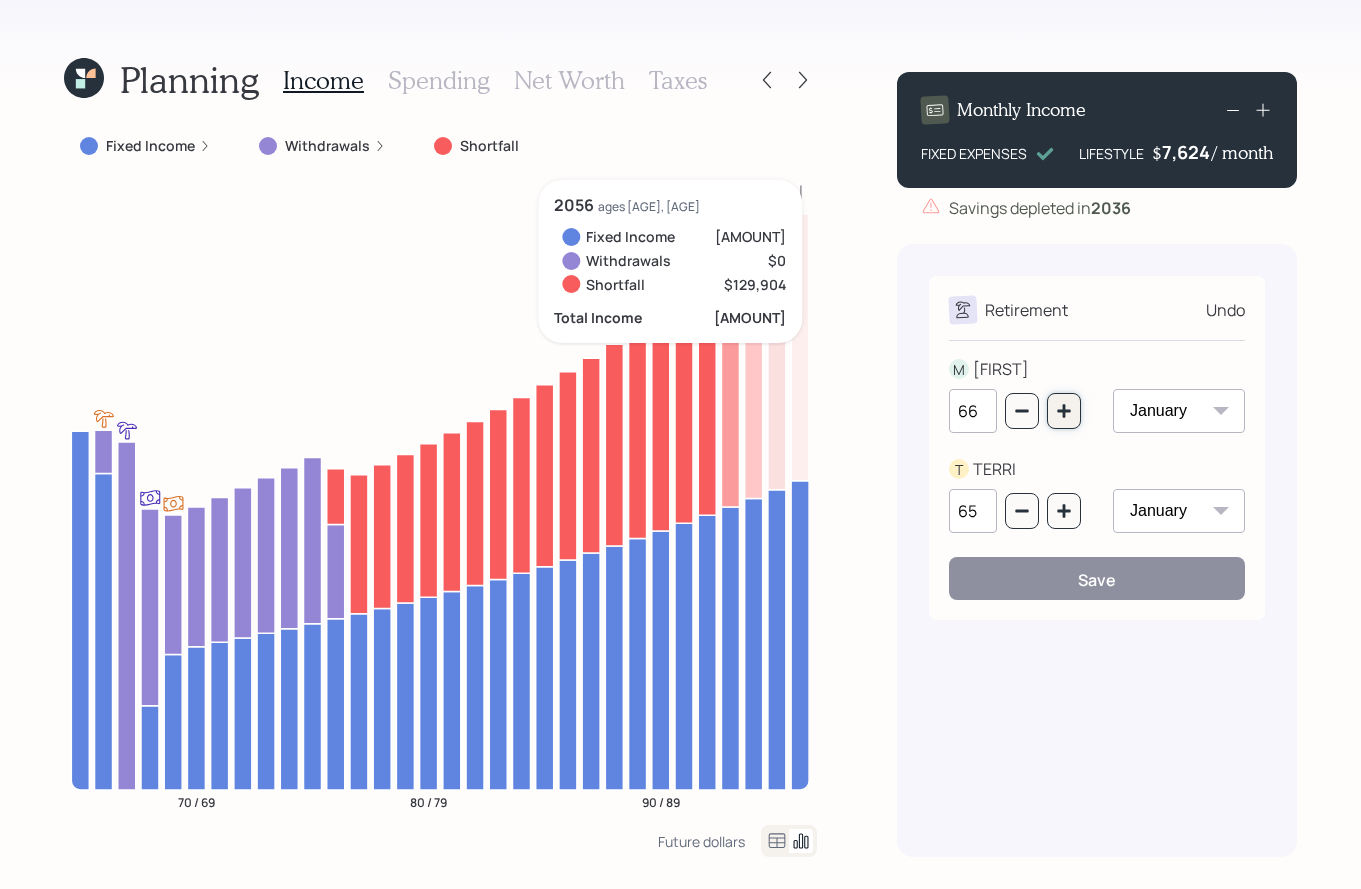 click at bounding box center (1064, 411) 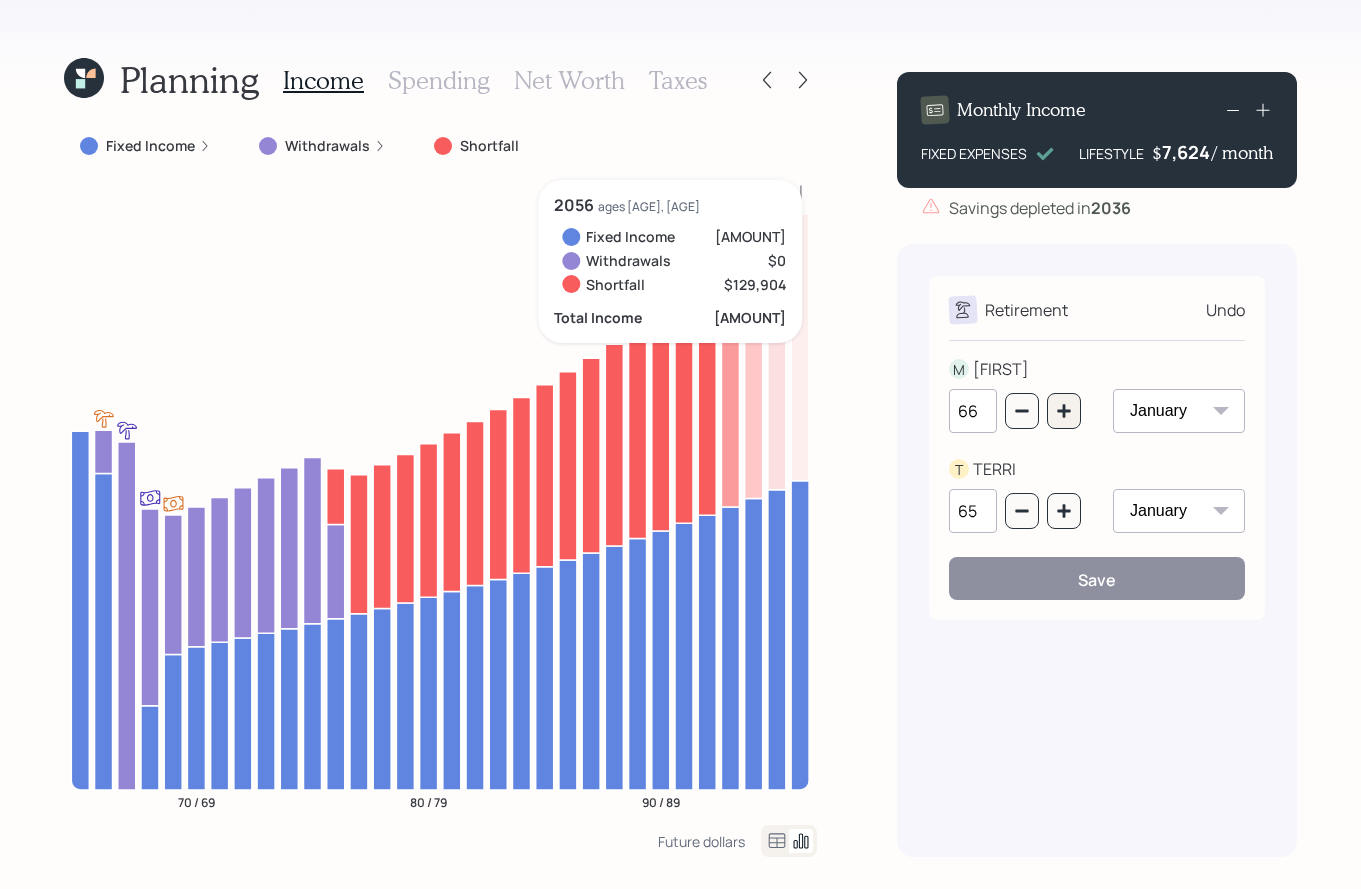type on "67" 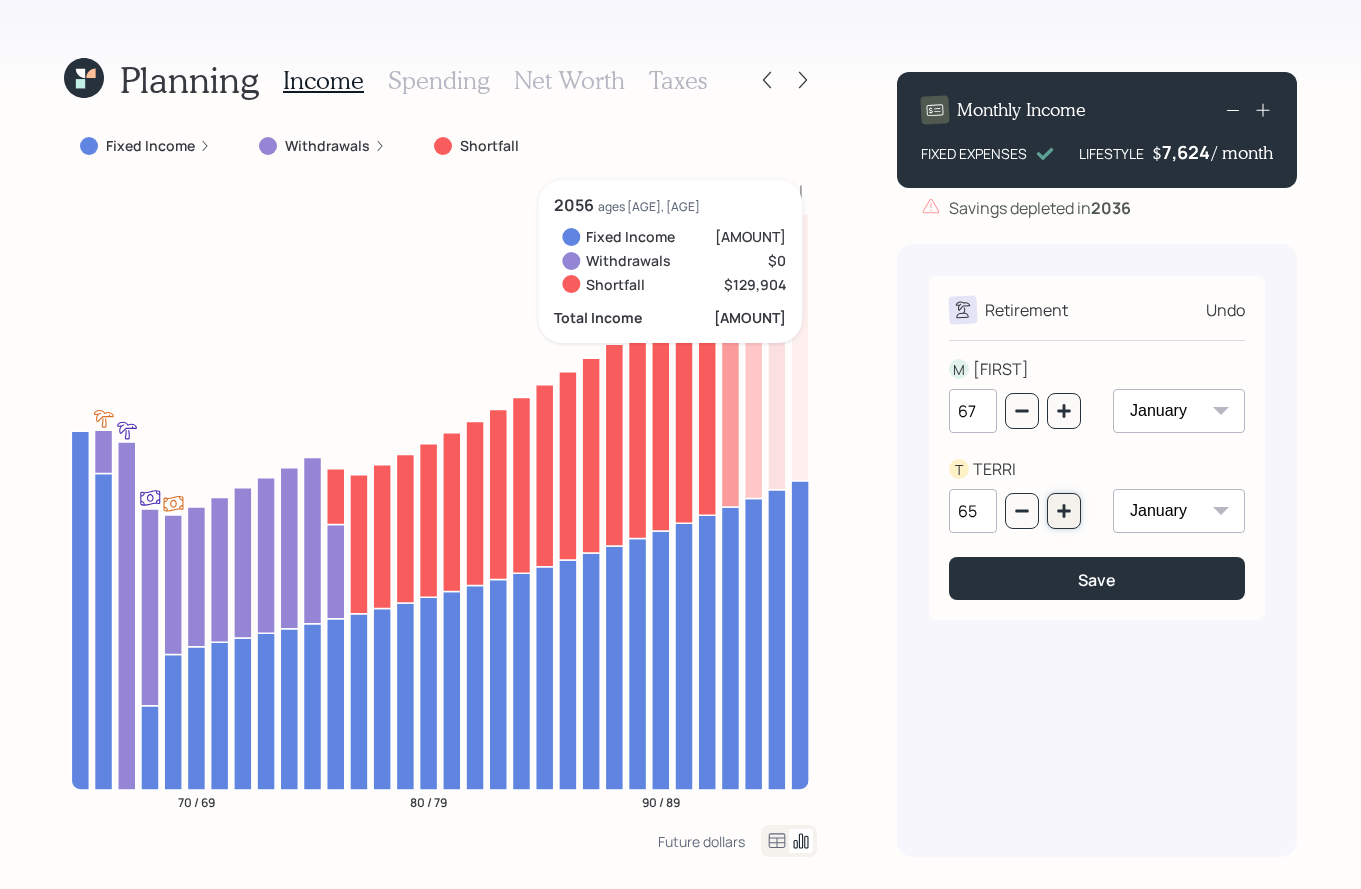 click at bounding box center (1064, 511) 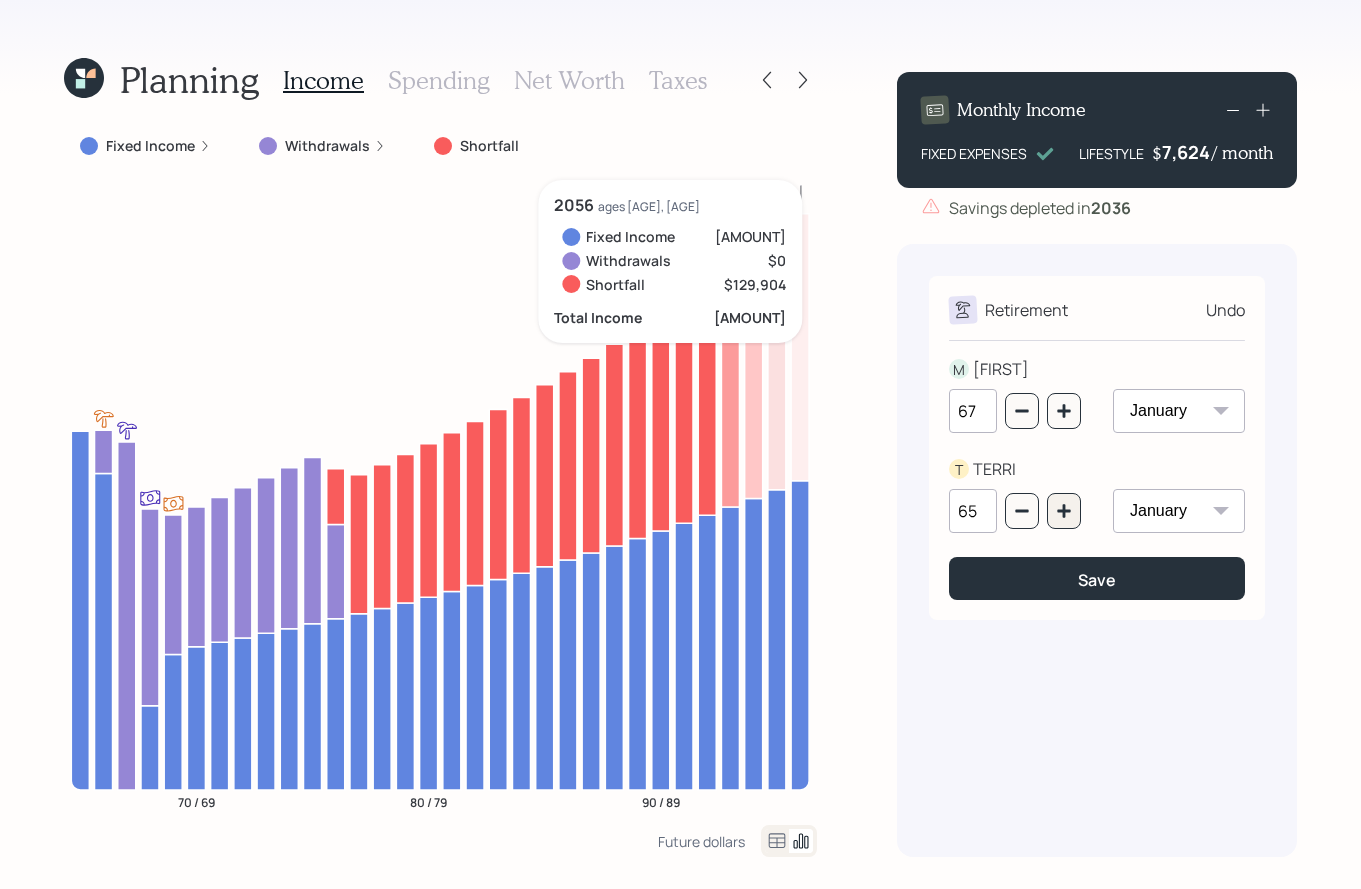 type on "66" 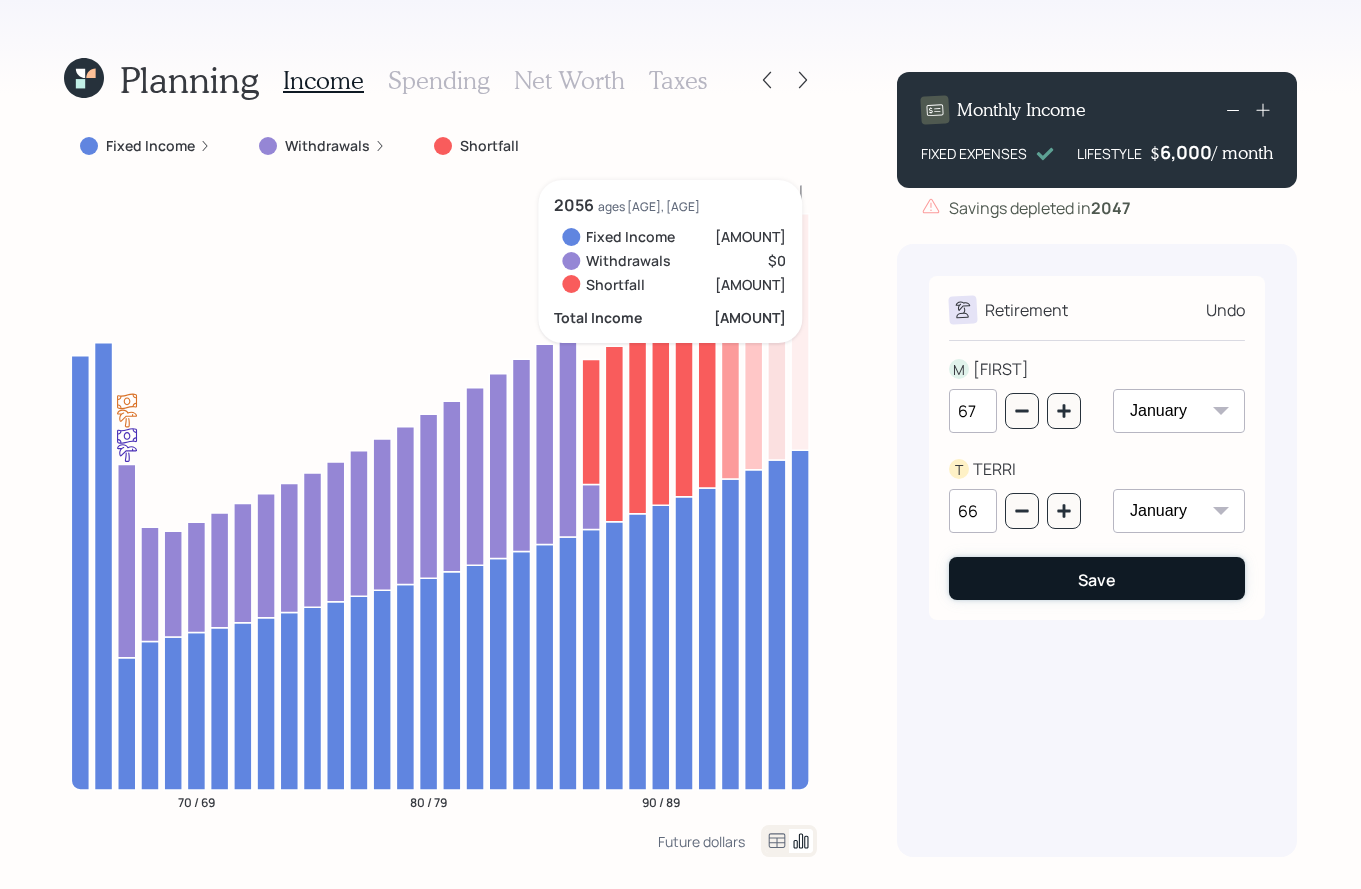 click on "Save" at bounding box center (1097, 578) 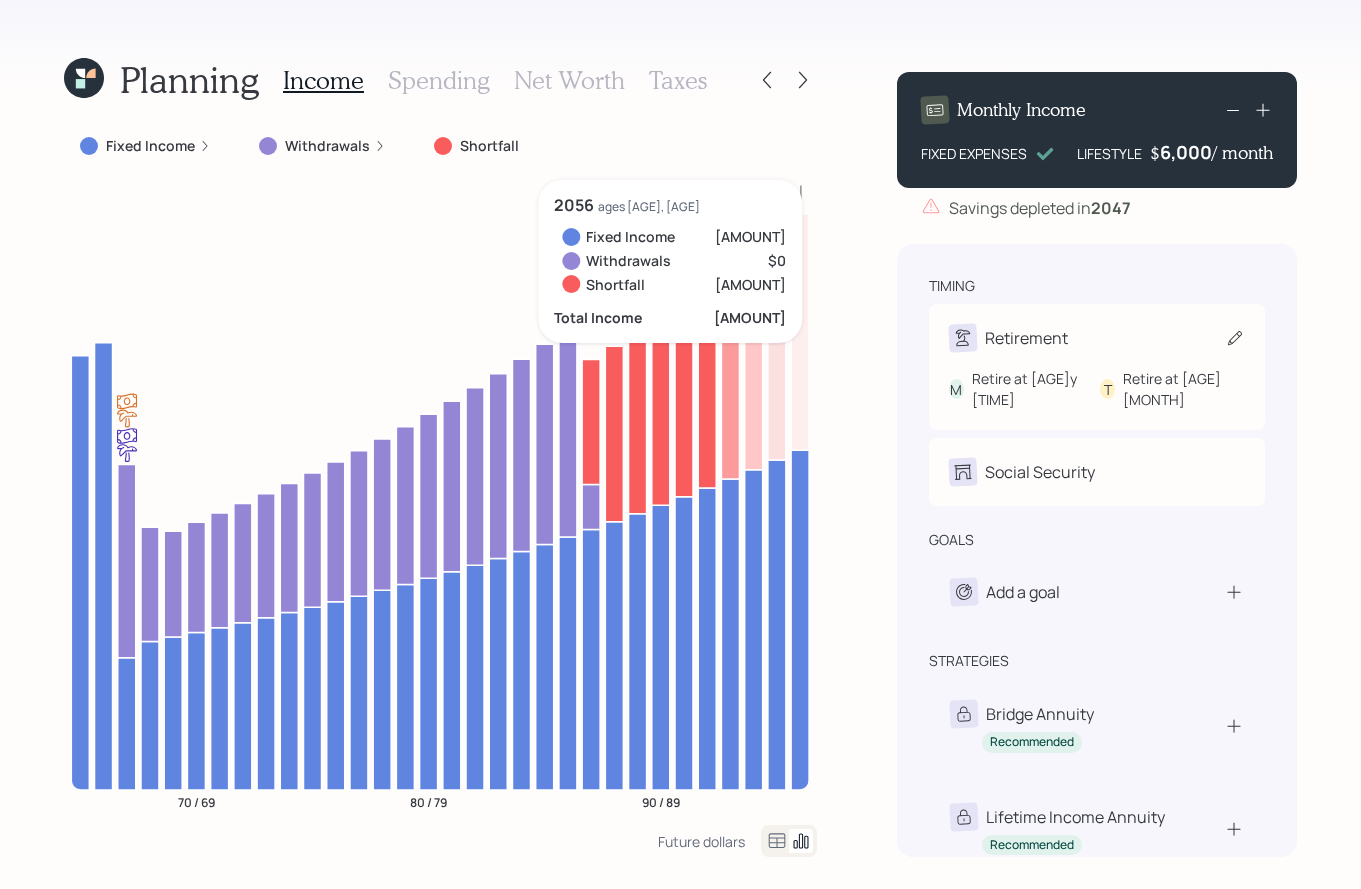click on "Retirement" at bounding box center [1097, 338] 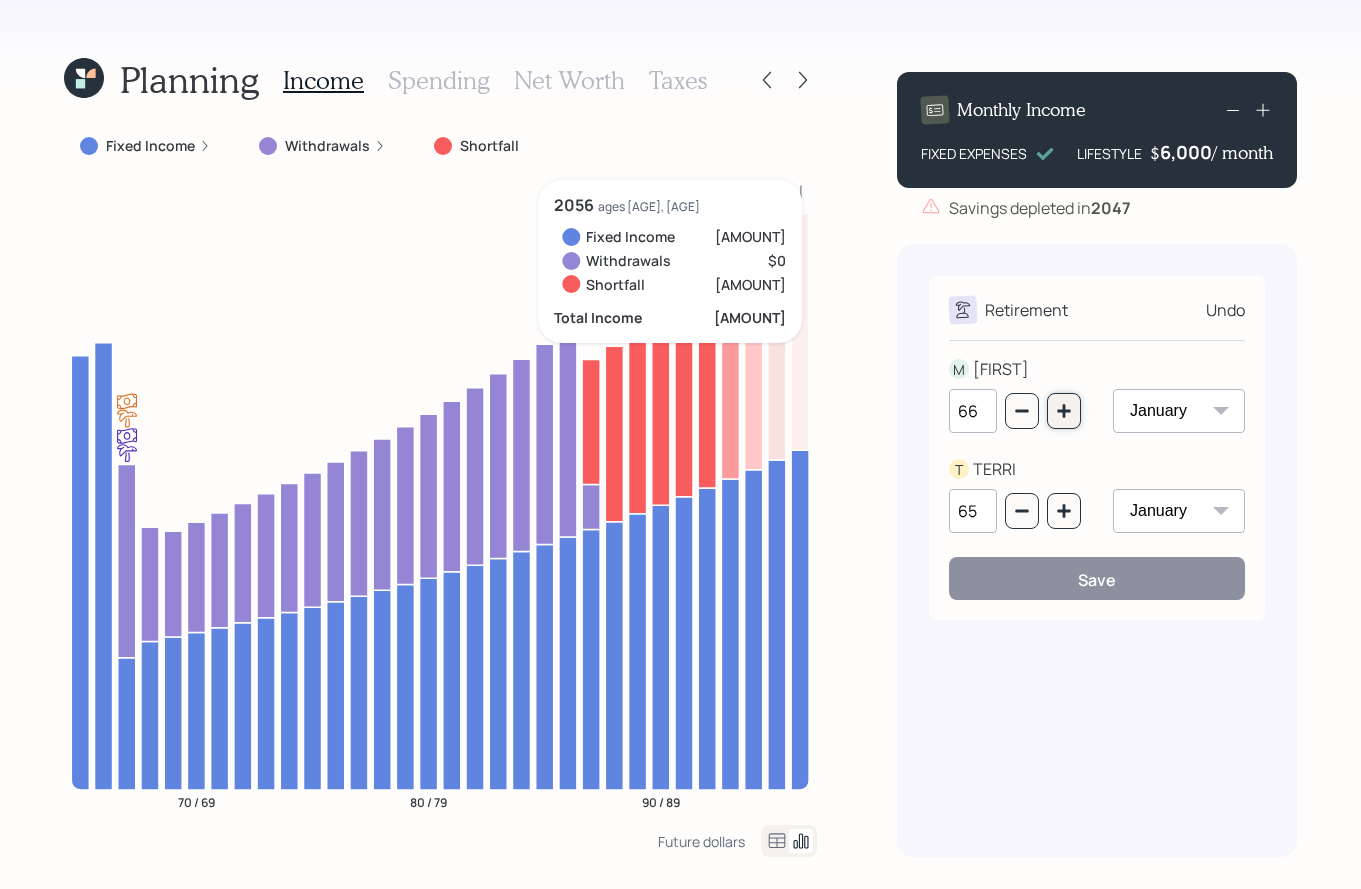 click 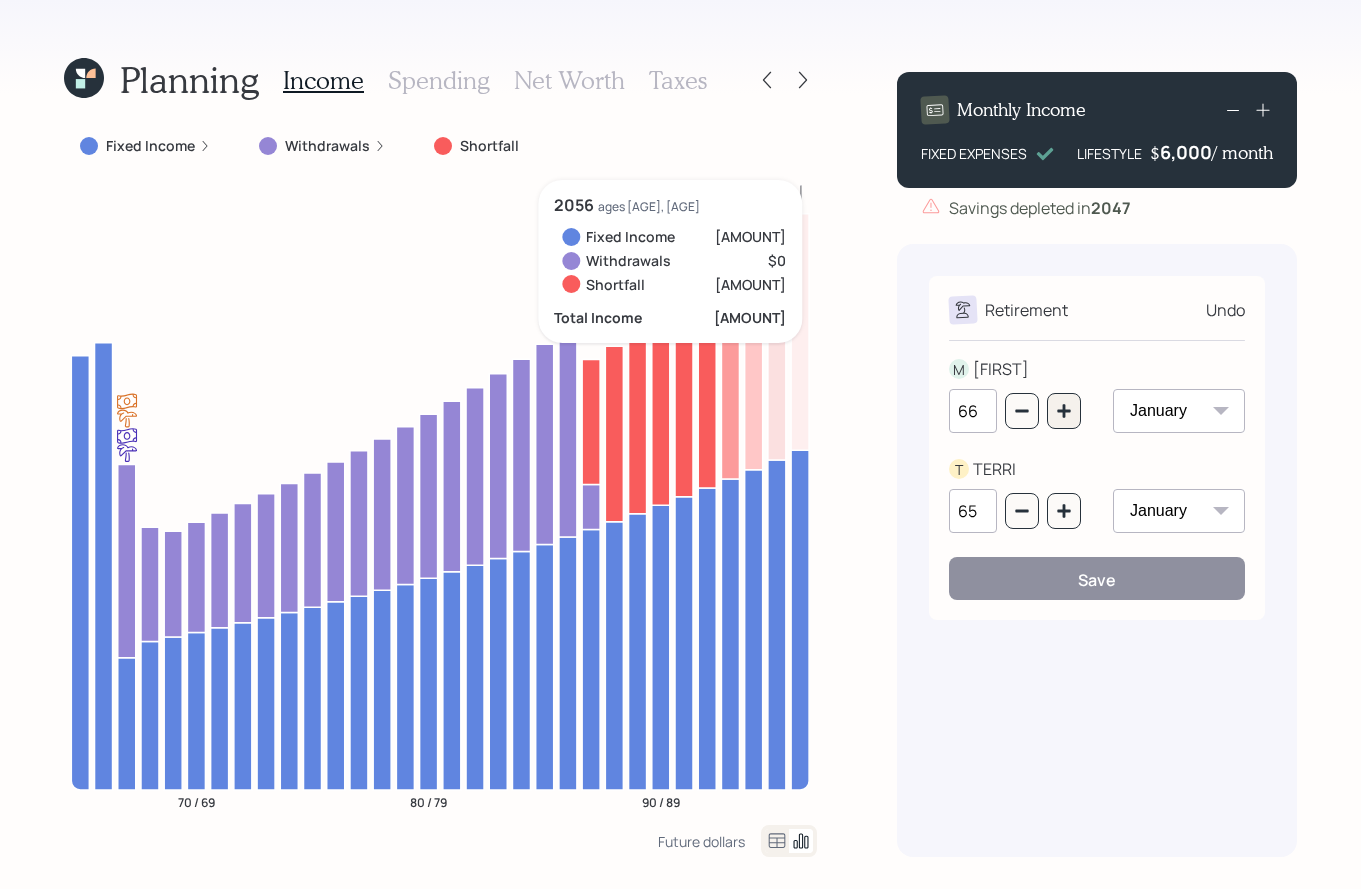 type on "67" 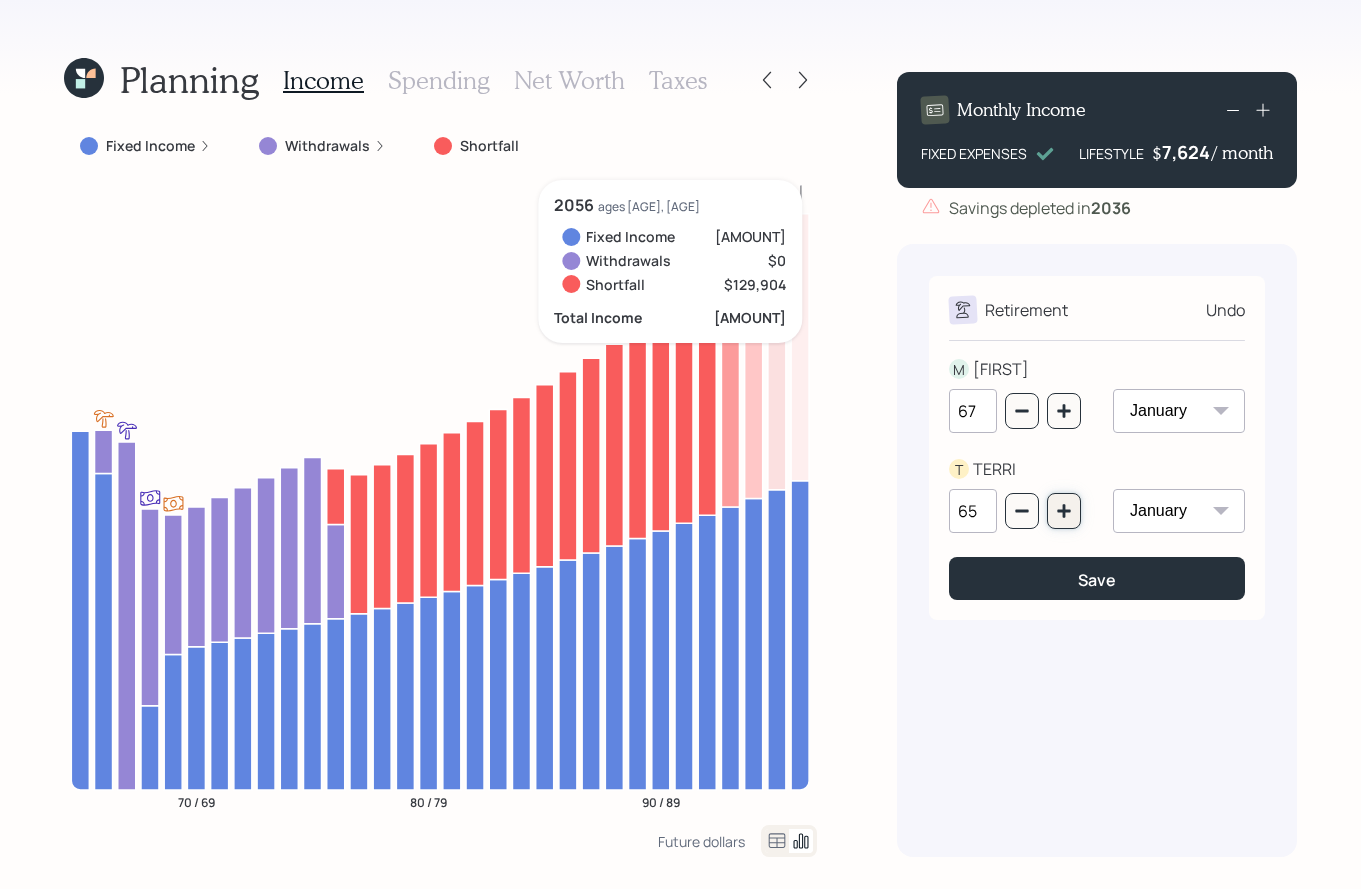 click 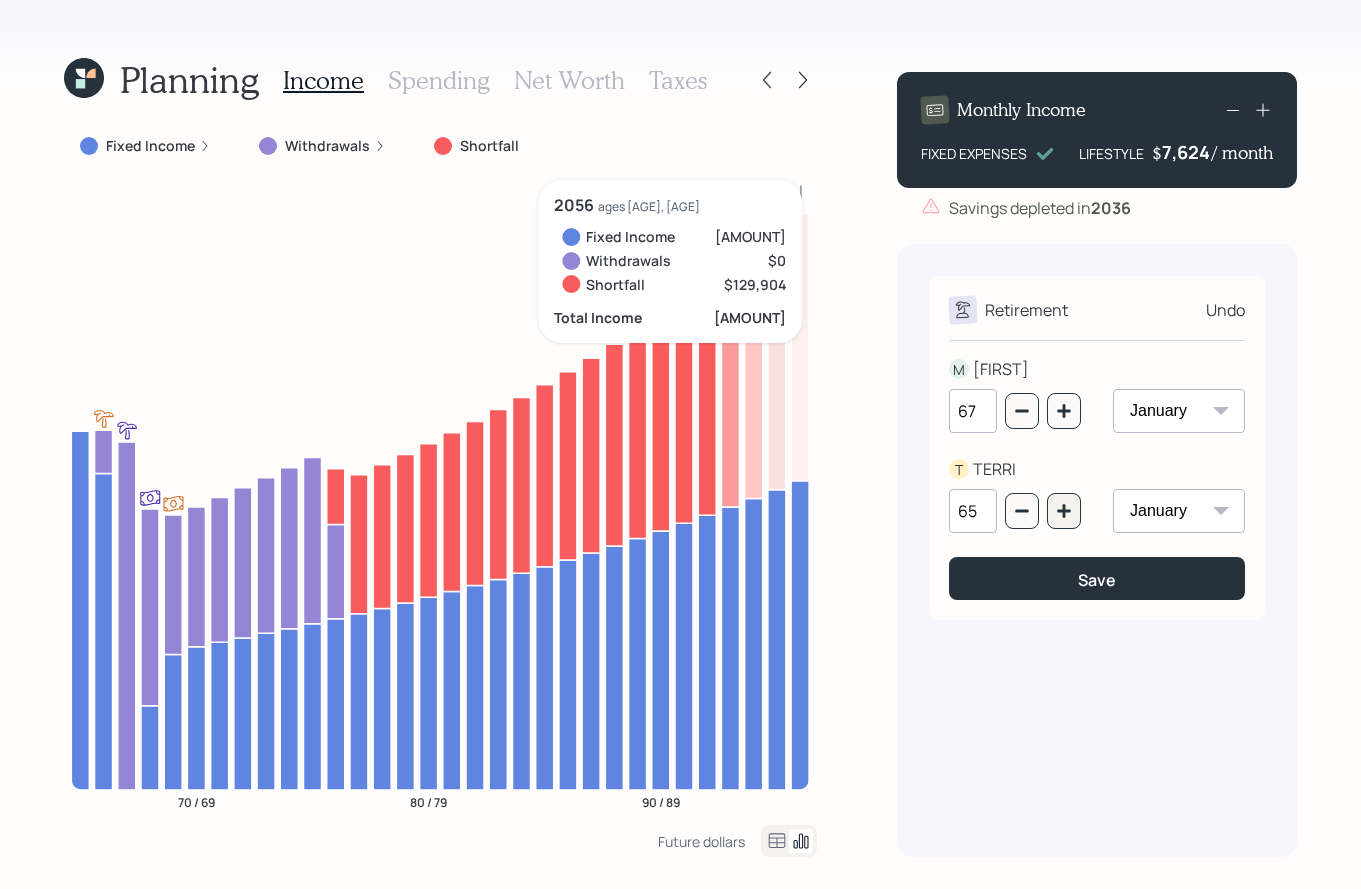 type on "66" 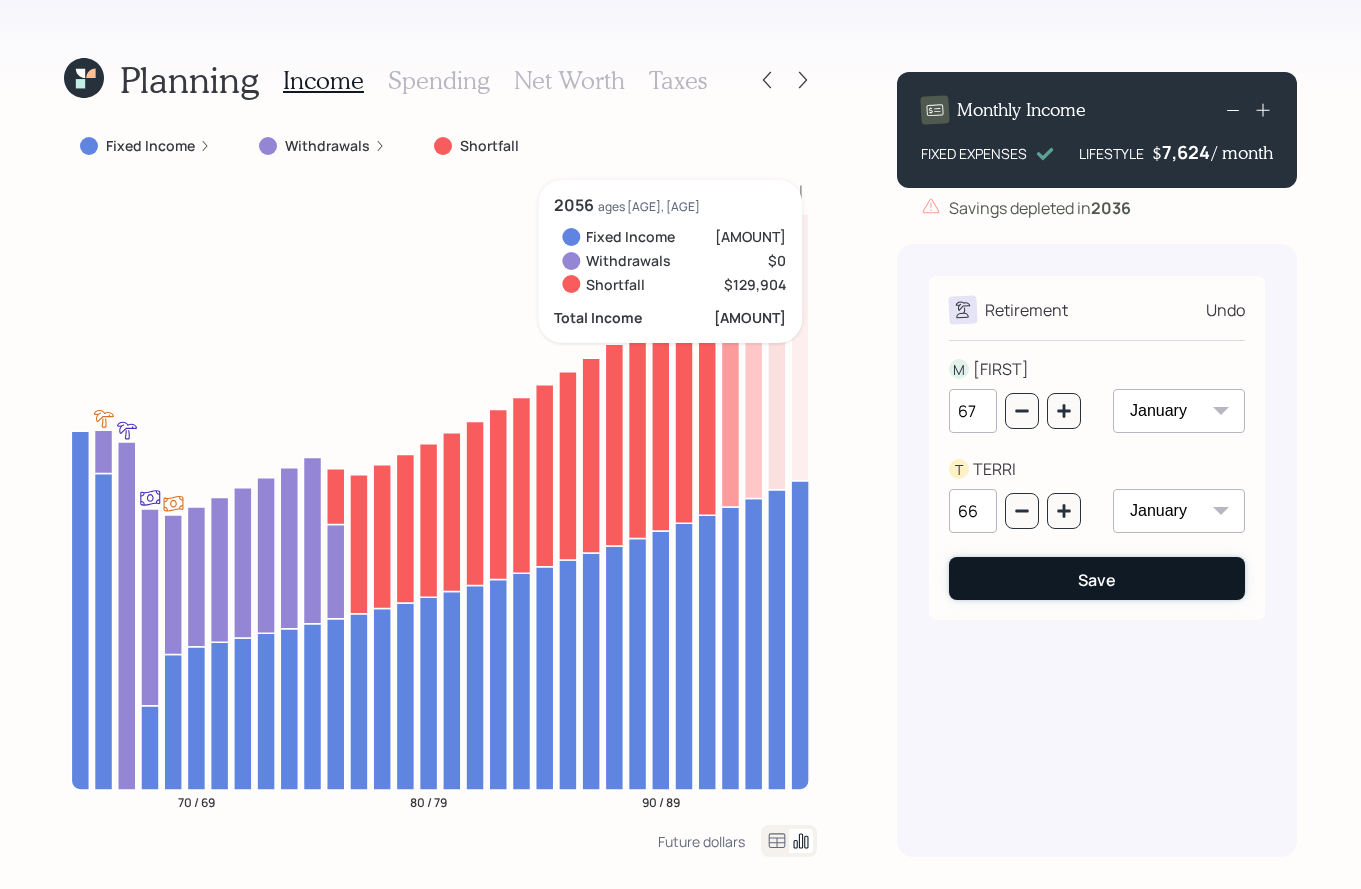 click on "Save" at bounding box center [1097, 578] 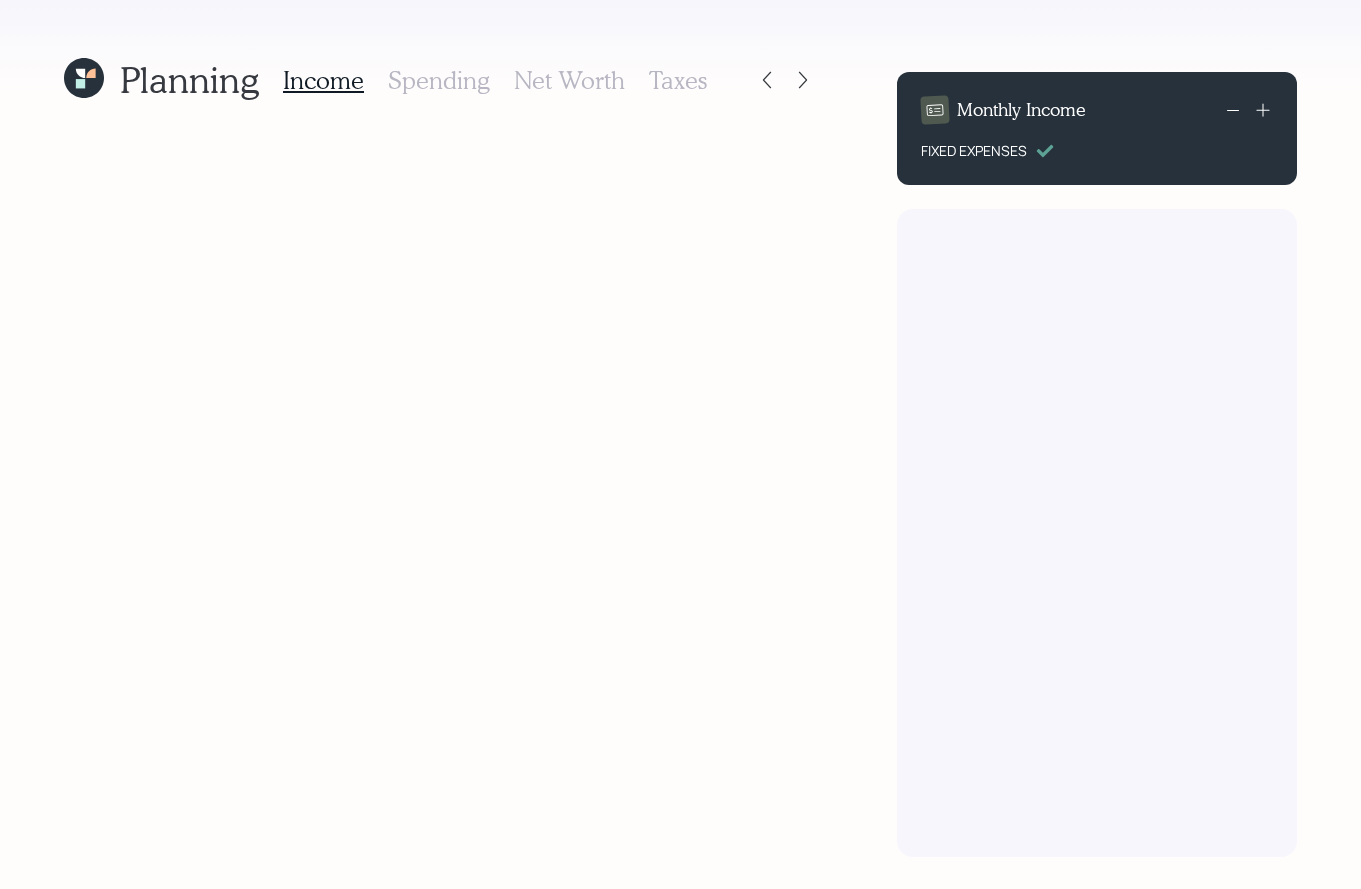 scroll, scrollTop: 0, scrollLeft: 0, axis: both 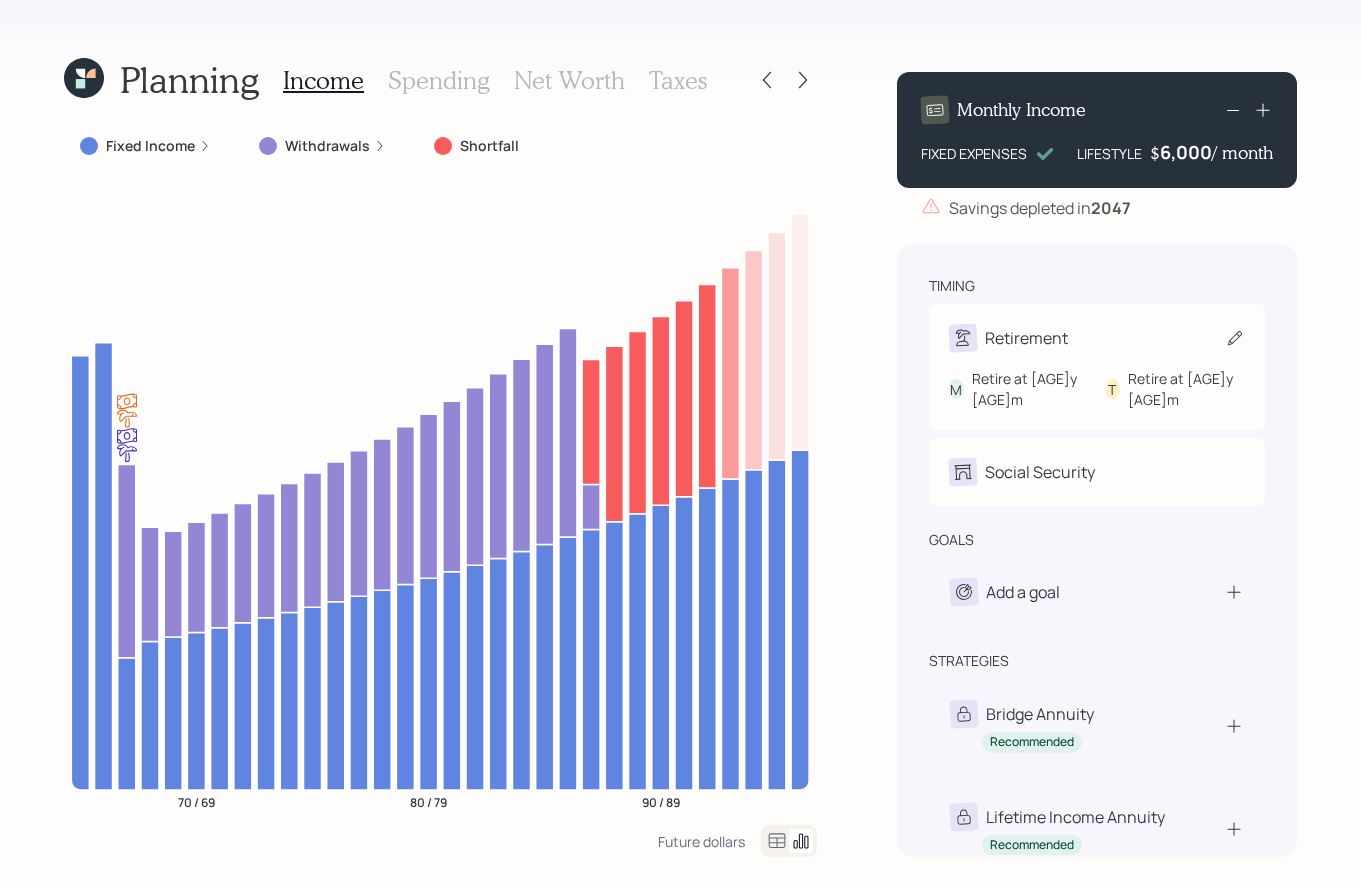 click on "M Retire at [AGE]y [AGE]m T Retire at [AGE]y [AGE]m" at bounding box center [1097, 381] 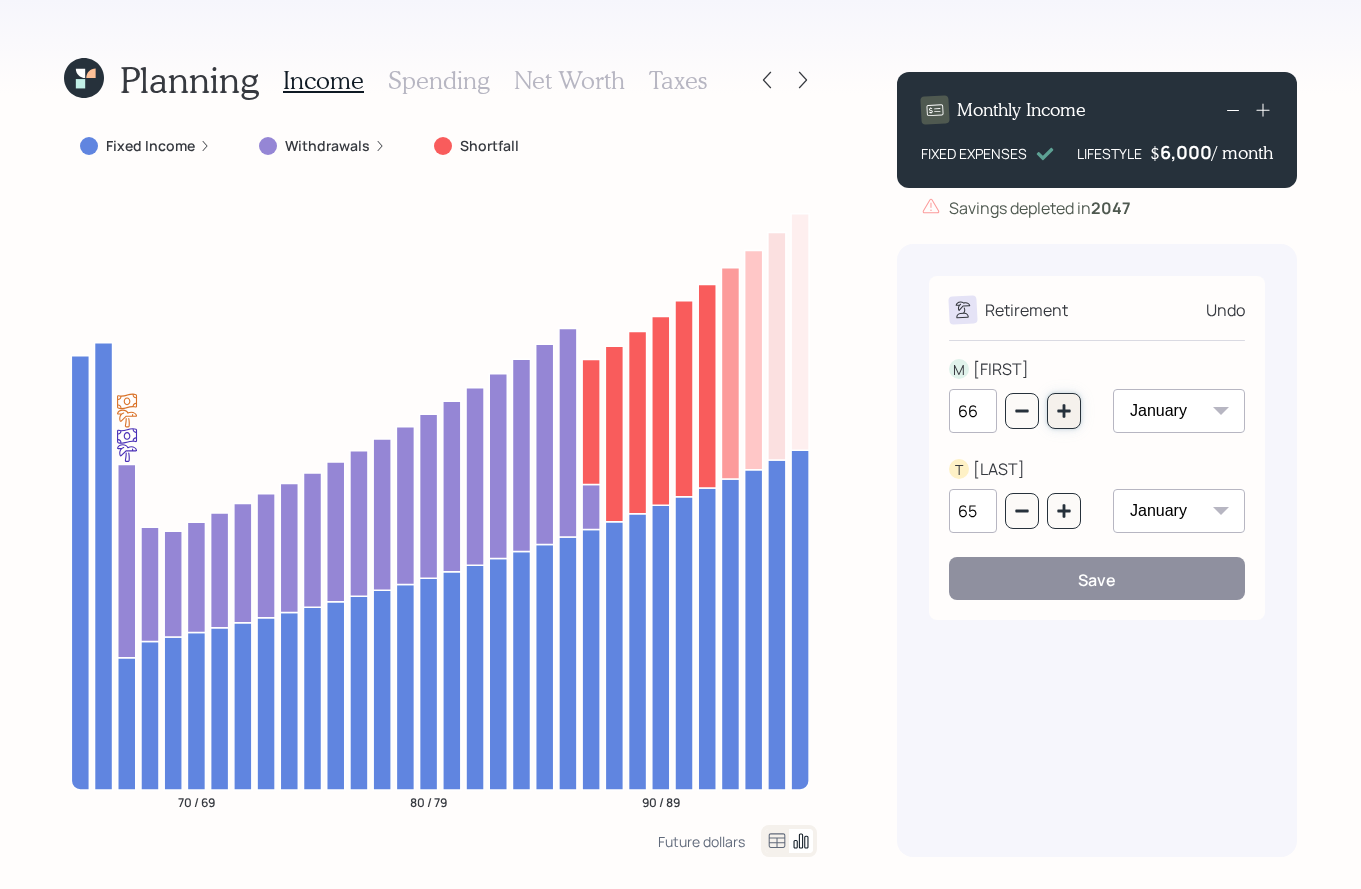 click at bounding box center (1064, 411) 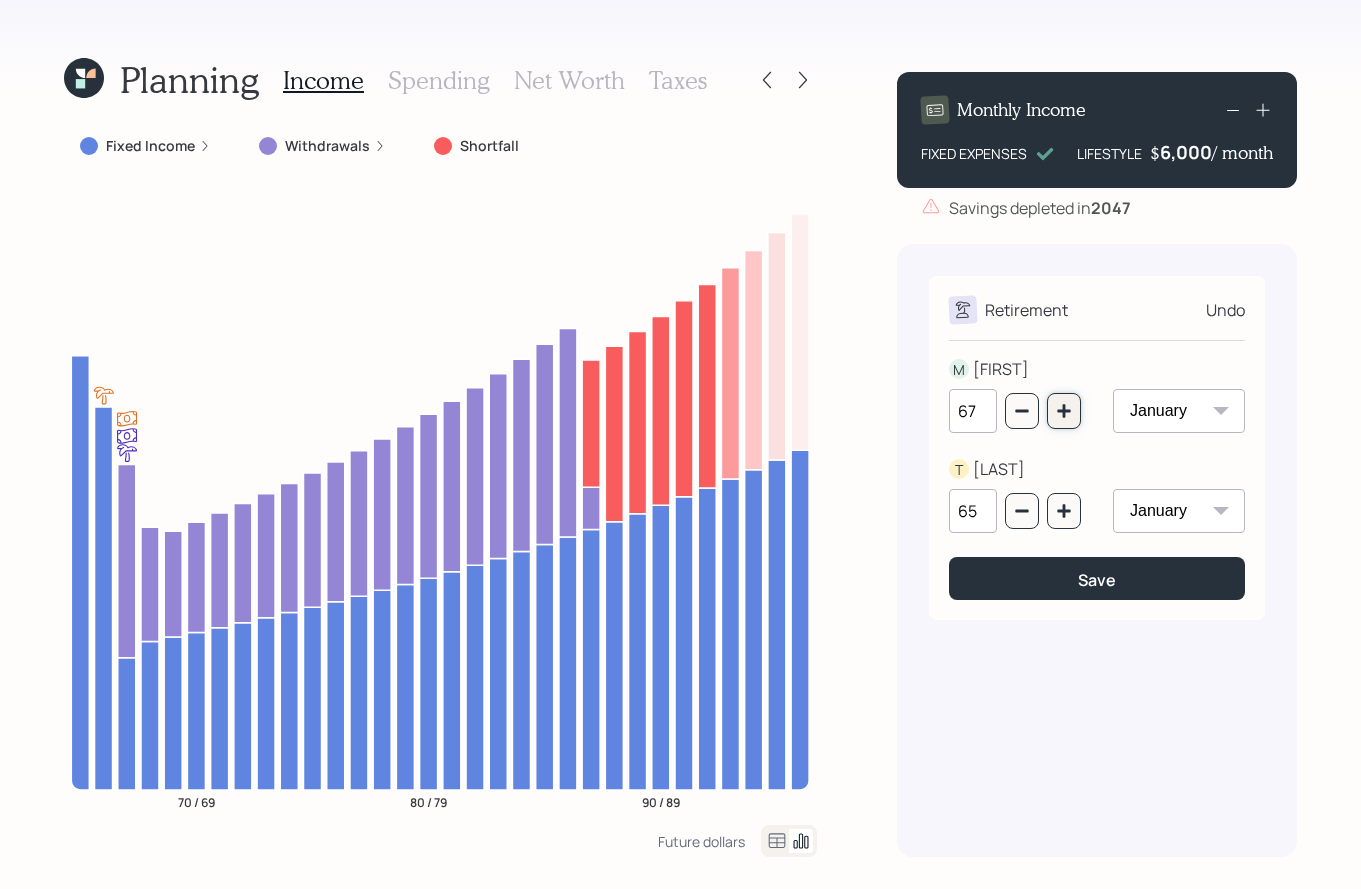 click at bounding box center (1064, 411) 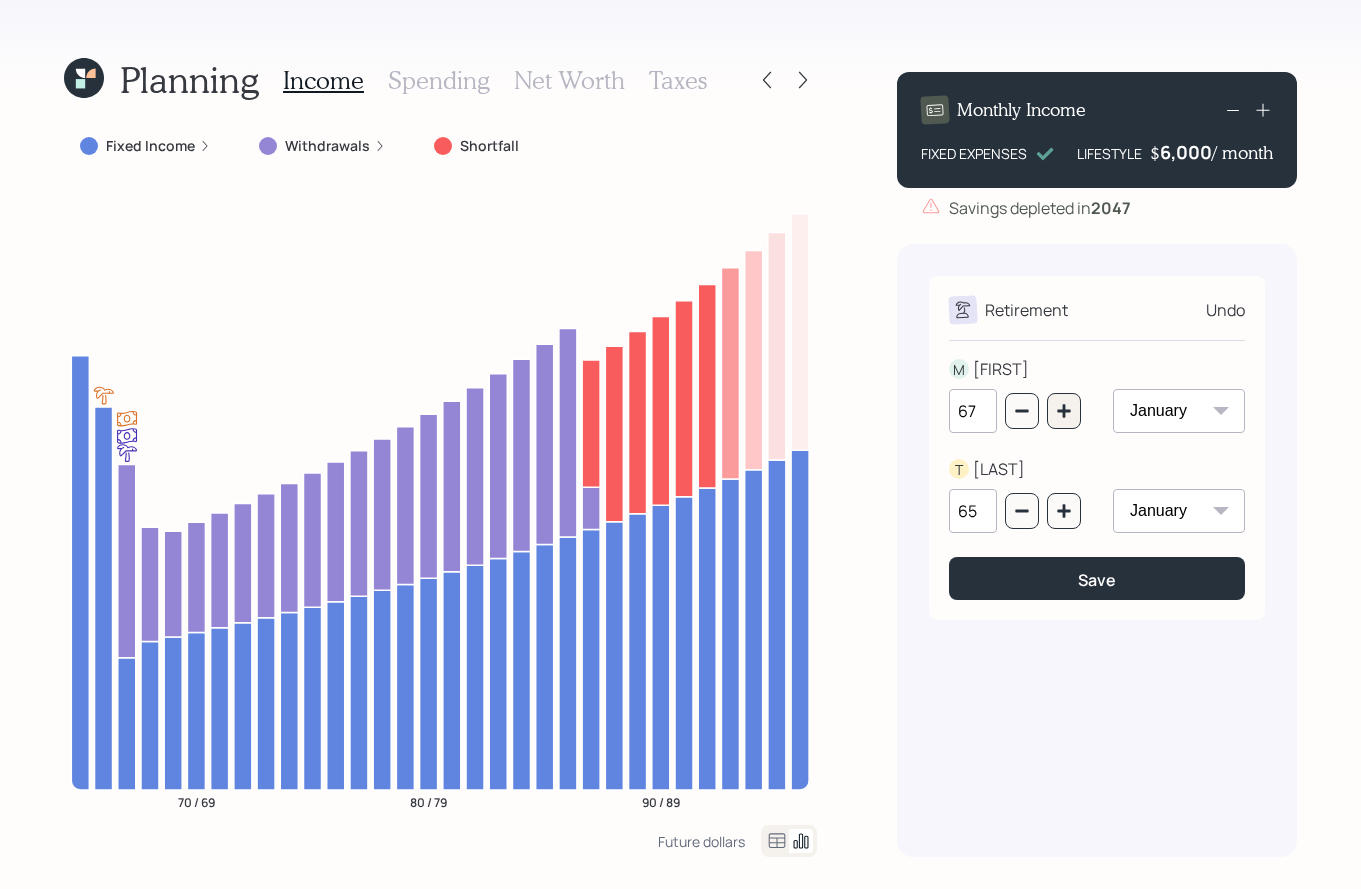 type on "68" 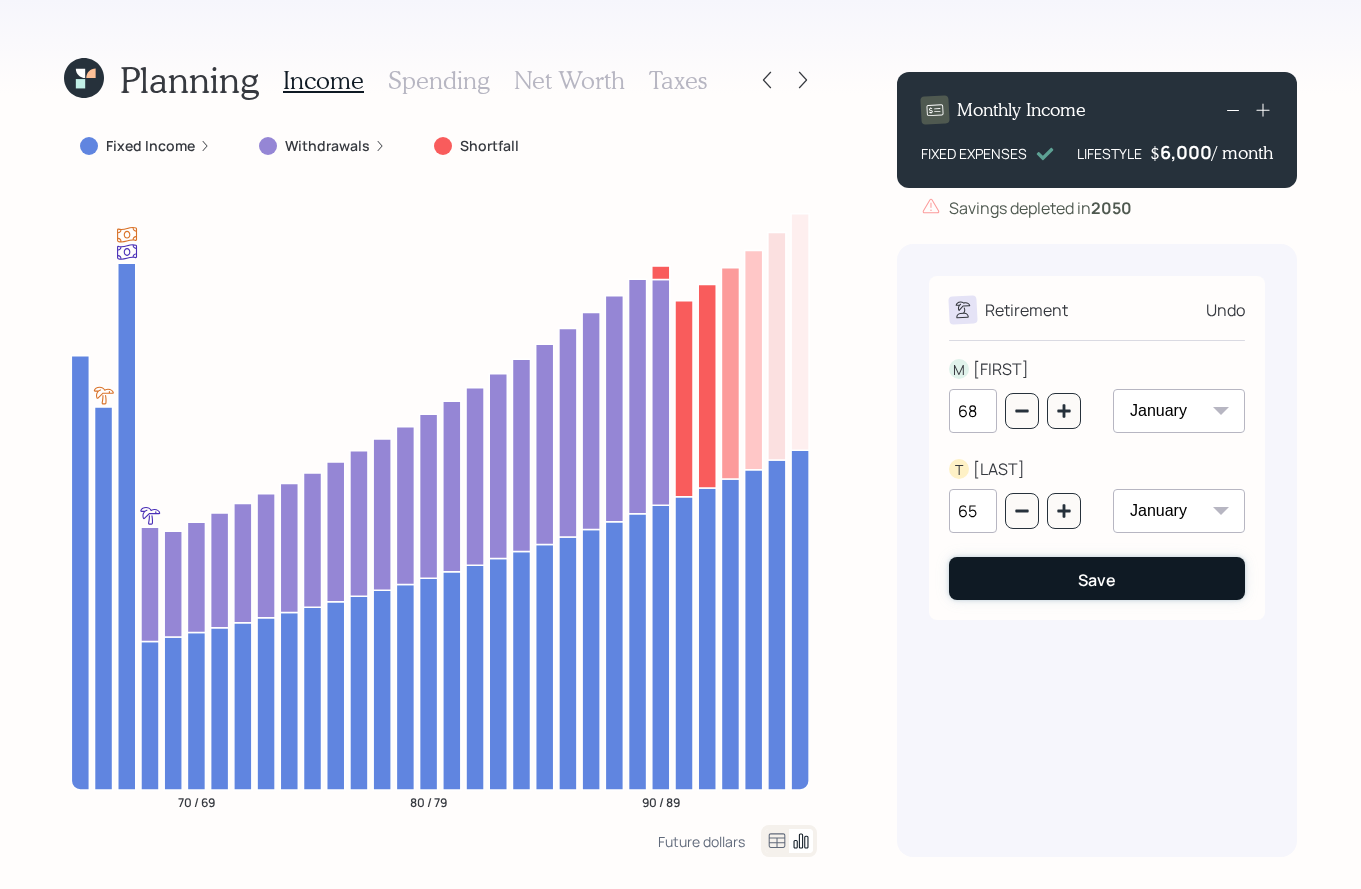 click on "Save" at bounding box center [1097, 578] 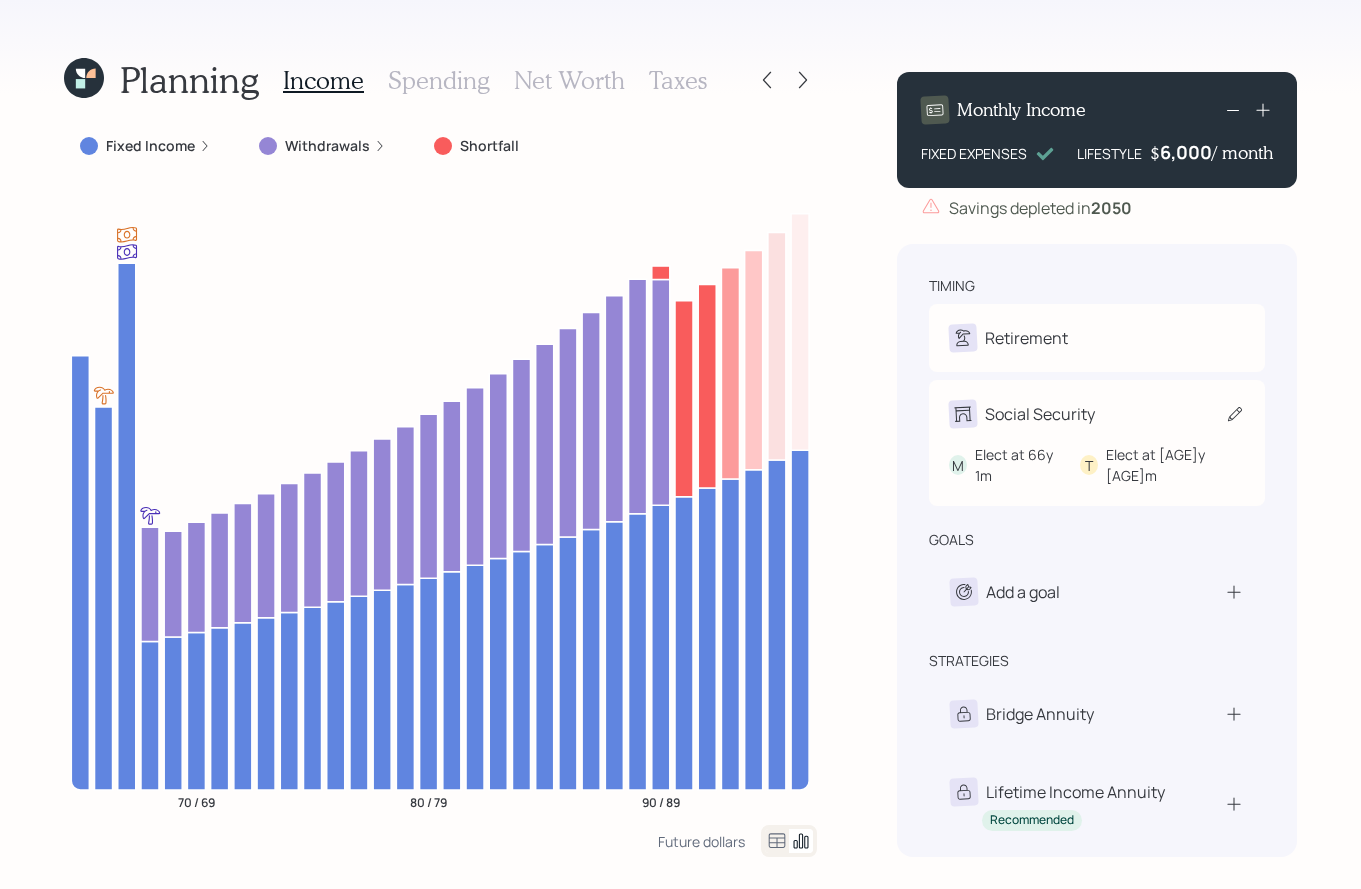 click on "M Elect at [AGE]y [AGE]m T Elect at [AGE]y [AGE]m" at bounding box center (1097, 457) 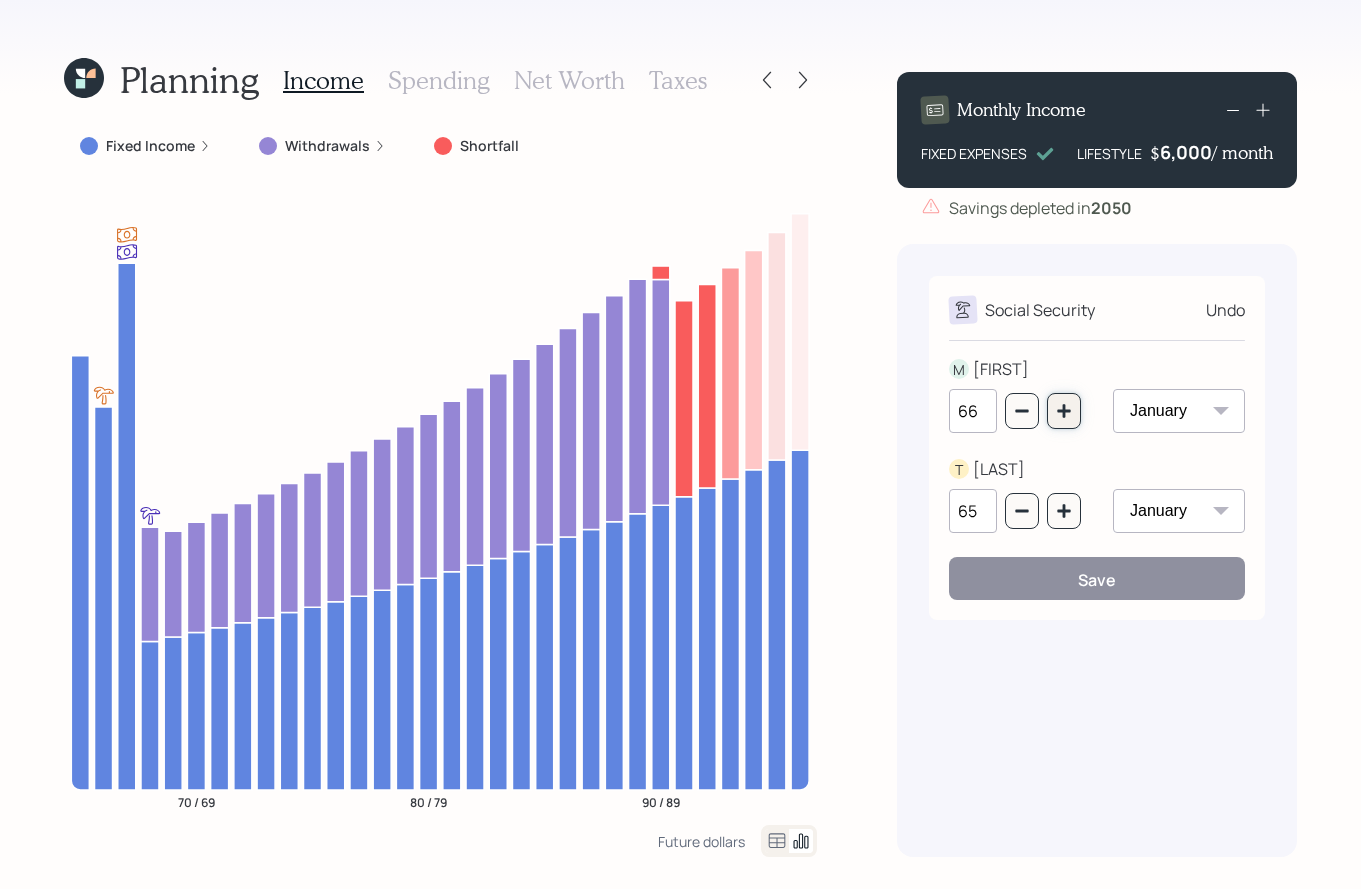 click 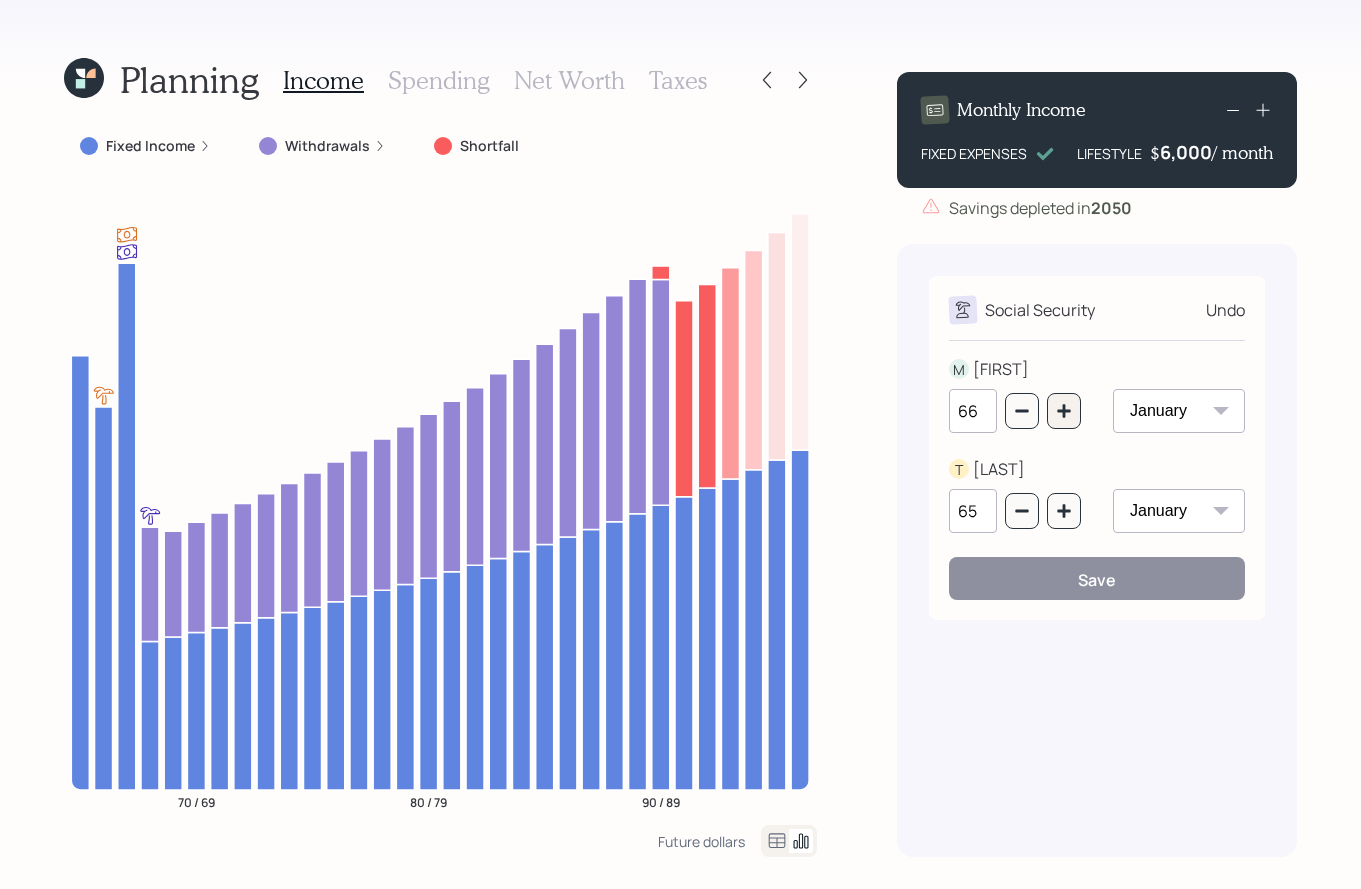 type on "67" 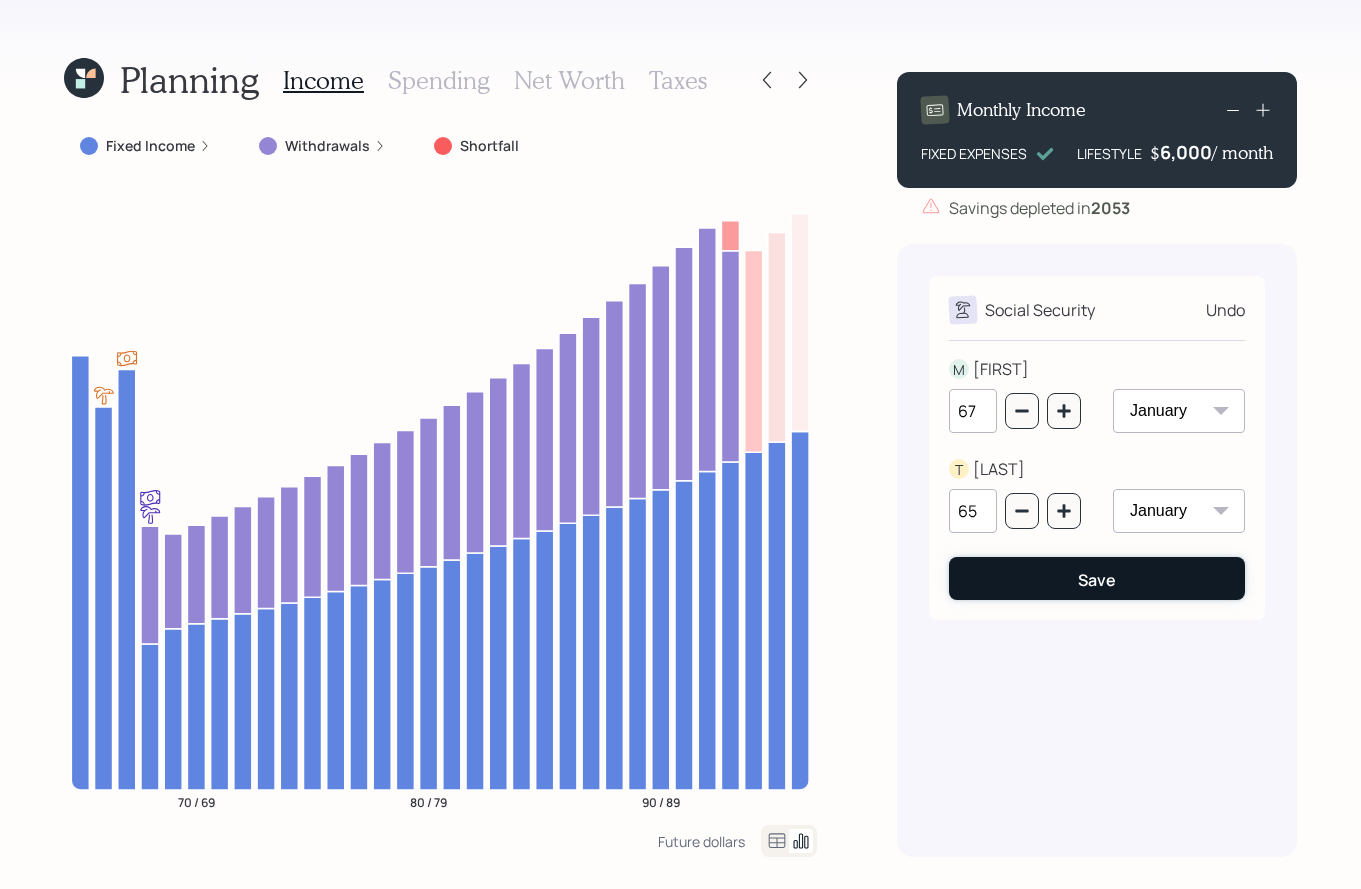 click on "Save" at bounding box center [1097, 578] 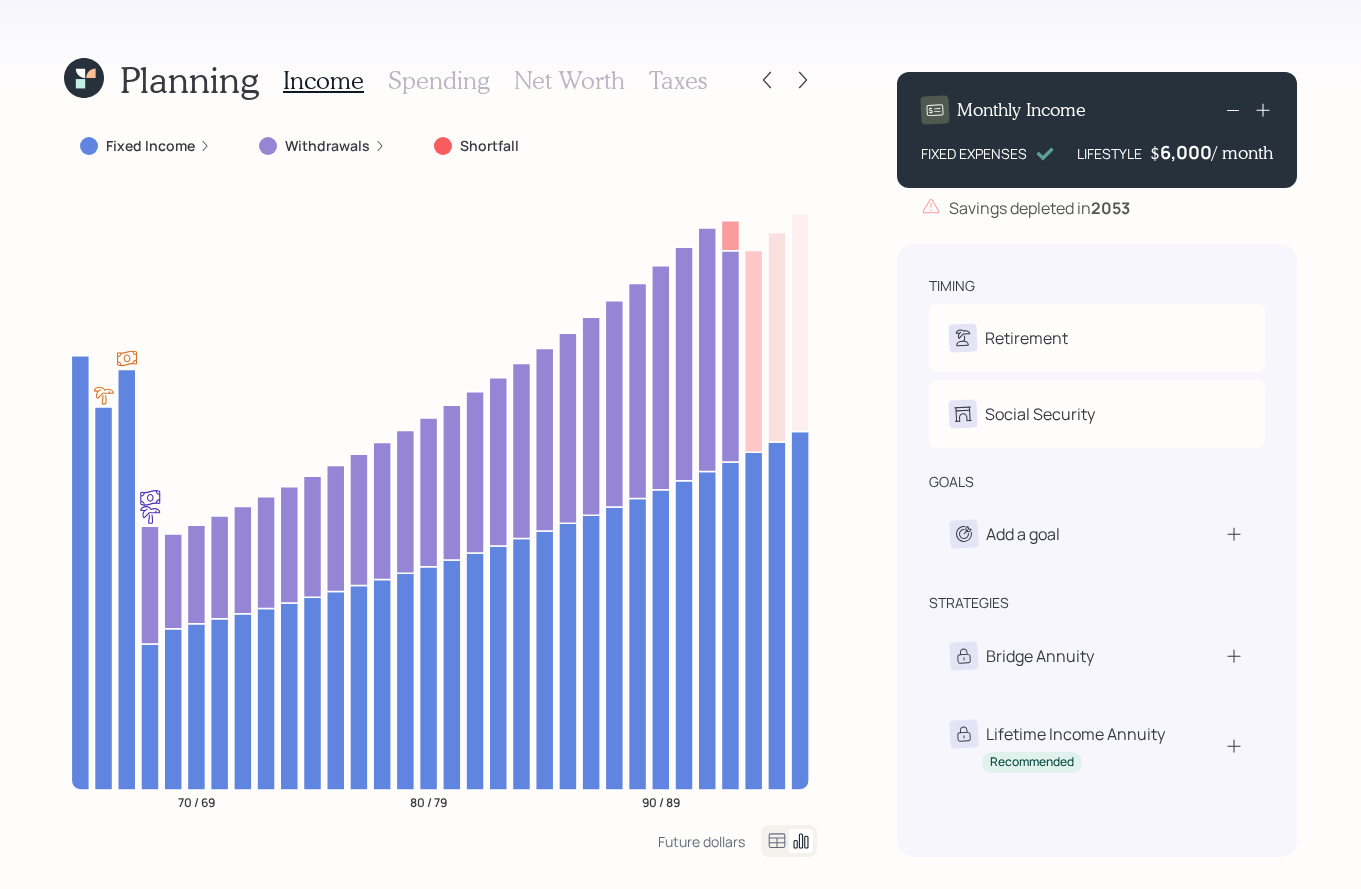 click on "LIFESTYLE" at bounding box center (1109, 153) 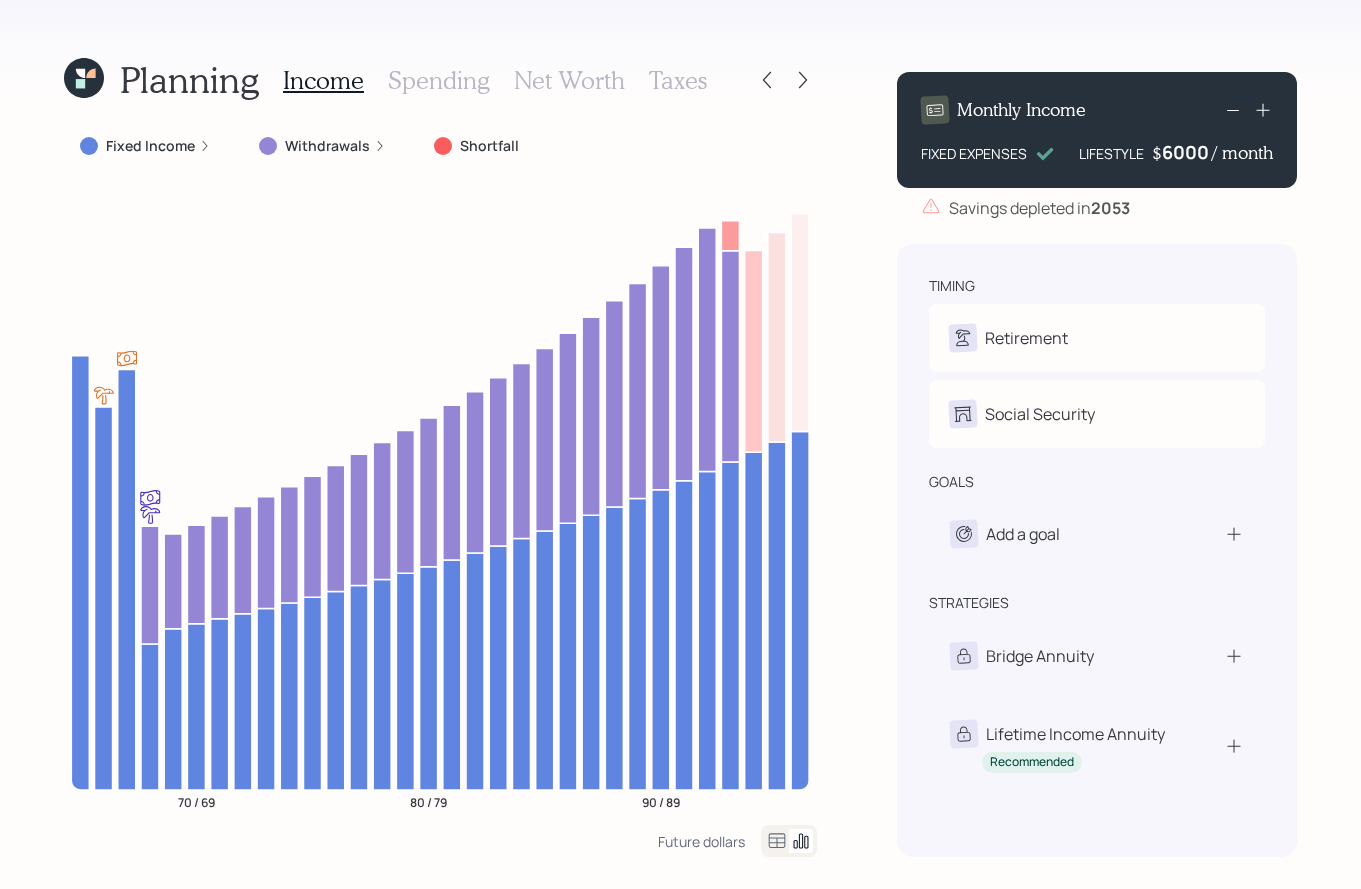 drag, startPoint x: 1260, startPoint y: 156, endPoint x: 1104, endPoint y: 154, distance: 156.01282 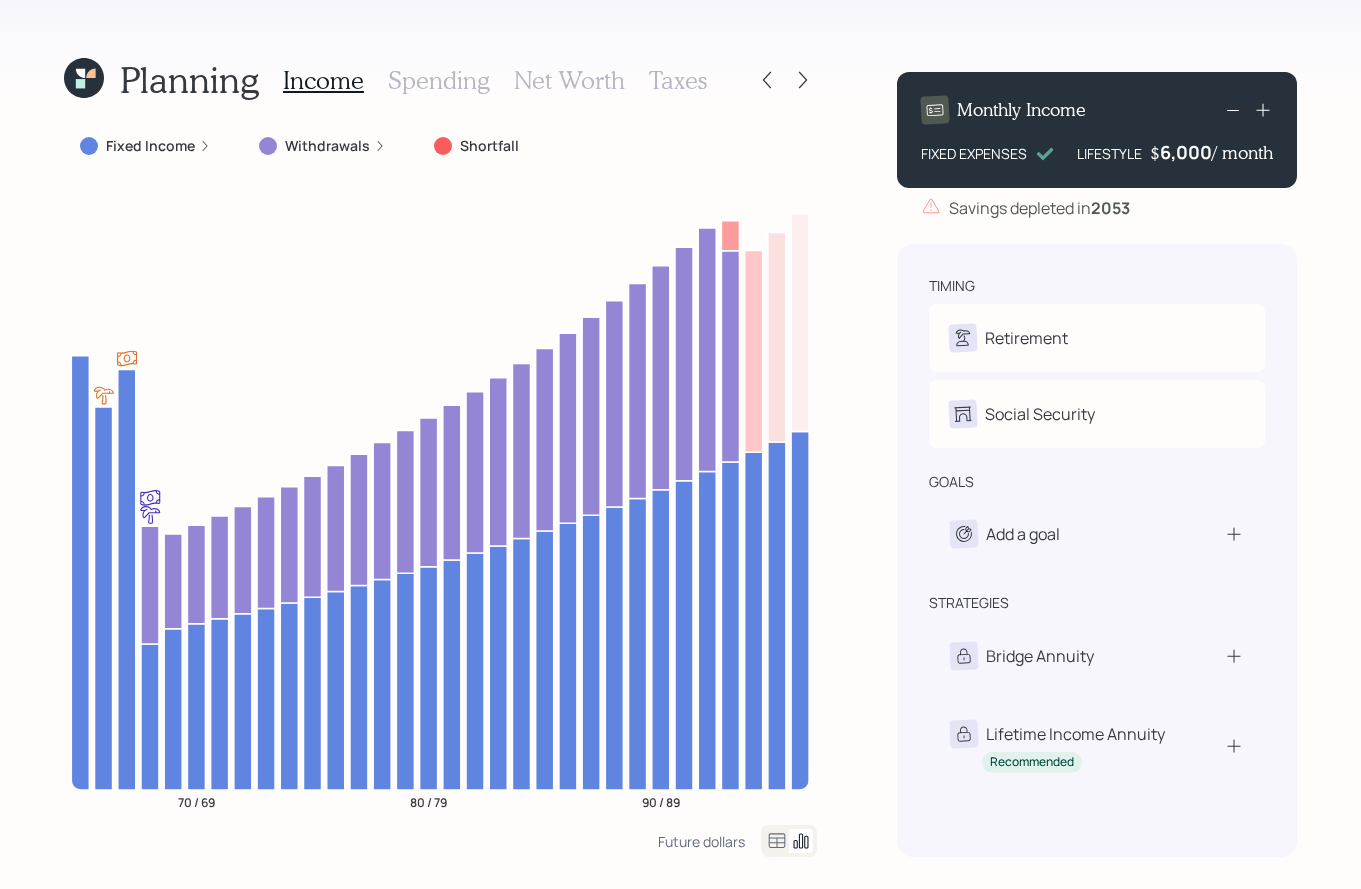drag, startPoint x: 1086, startPoint y: 158, endPoint x: 1246, endPoint y: 160, distance: 160.0125 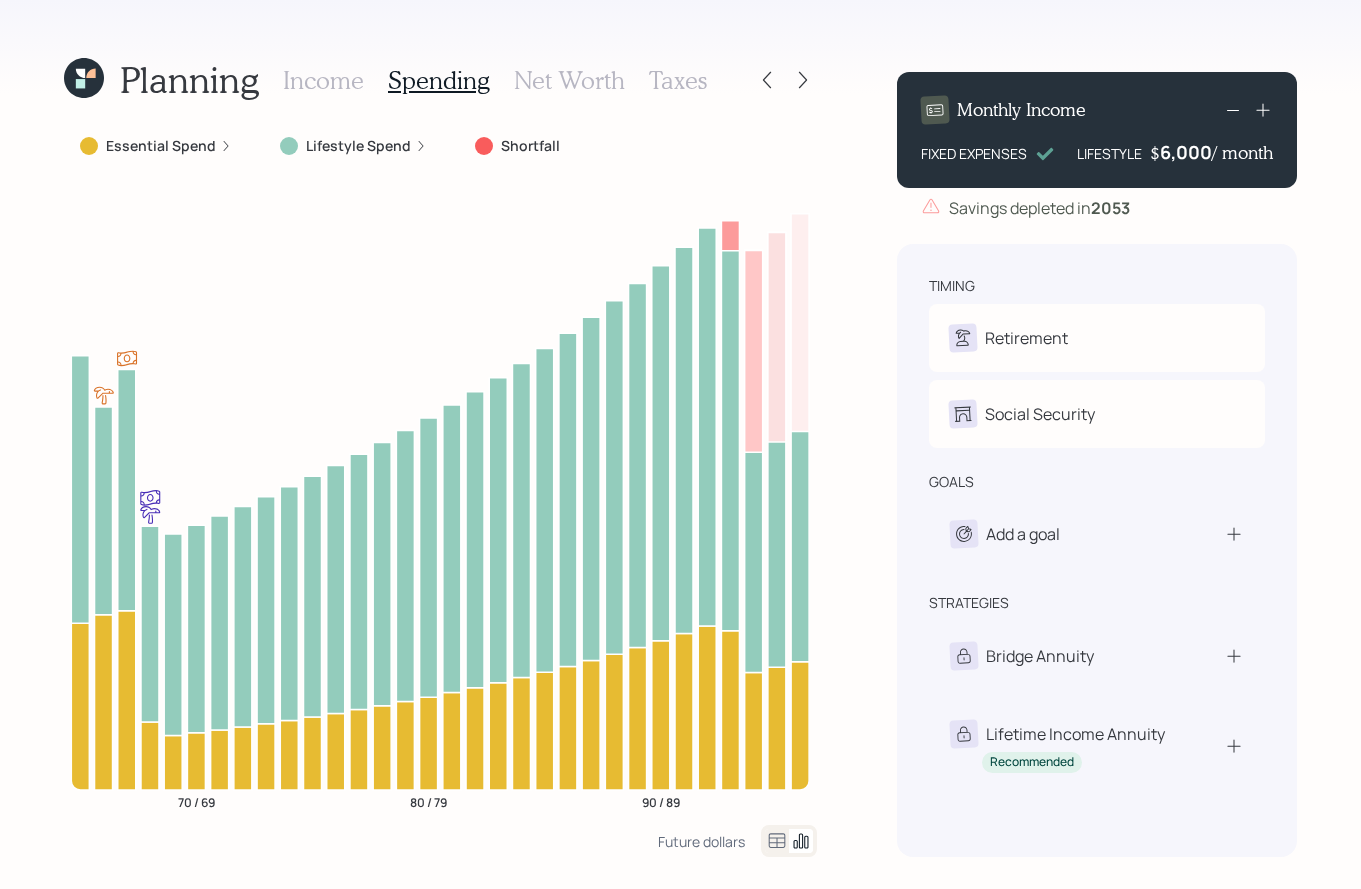 click on "Essential Spend" at bounding box center (161, 146) 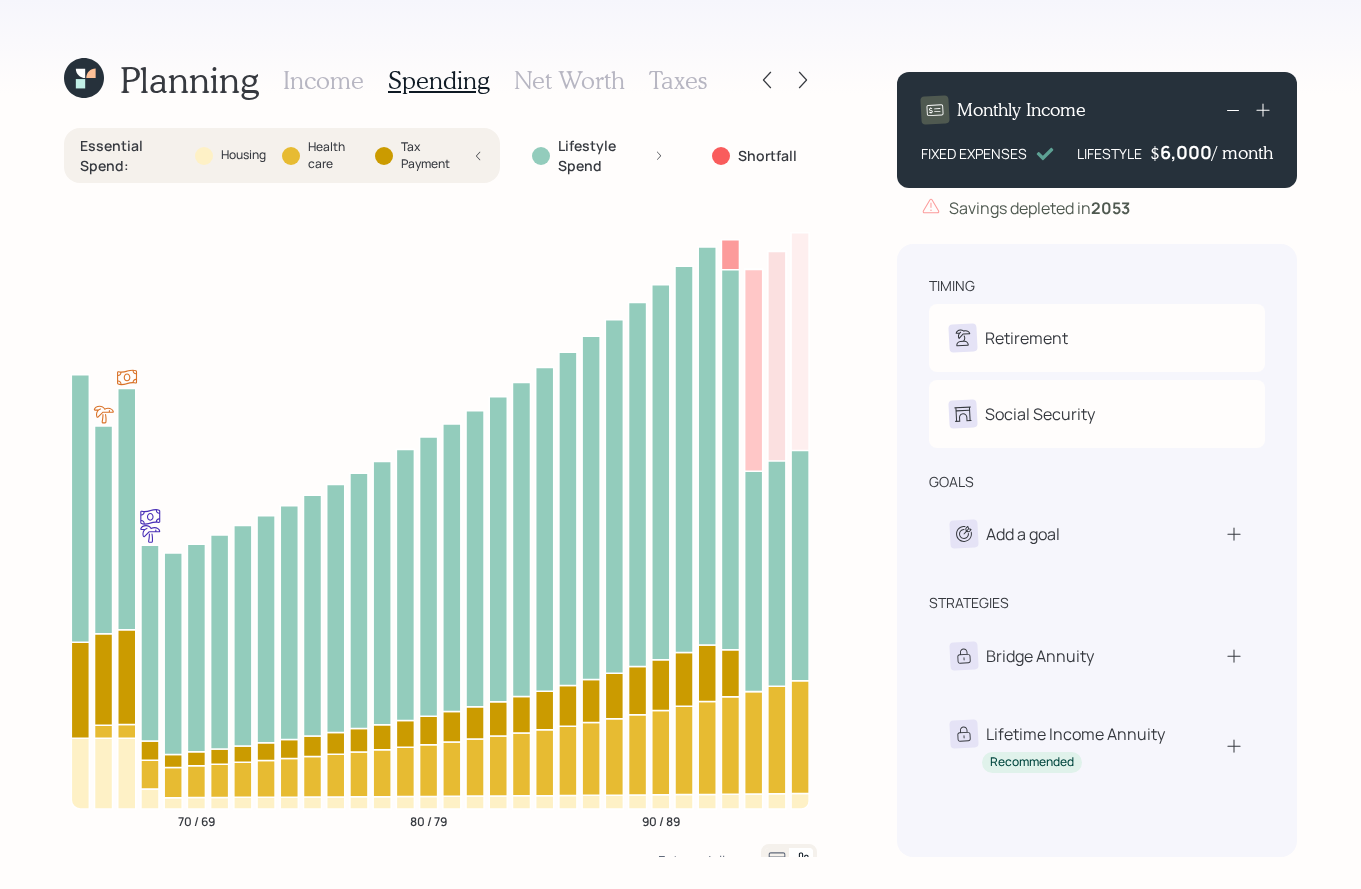 click on "Income" at bounding box center (323, 80) 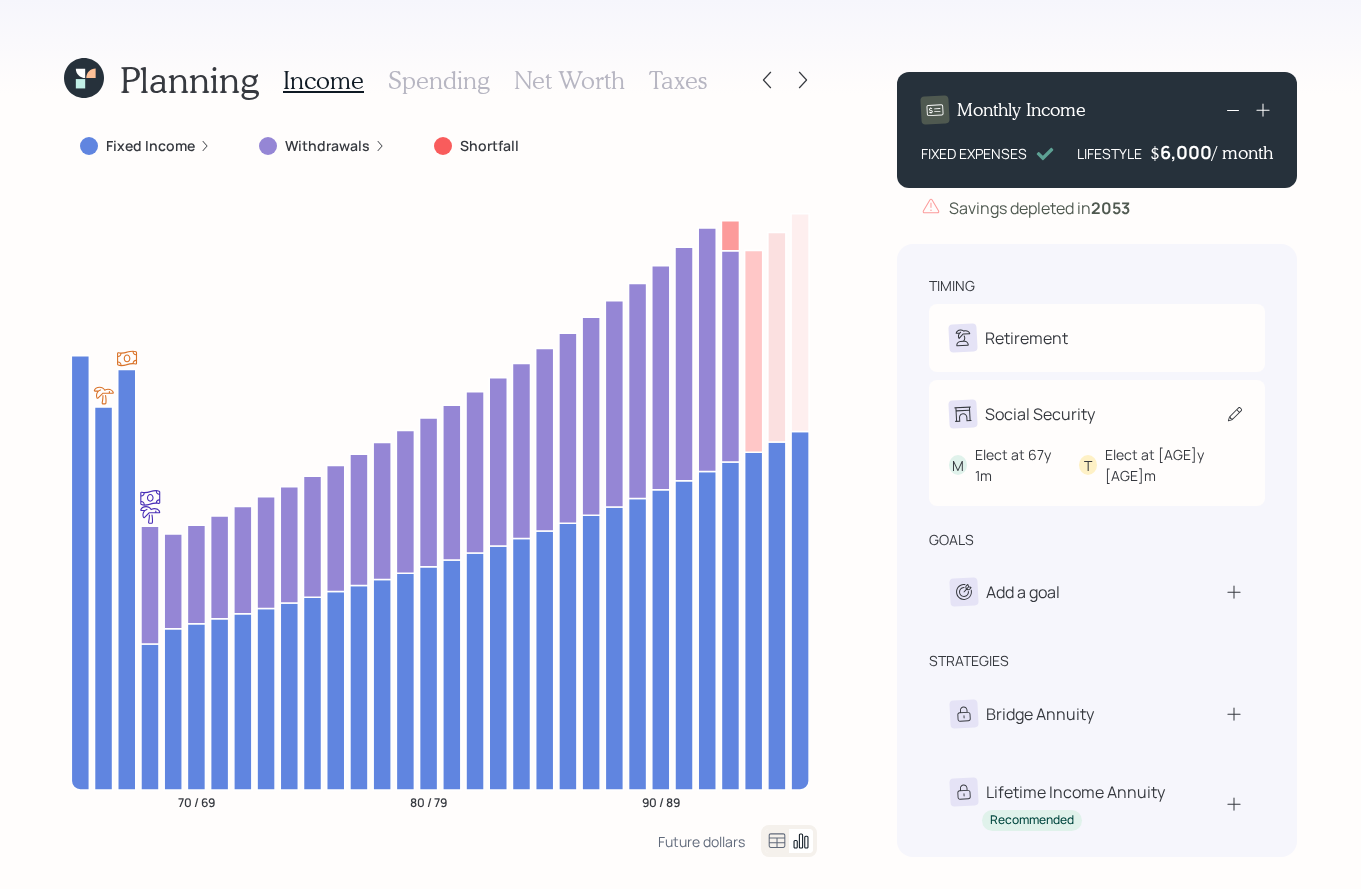 click on "Social Security" at bounding box center [1097, 414] 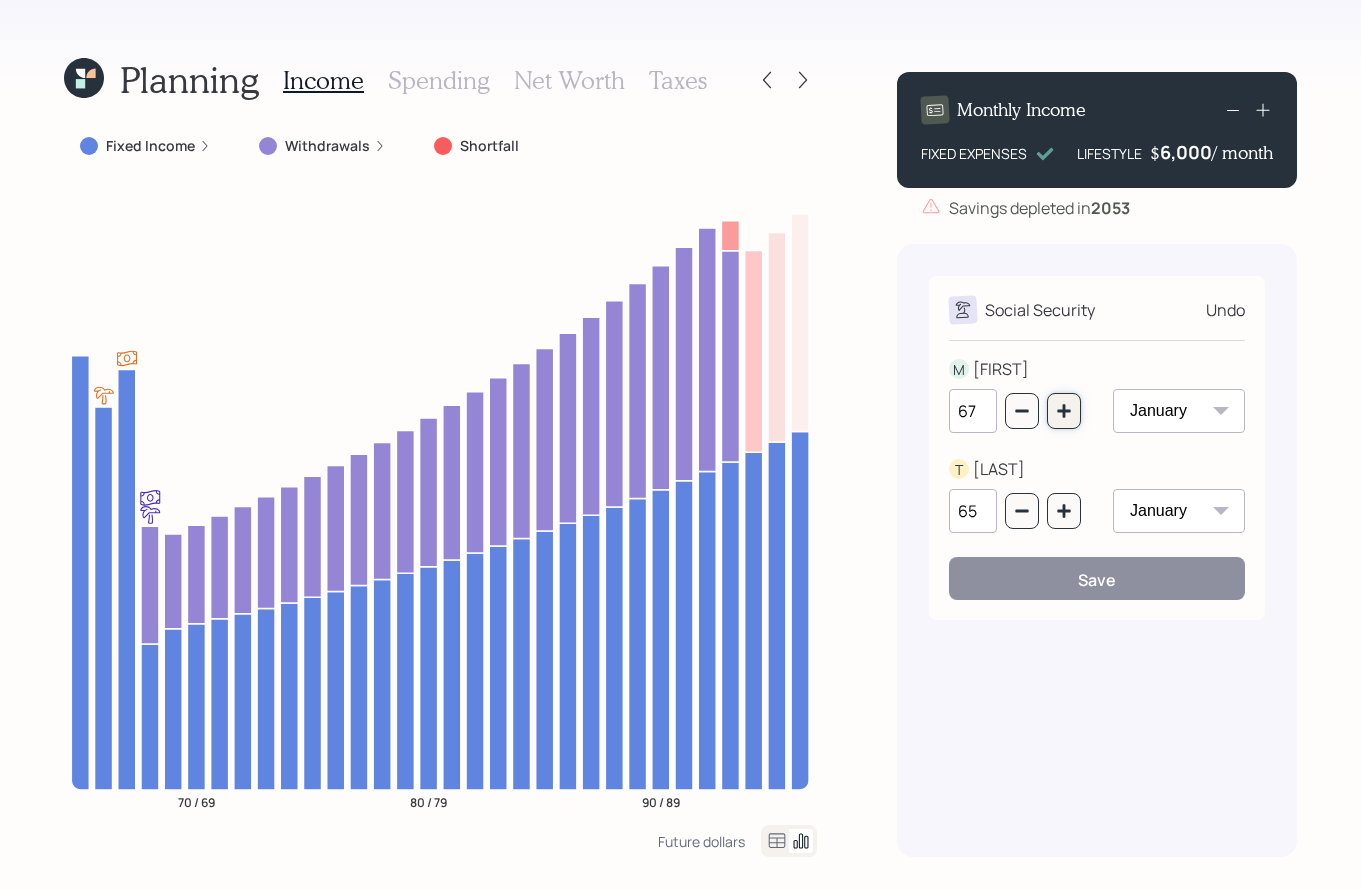 click 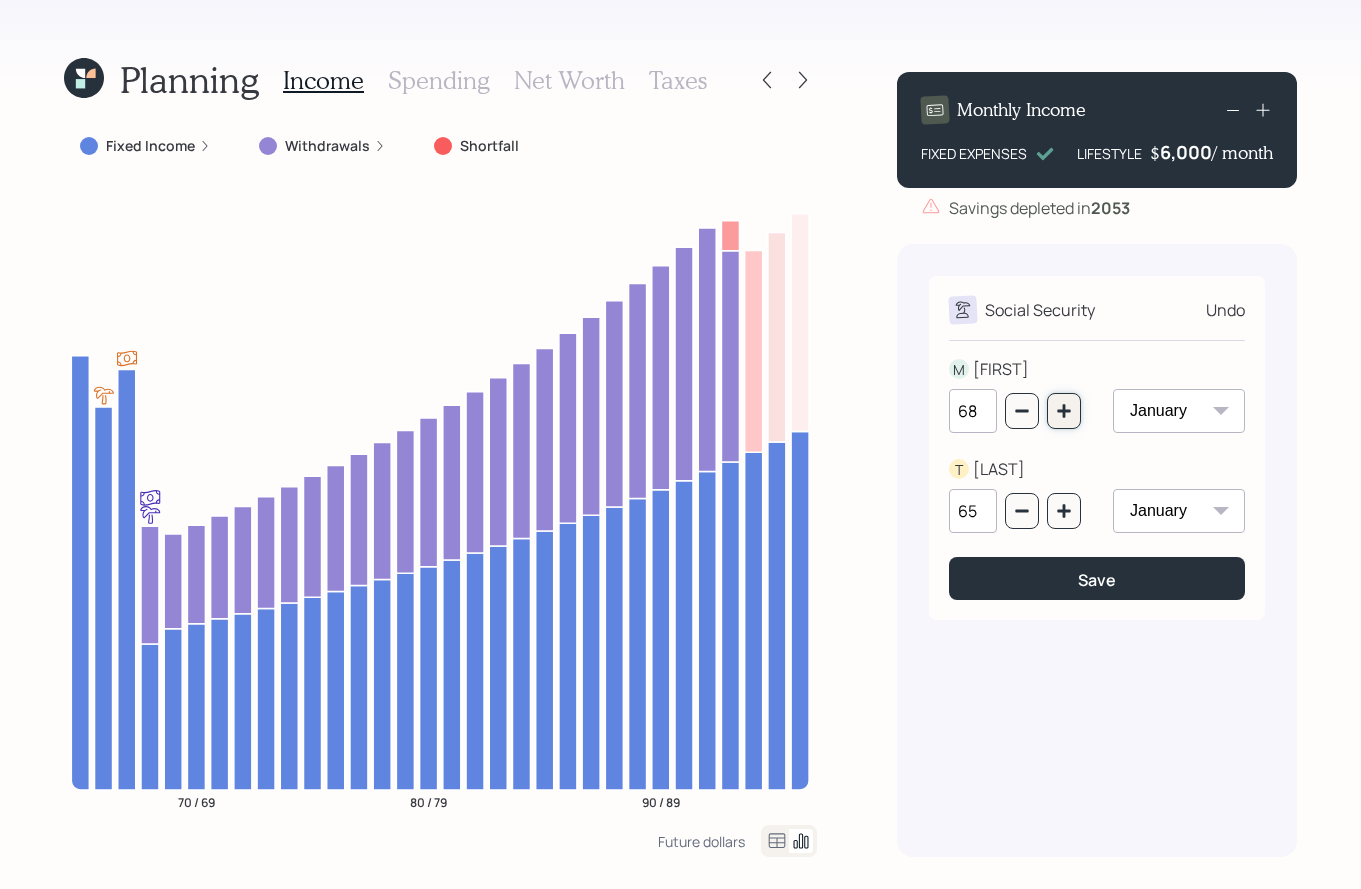 click 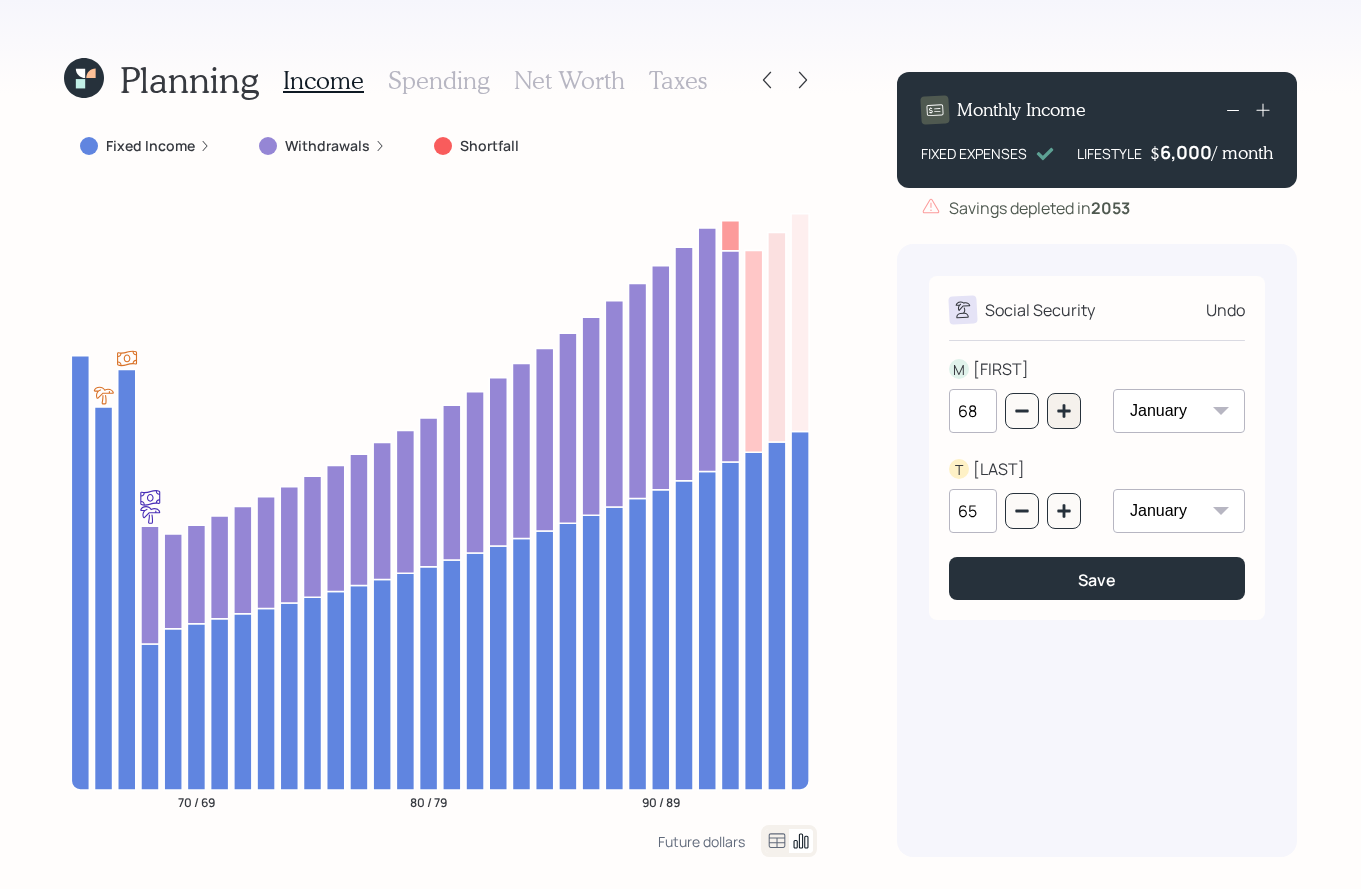 type on "69" 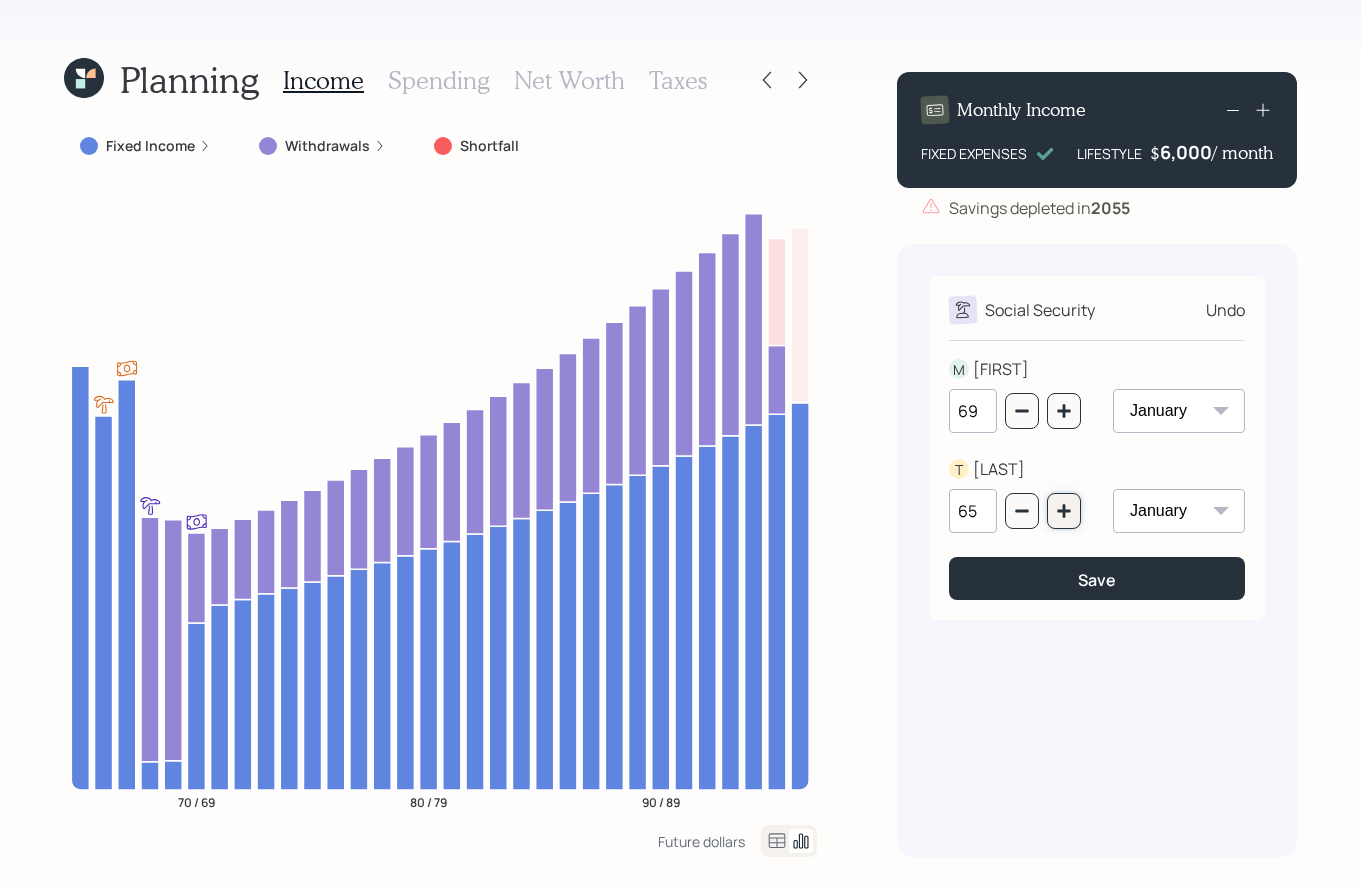 click 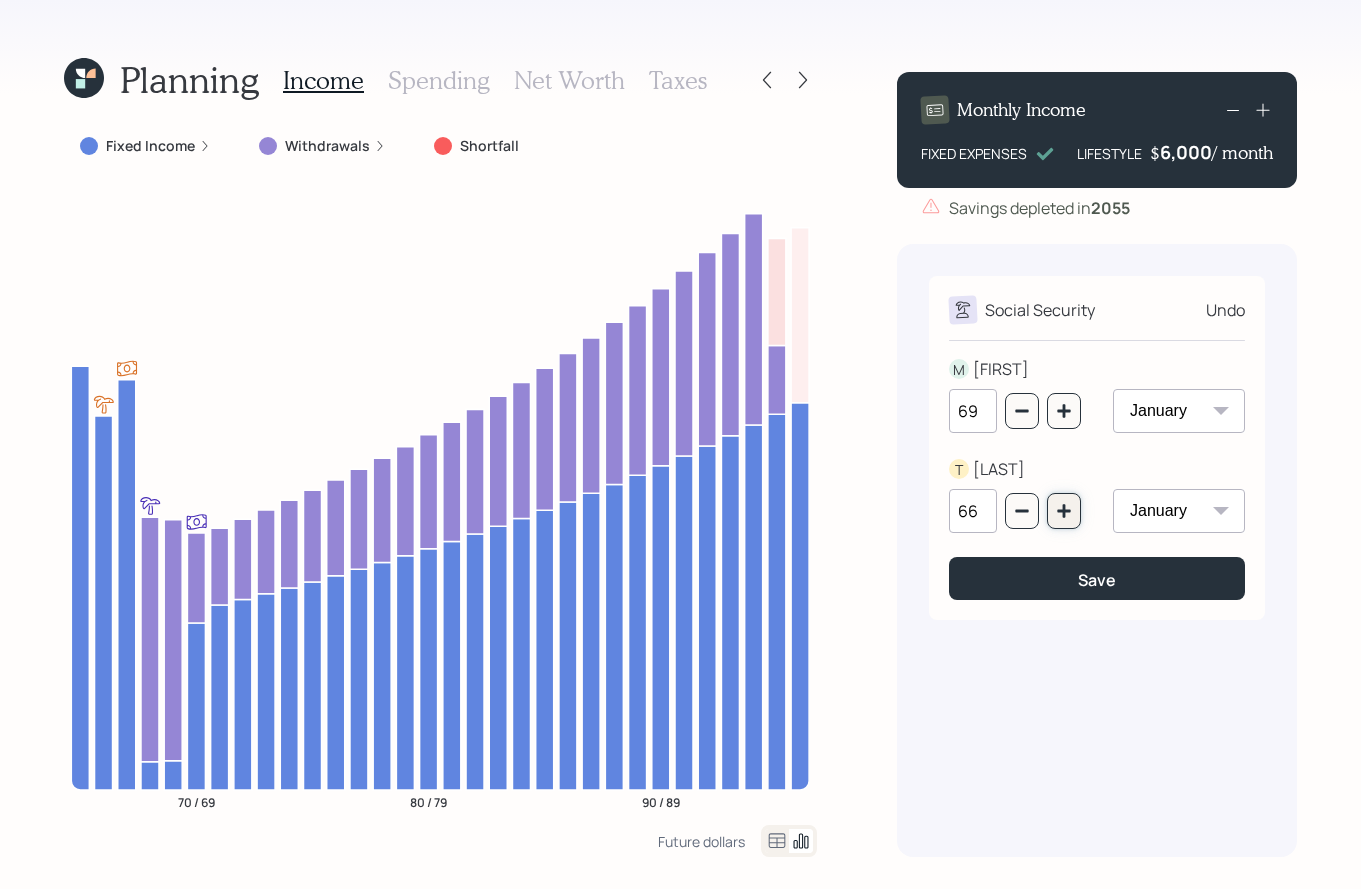 click 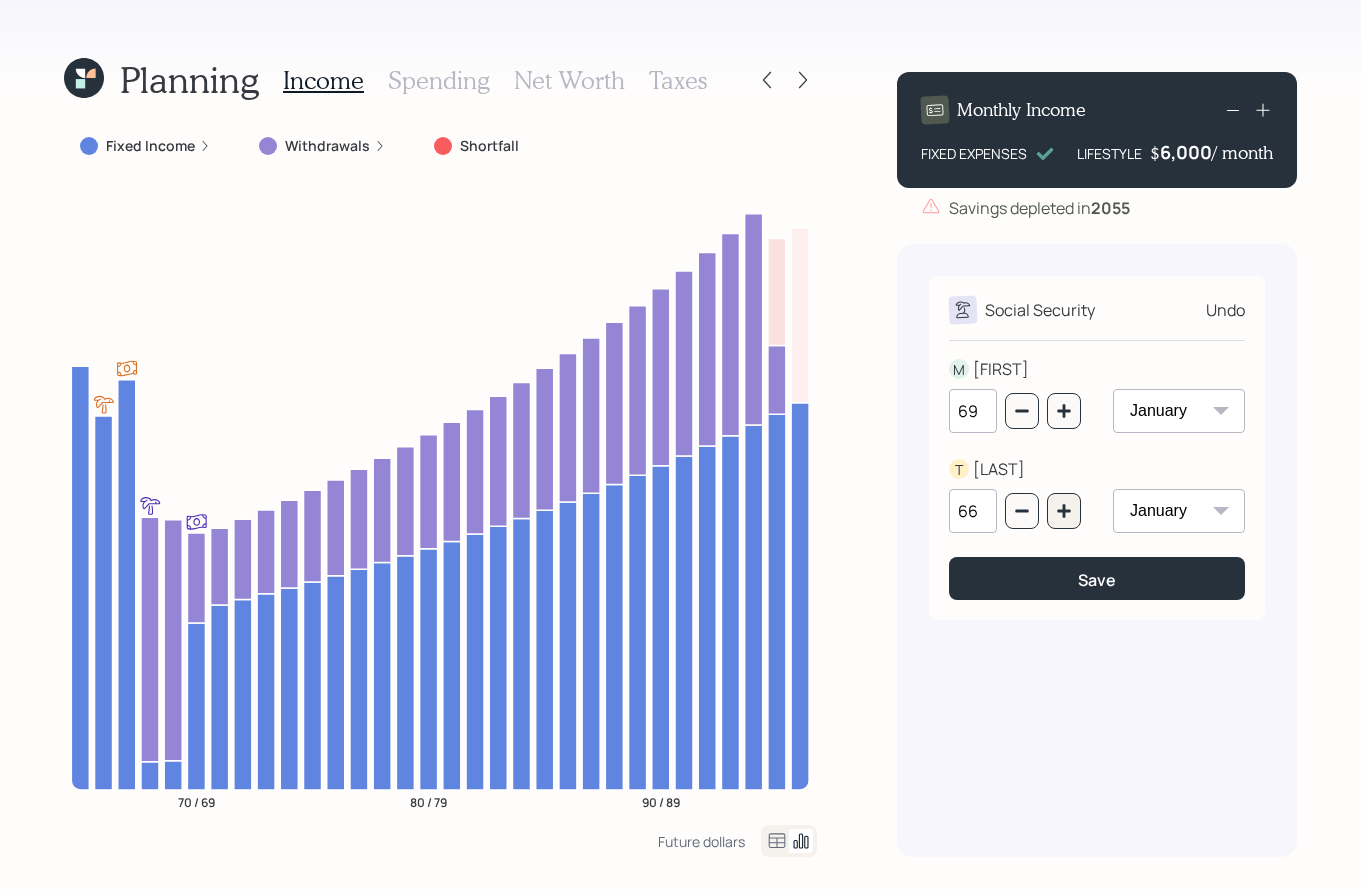 type on "67" 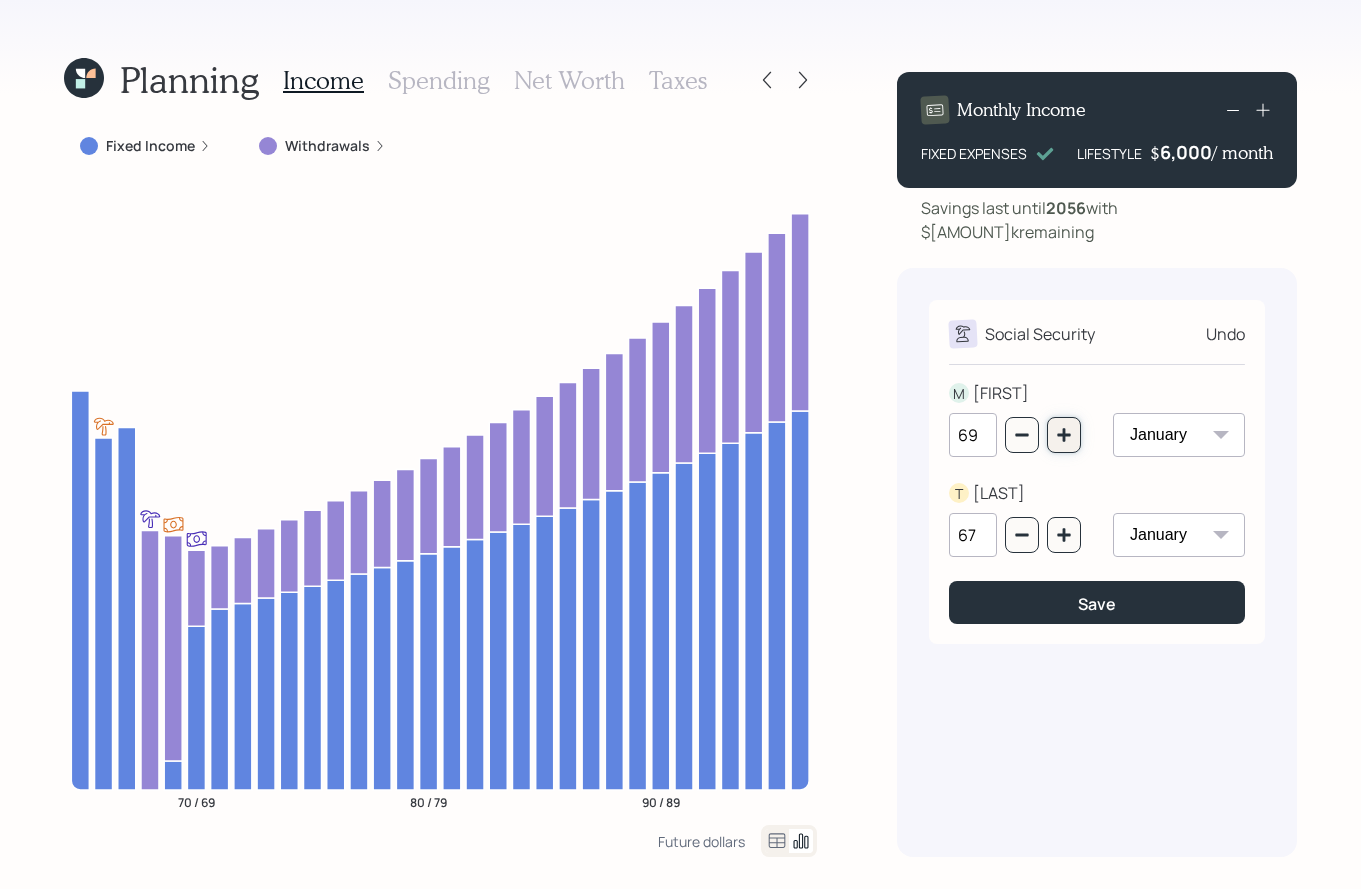 click at bounding box center (1064, 435) 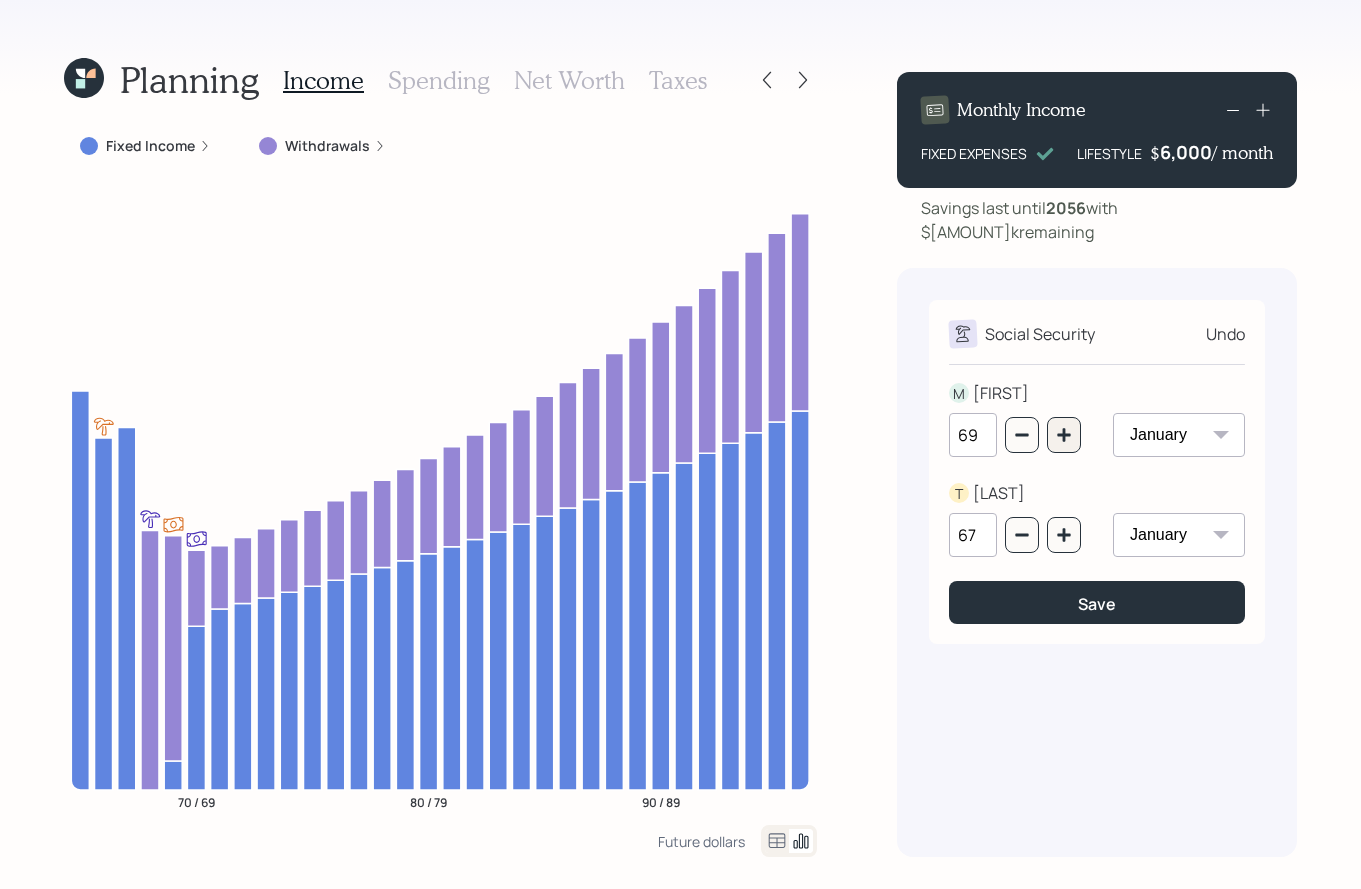 type on "70" 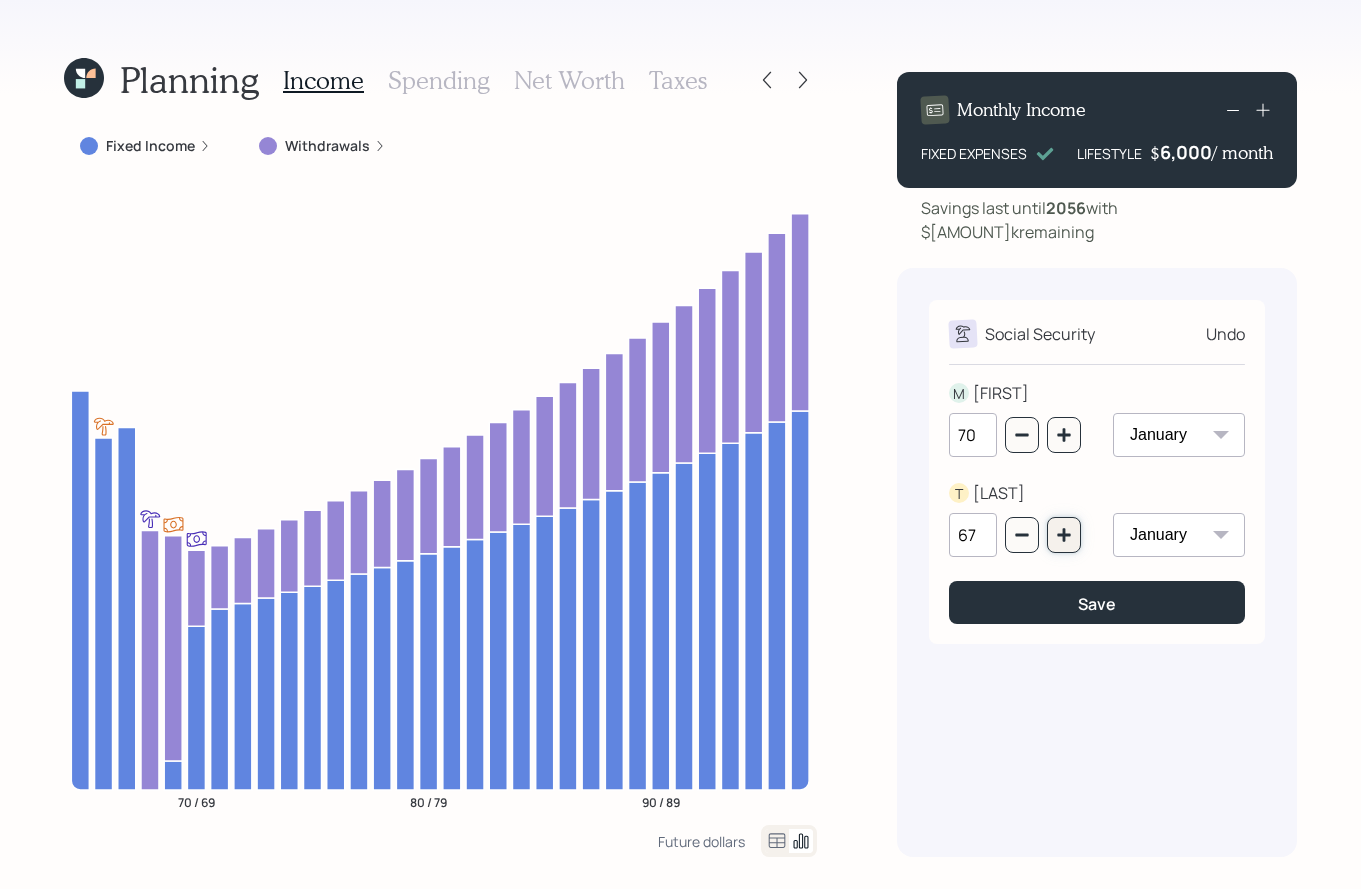 click 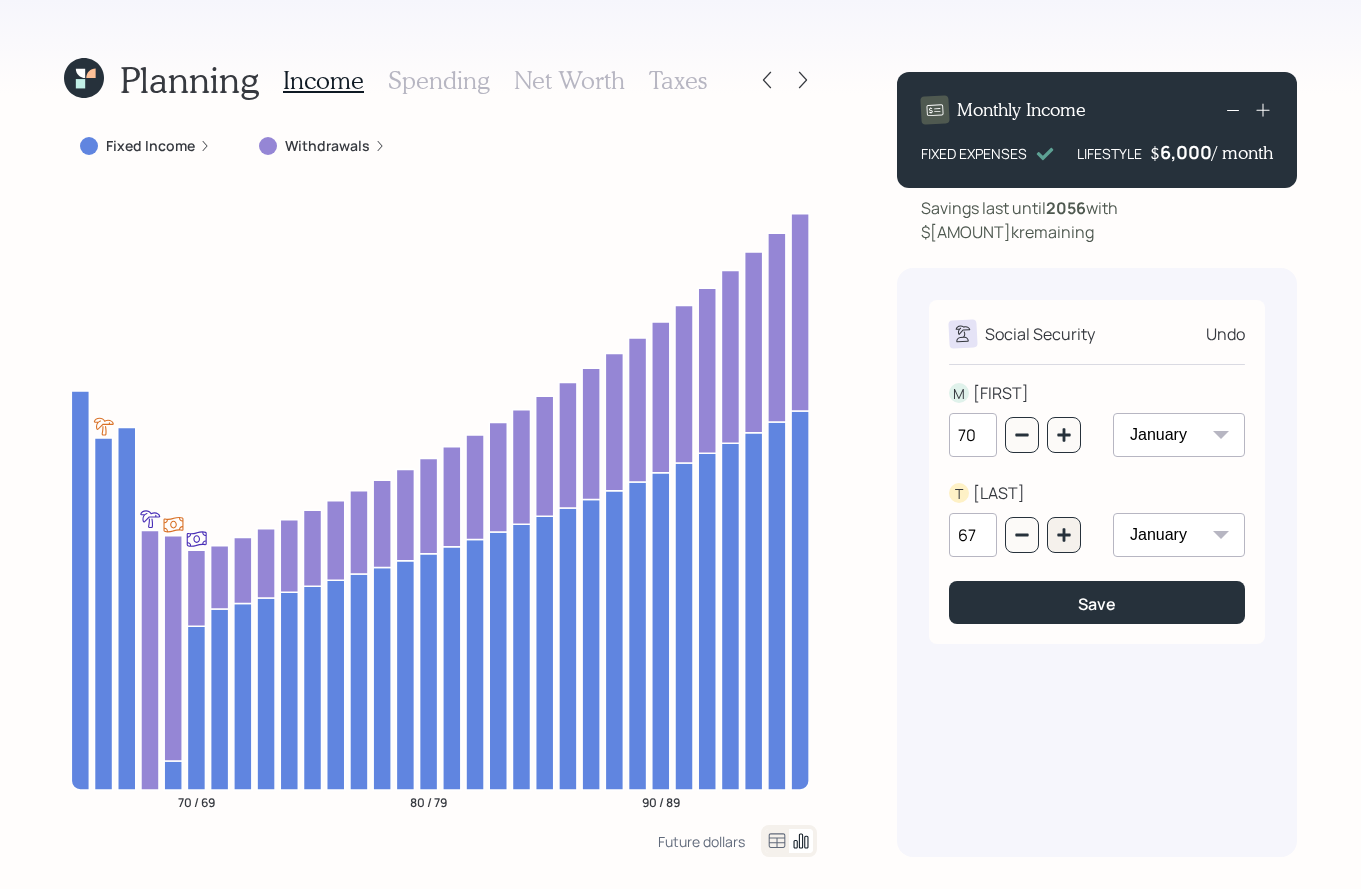 type on "68" 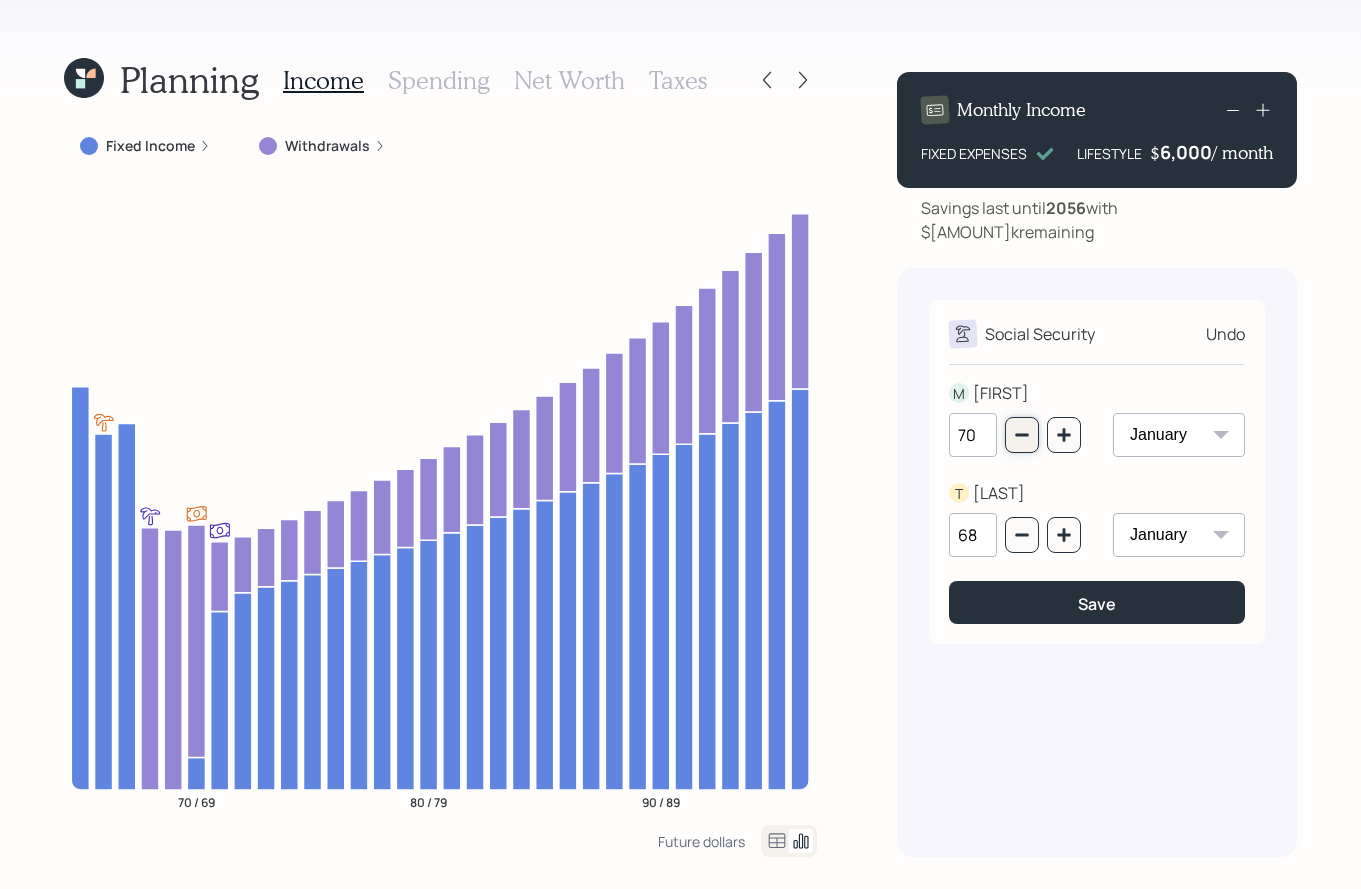 click at bounding box center [1022, 435] 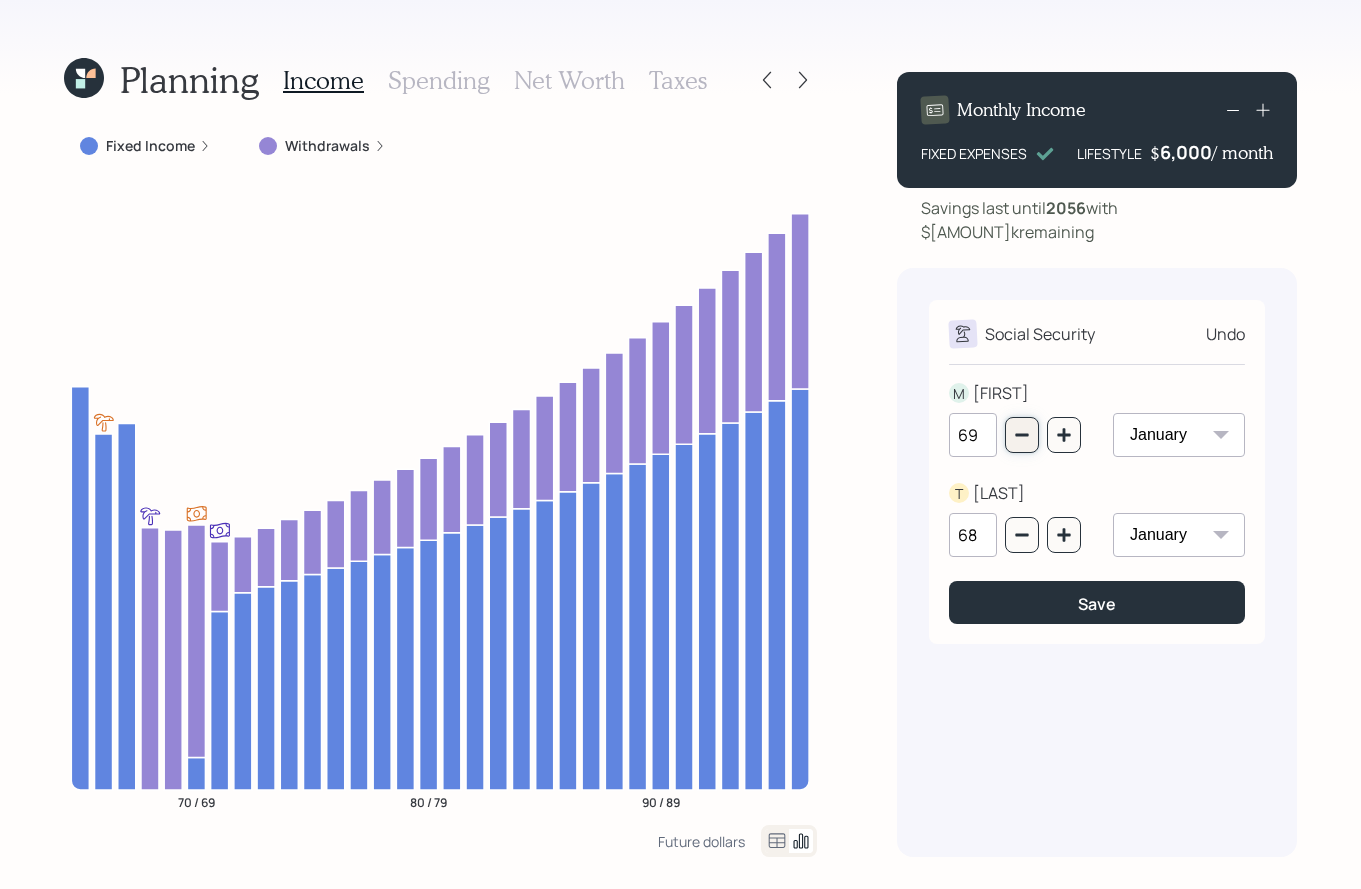 click at bounding box center (1022, 435) 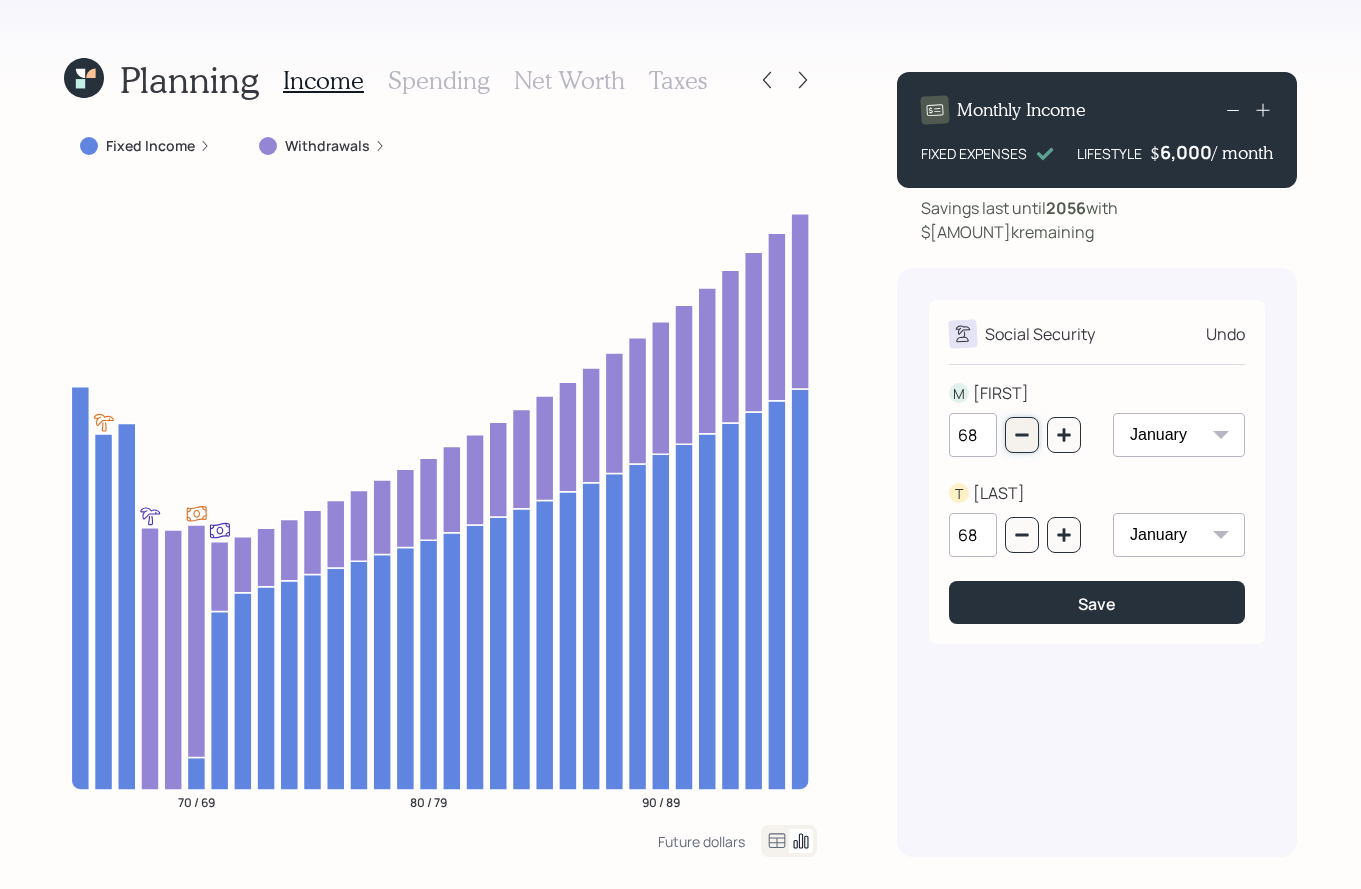 click at bounding box center (1022, 435) 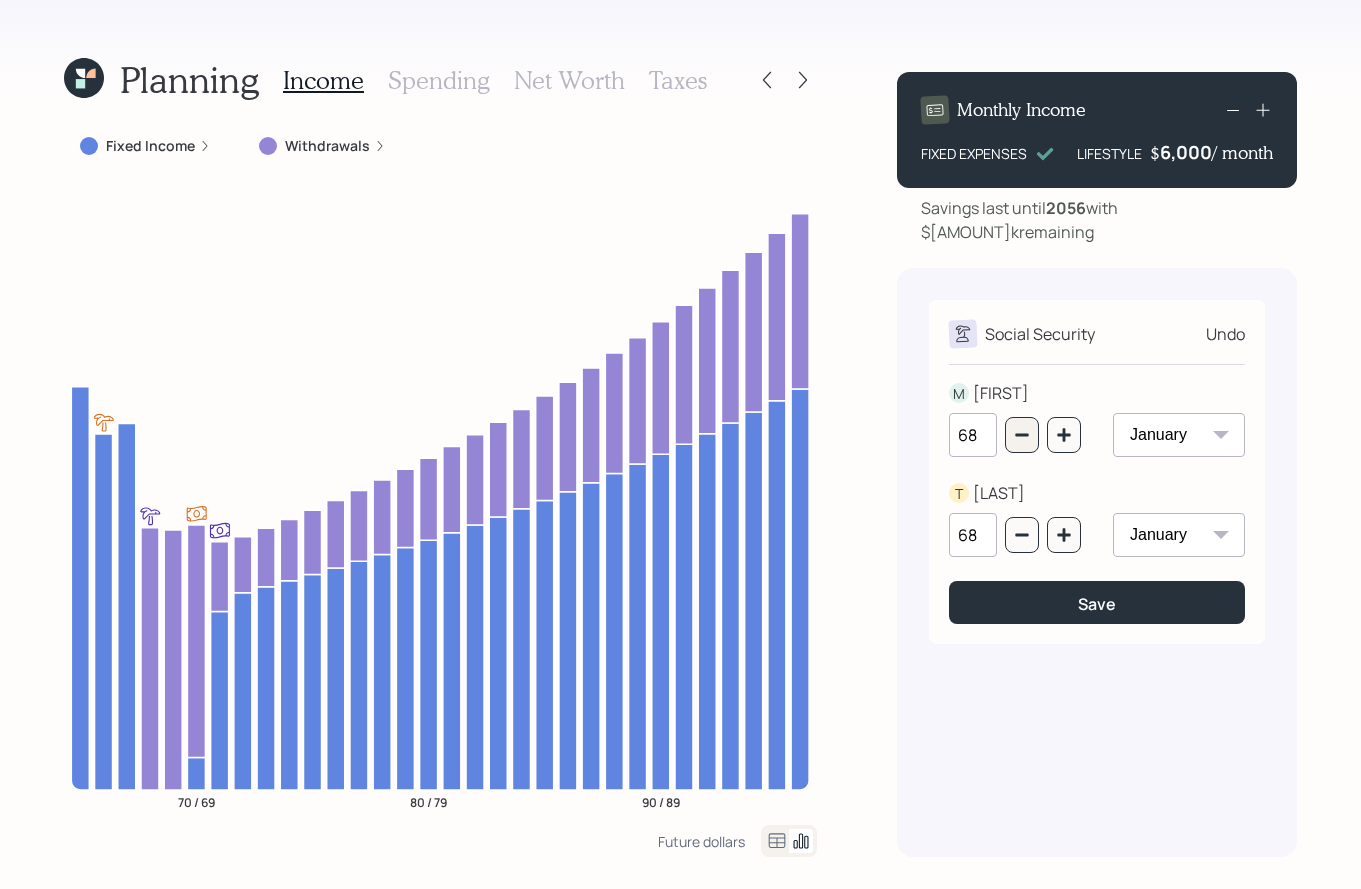 type on "67" 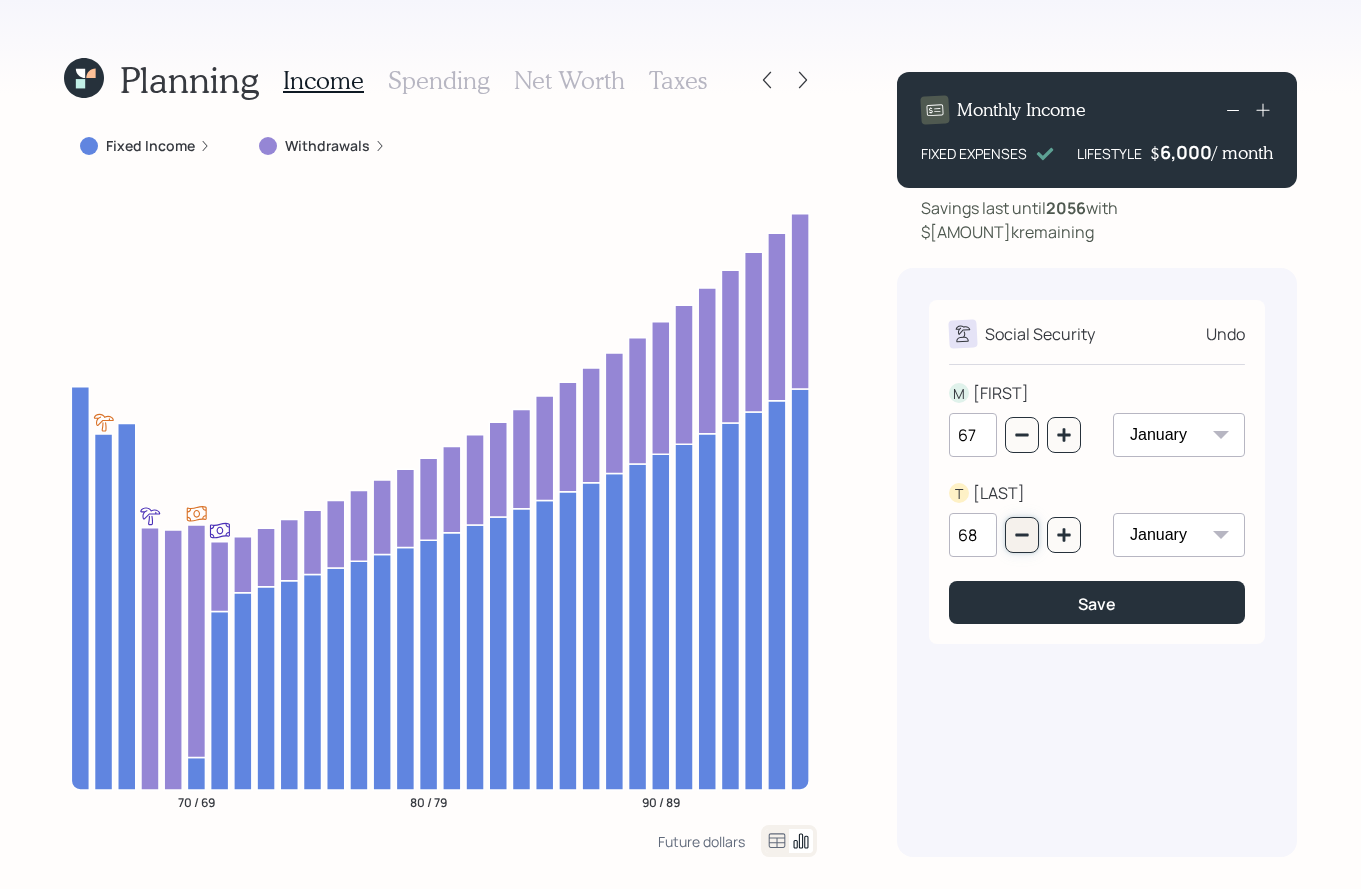 click 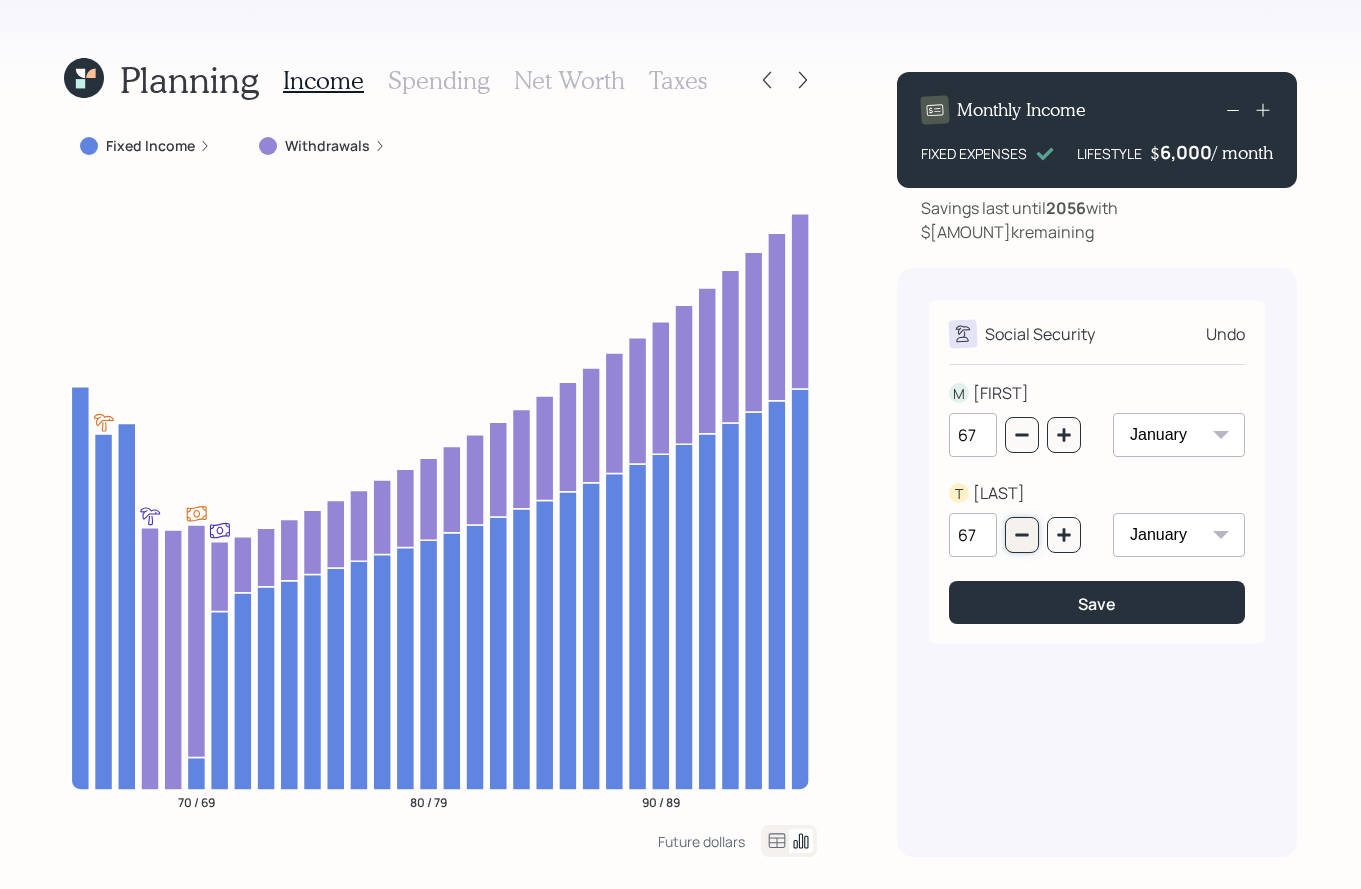 click 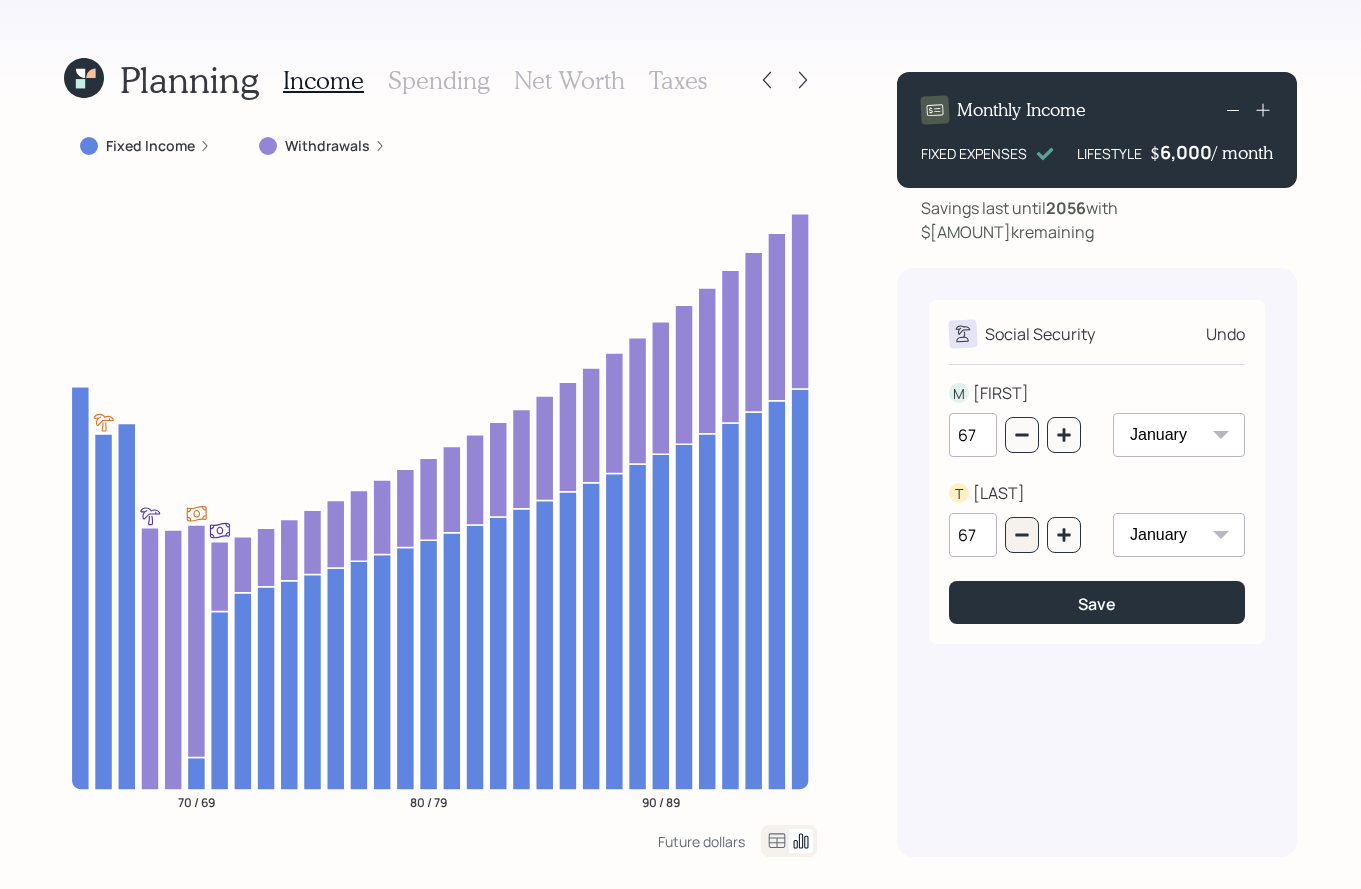 type on "66" 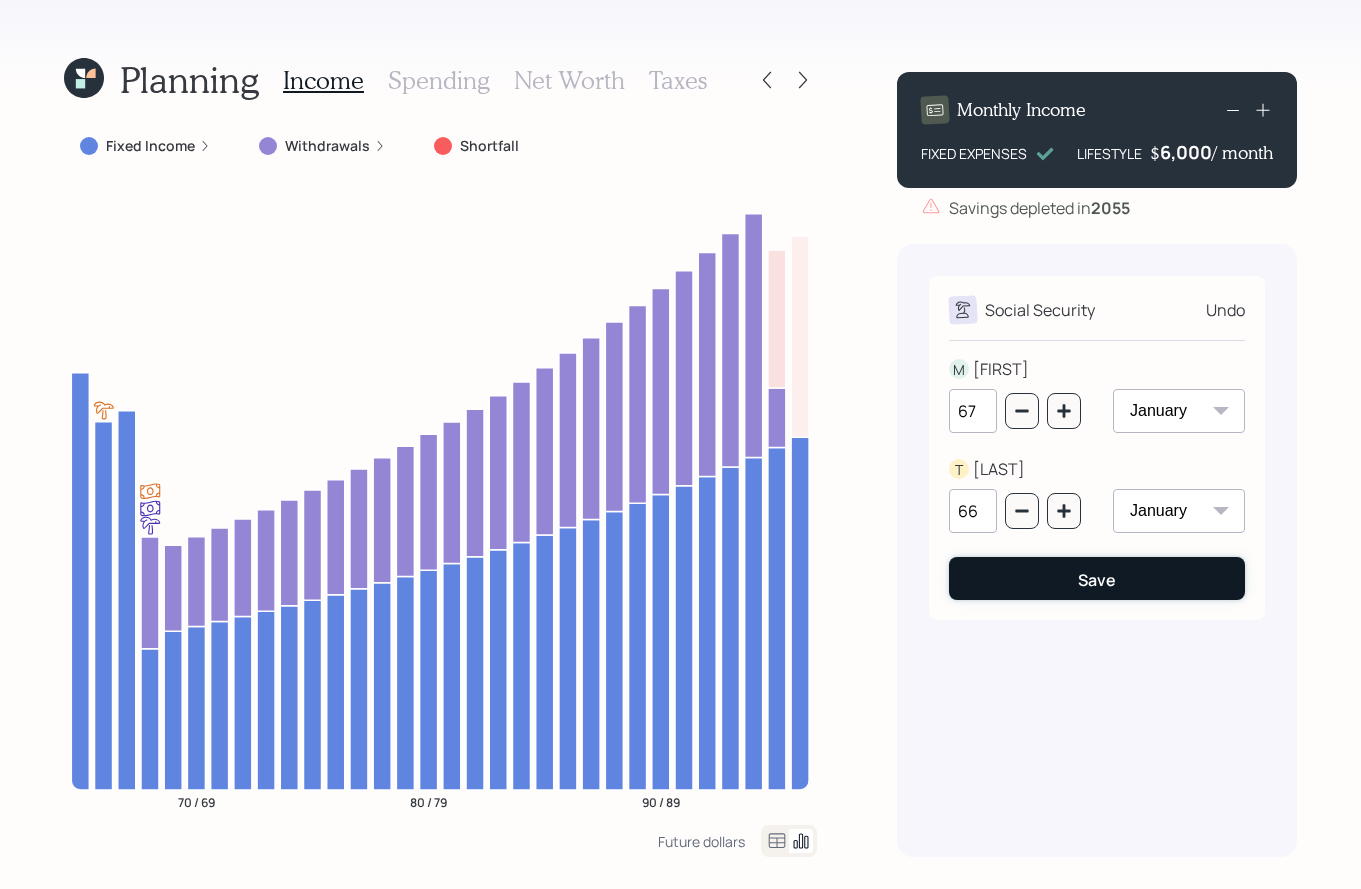 click on "Save" at bounding box center [1097, 578] 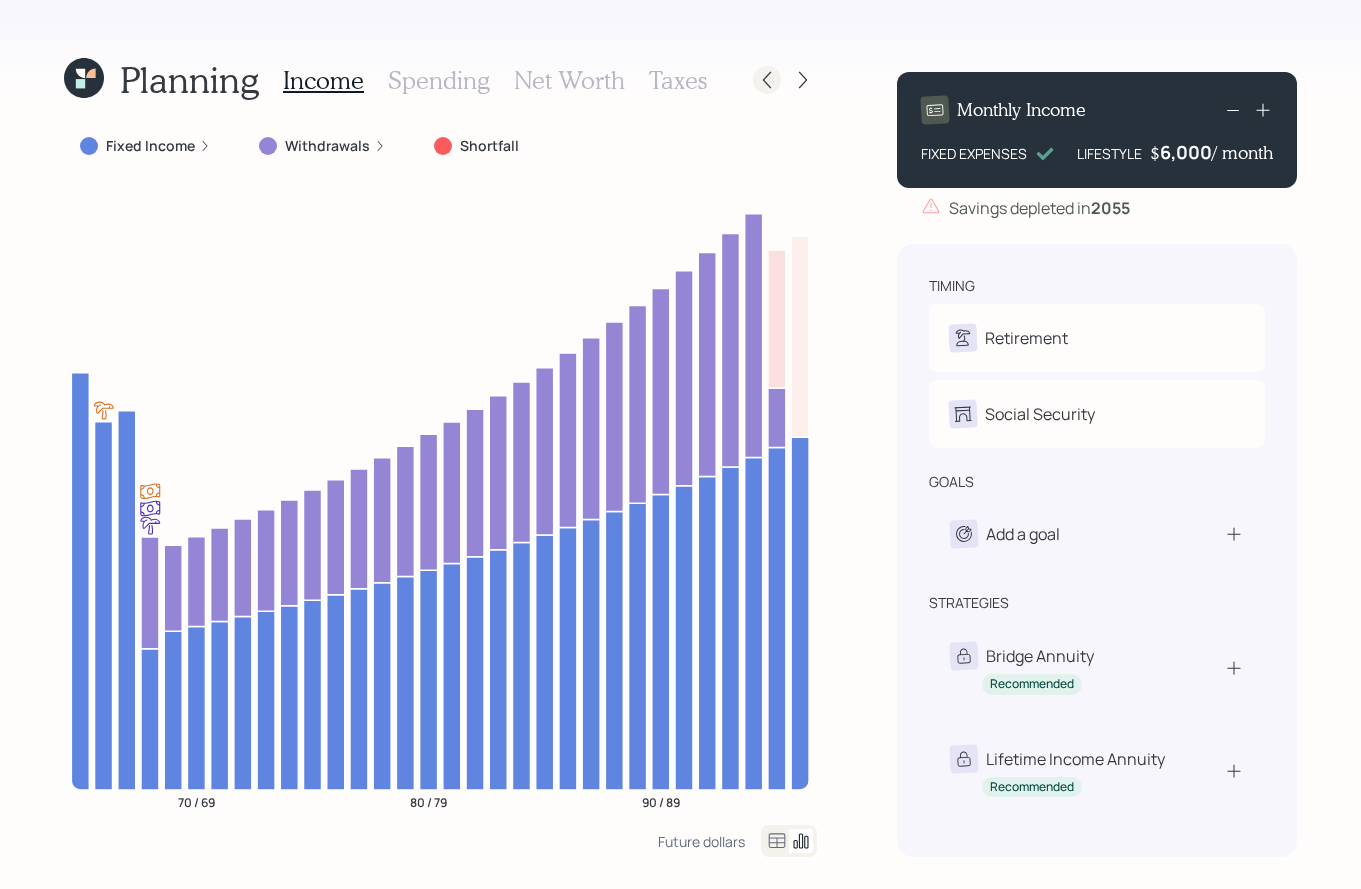 click 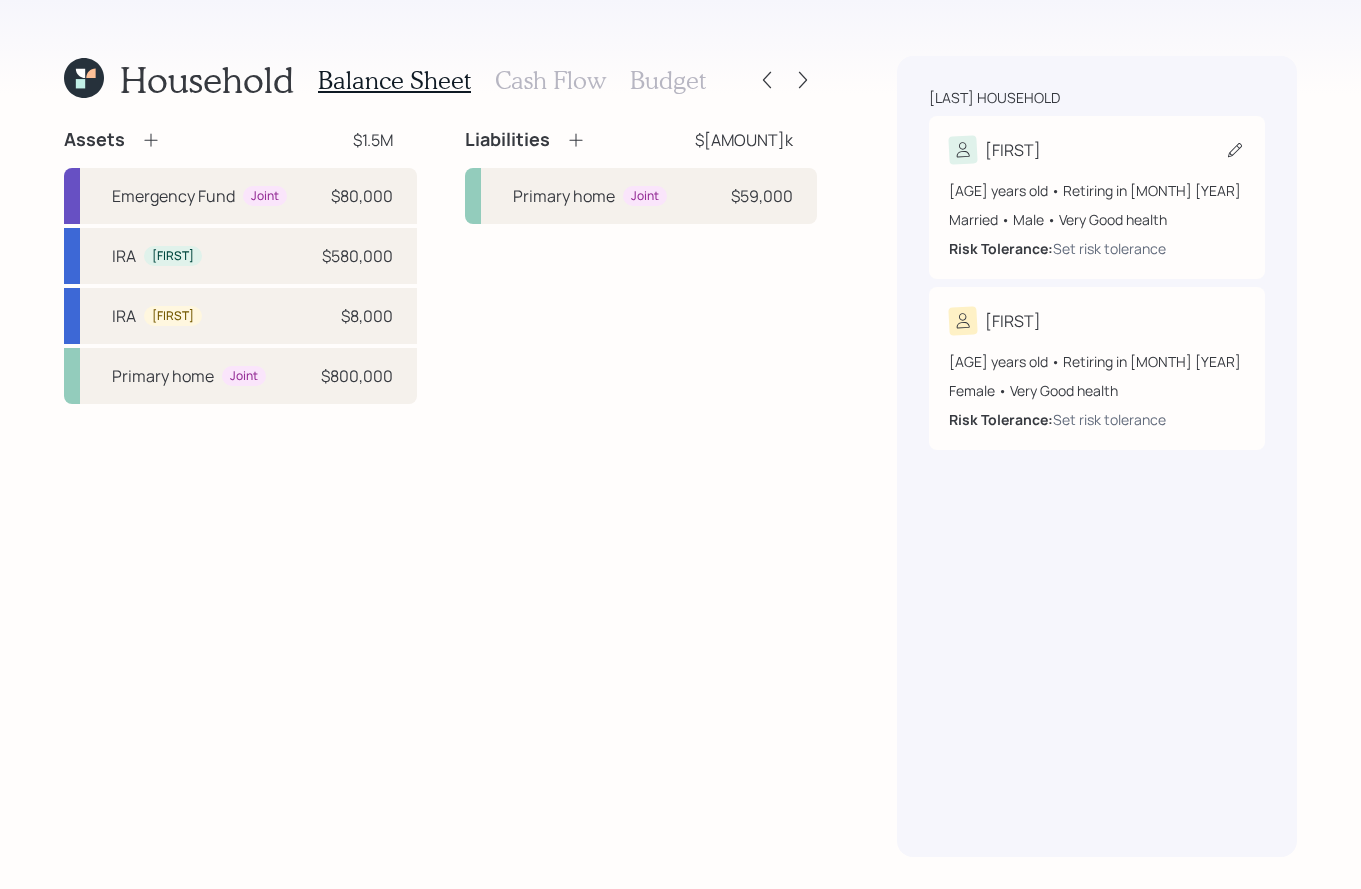 click 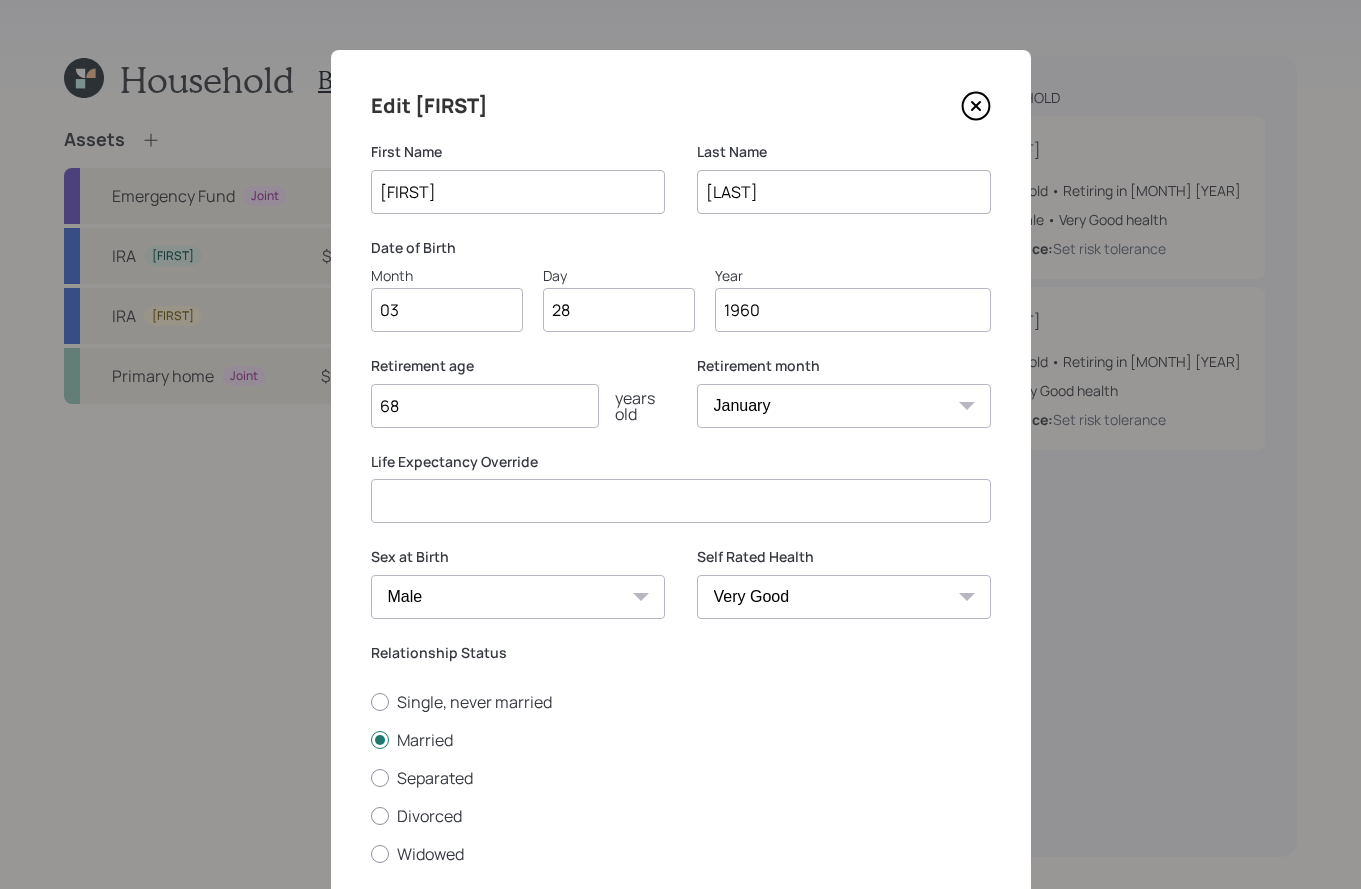 click 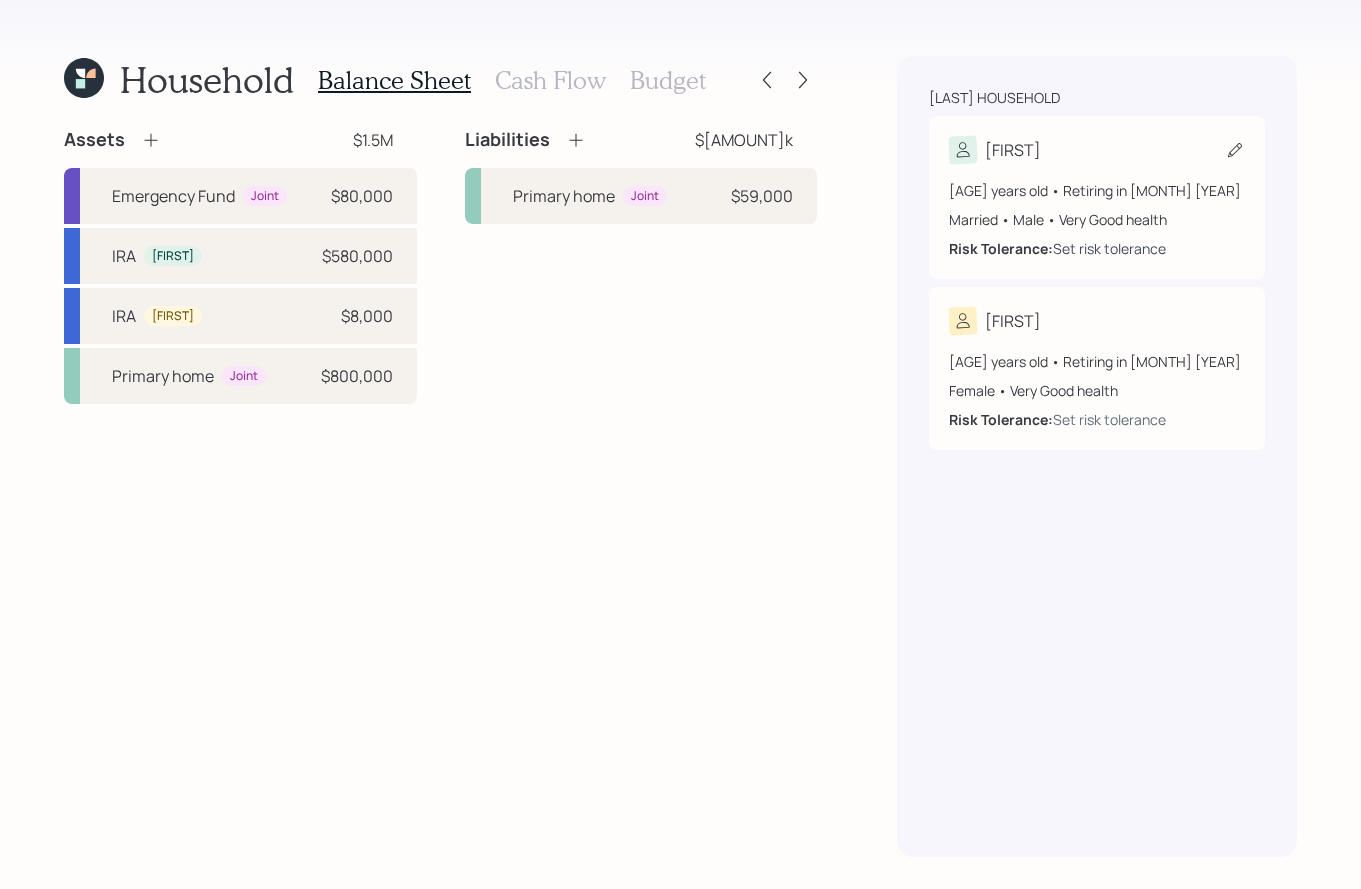 click on "Set risk tolerance" at bounding box center (1109, 248) 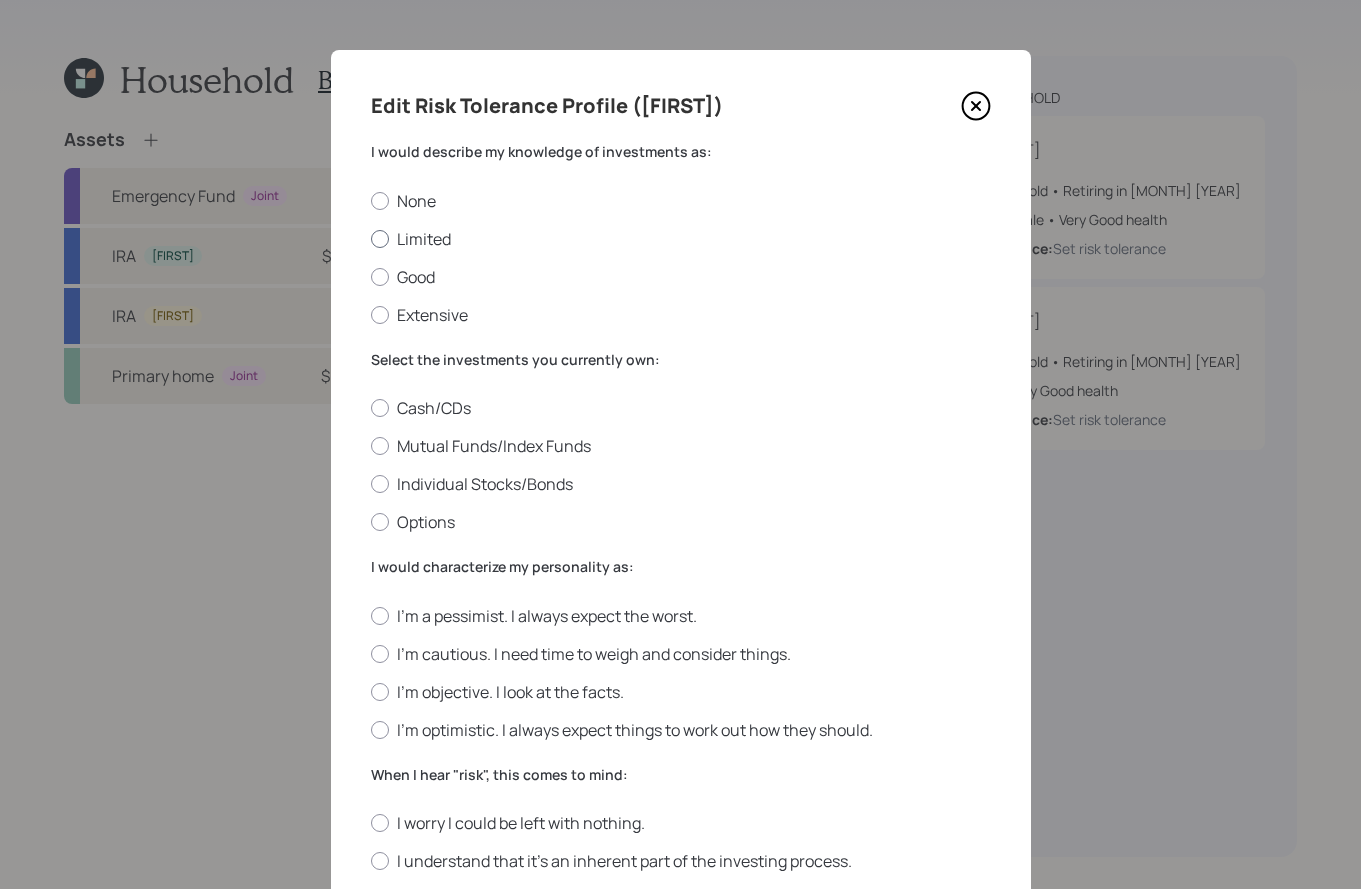 click on "Limited" at bounding box center [681, 239] 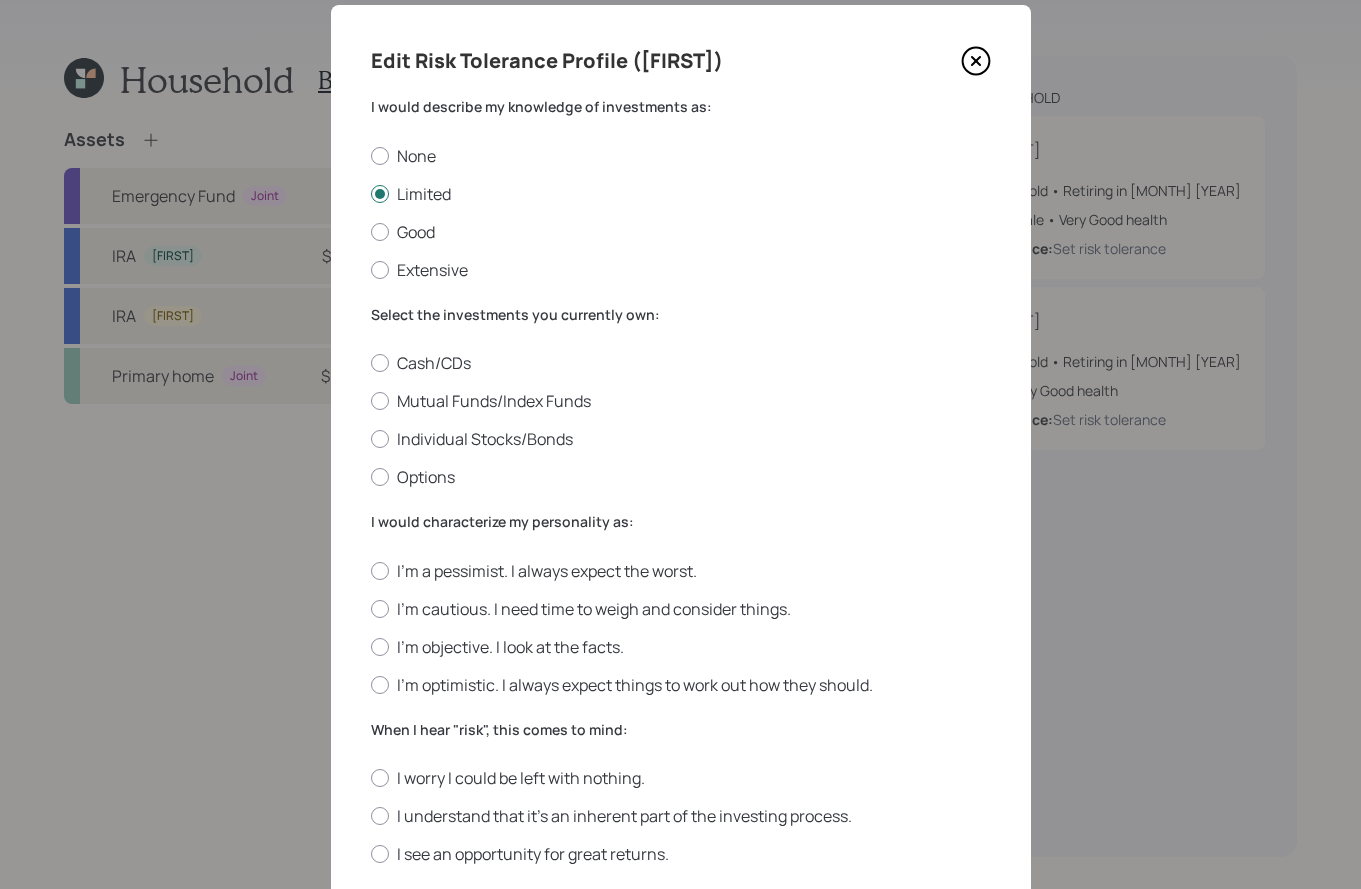 scroll, scrollTop: 58, scrollLeft: 0, axis: vertical 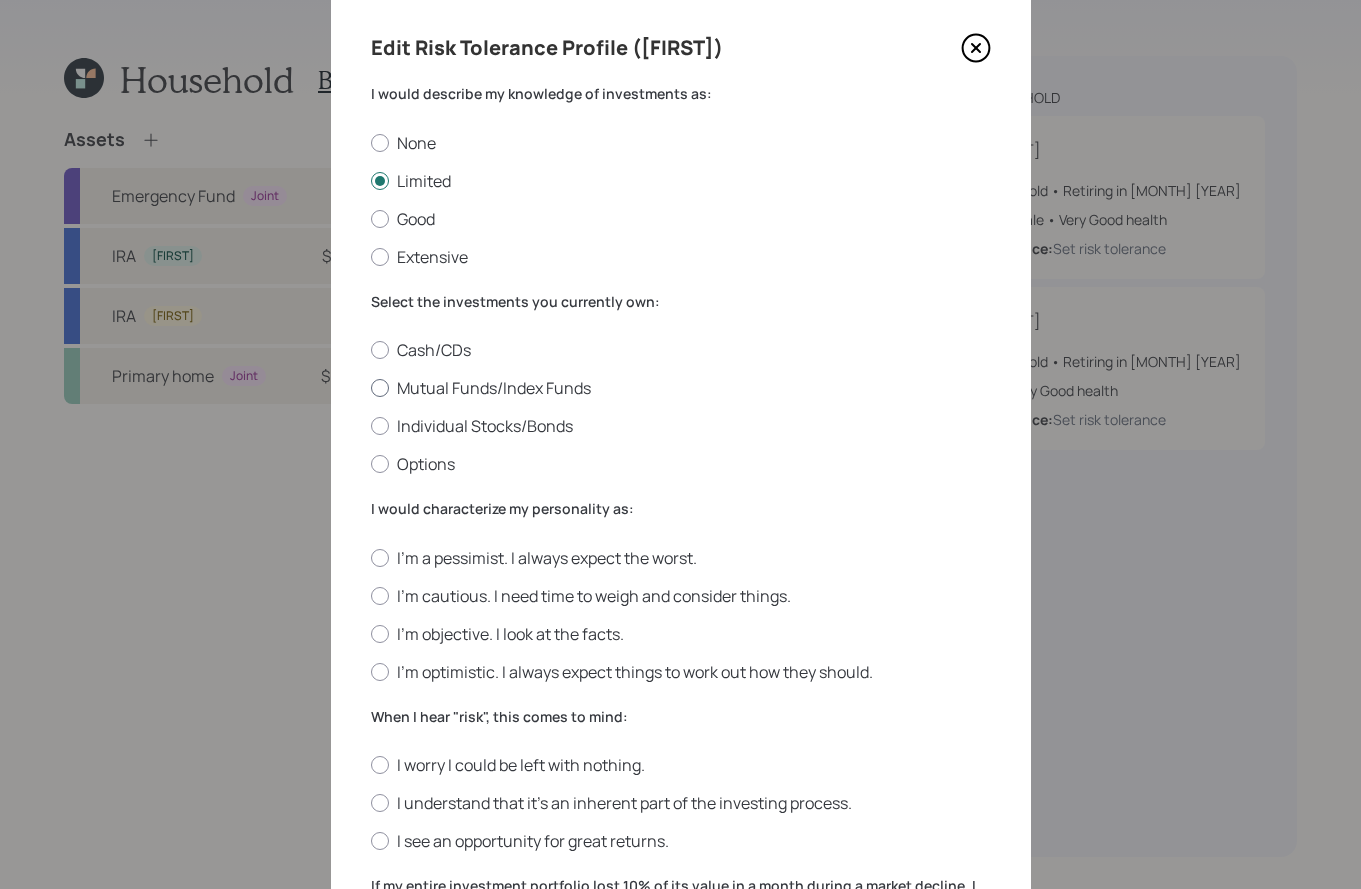 click on "Mutual Funds/Index Funds" at bounding box center (681, 388) 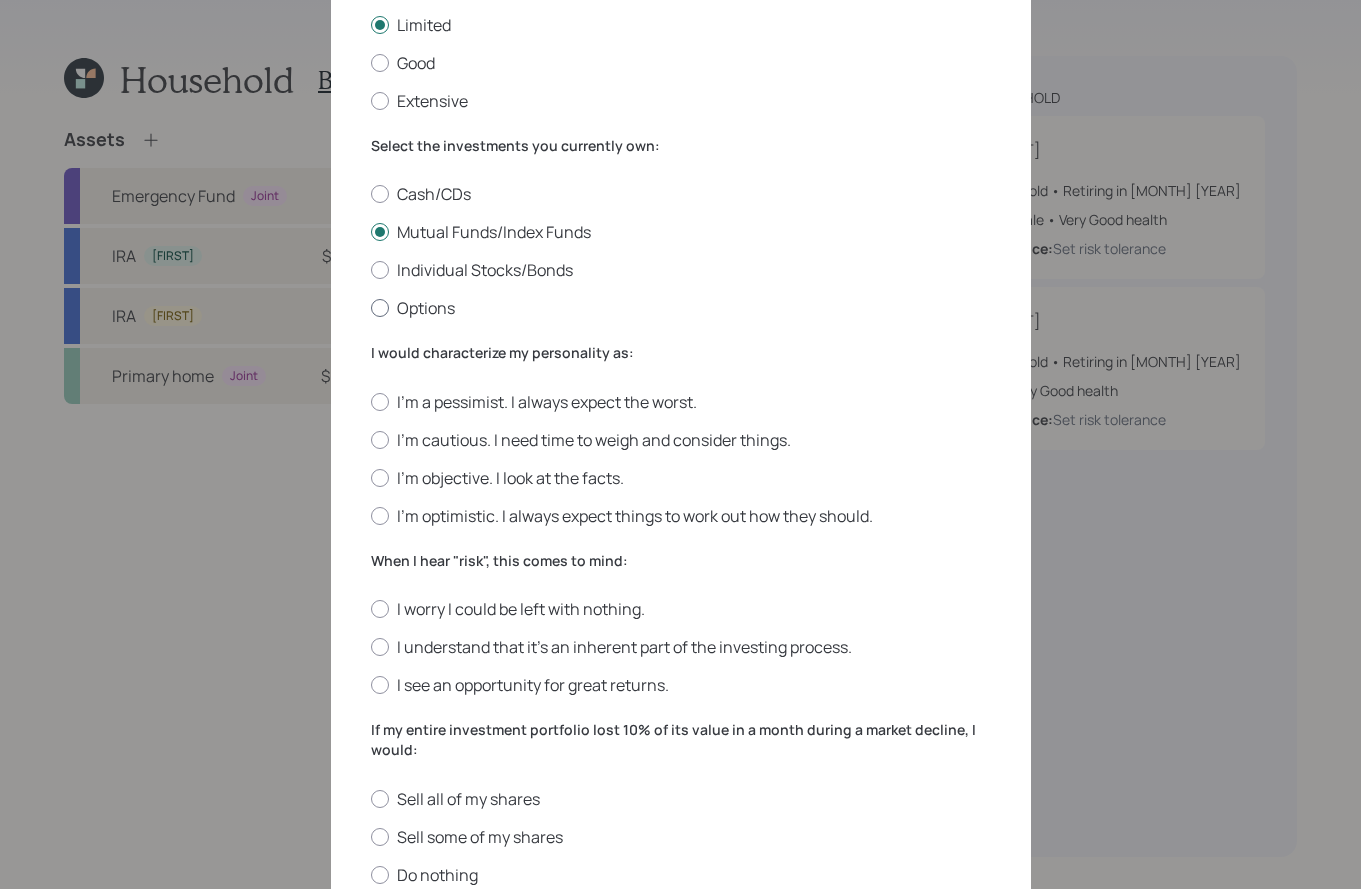 scroll, scrollTop: 270, scrollLeft: 0, axis: vertical 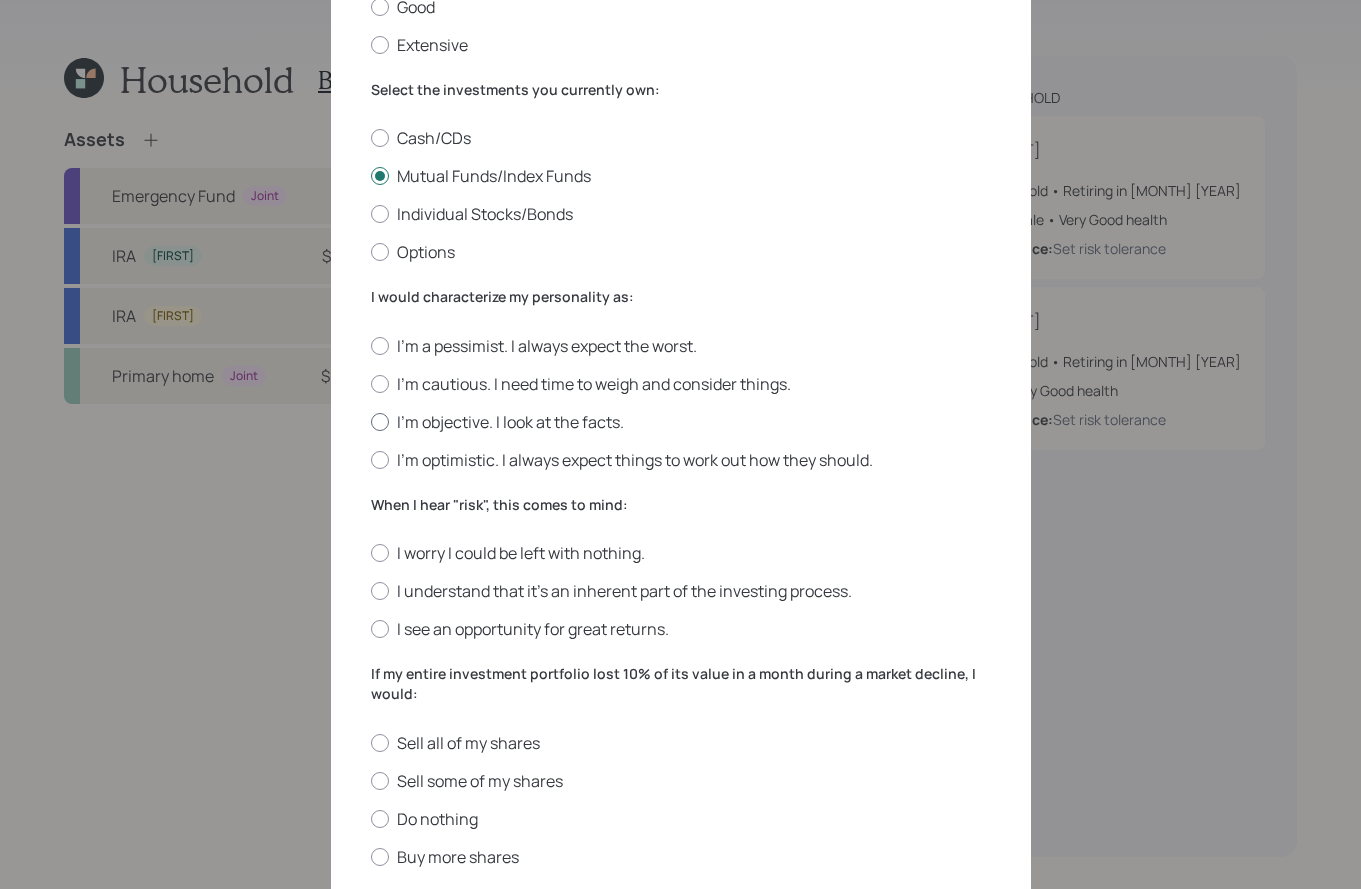 click on "I'm objective. I look at the facts." at bounding box center (681, 422) 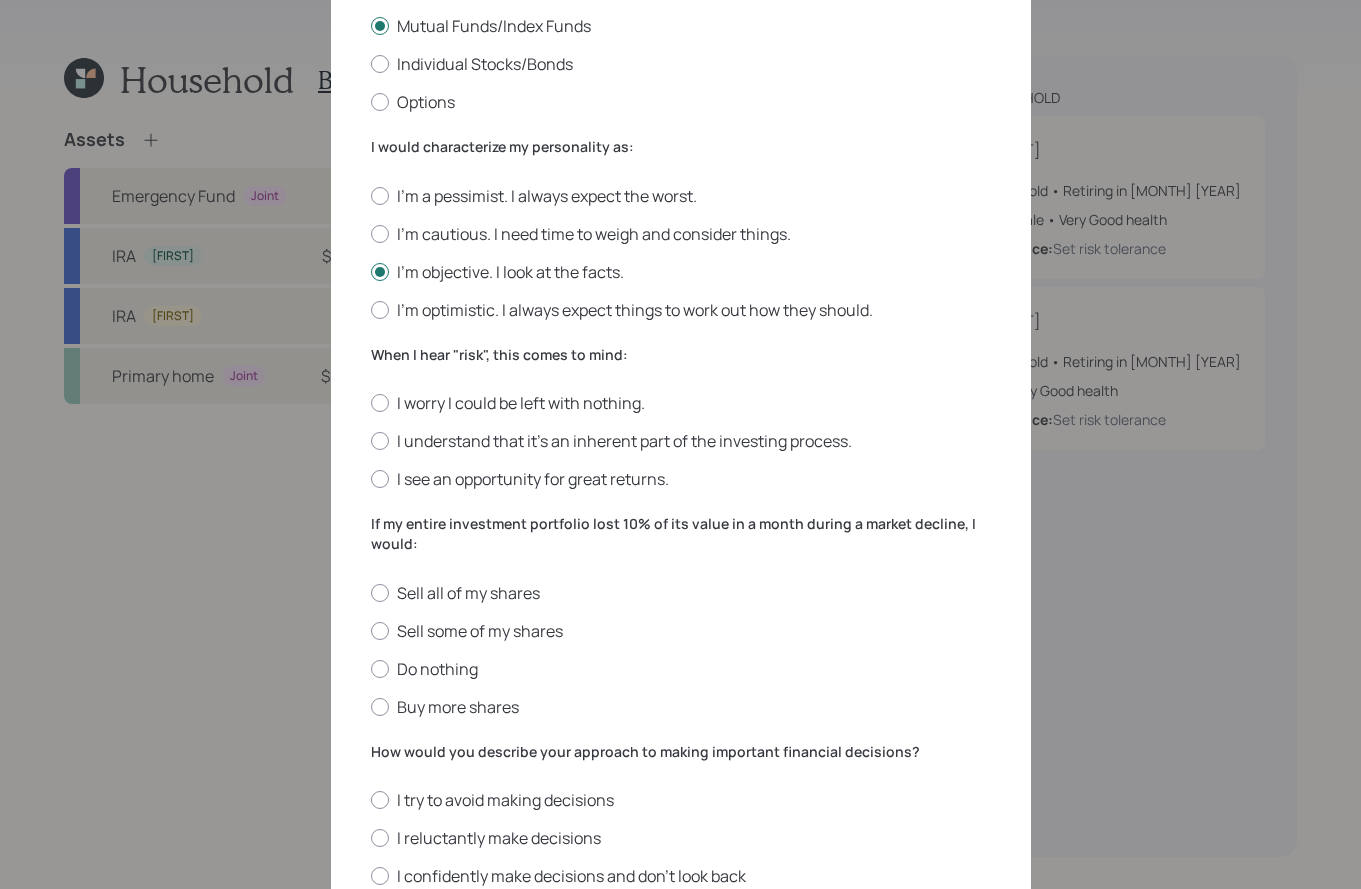 scroll, scrollTop: 477, scrollLeft: 0, axis: vertical 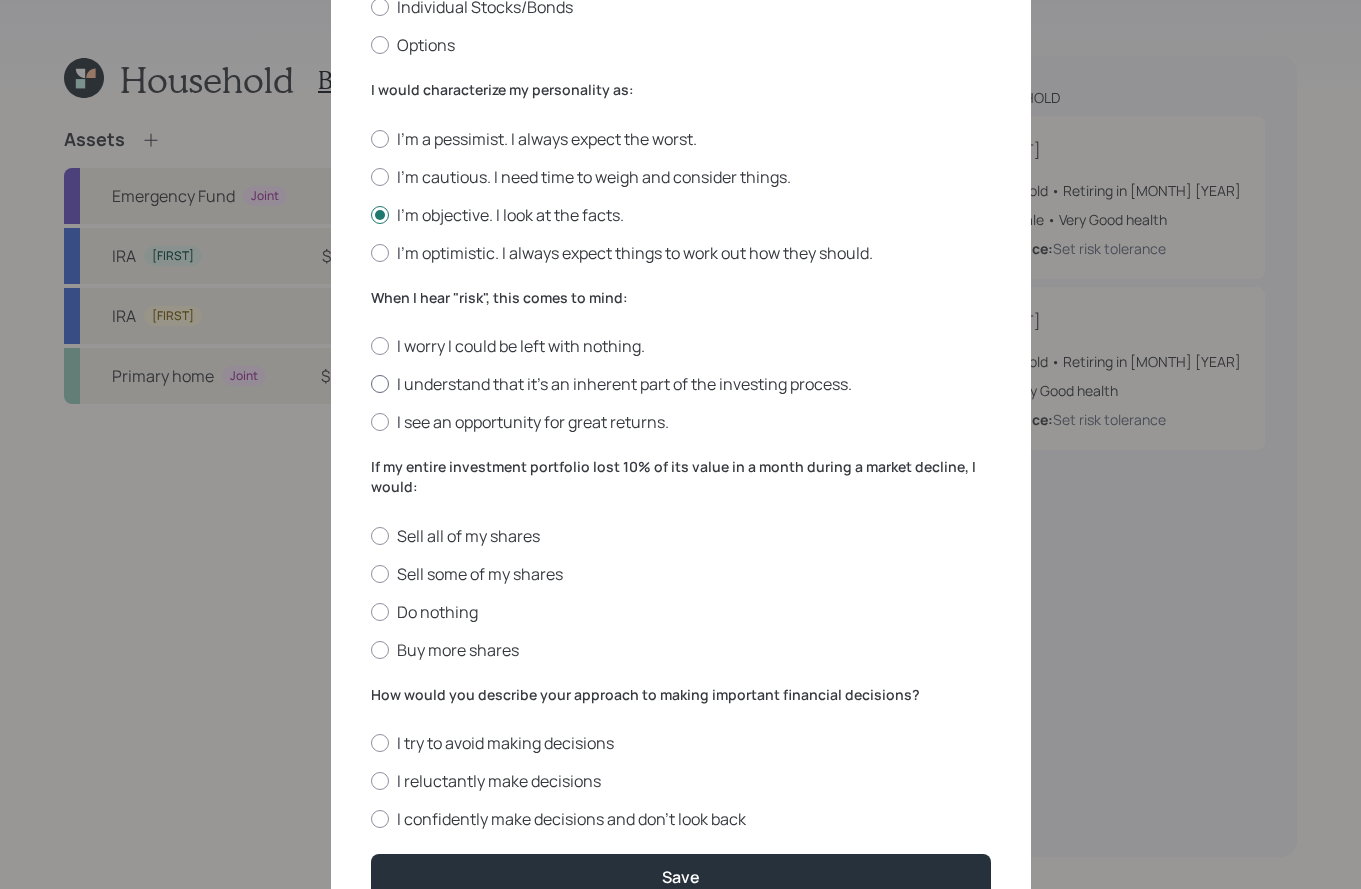 click on "I understand that it’s an inherent part of the investing process." at bounding box center (681, 384) 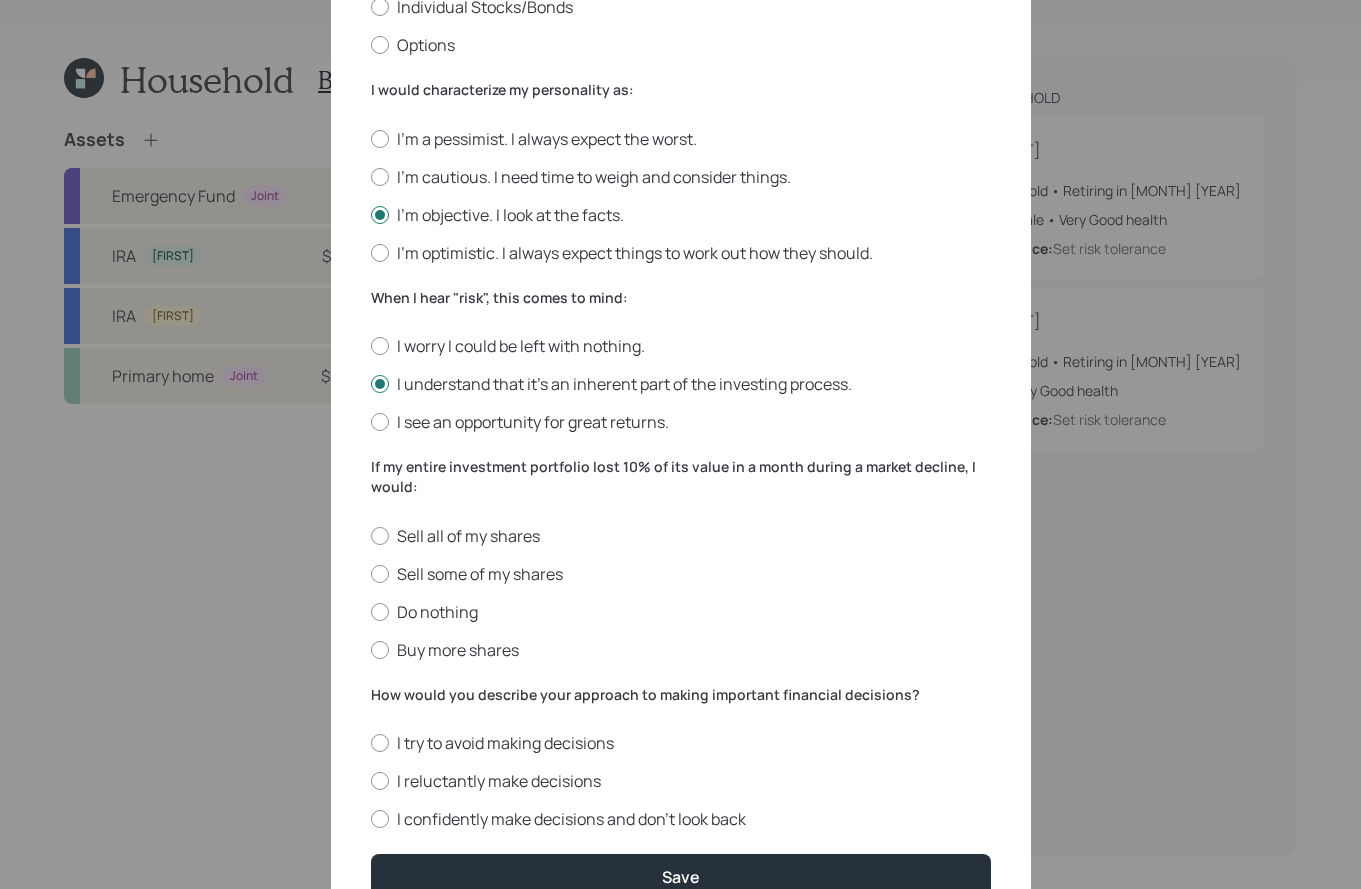 scroll, scrollTop: 555, scrollLeft: 0, axis: vertical 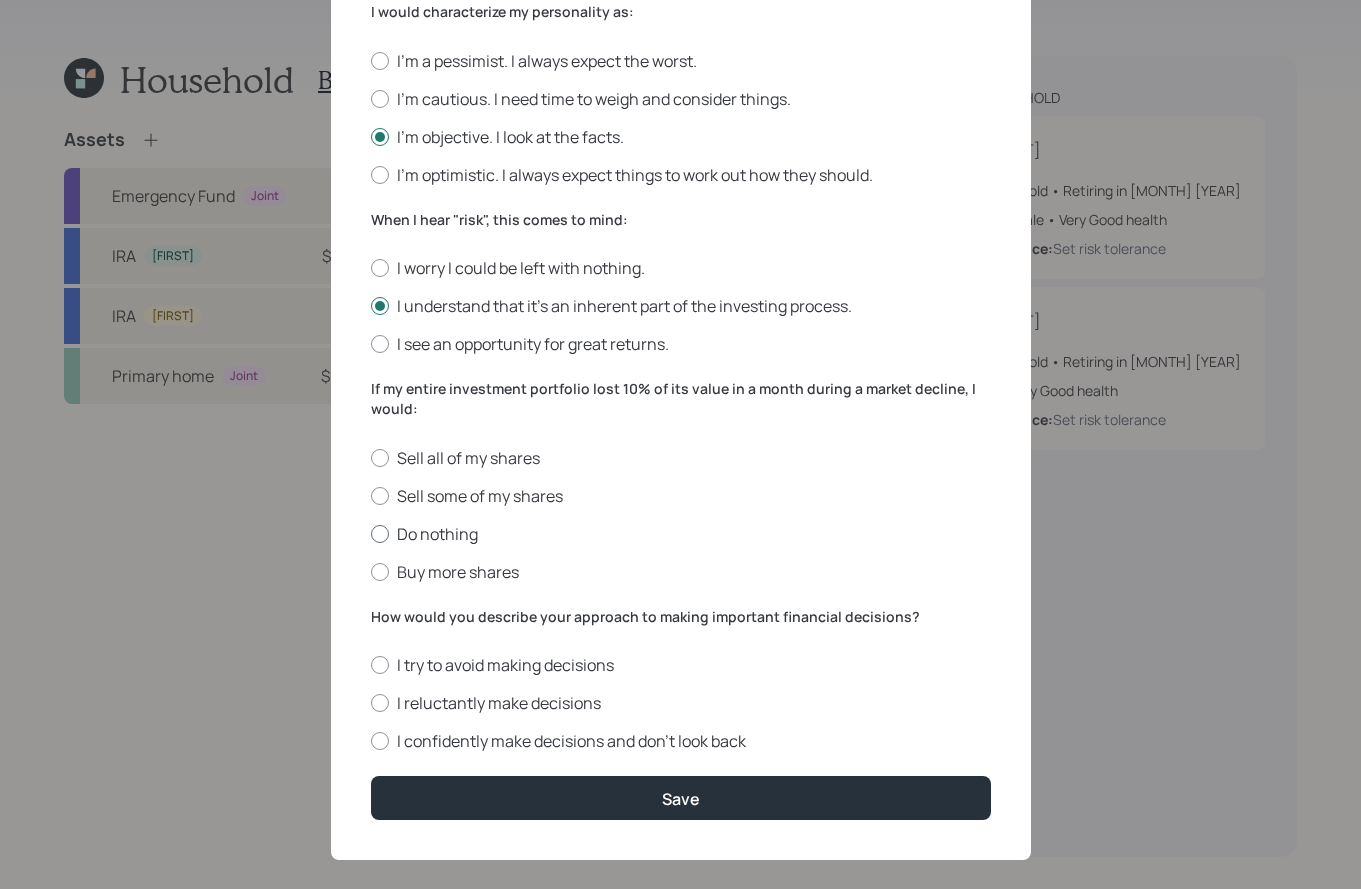 click on "Do nothing" at bounding box center [681, 534] 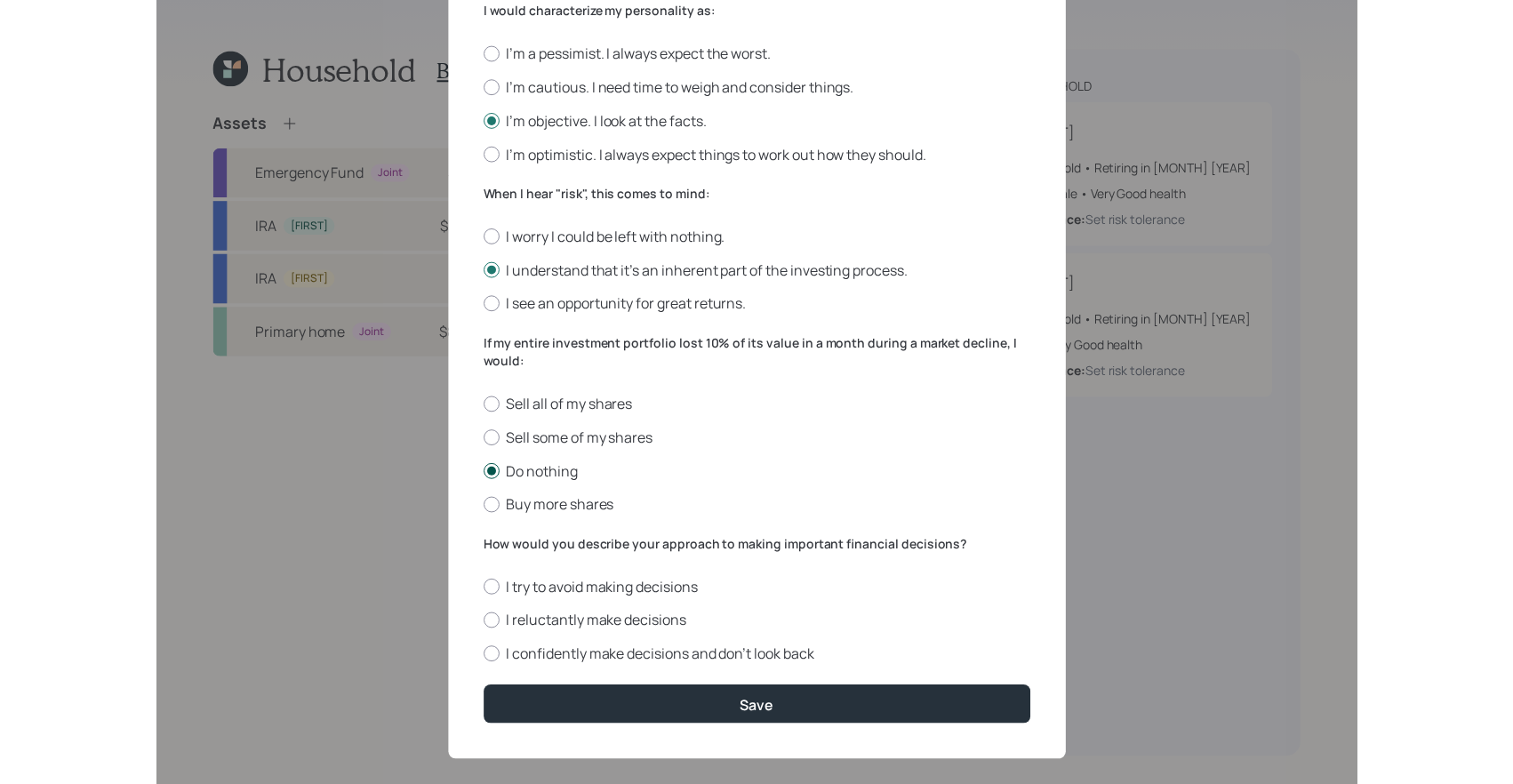 scroll, scrollTop: 512, scrollLeft: 0, axis: vertical 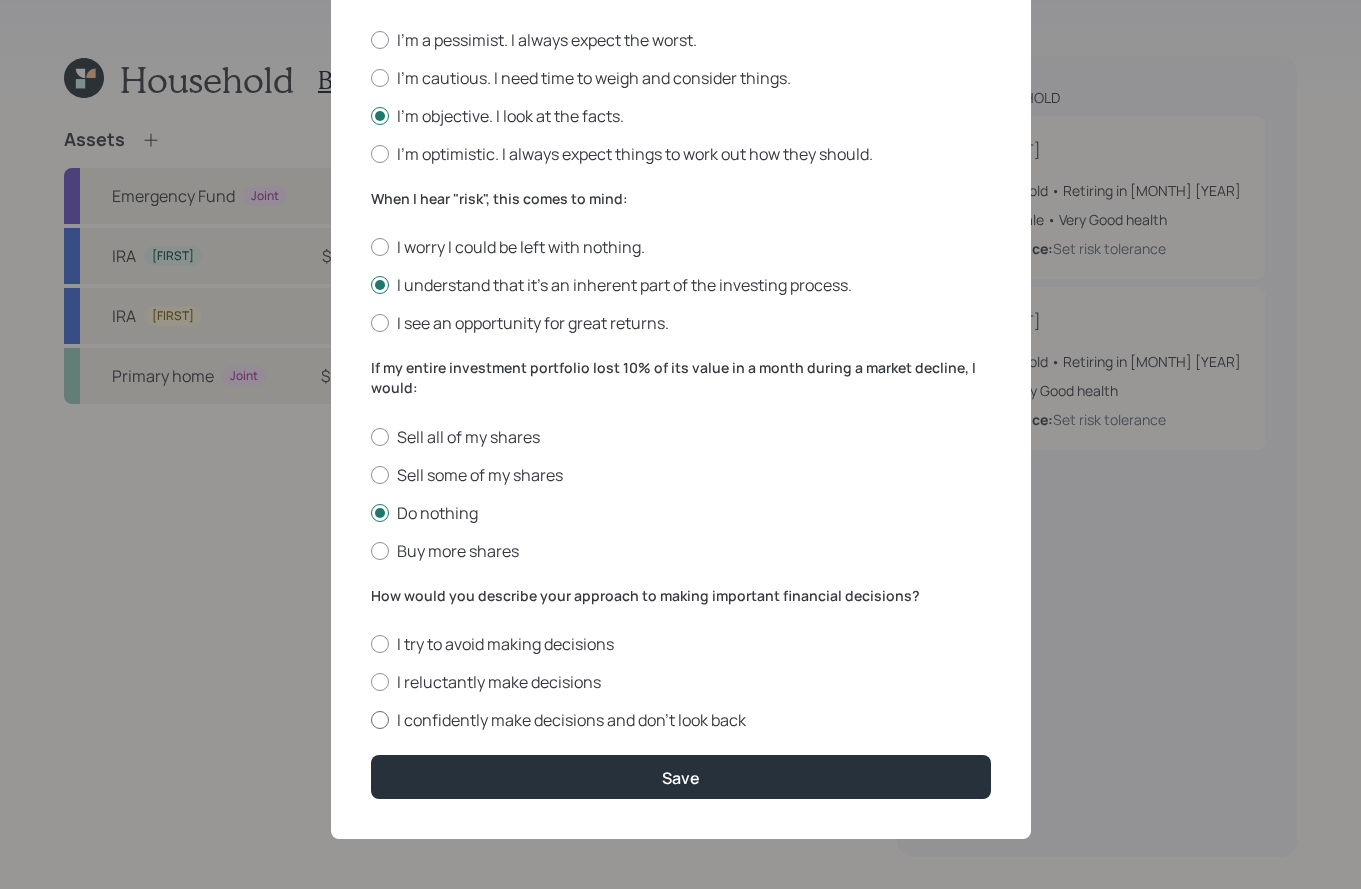 click on "I confidently make decisions and don’t look back" at bounding box center [681, 720] 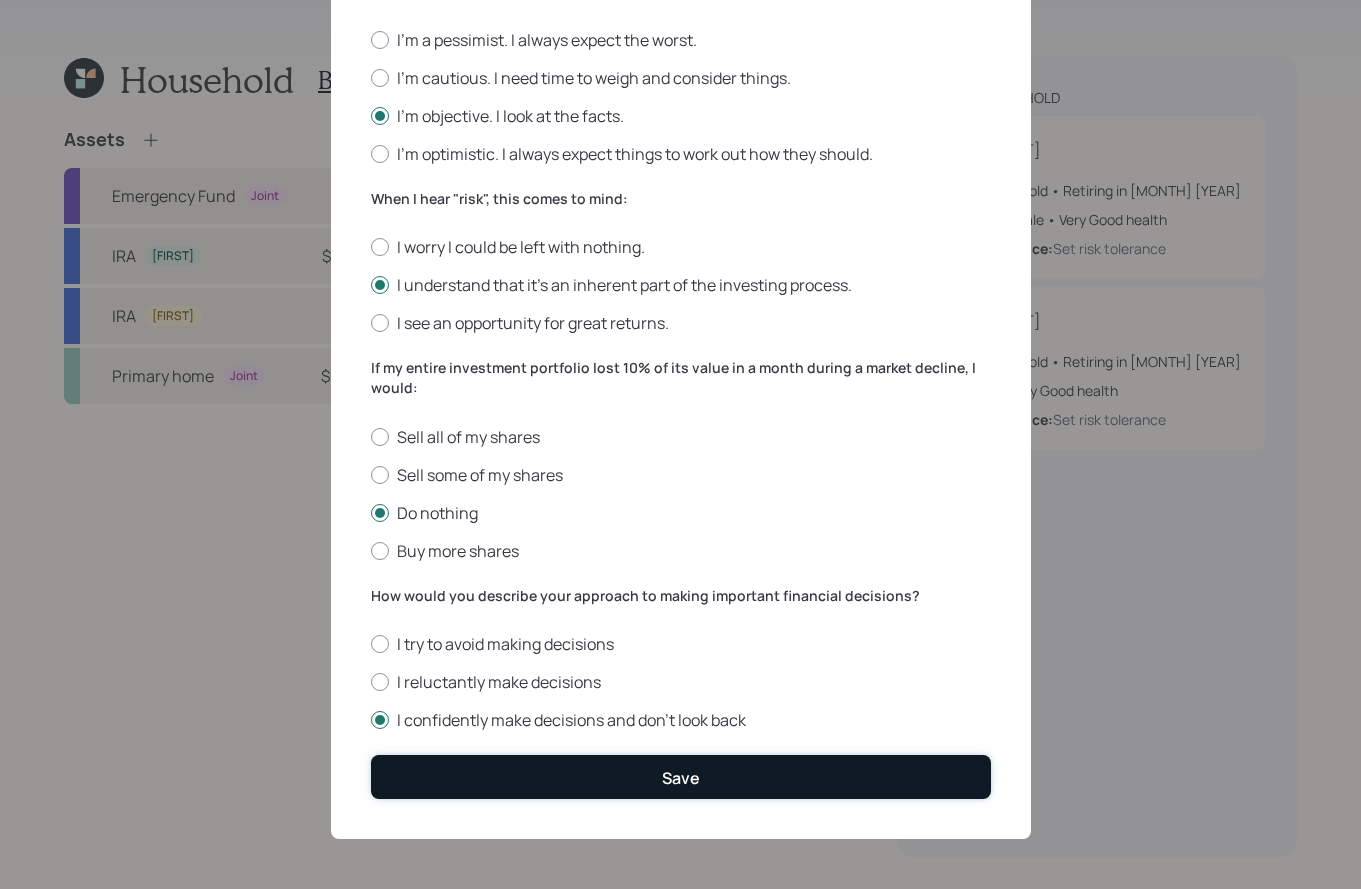 click on "Save" at bounding box center [681, 776] 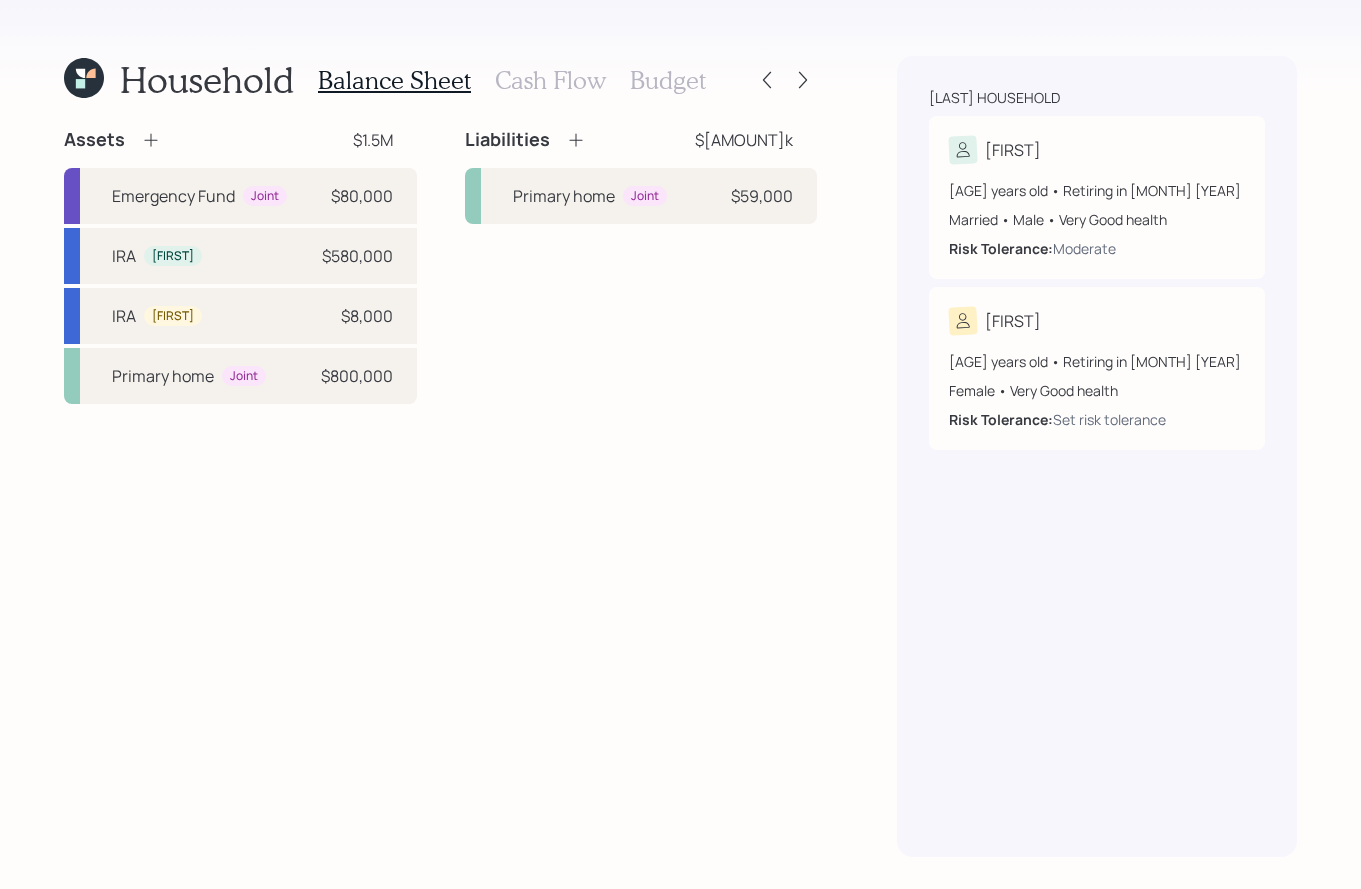 click 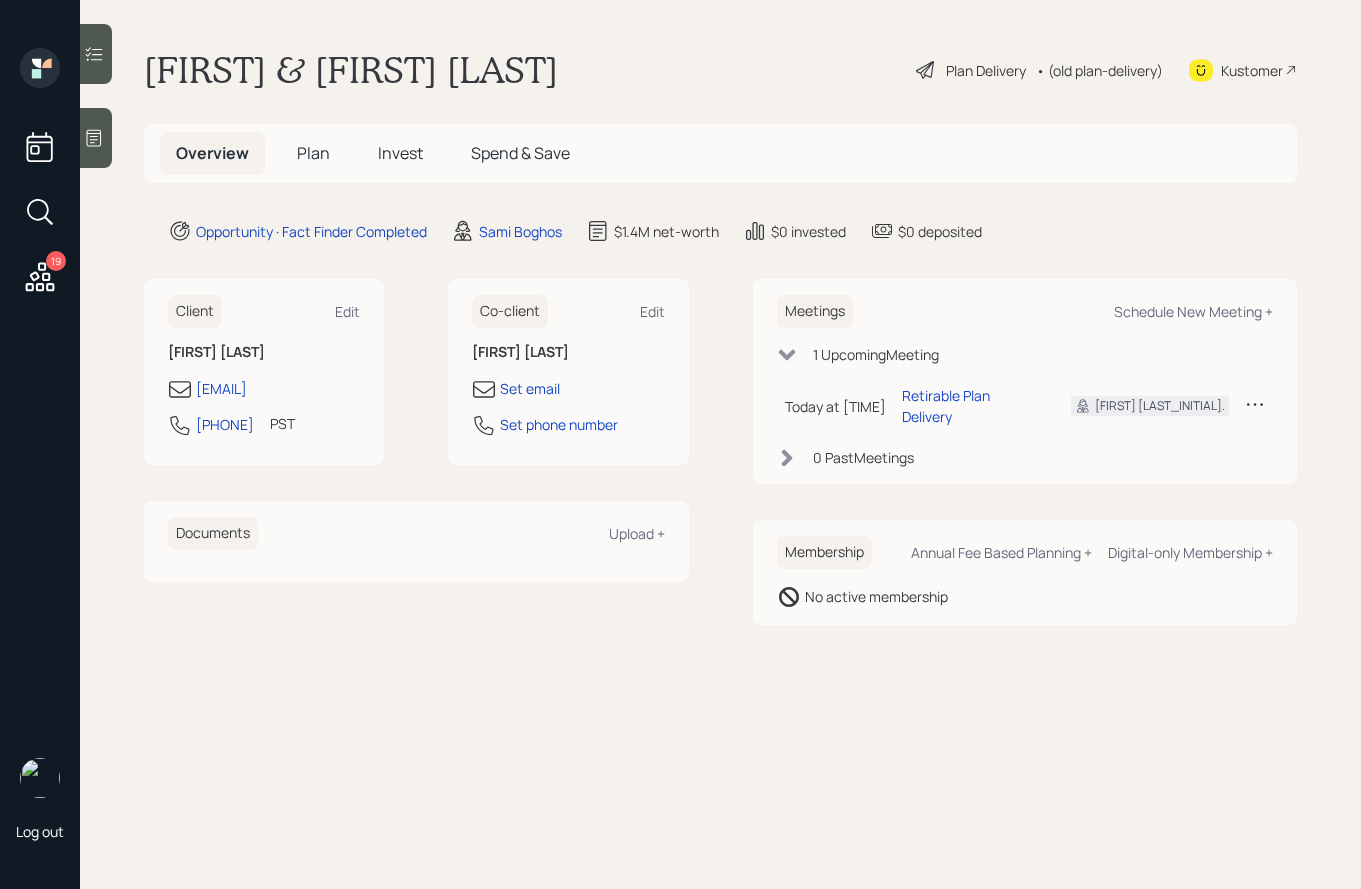 click on "Invest" at bounding box center [400, 153] 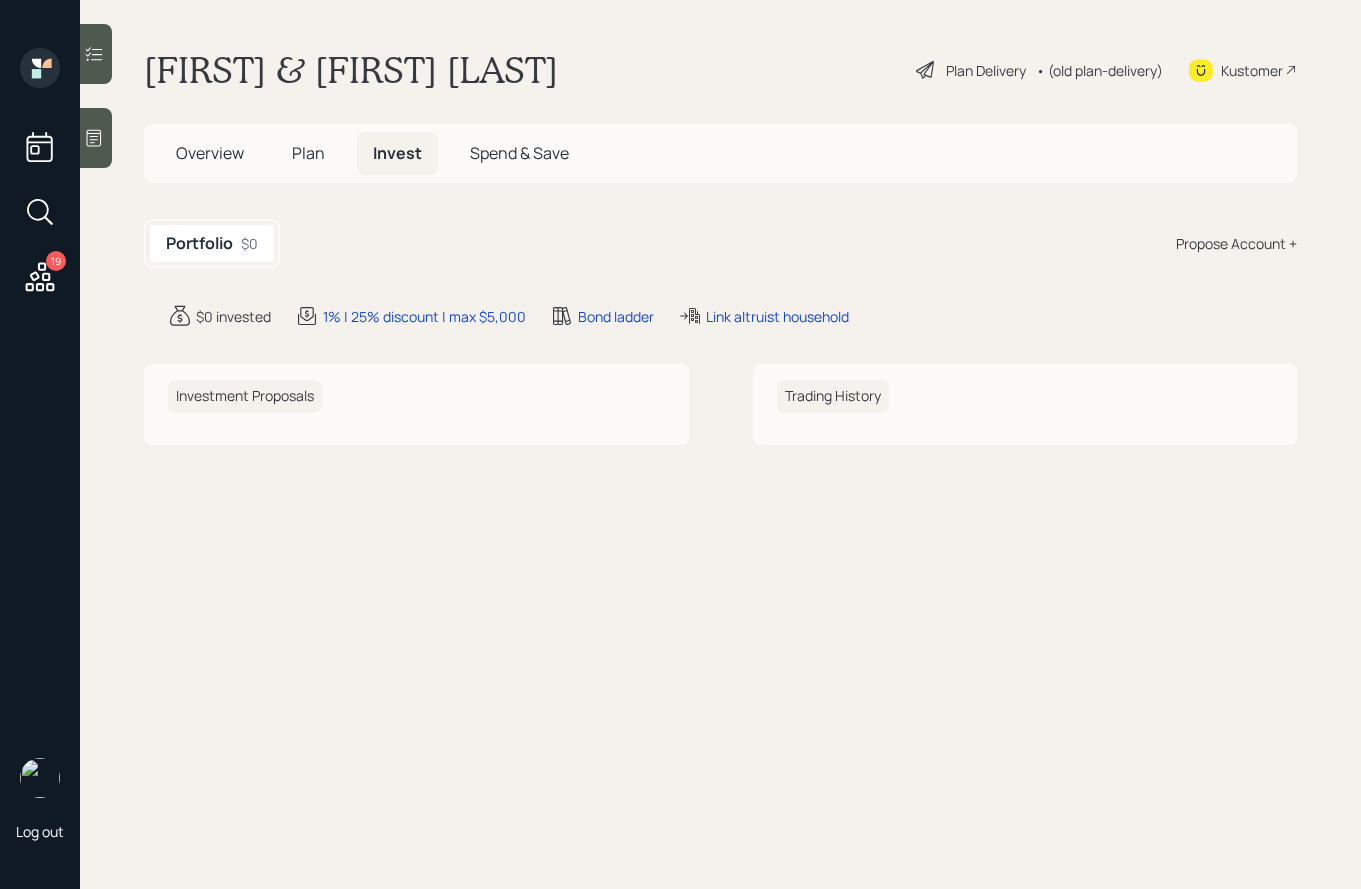 click on "Propose Account +" at bounding box center (1236, 243) 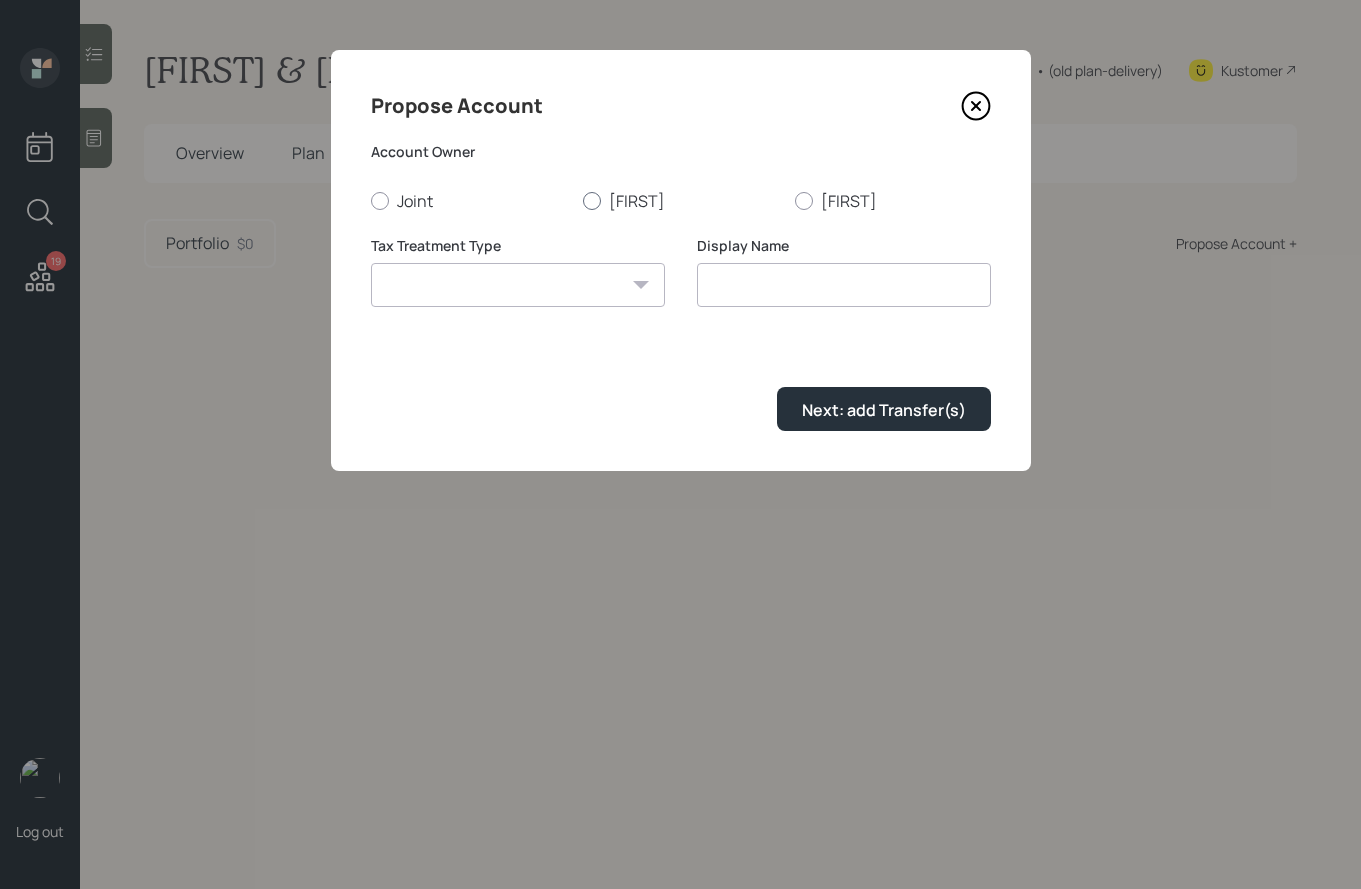 click at bounding box center (592, 201) 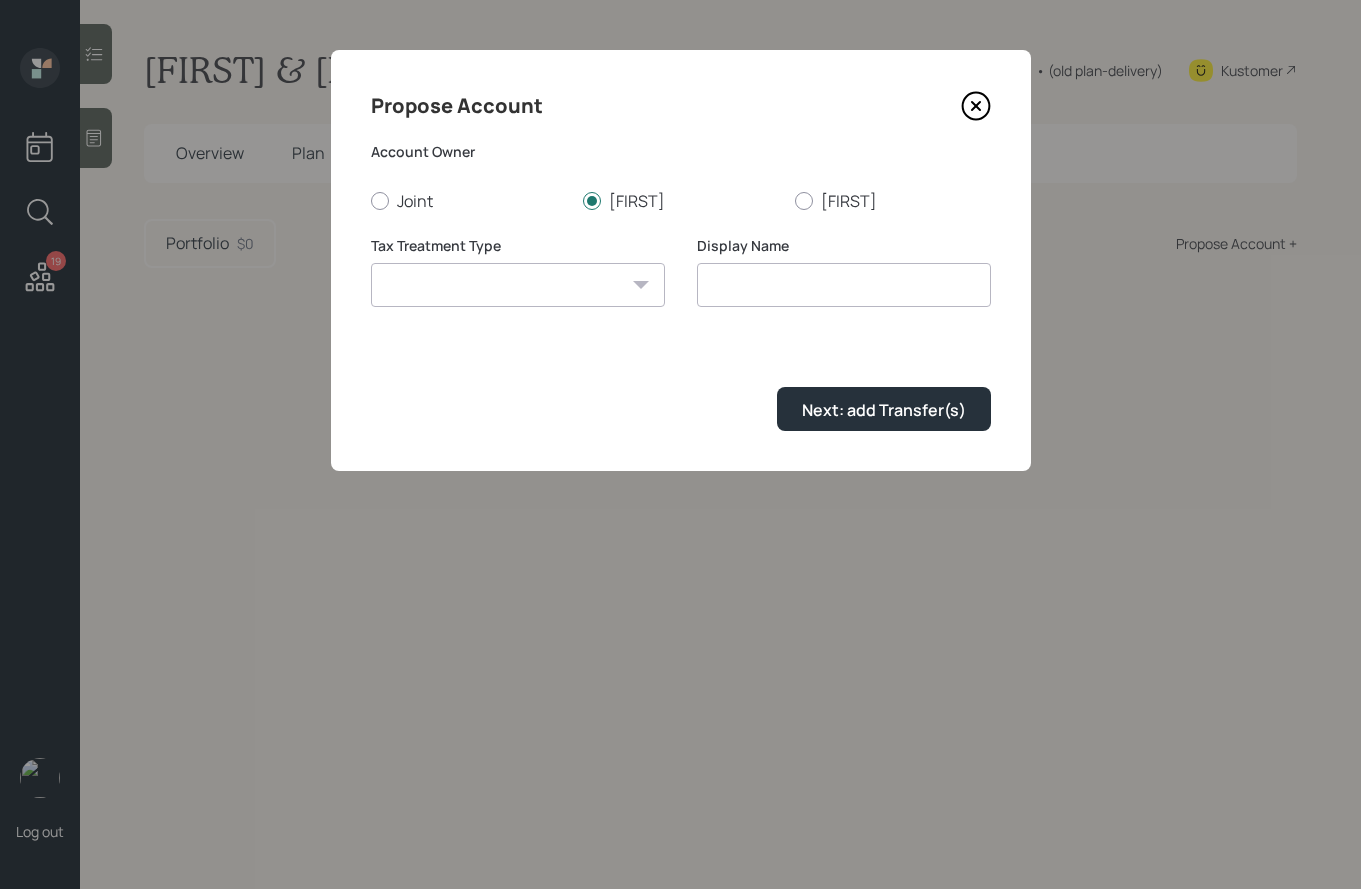 click on "Roth Taxable Traditional" at bounding box center (518, 285) 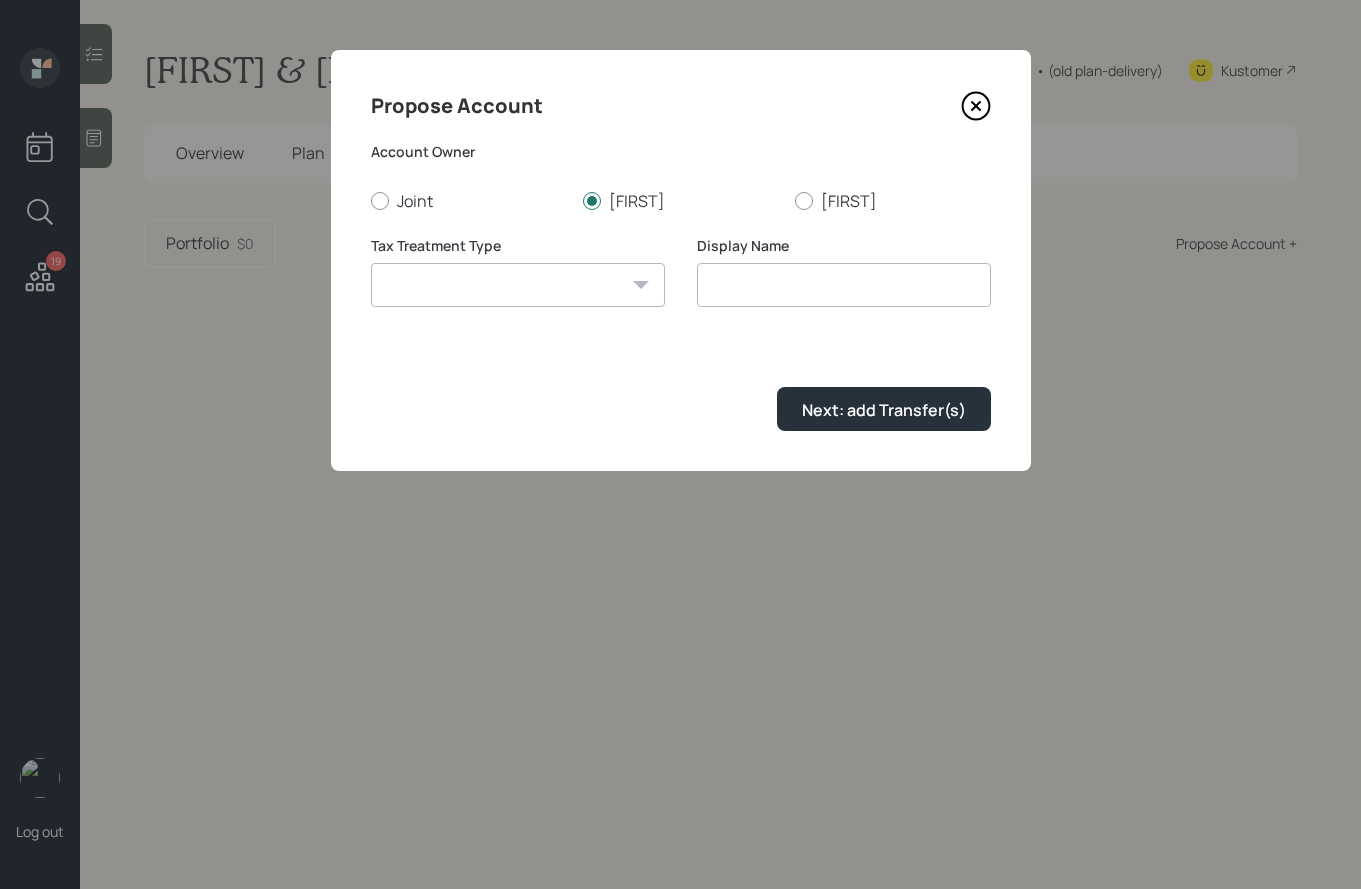 select on "traditional" 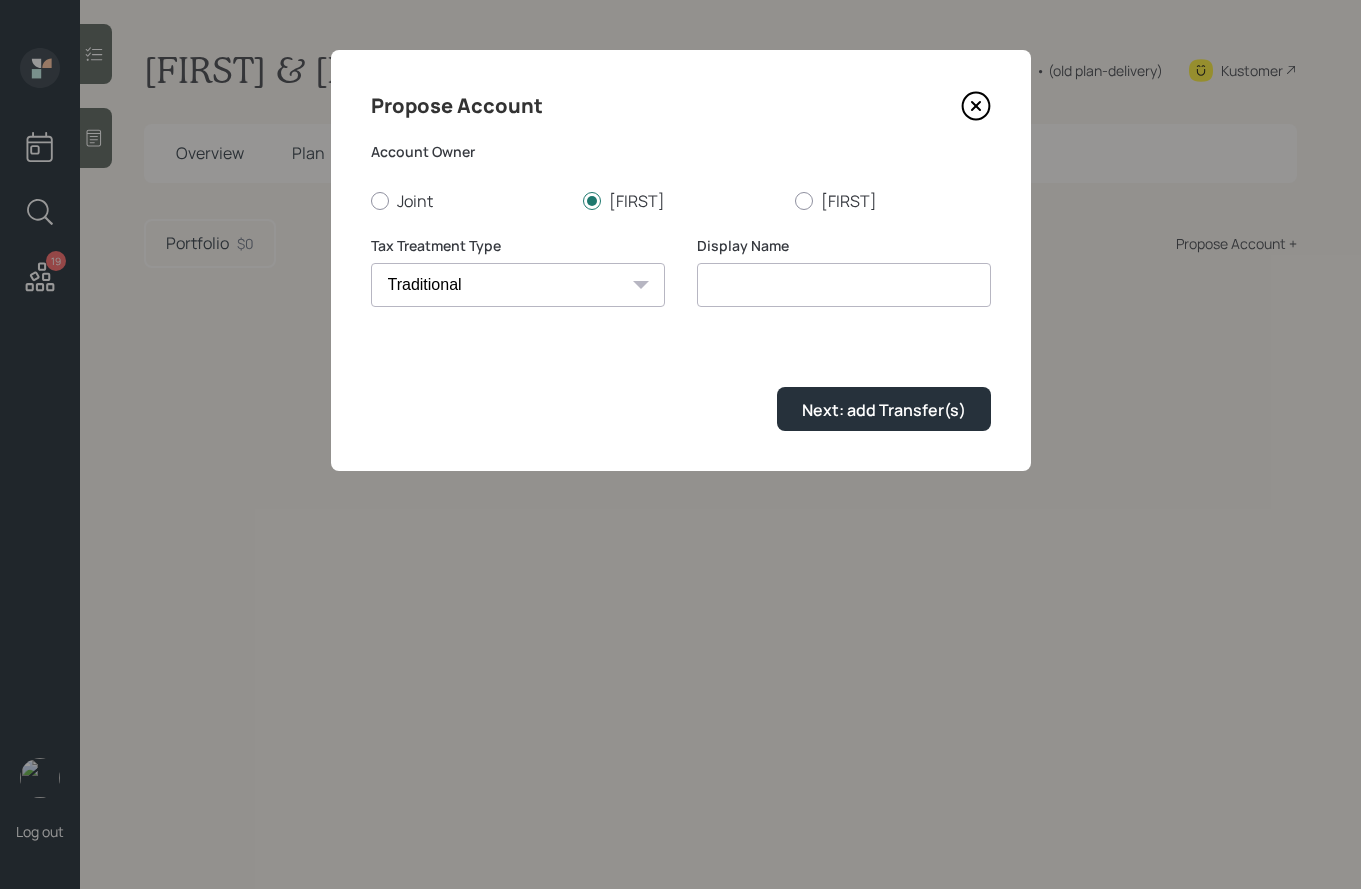 type on "Traditional" 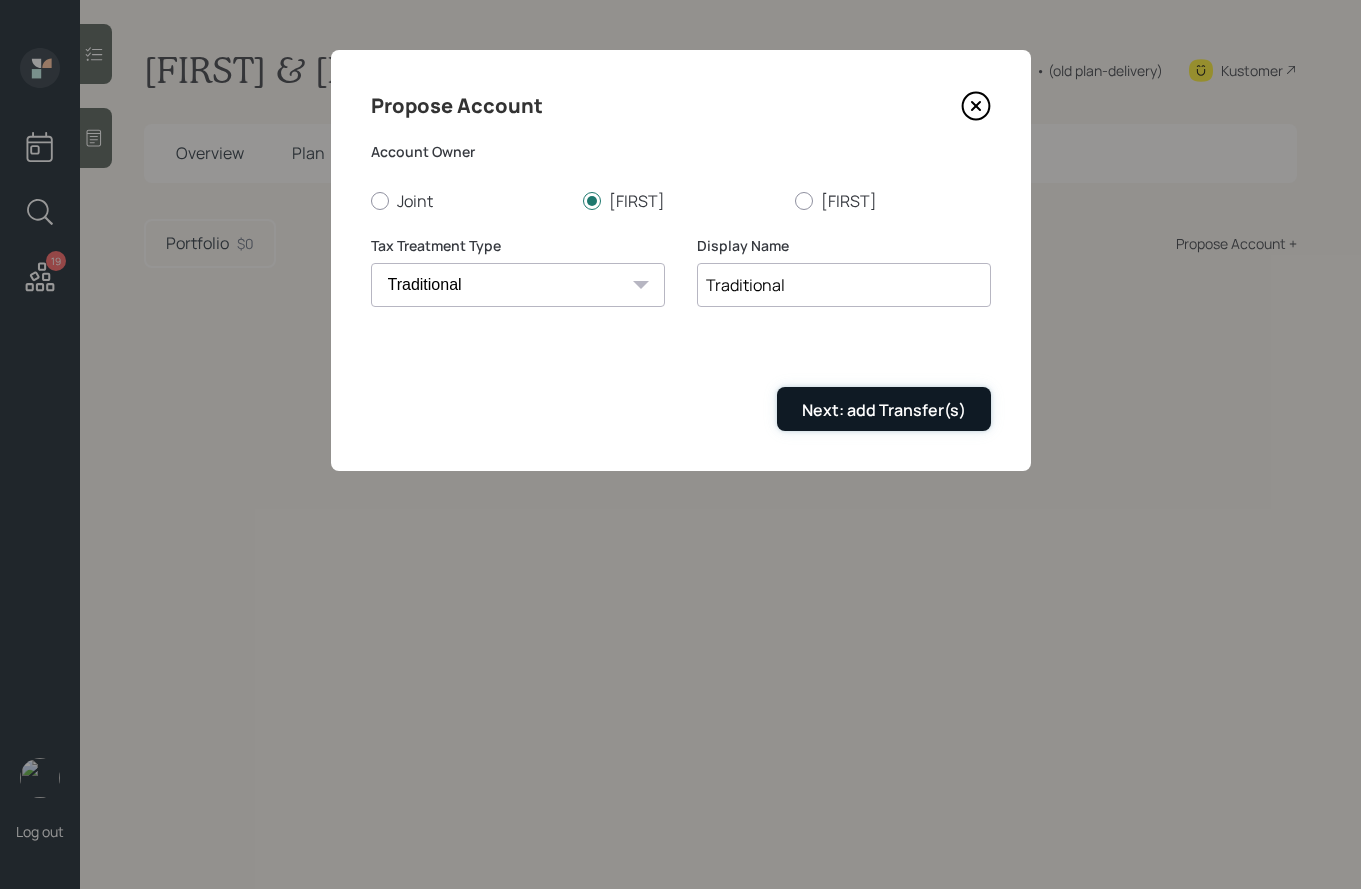 click on "Next: add Transfer(s)" at bounding box center [884, 410] 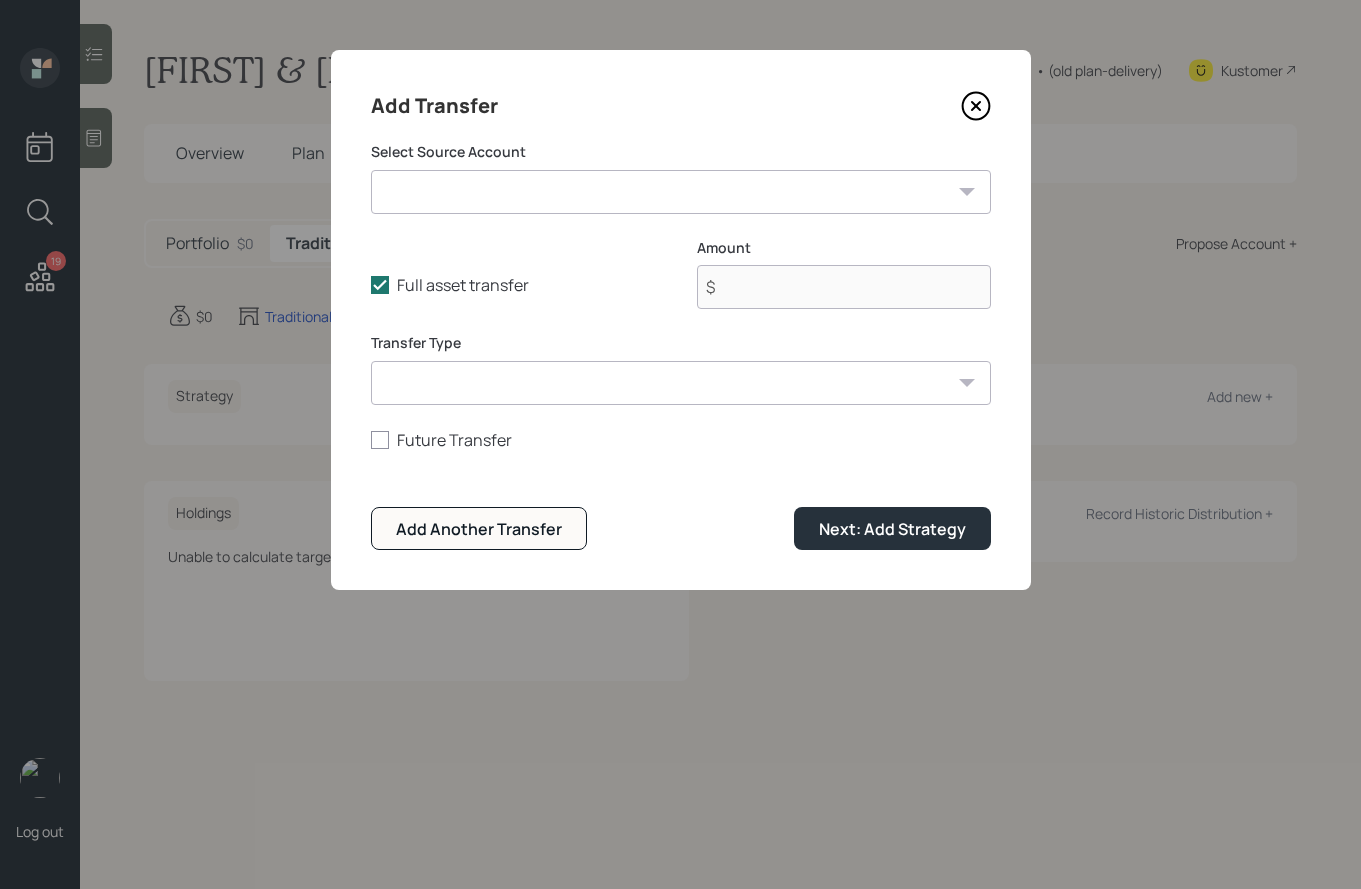 click on "IRA ($[AMOUNT] | IRA) Emergency Fund ($[AMOUNT] | Emergency Fund) IRA ($[AMOUNT] | IRA)" at bounding box center [681, 192] 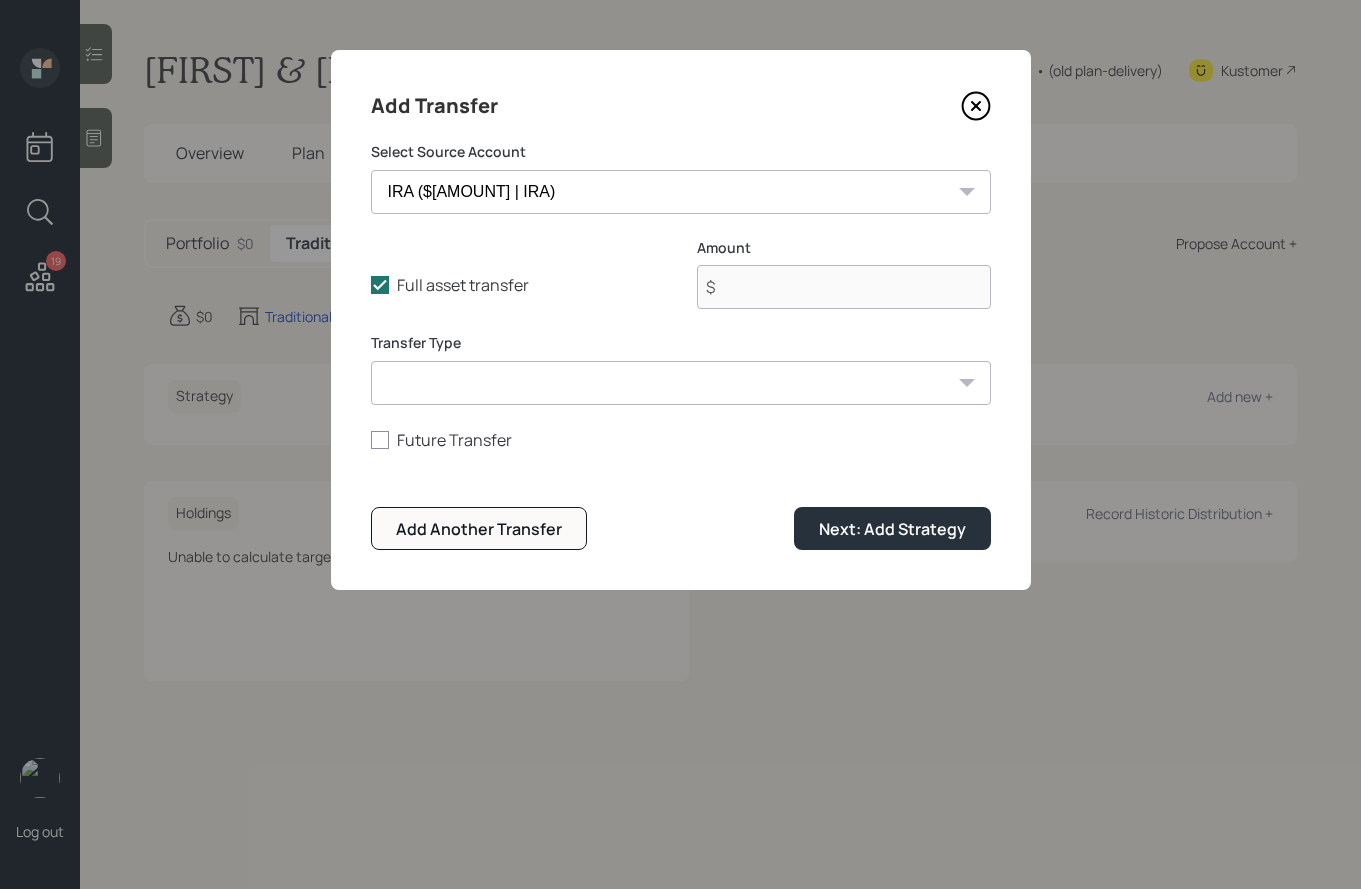 type on "$ [AMOUNT]" 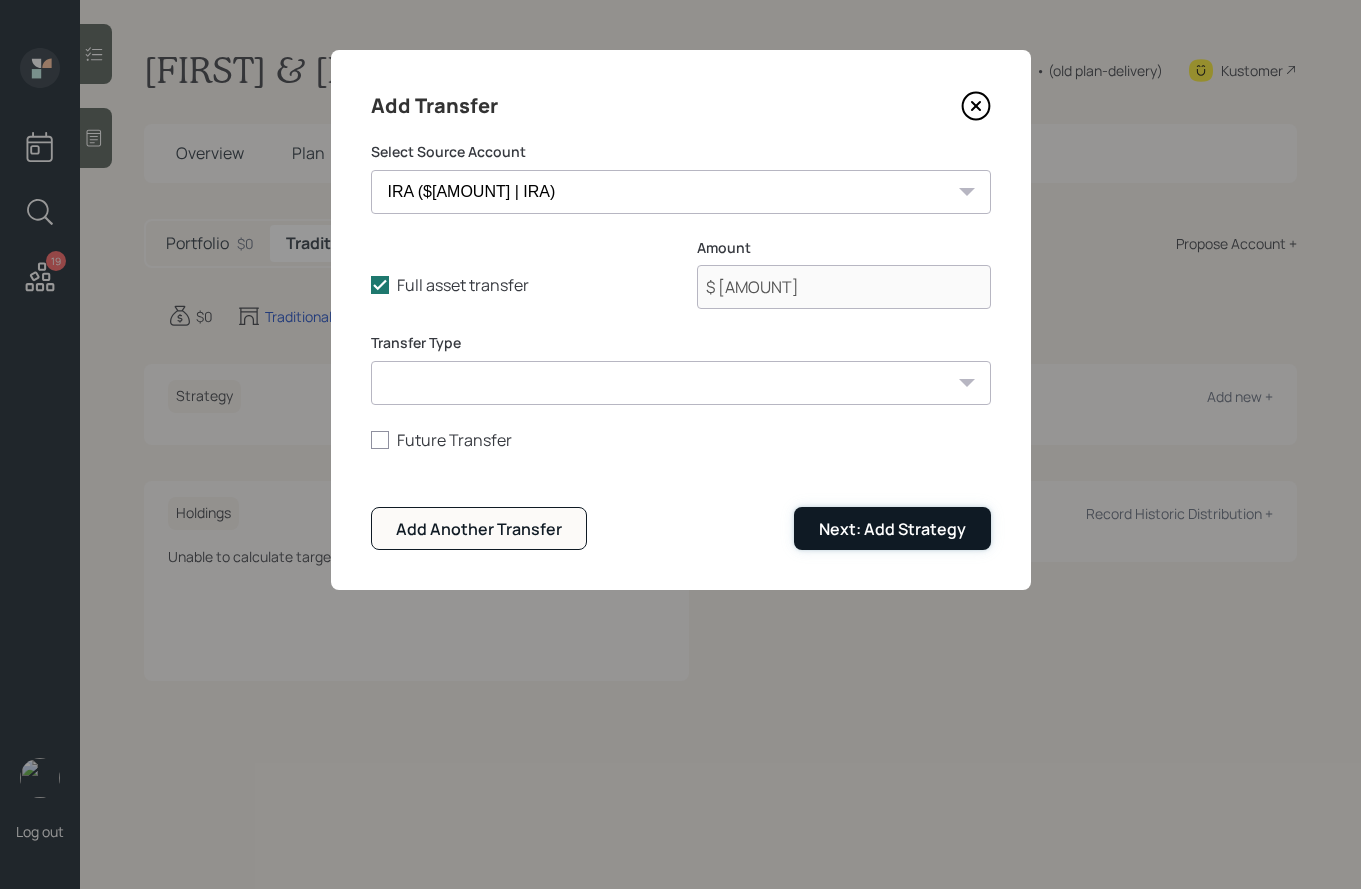 click on "Next: Add Strategy" at bounding box center (892, 528) 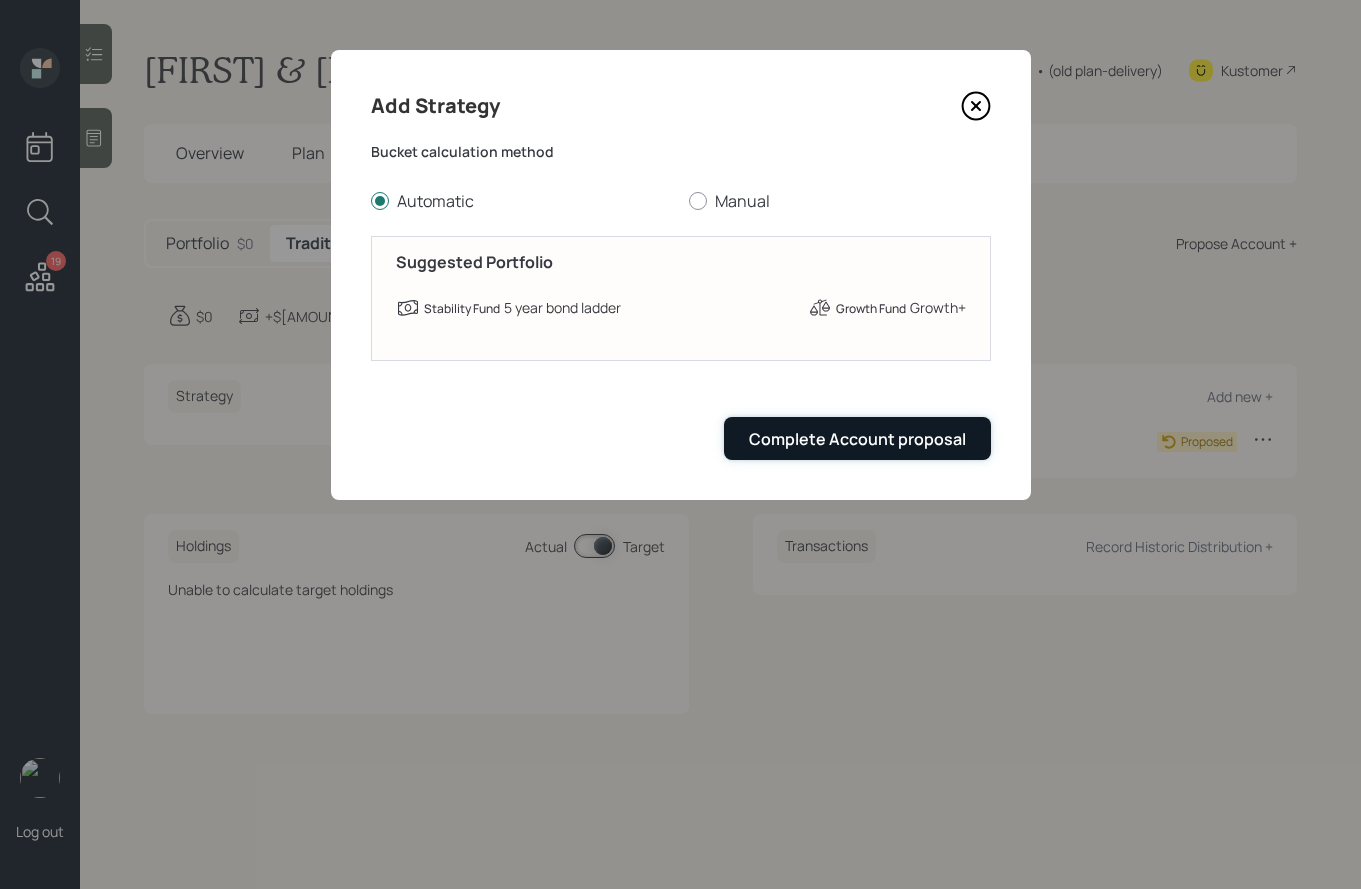 click on "Complete Account proposal" at bounding box center [857, 438] 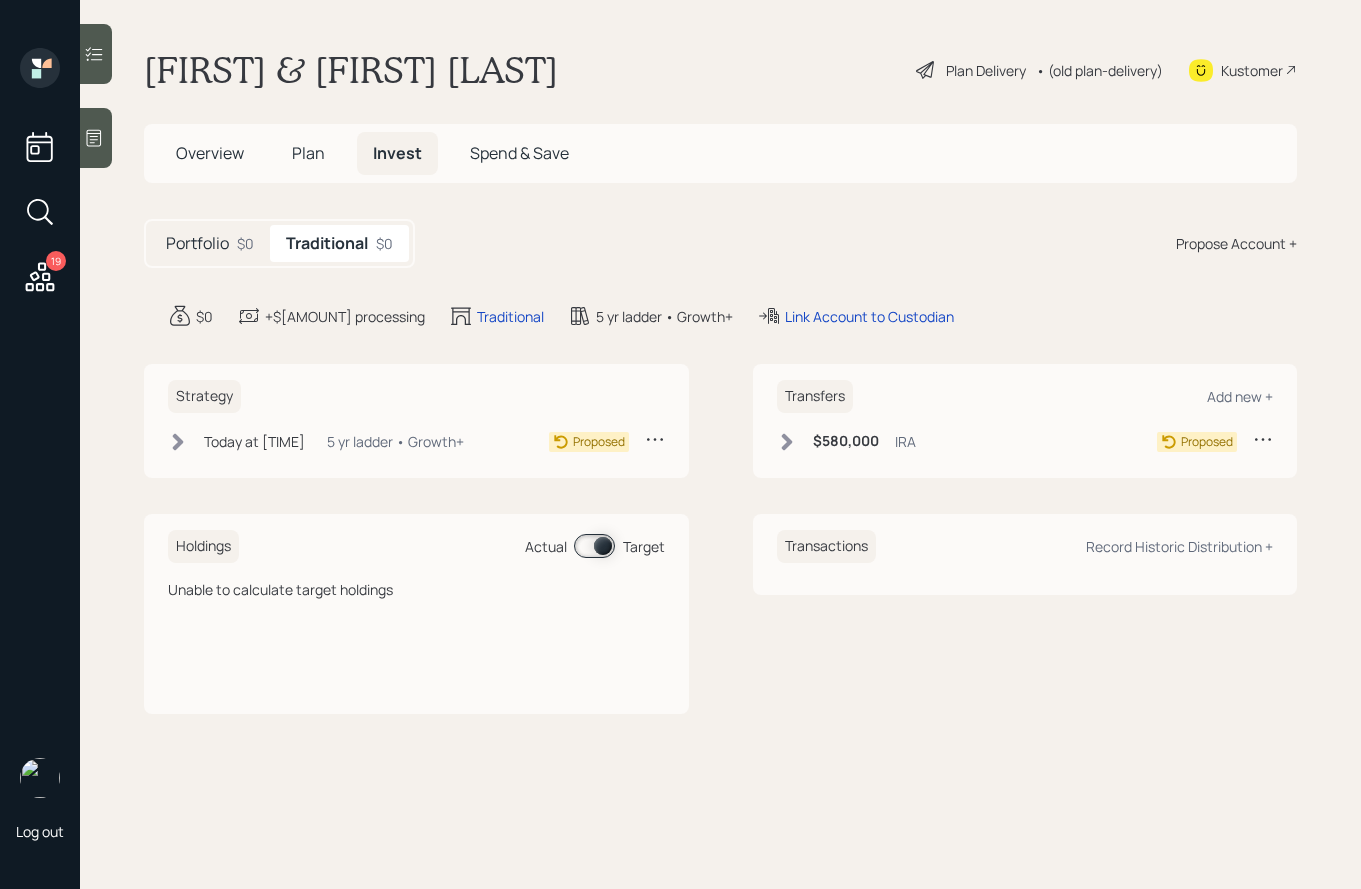click on "Plan Delivery" at bounding box center (986, 70) 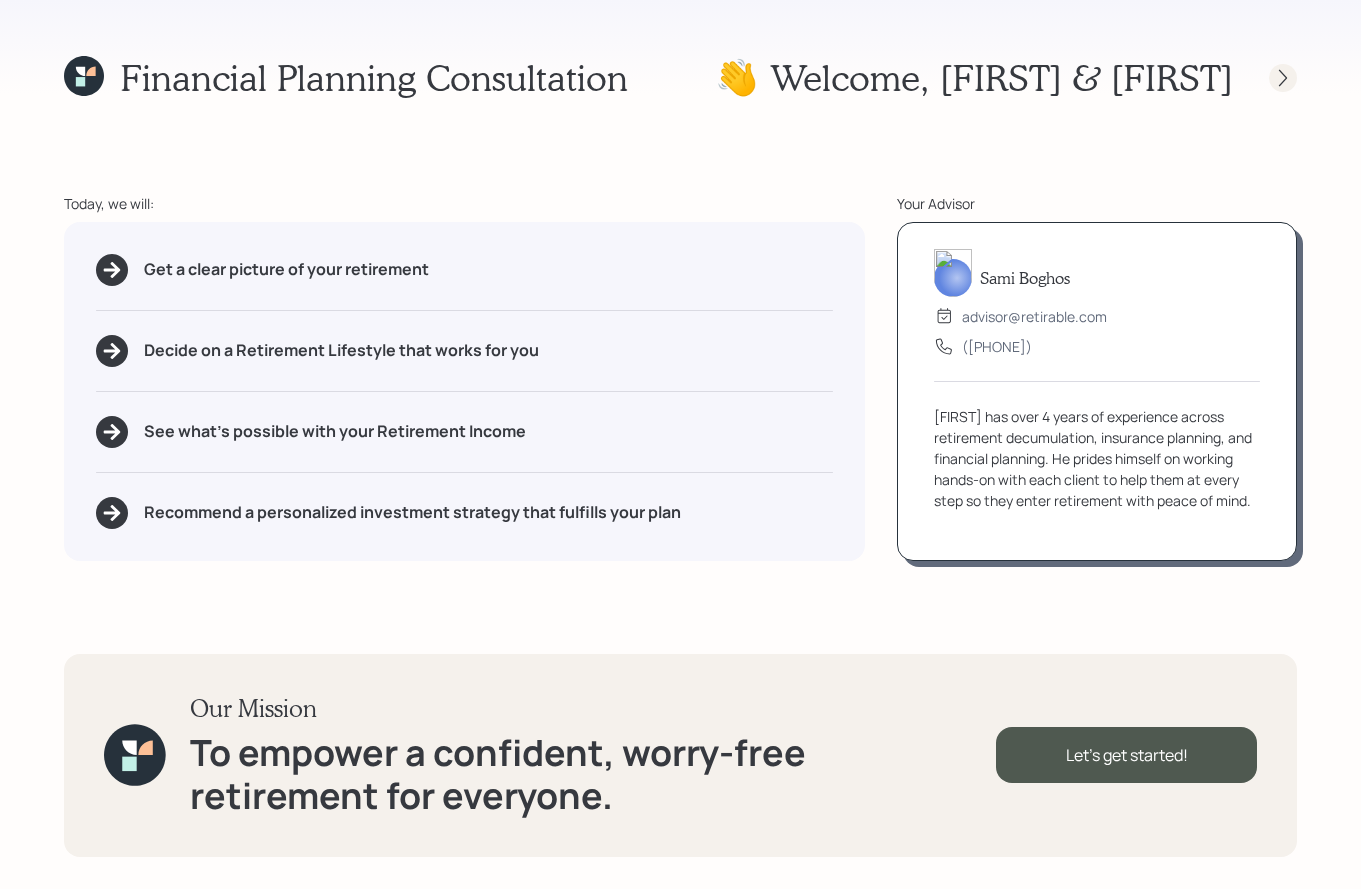 click 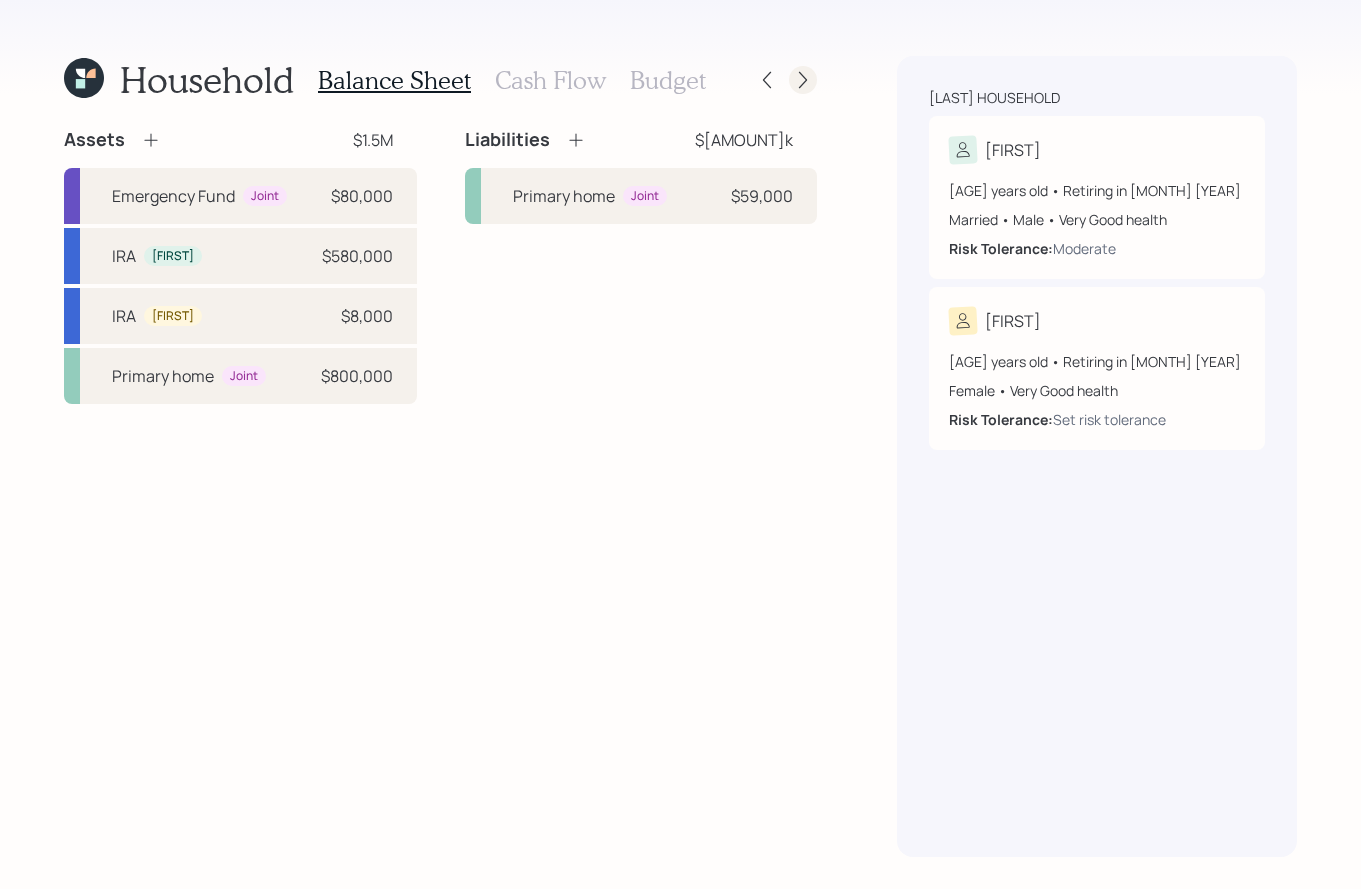 click 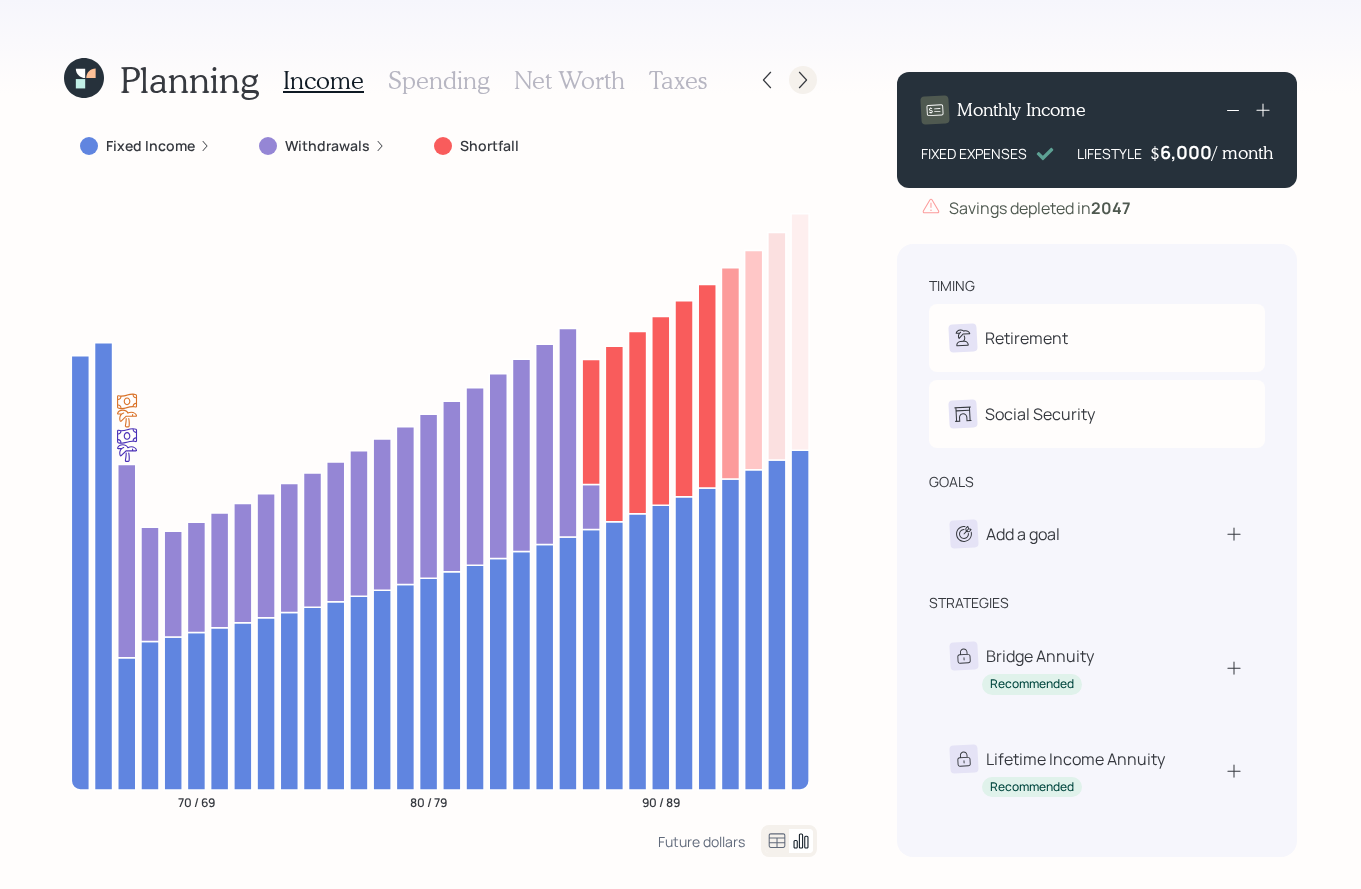 click at bounding box center [803, 80] 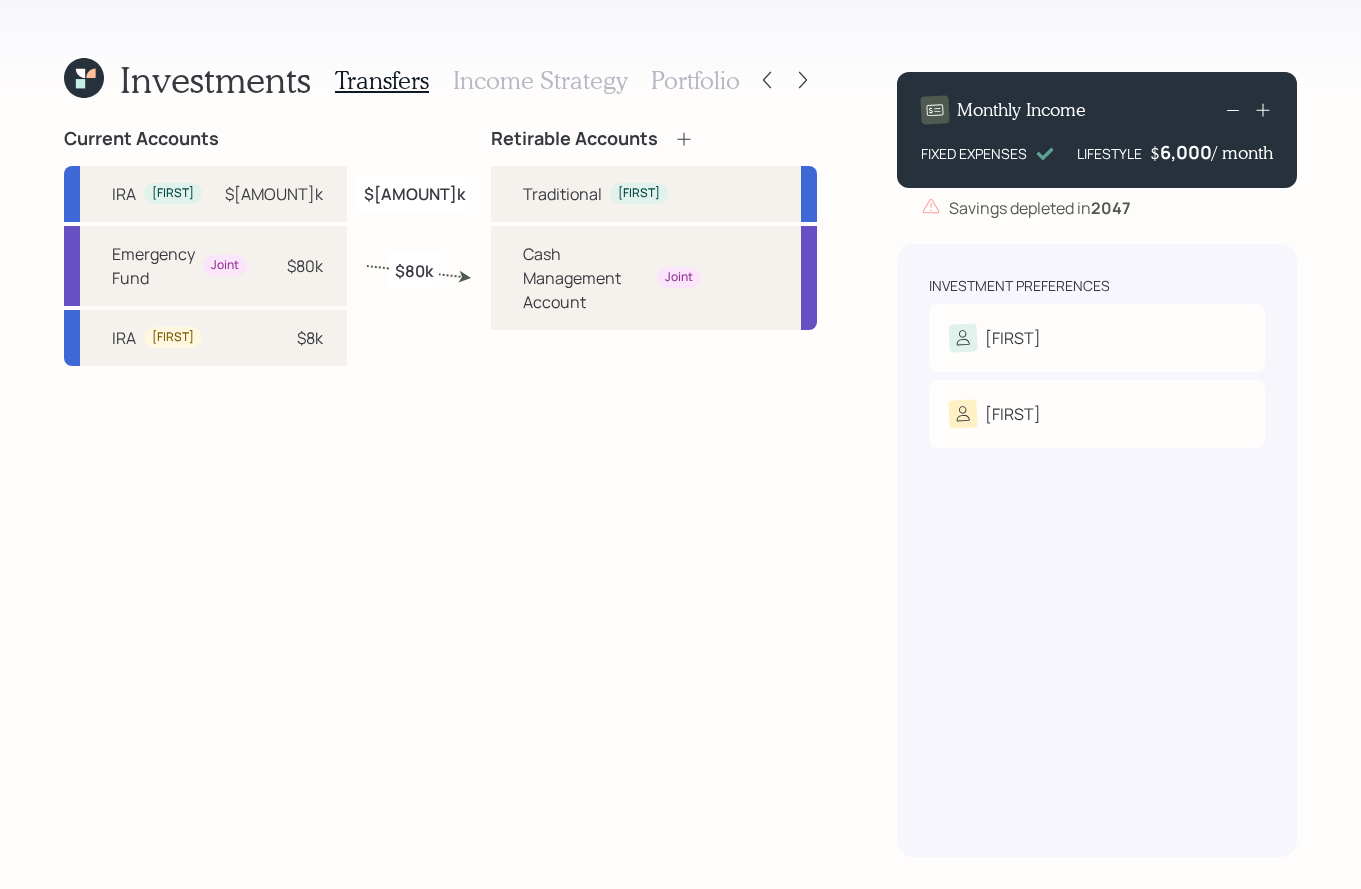 click on "Income Strategy" at bounding box center (540, 80) 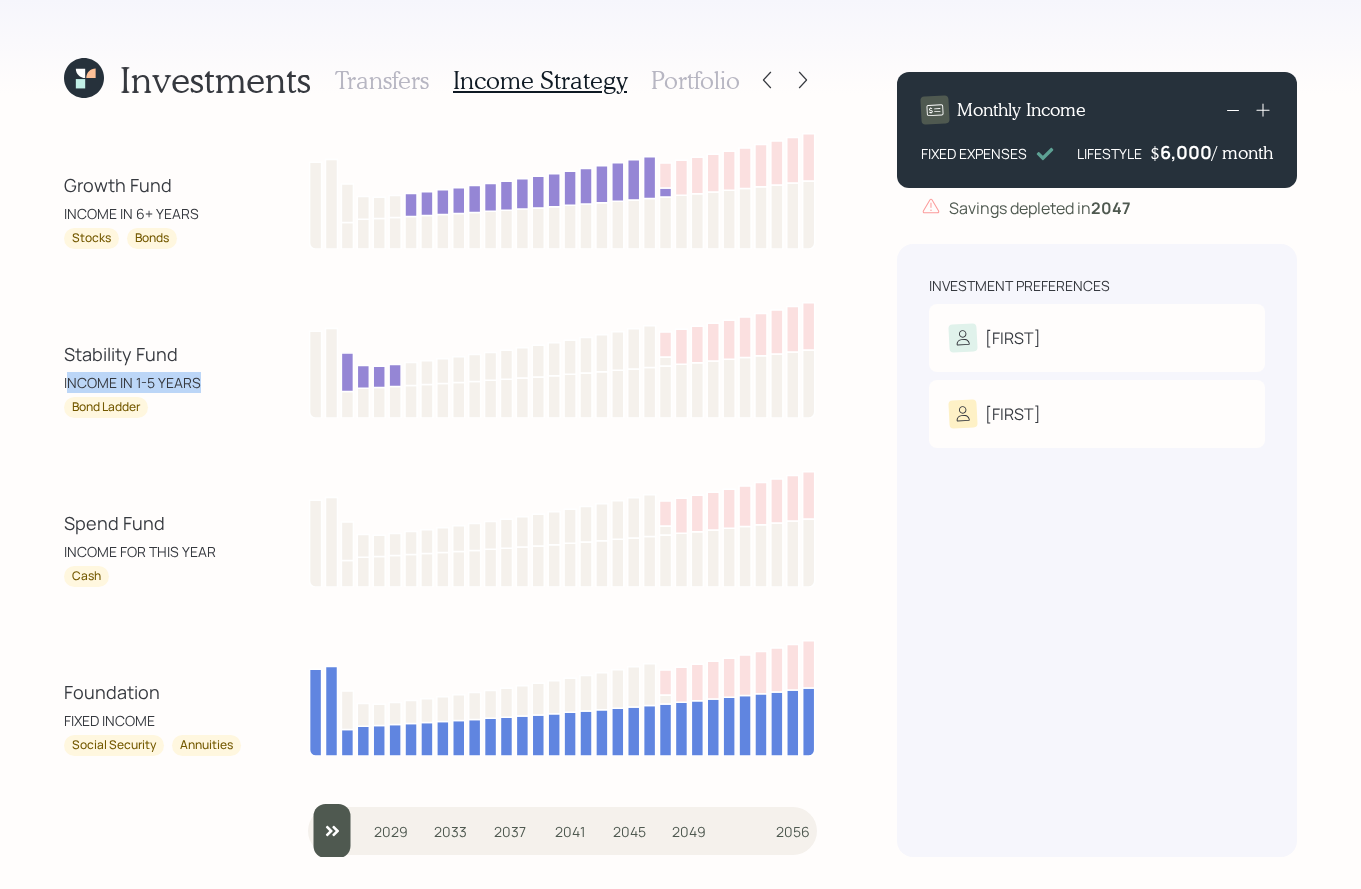drag, startPoint x: 68, startPoint y: 376, endPoint x: 196, endPoint y: 377, distance: 128.0039 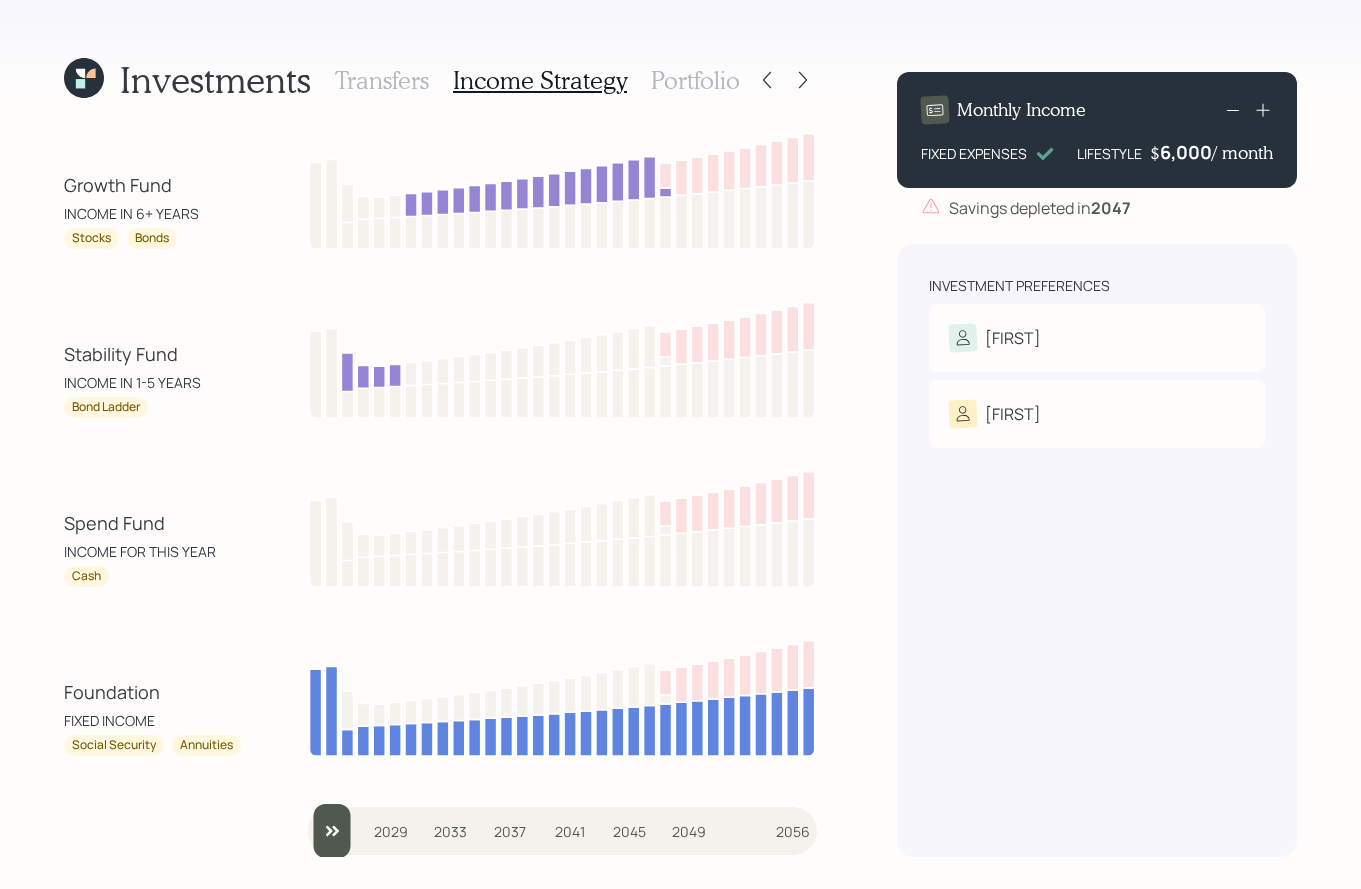 click on "INCOME IN 6+ YEARS" at bounding box center [154, 213] 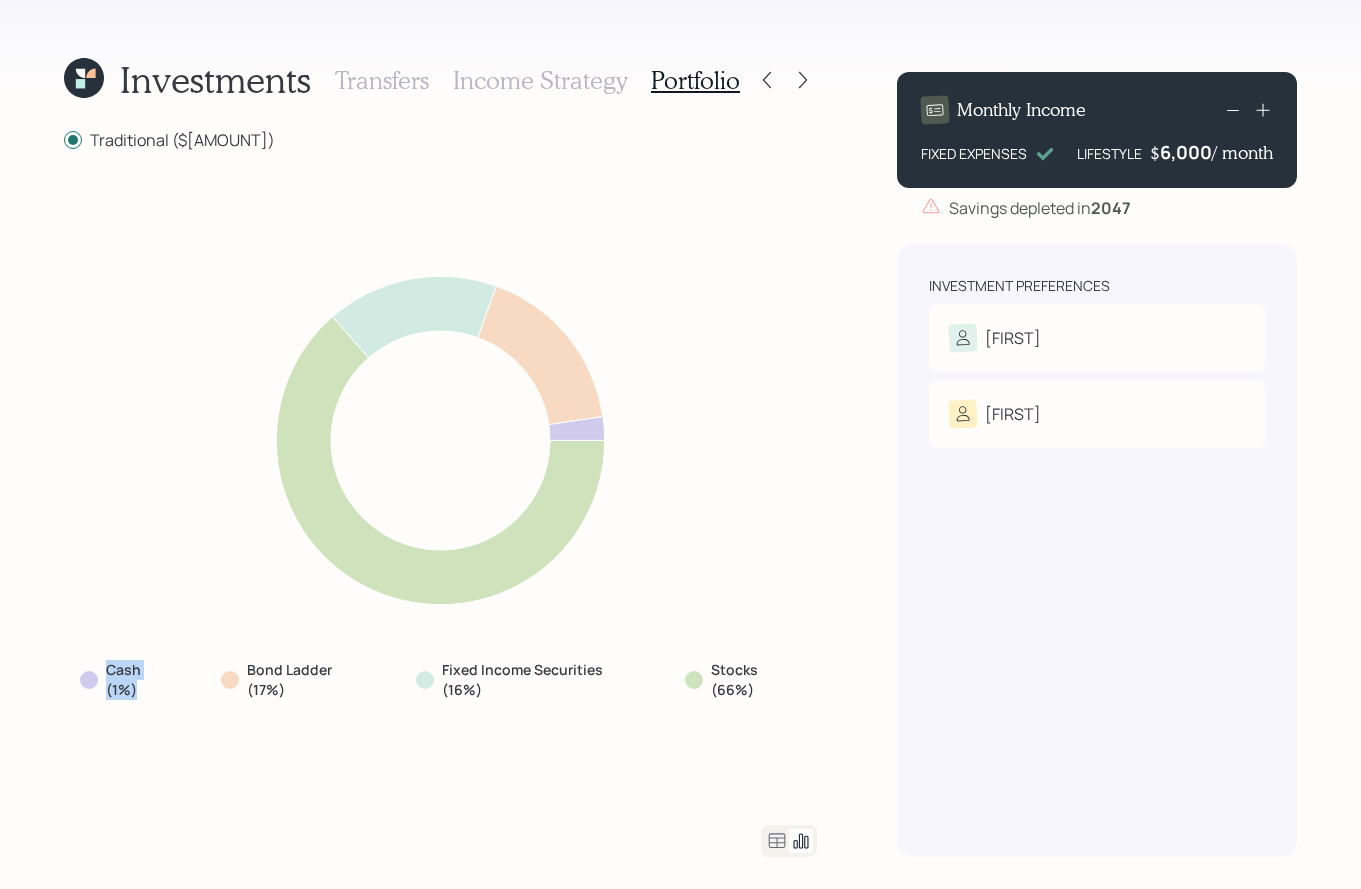 drag, startPoint x: 105, startPoint y: 670, endPoint x: 143, endPoint y: 689, distance: 42.48529 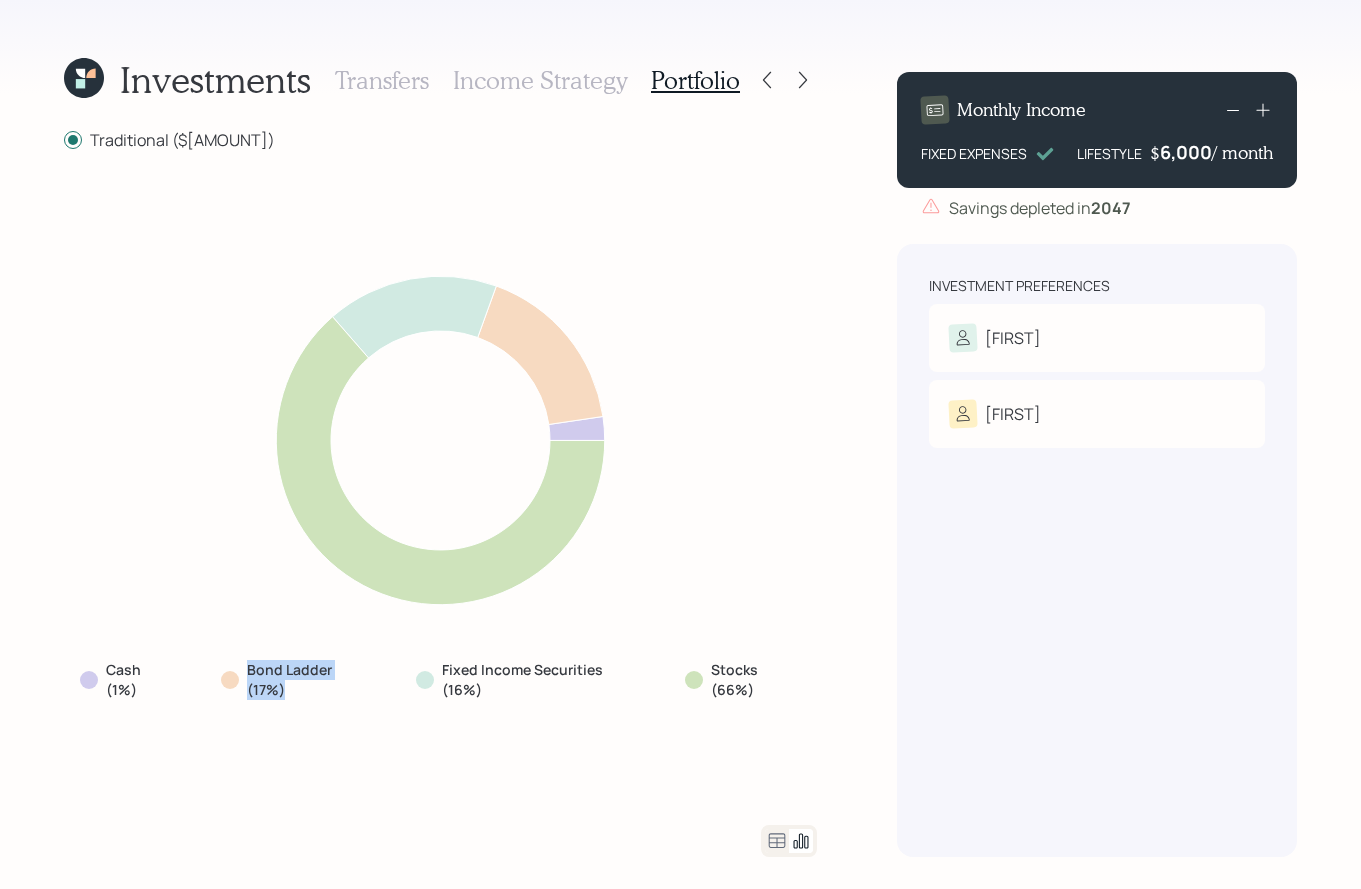 drag, startPoint x: 249, startPoint y: 671, endPoint x: 288, endPoint y: 696, distance: 46.32494 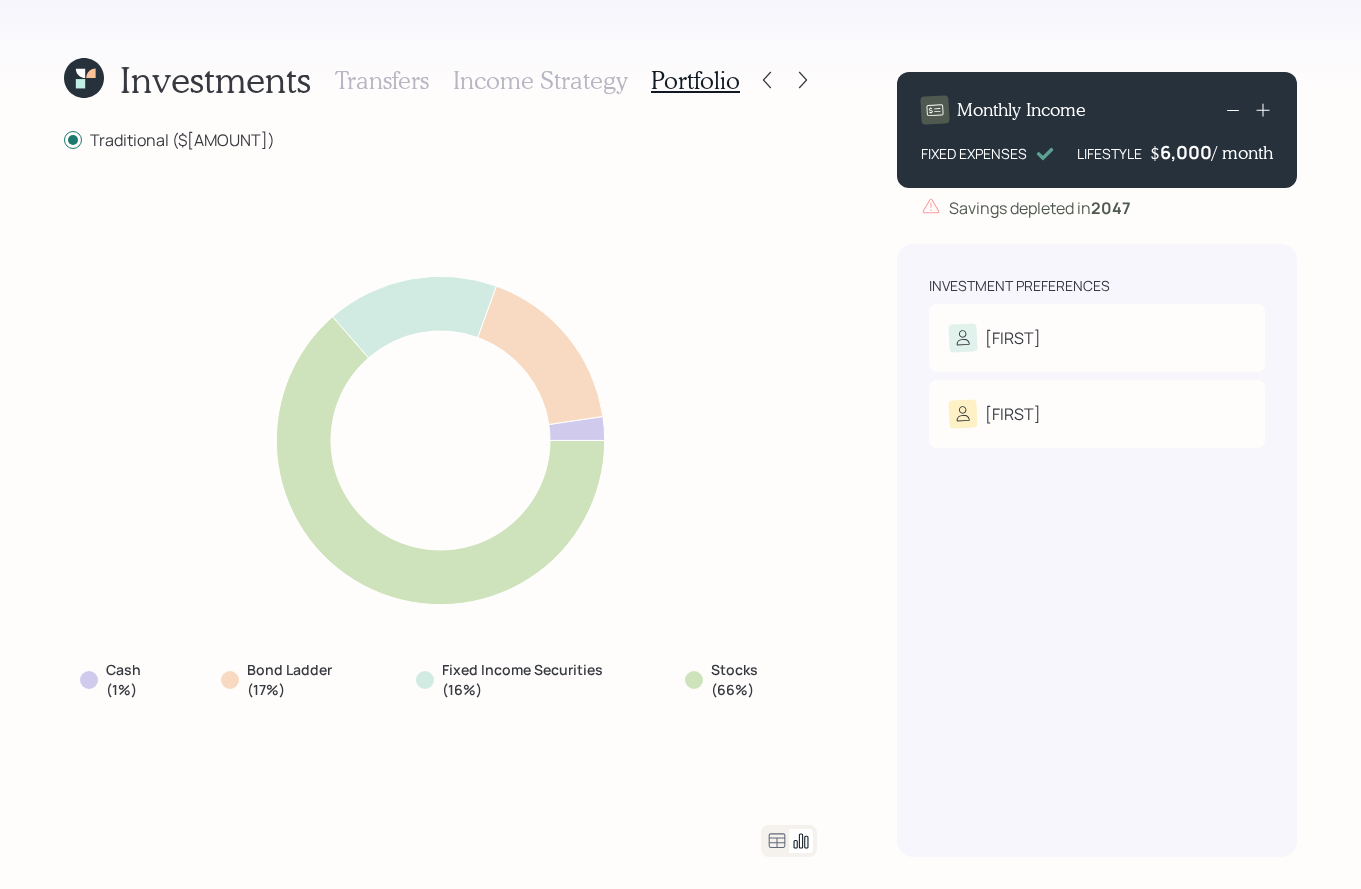 click on "Income Strategy" at bounding box center [540, 80] 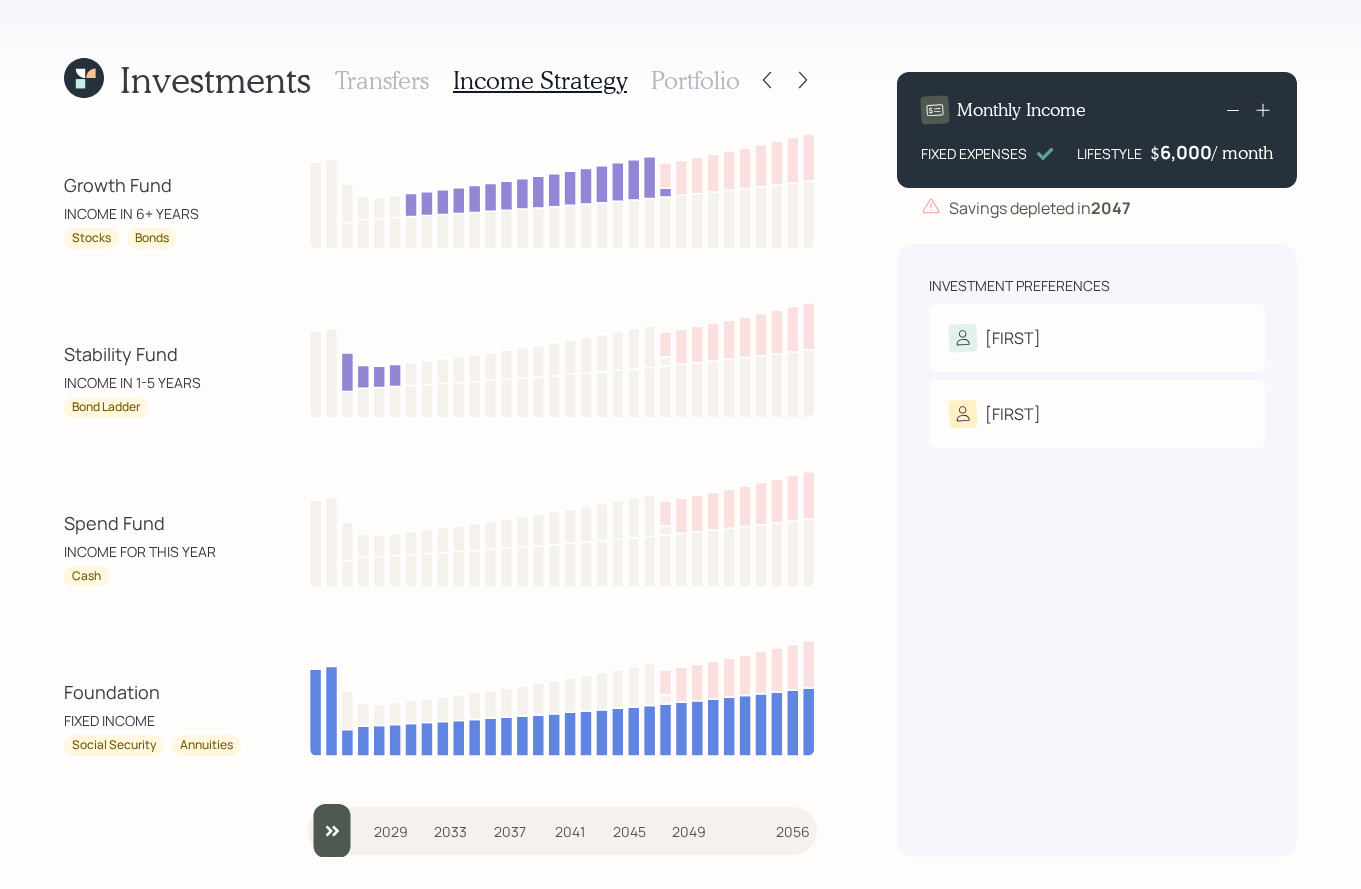 click on "Portfolio" at bounding box center [695, 80] 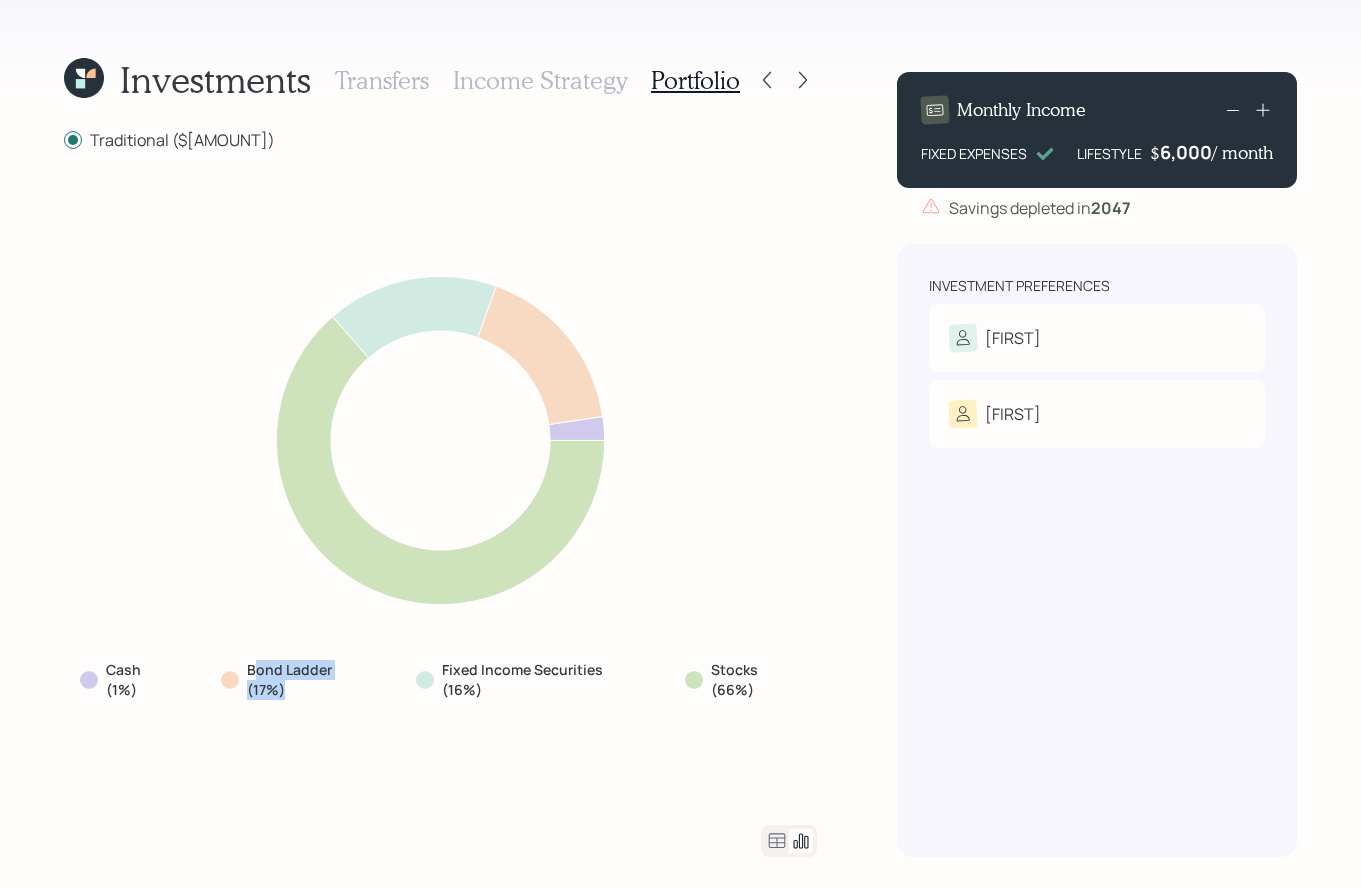 drag, startPoint x: 291, startPoint y: 697, endPoint x: 252, endPoint y: 675, distance: 44.777225 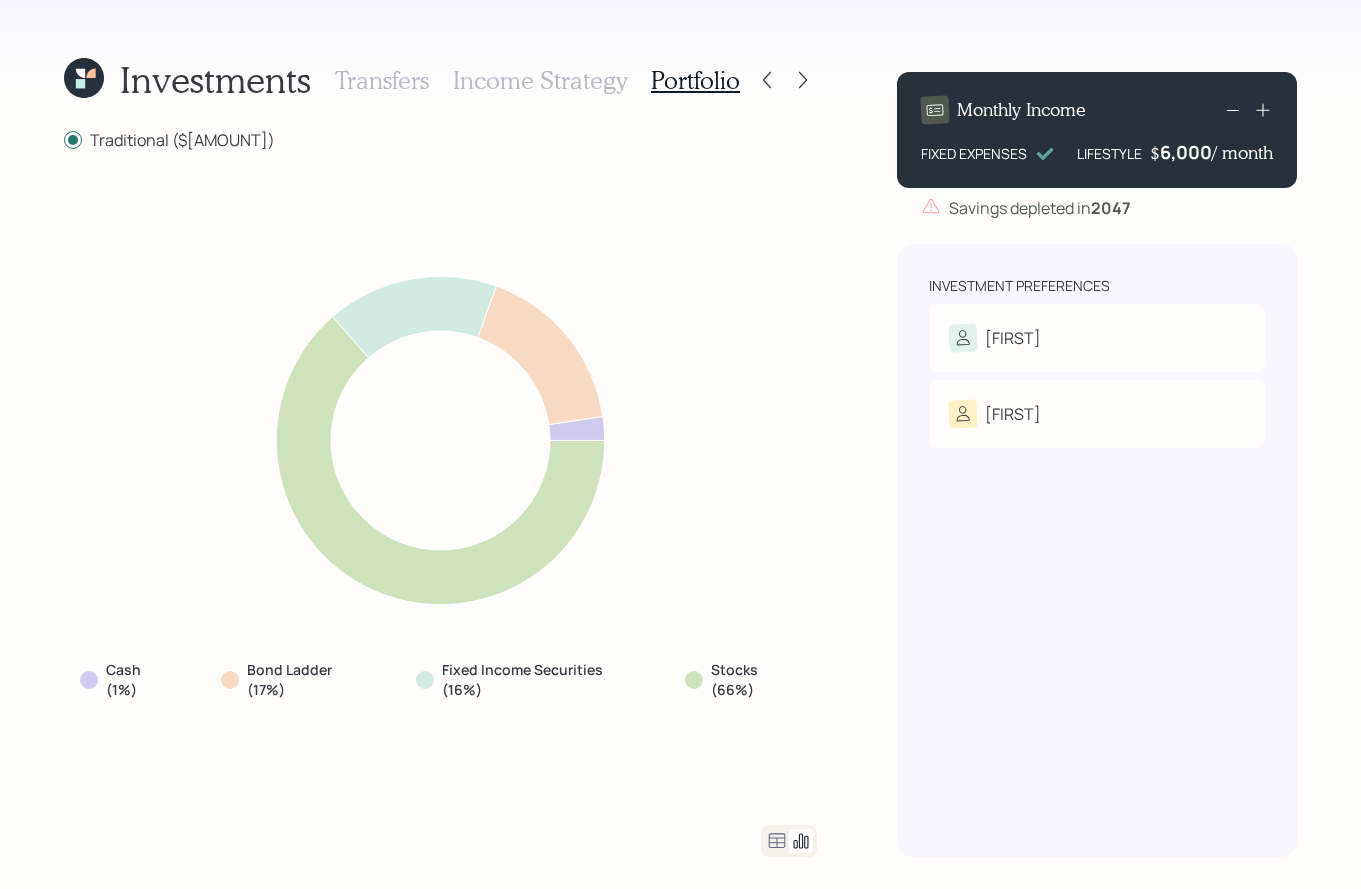 click on "Income Strategy" at bounding box center [540, 80] 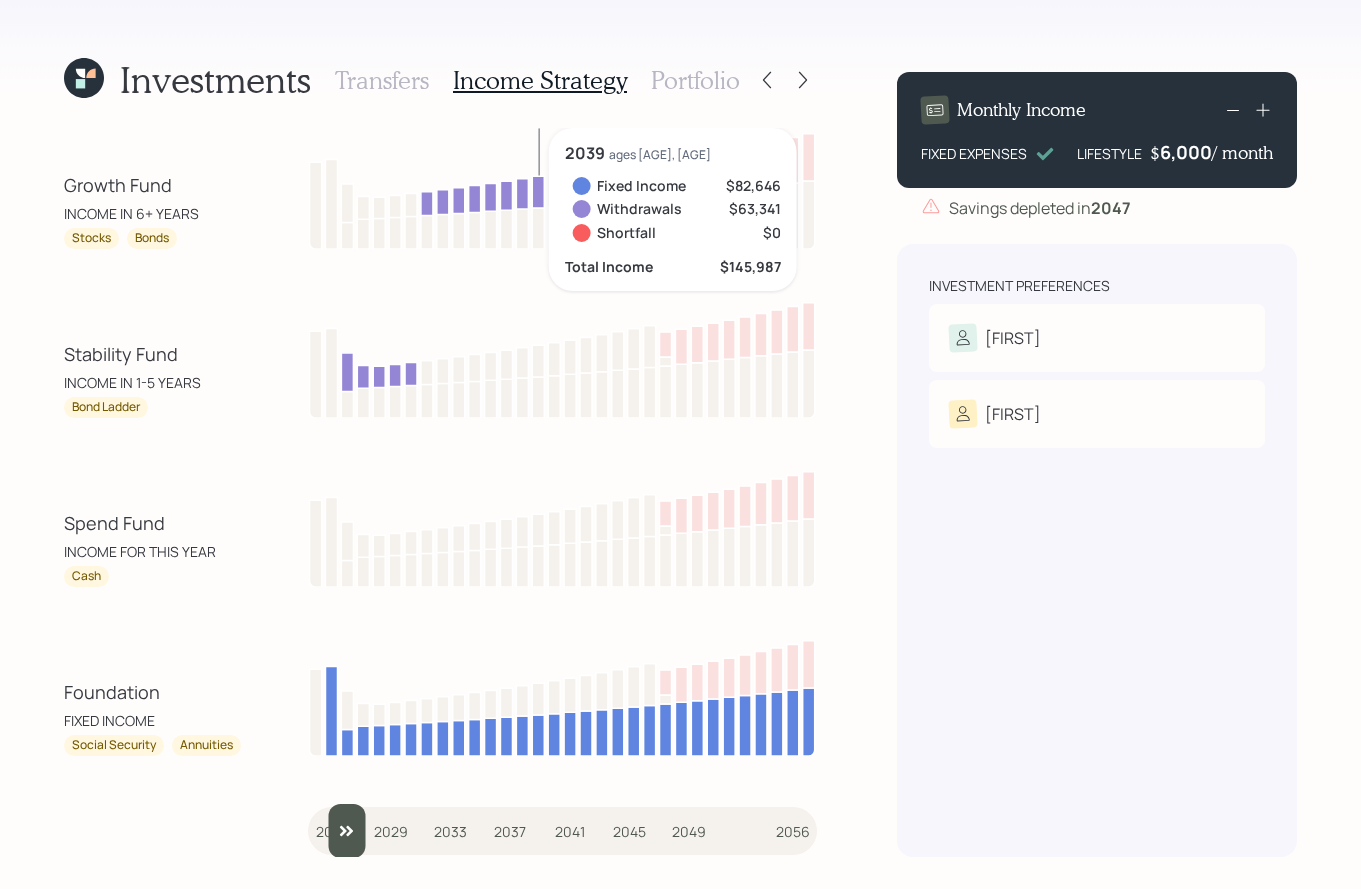 click at bounding box center (562, 831) 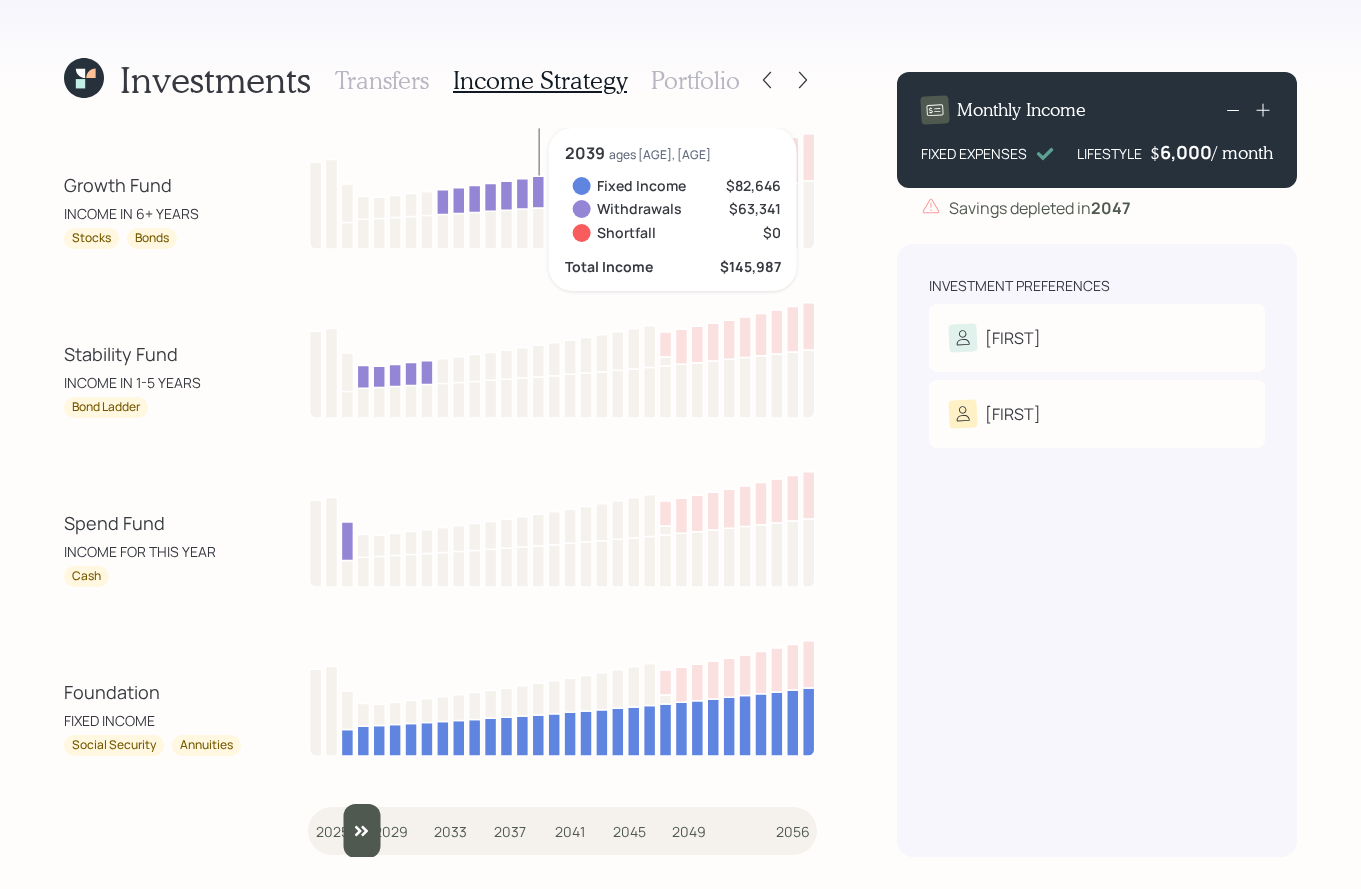 type on "2027" 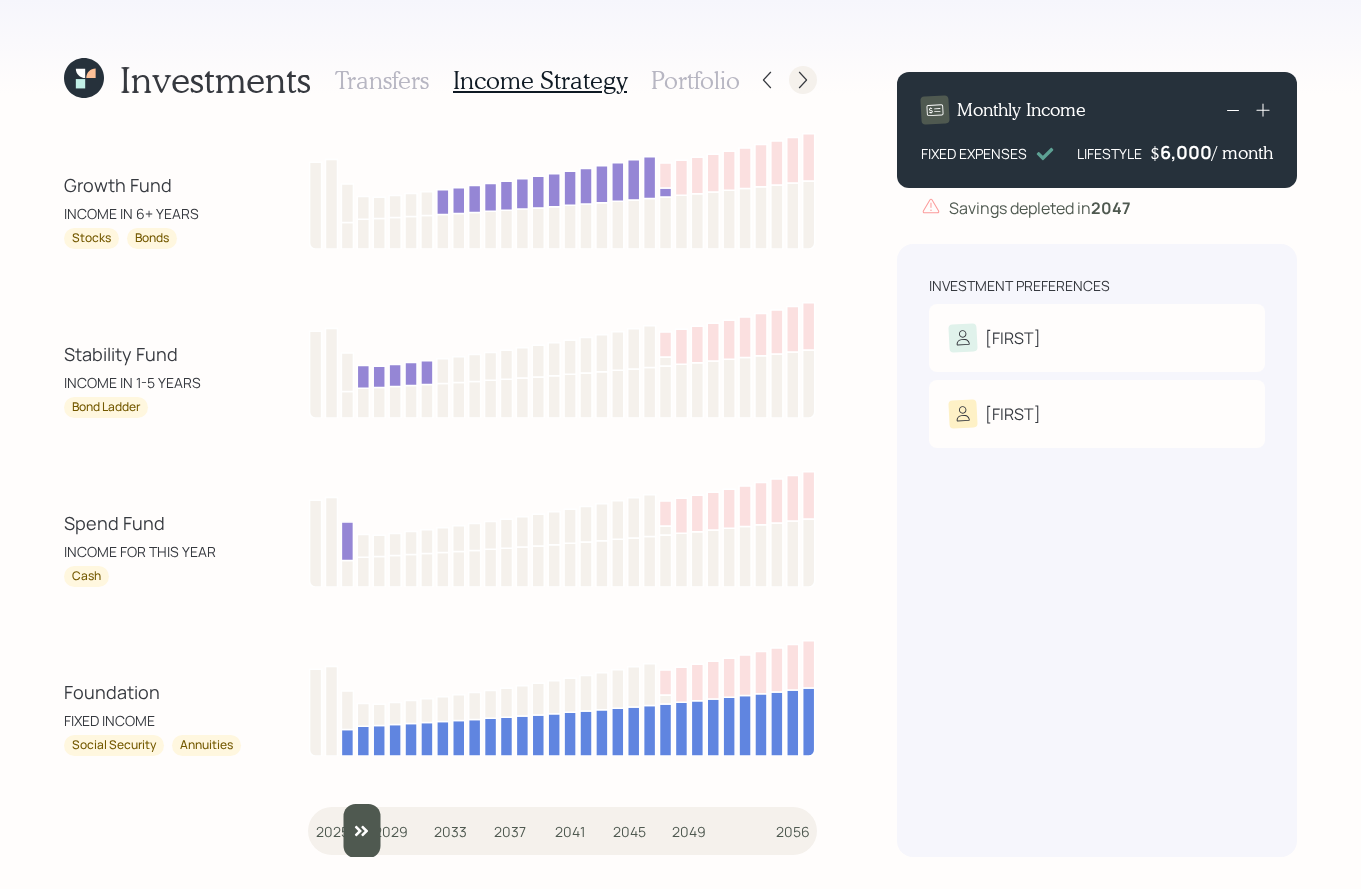 click 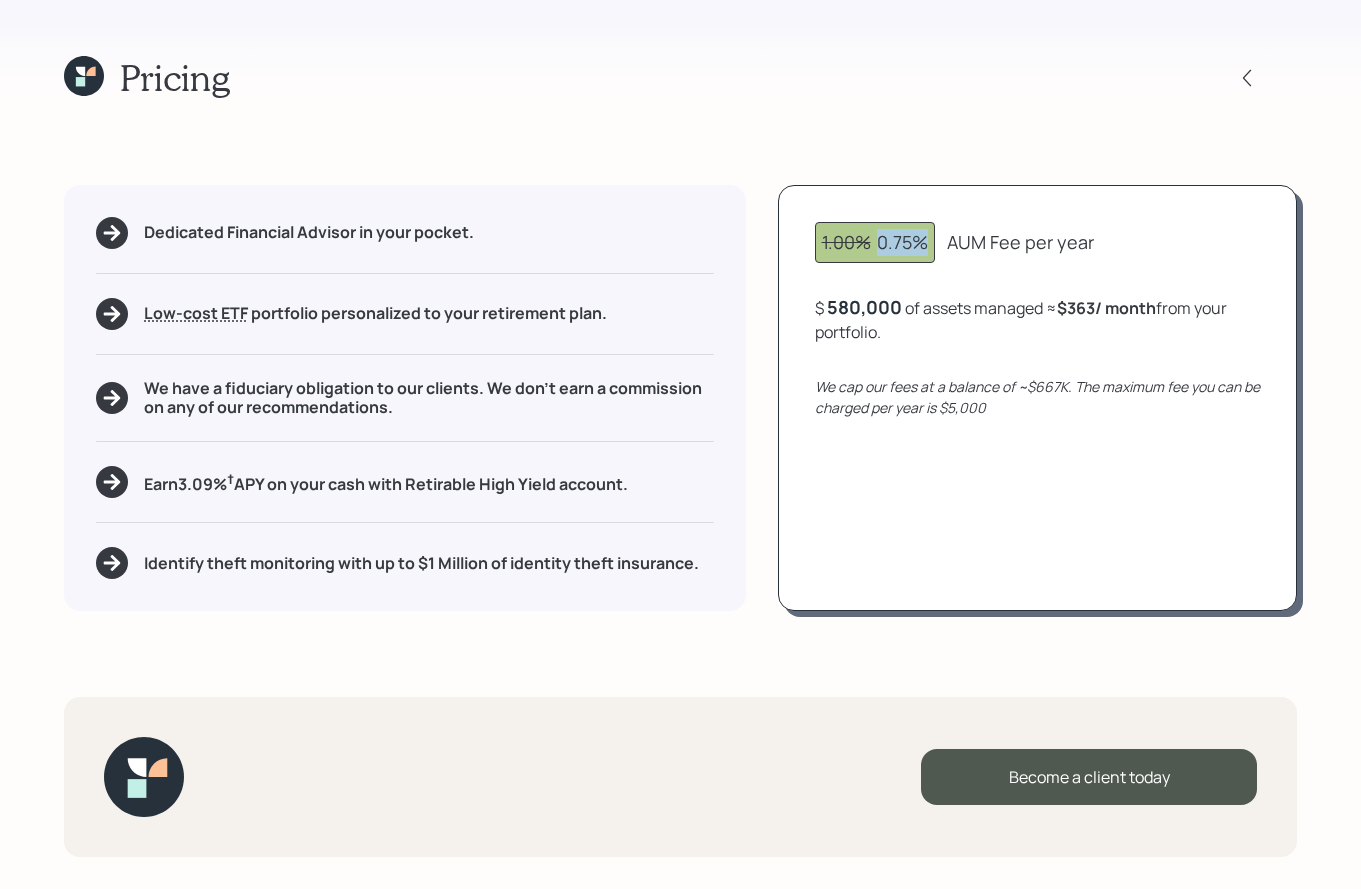 drag, startPoint x: 880, startPoint y: 248, endPoint x: 921, endPoint y: 249, distance: 41.01219 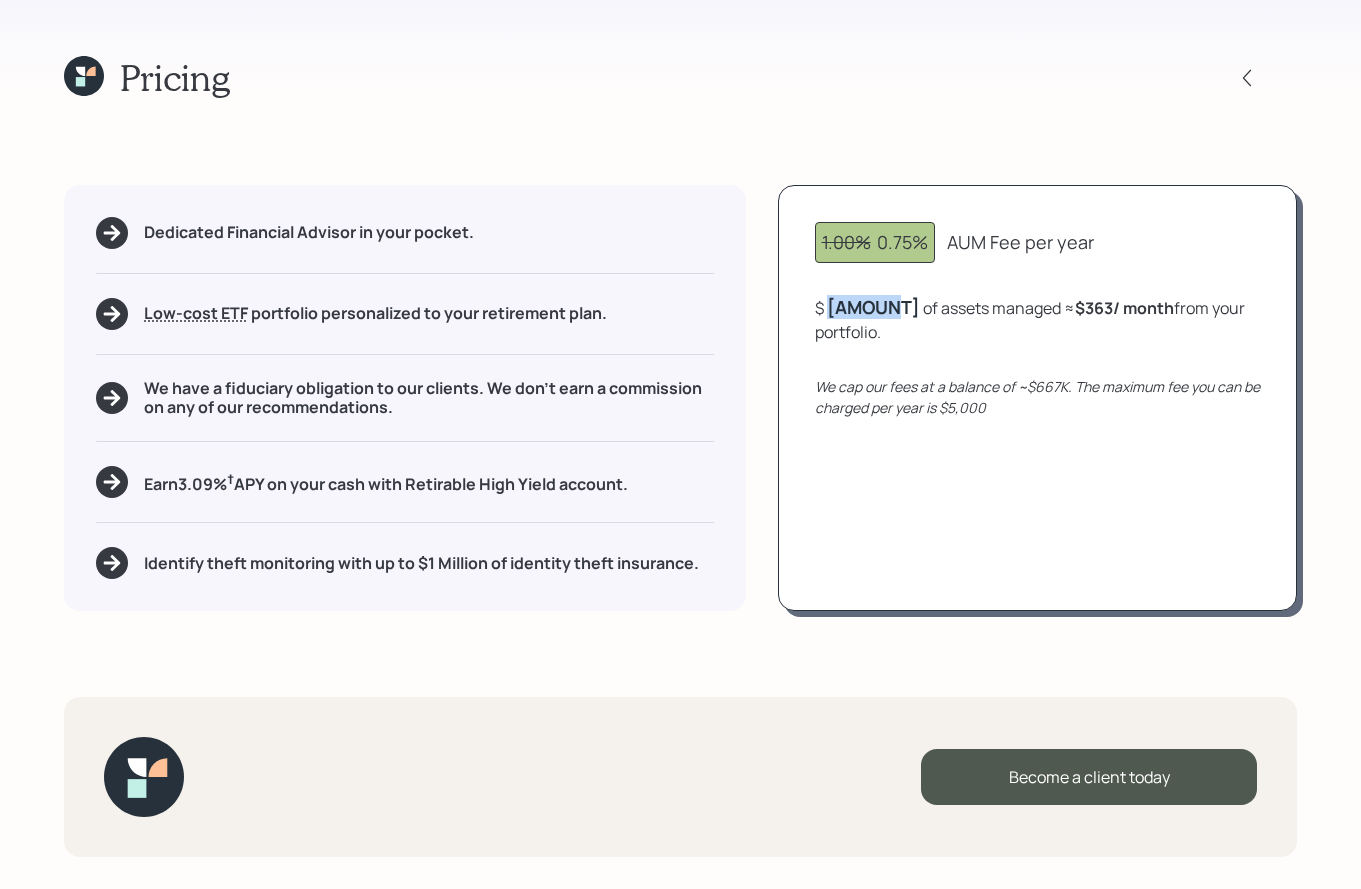 drag, startPoint x: 831, startPoint y: 309, endPoint x: 892, endPoint y: 311, distance: 61.03278 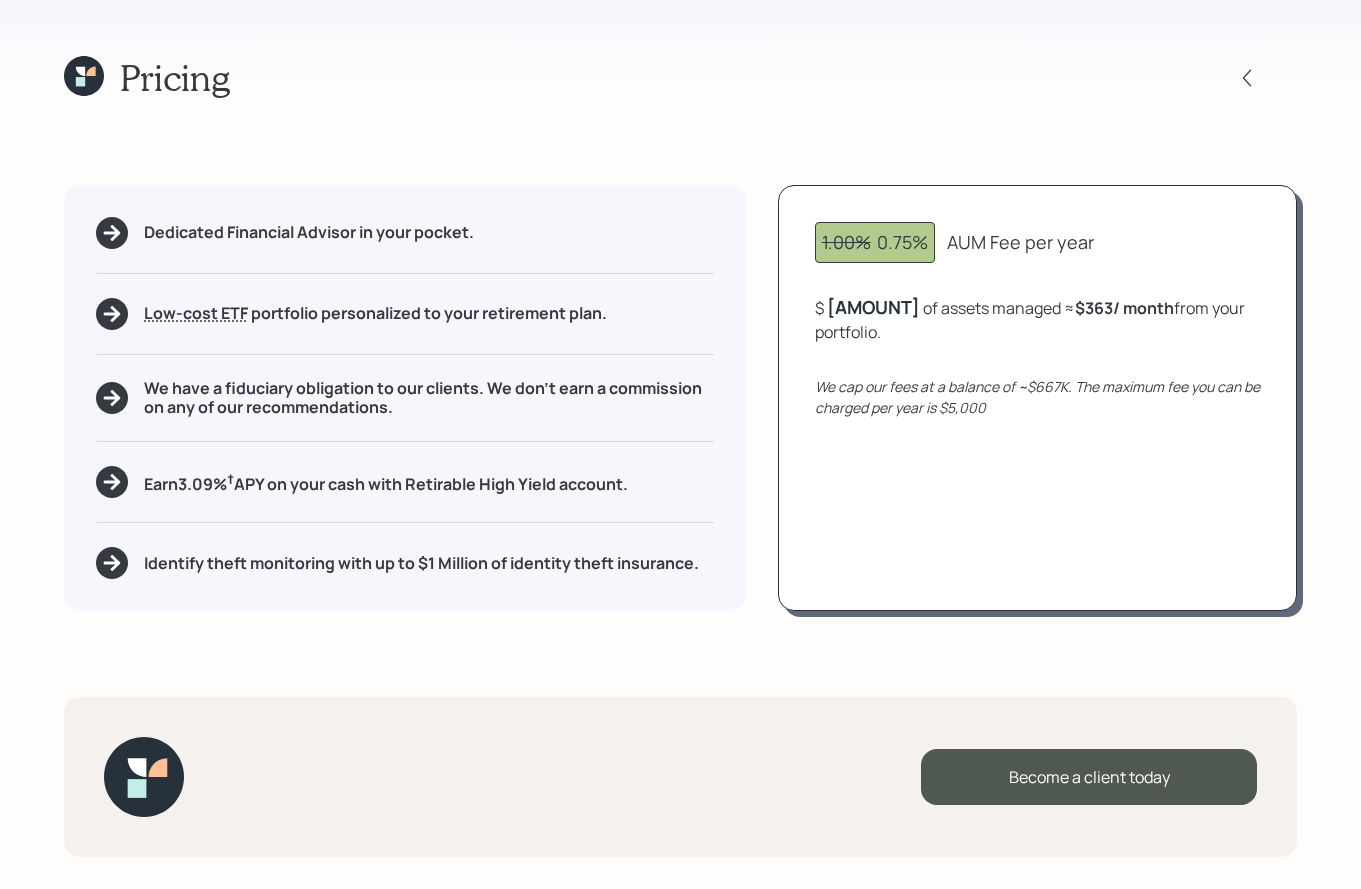 click on "$[AMOUNT]  / month" at bounding box center (1124, 308) 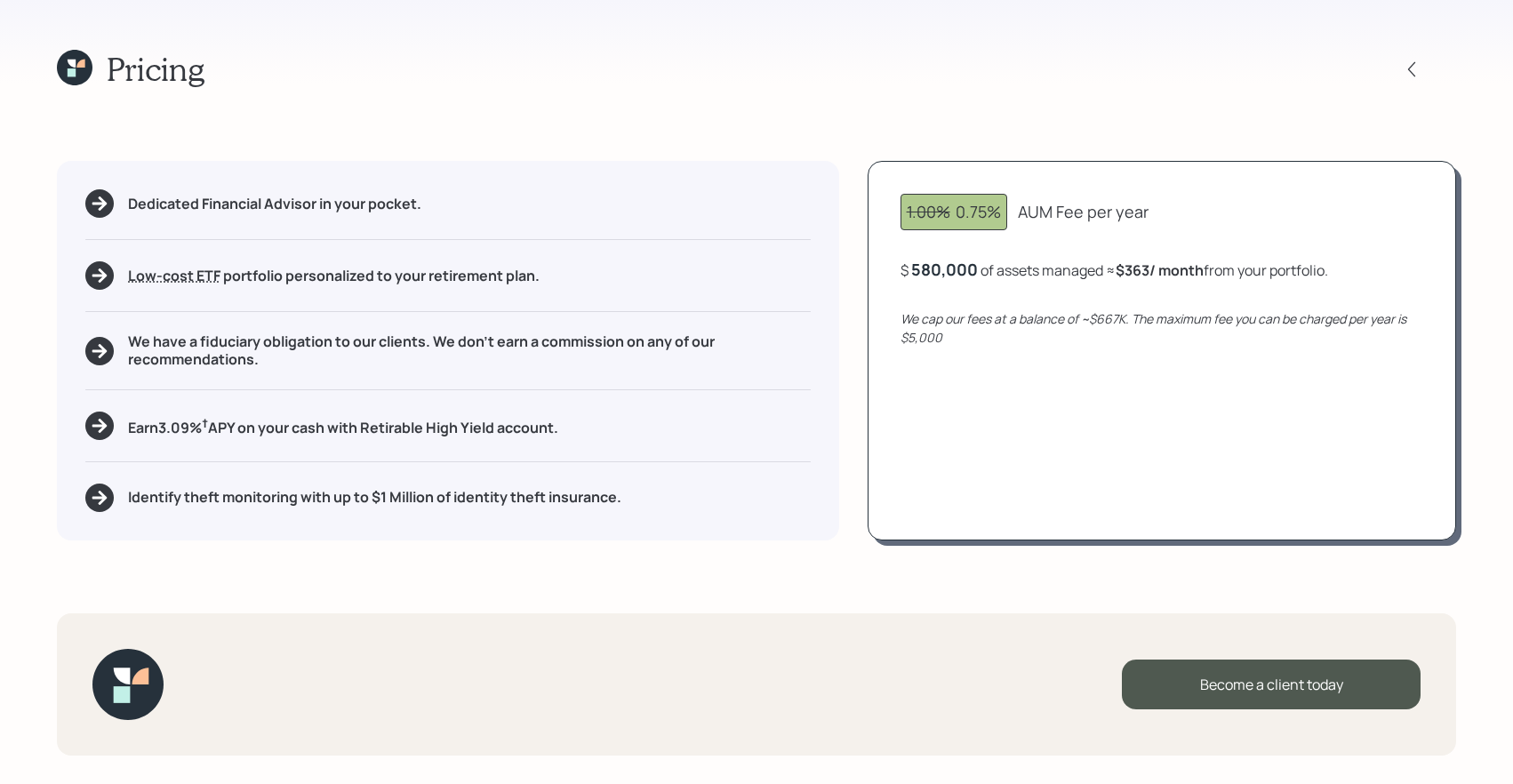 click 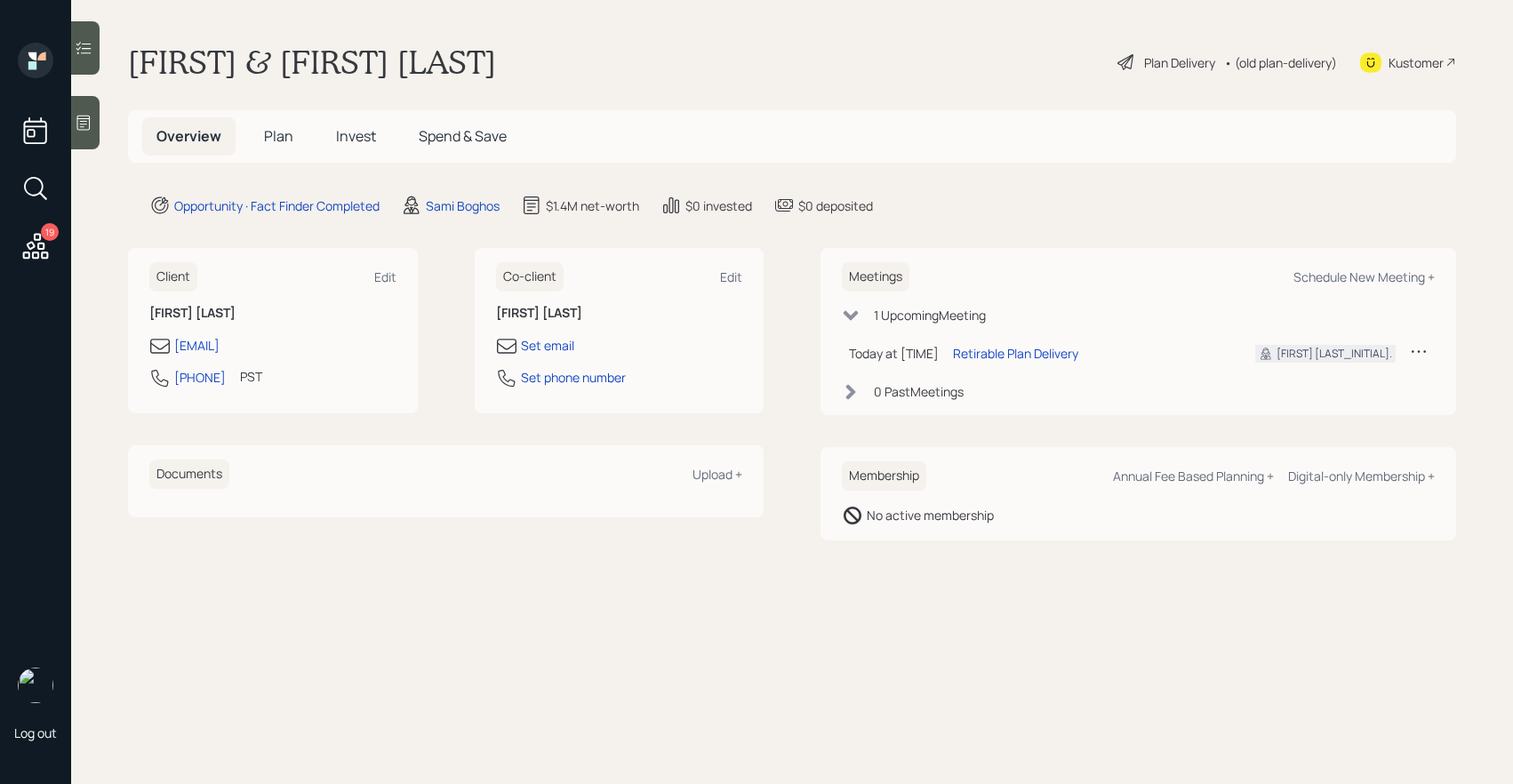 click on "Plan" at bounding box center (278, 136) 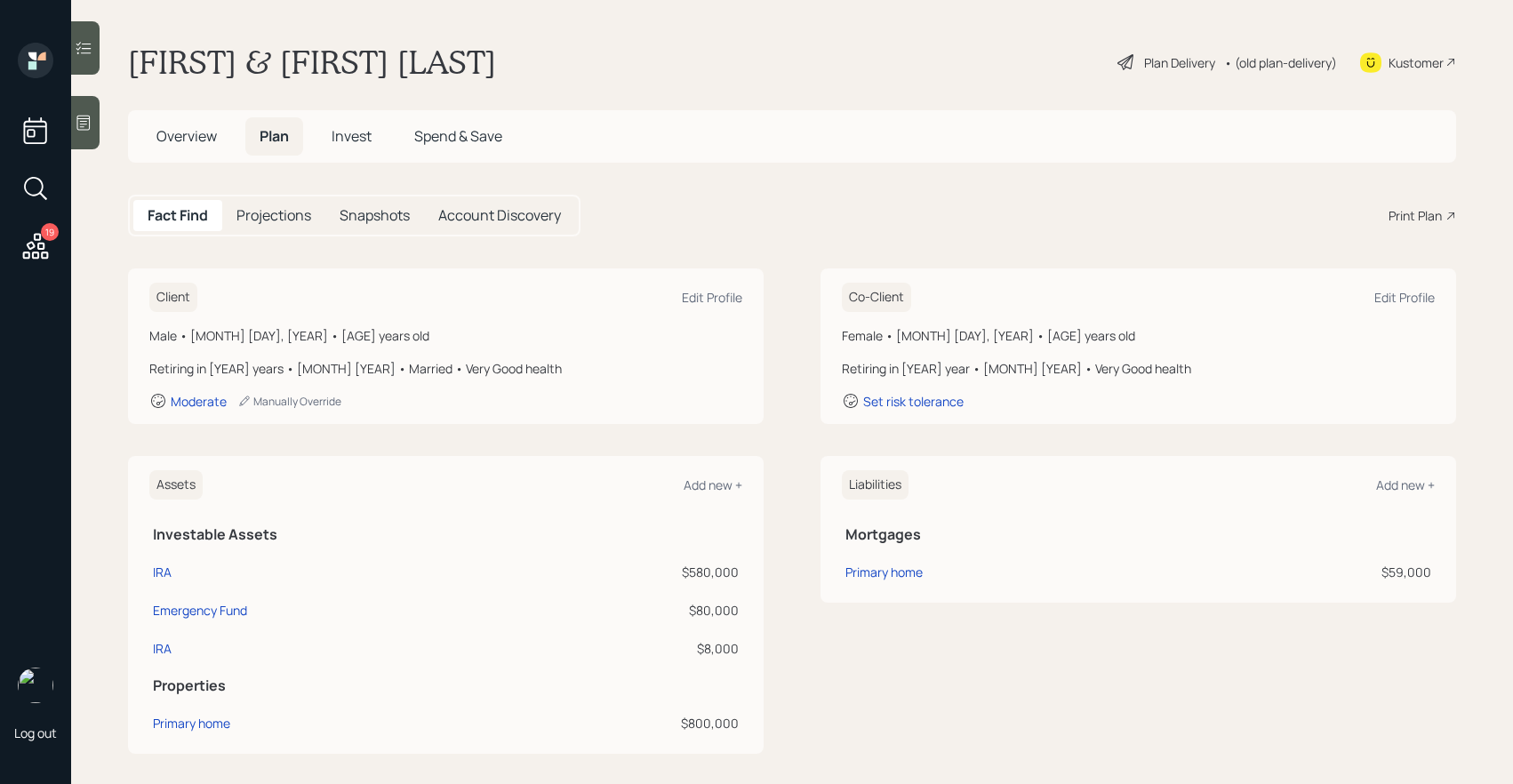click on "Print Plan" at bounding box center (1415, 215) 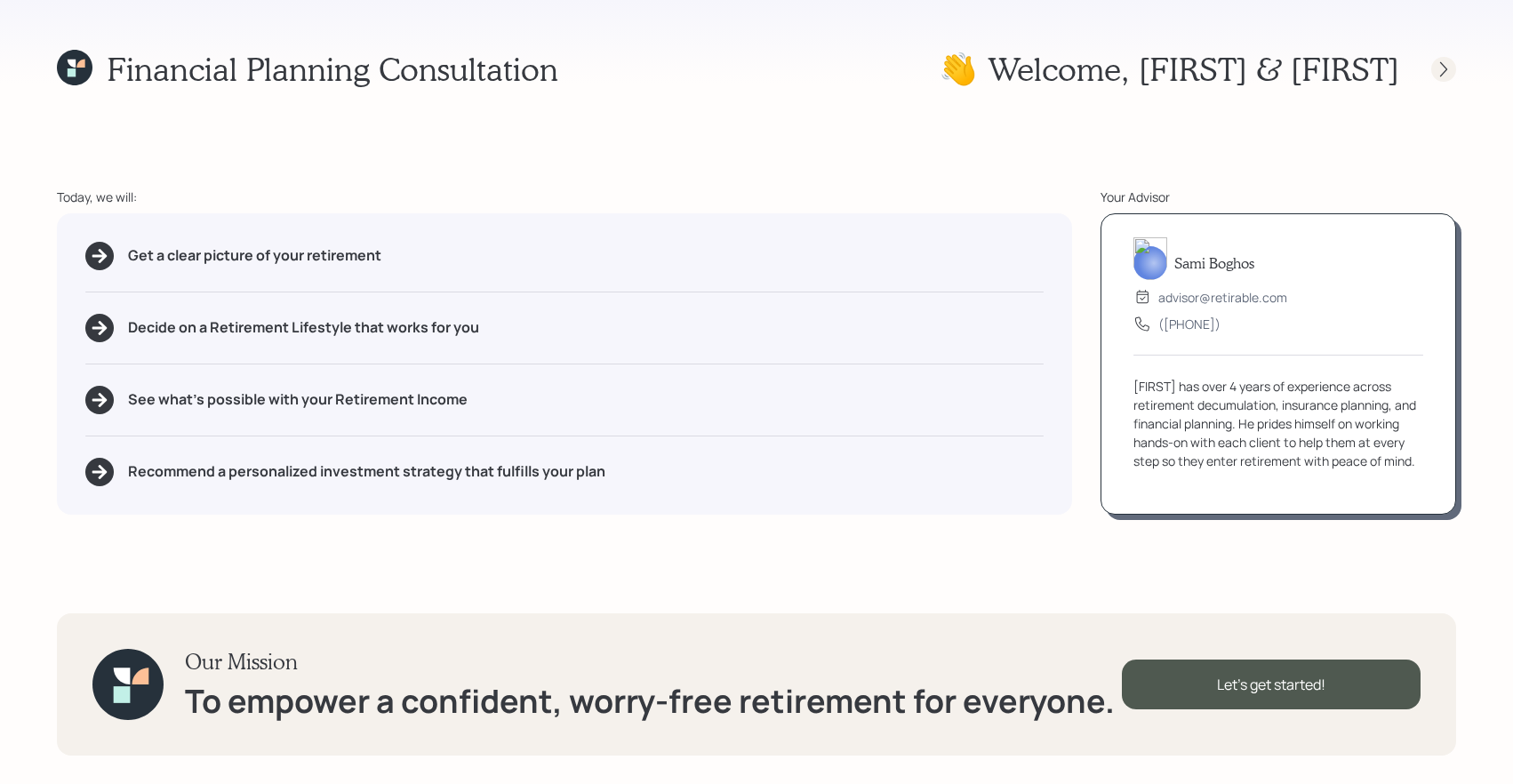 click 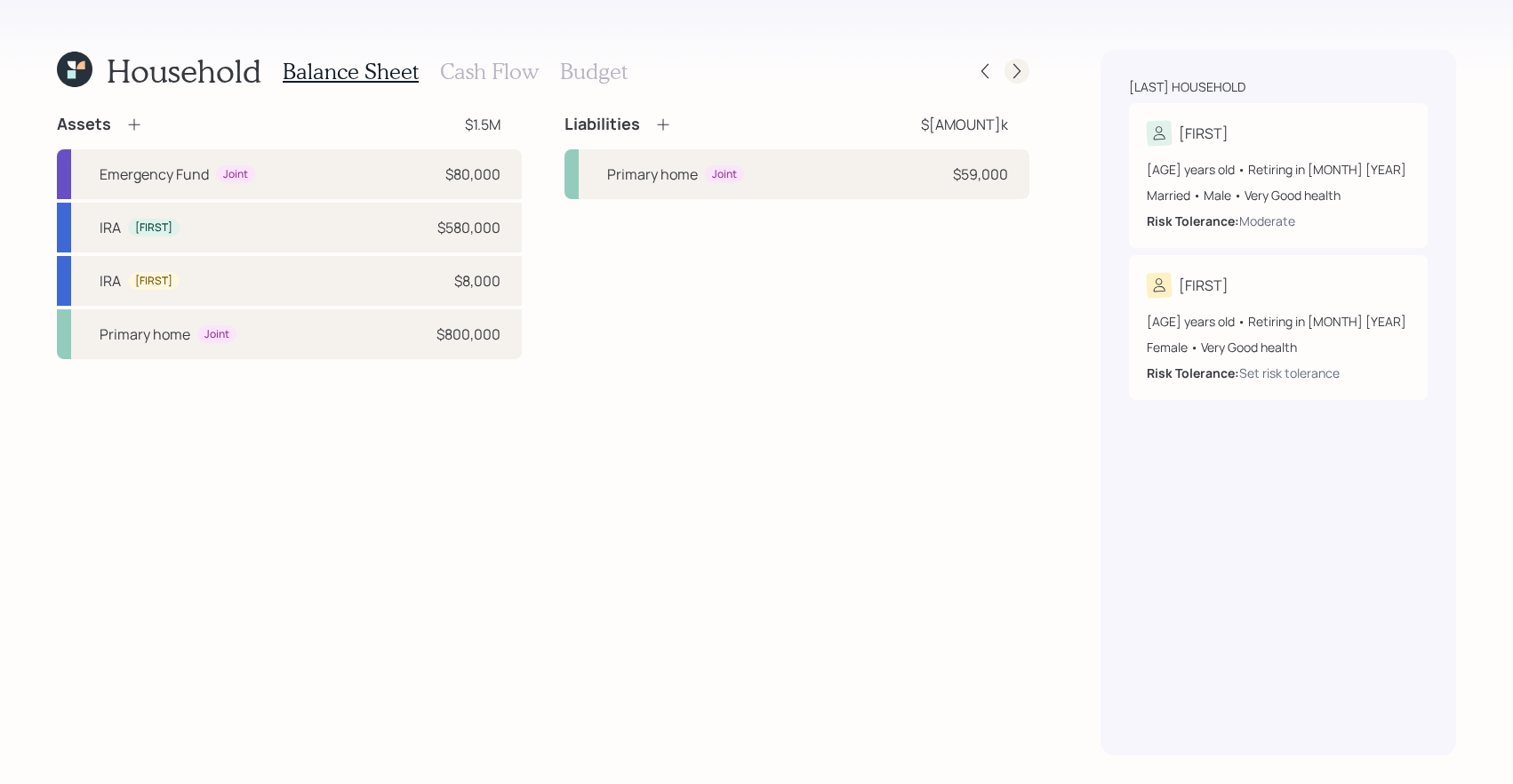 click at bounding box center [1017, 71] 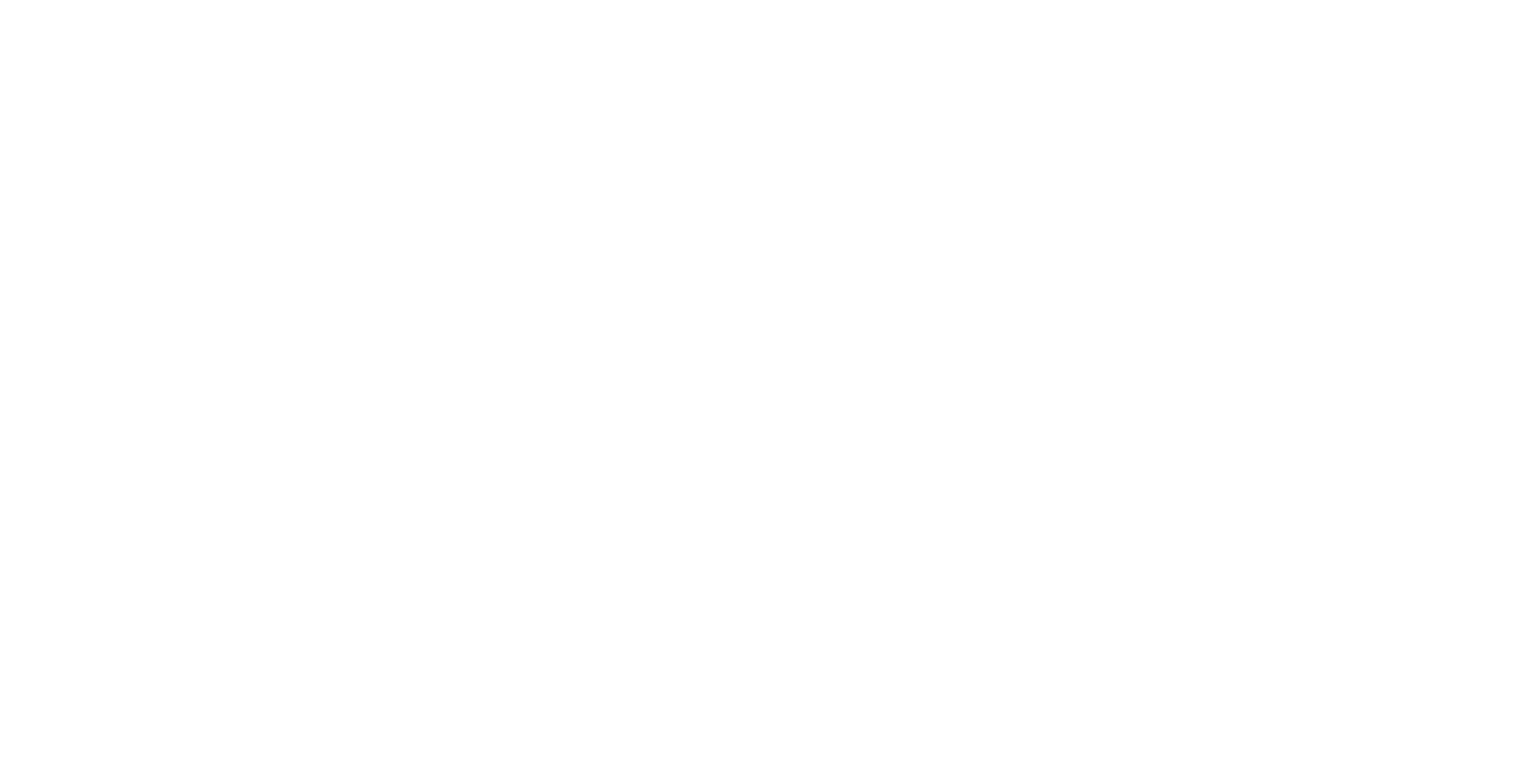 scroll, scrollTop: 0, scrollLeft: 0, axis: both 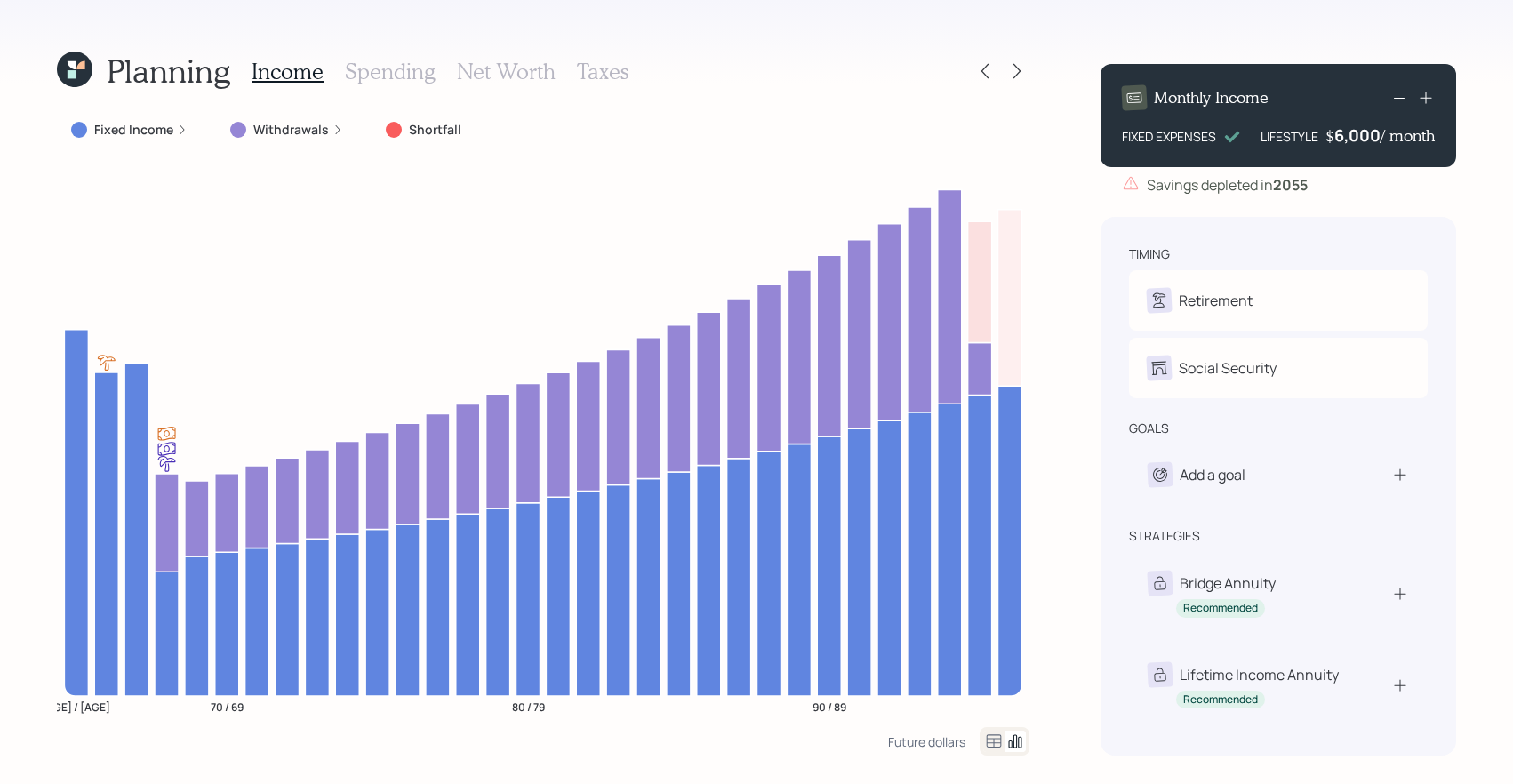 click 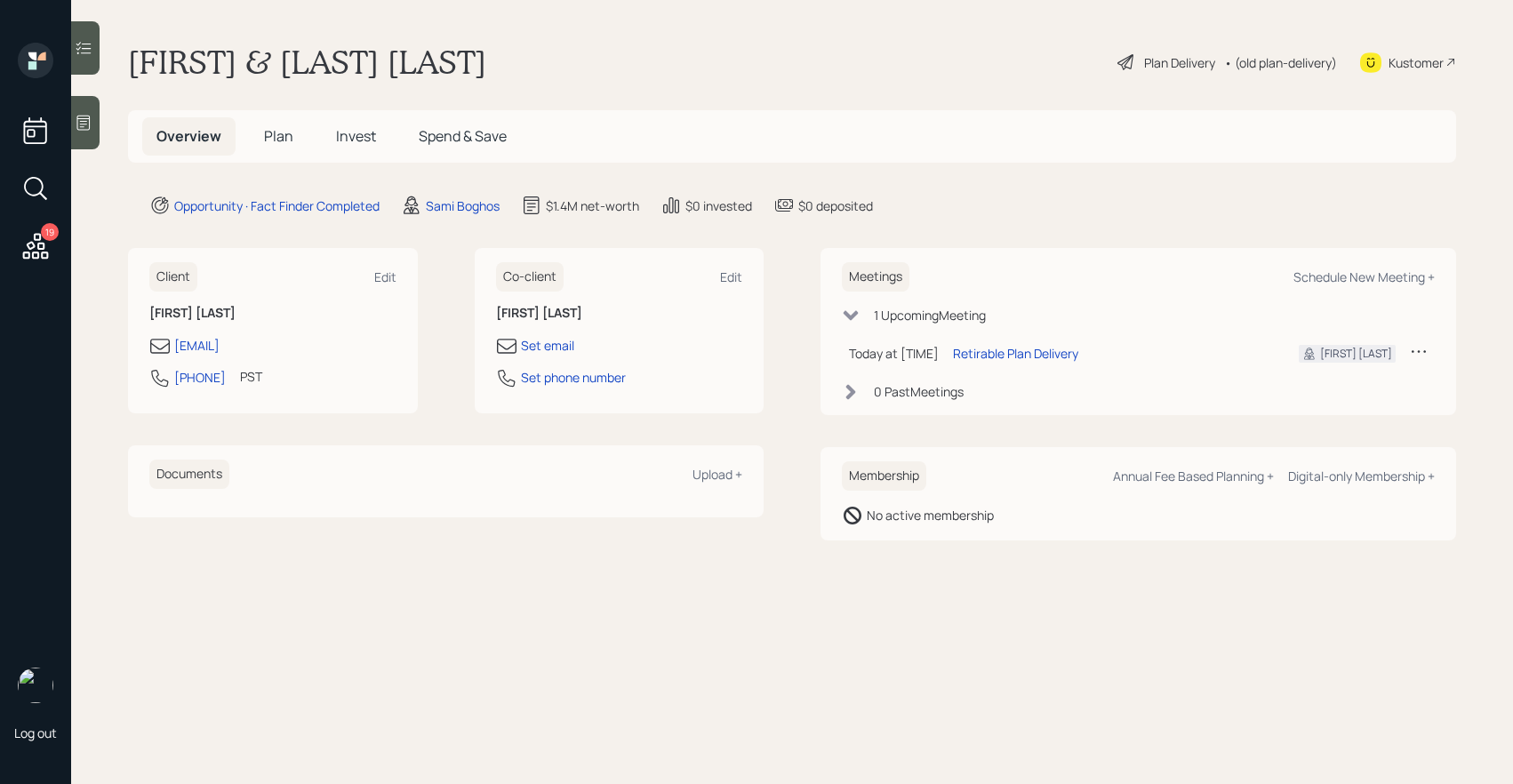 click on "• (old plan-delivery)" at bounding box center [1280, 62] 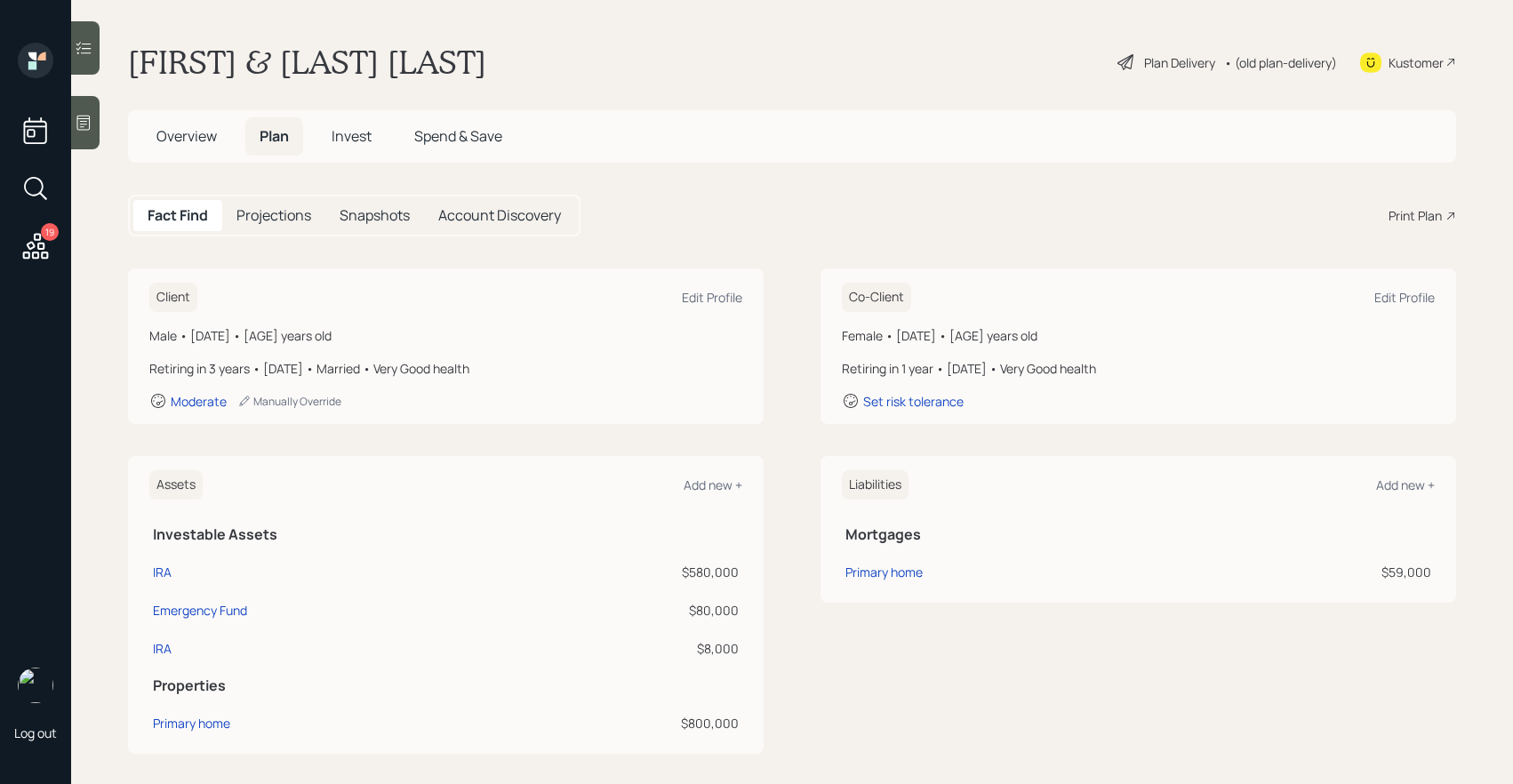 click on "Print Plan" at bounding box center [1415, 215] 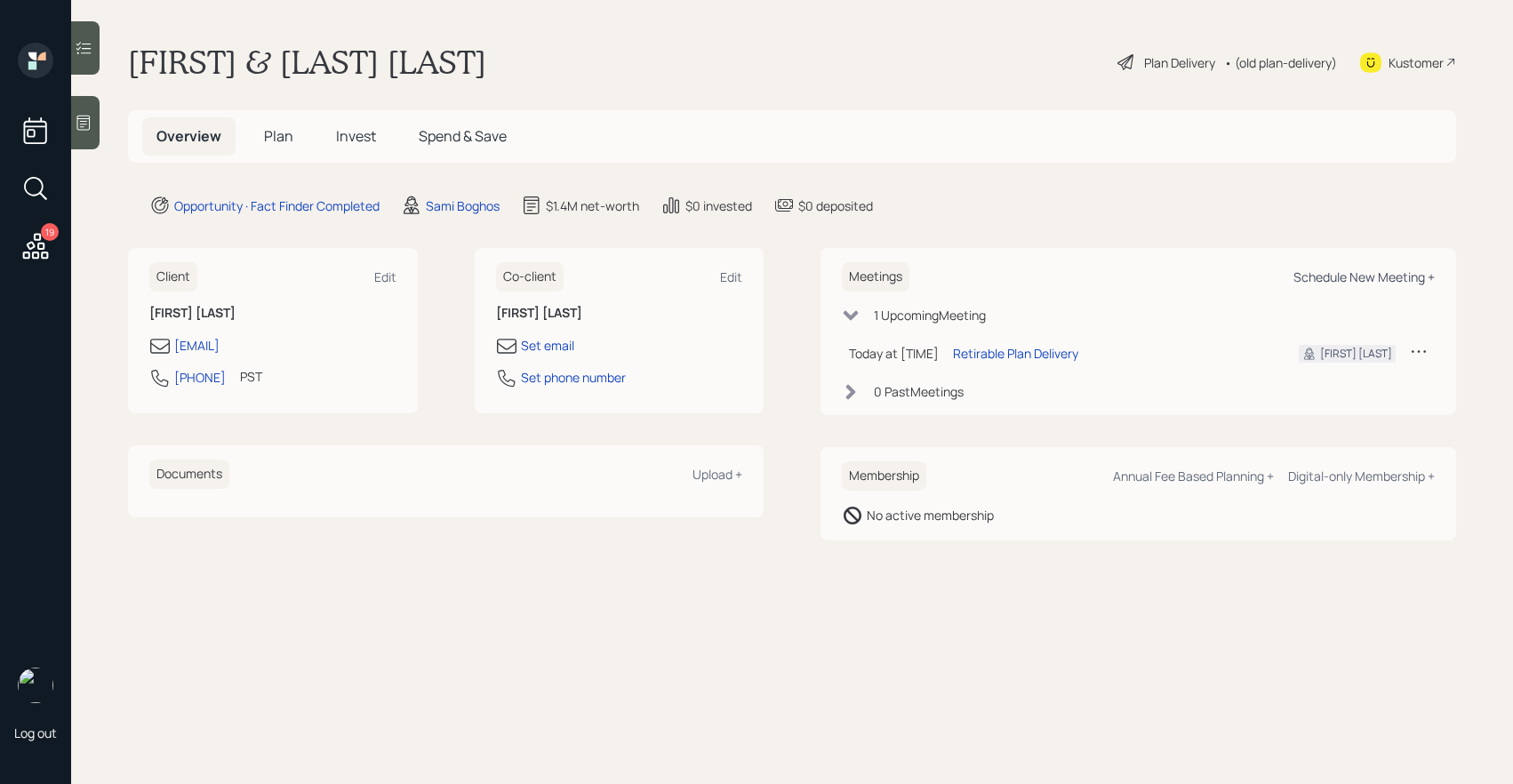 click on "Schedule New Meeting +" at bounding box center [1364, 276] 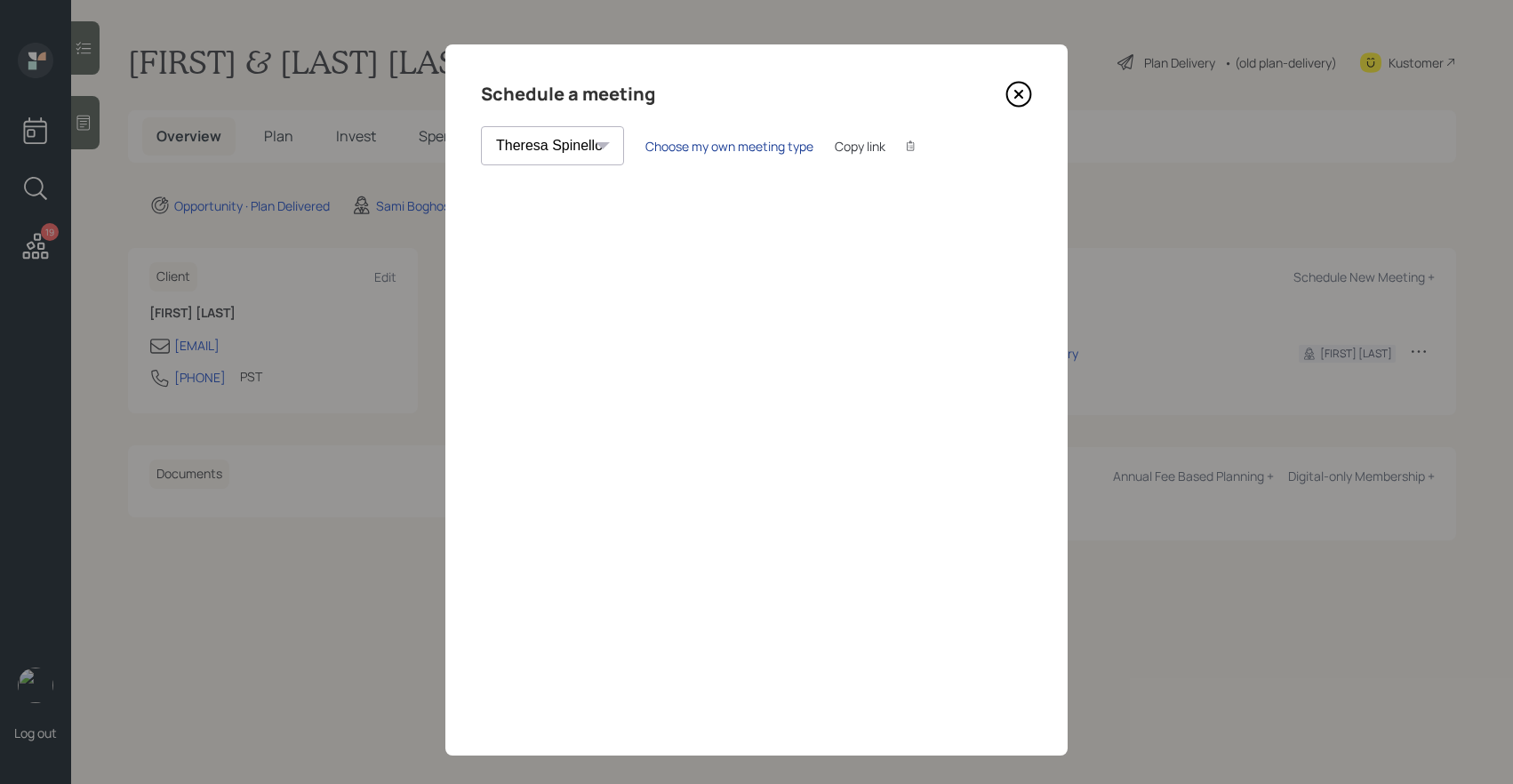 click on "Choose my own meeting type" at bounding box center (729, 146) 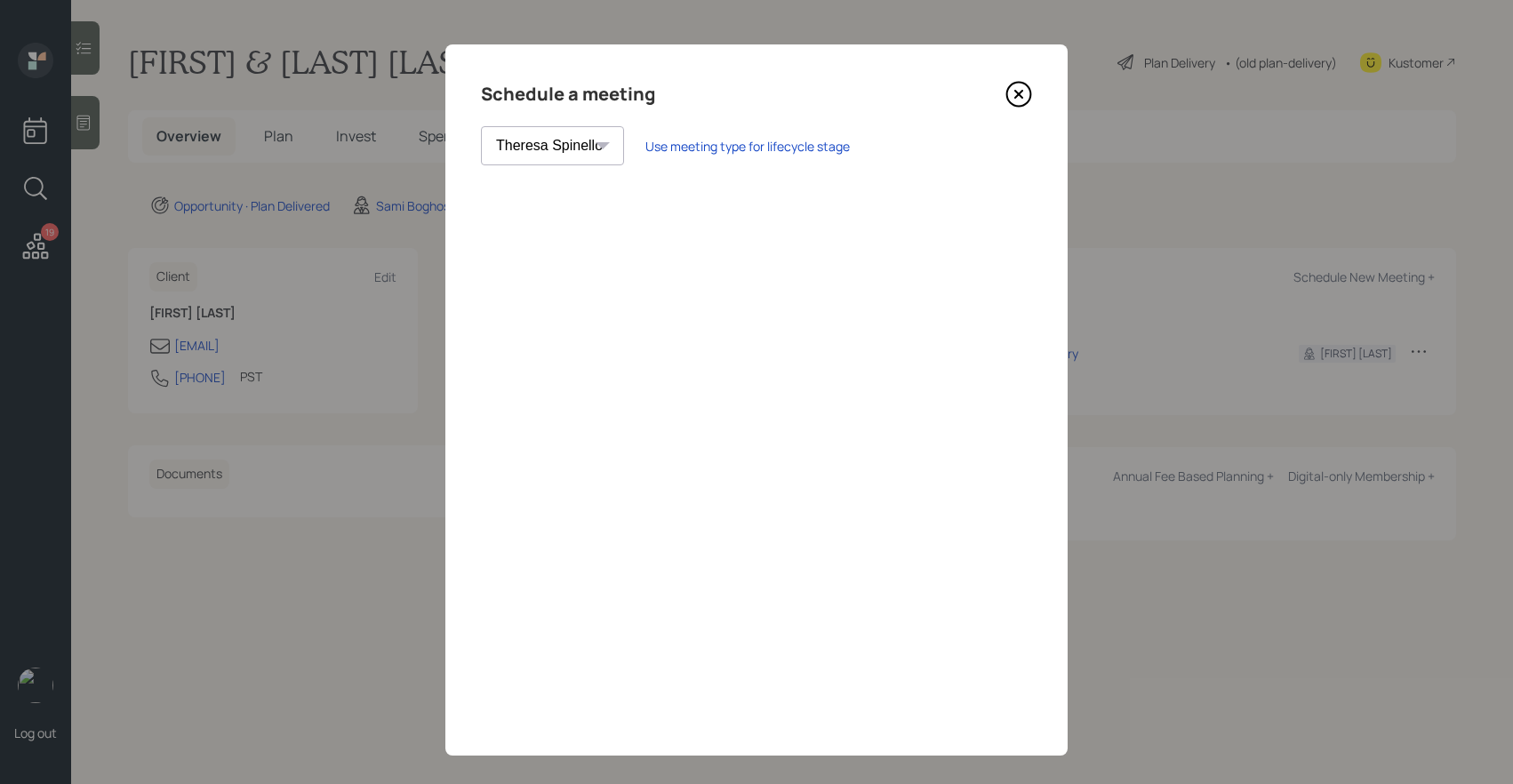 click 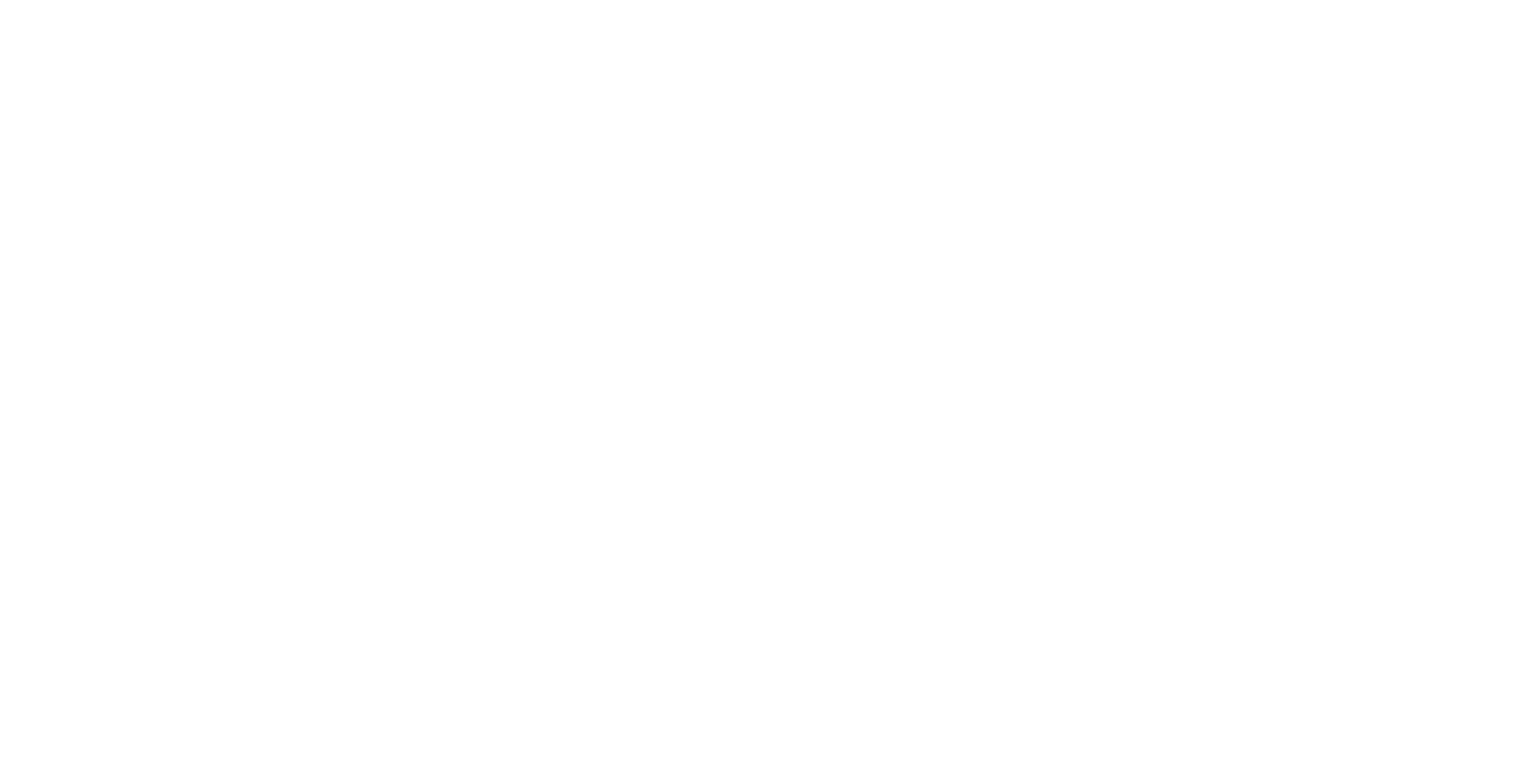 scroll, scrollTop: 0, scrollLeft: 0, axis: both 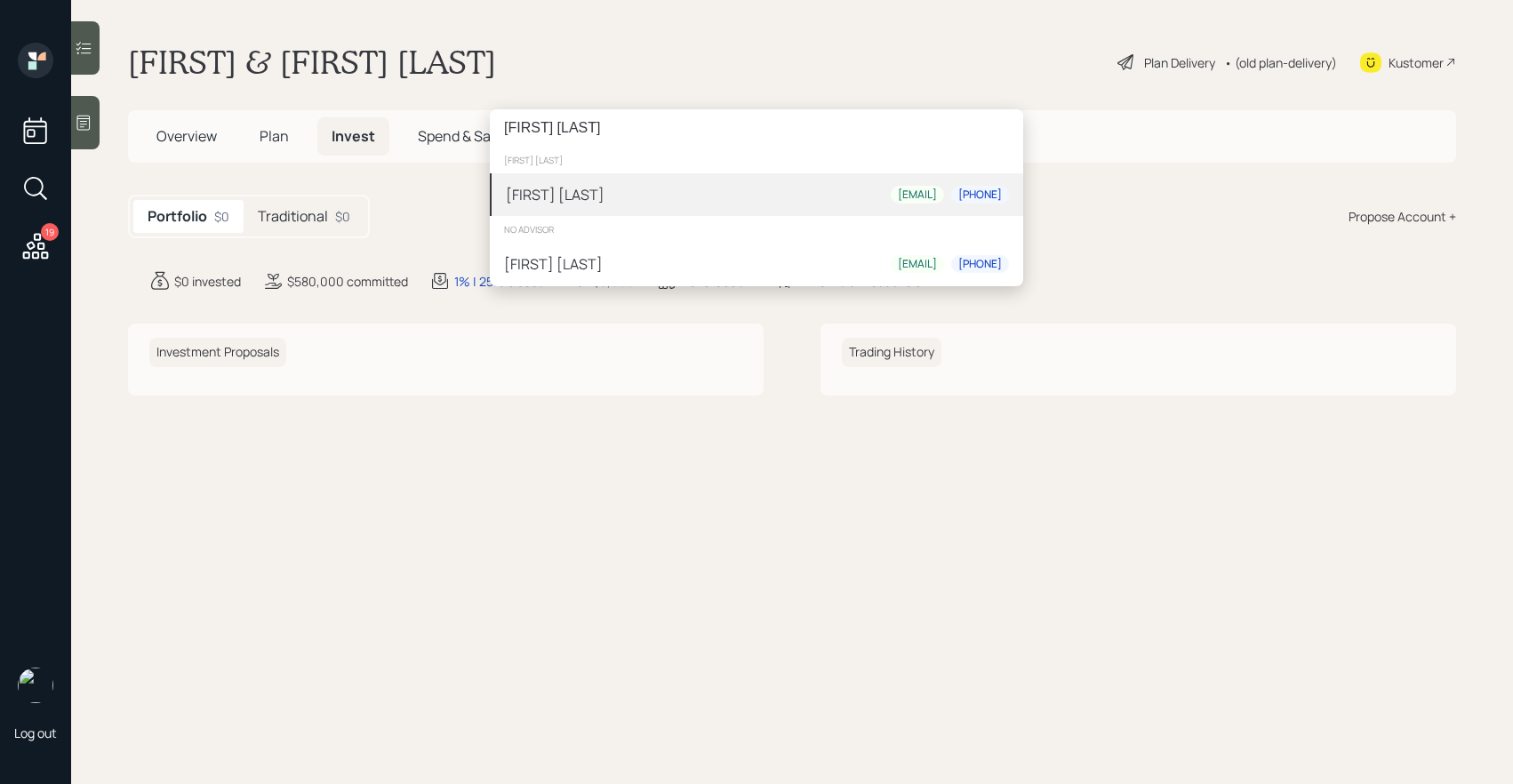type on "[FIRST] [LAST]" 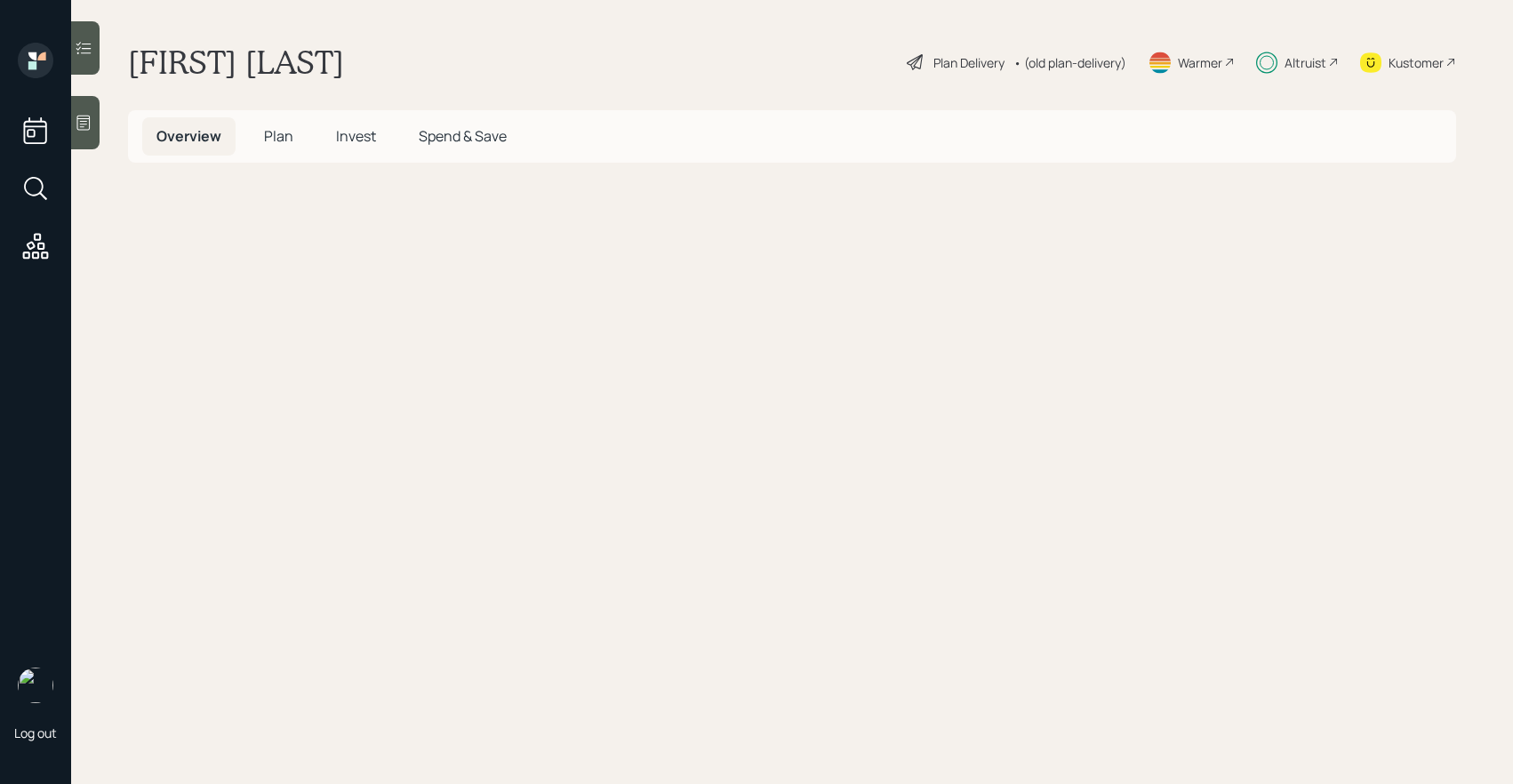 scroll, scrollTop: 0, scrollLeft: 0, axis: both 